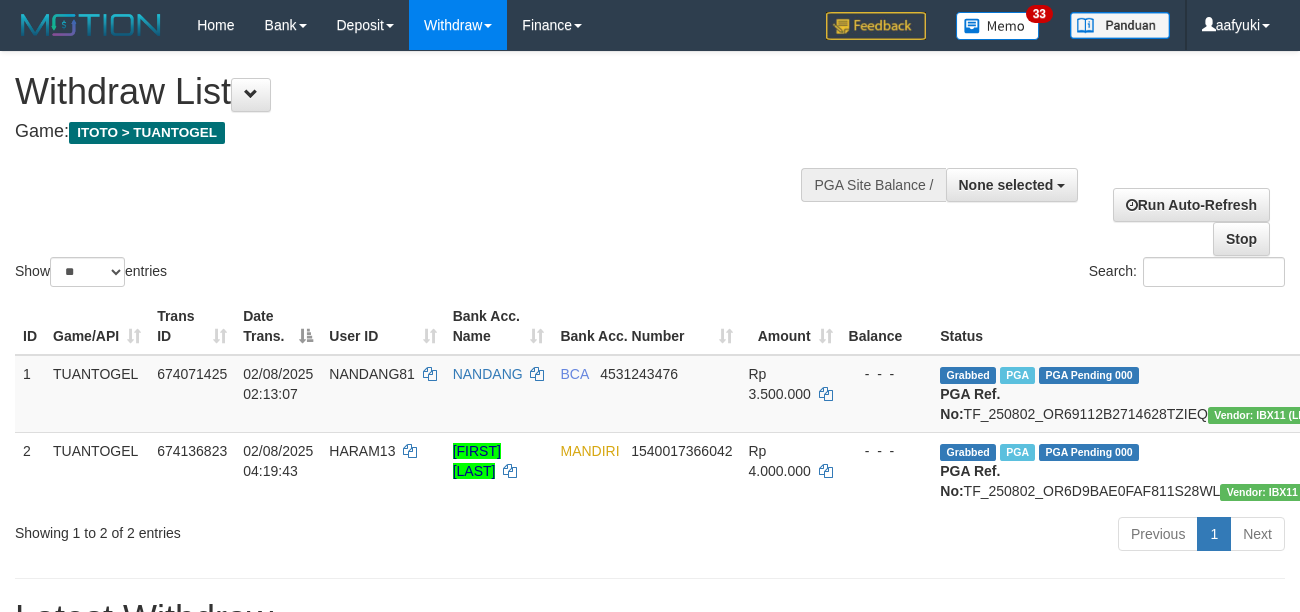 select 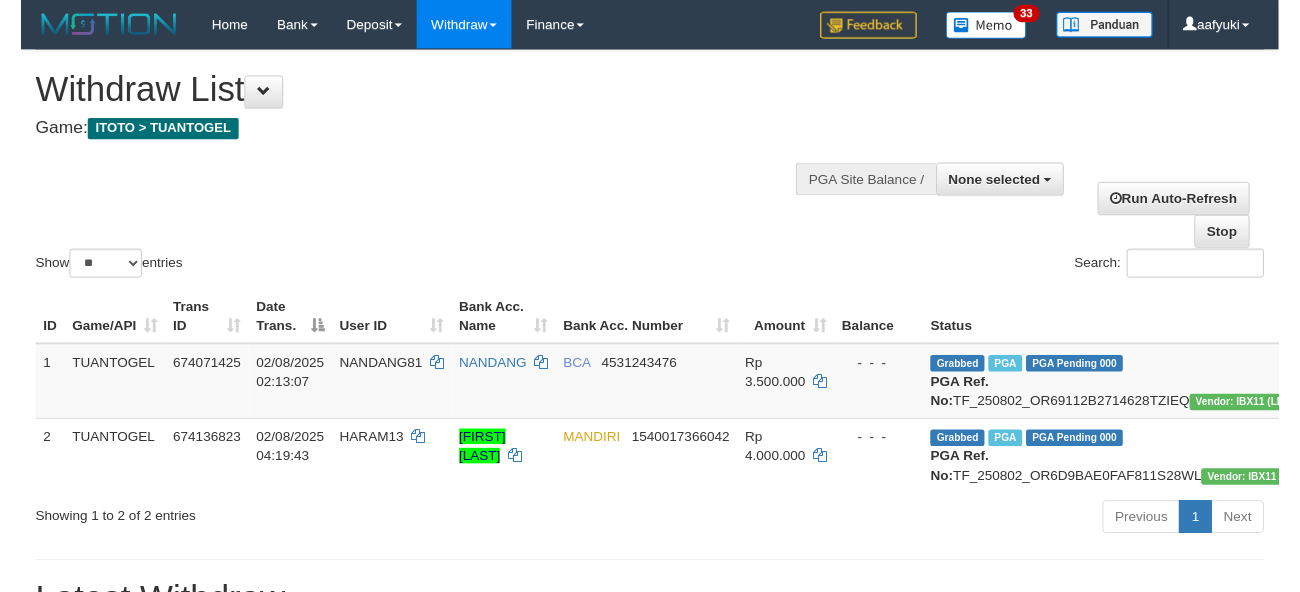 scroll, scrollTop: 266, scrollLeft: 0, axis: vertical 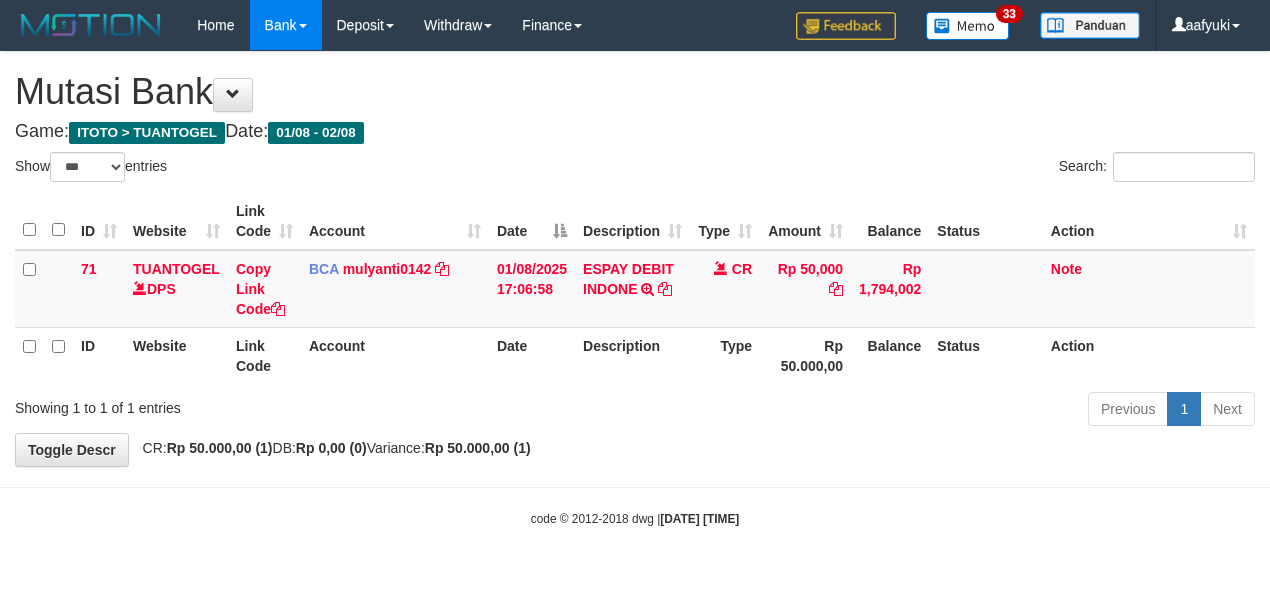 select on "***" 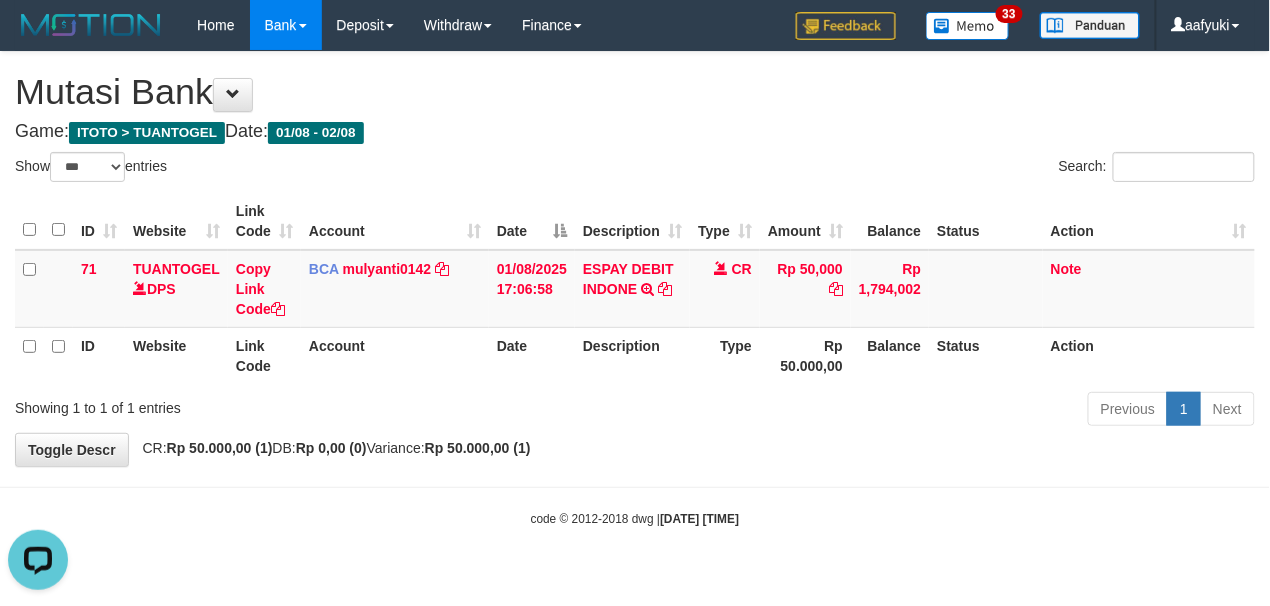 scroll, scrollTop: 0, scrollLeft: 0, axis: both 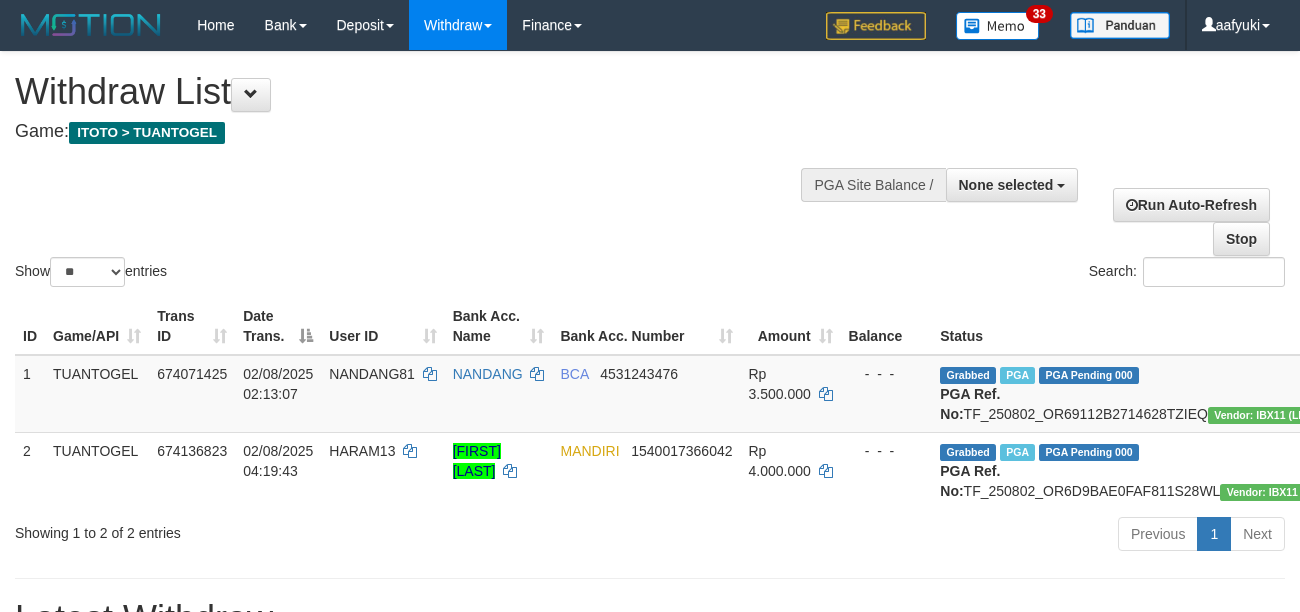 select 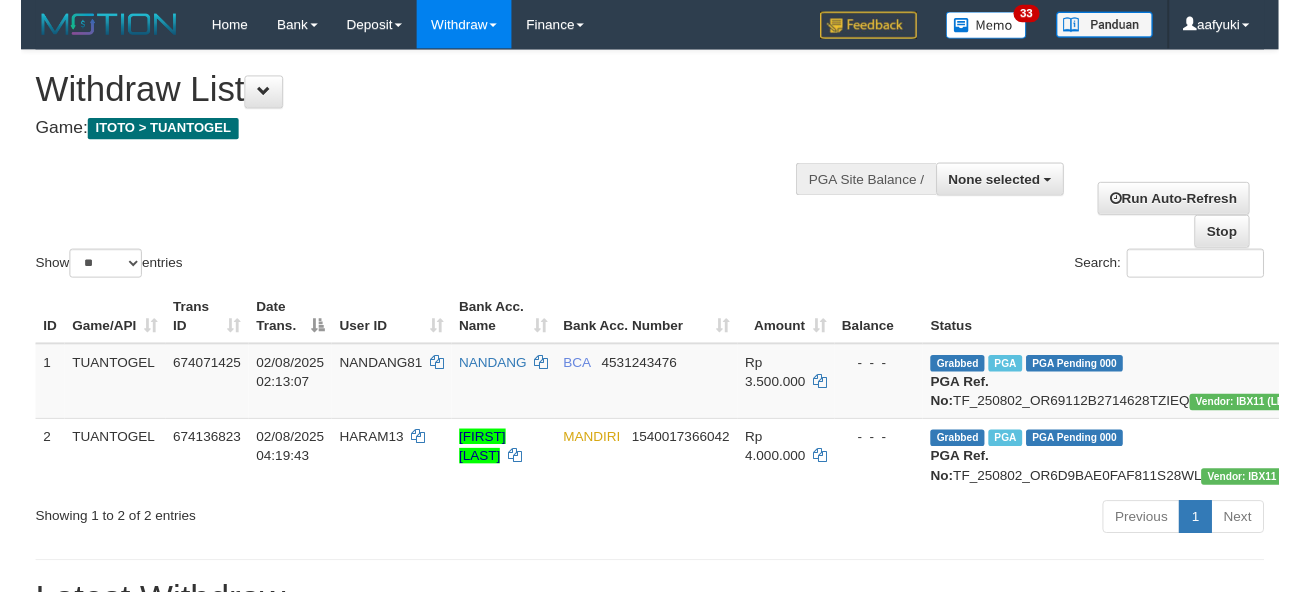 scroll, scrollTop: 266, scrollLeft: 0, axis: vertical 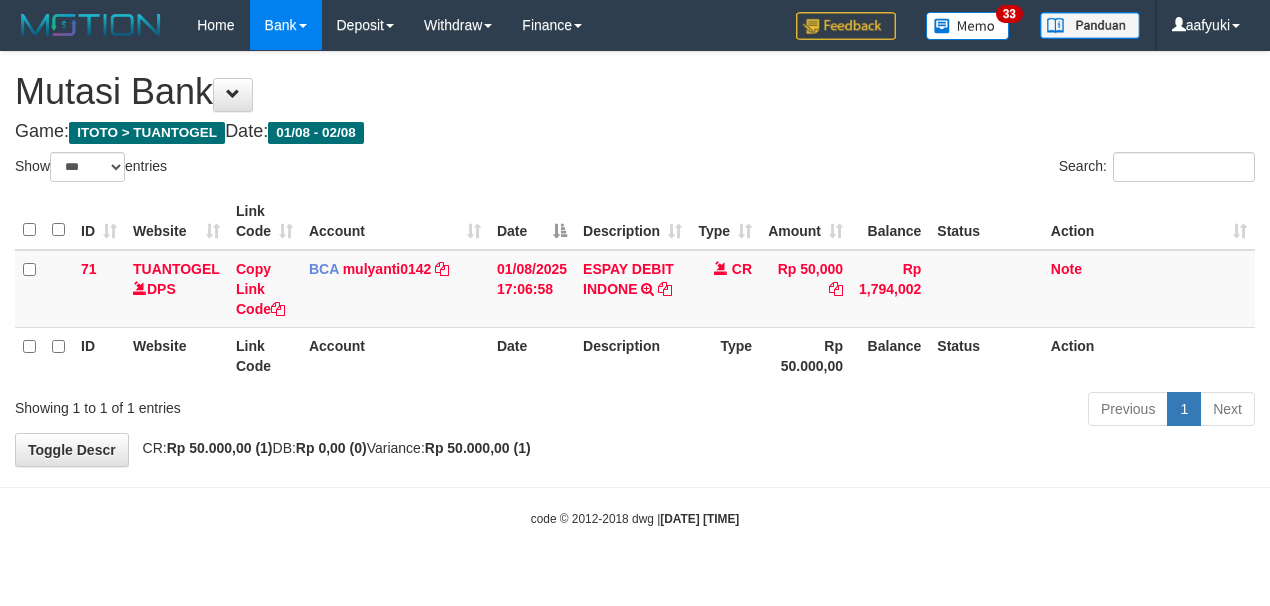 select on "***" 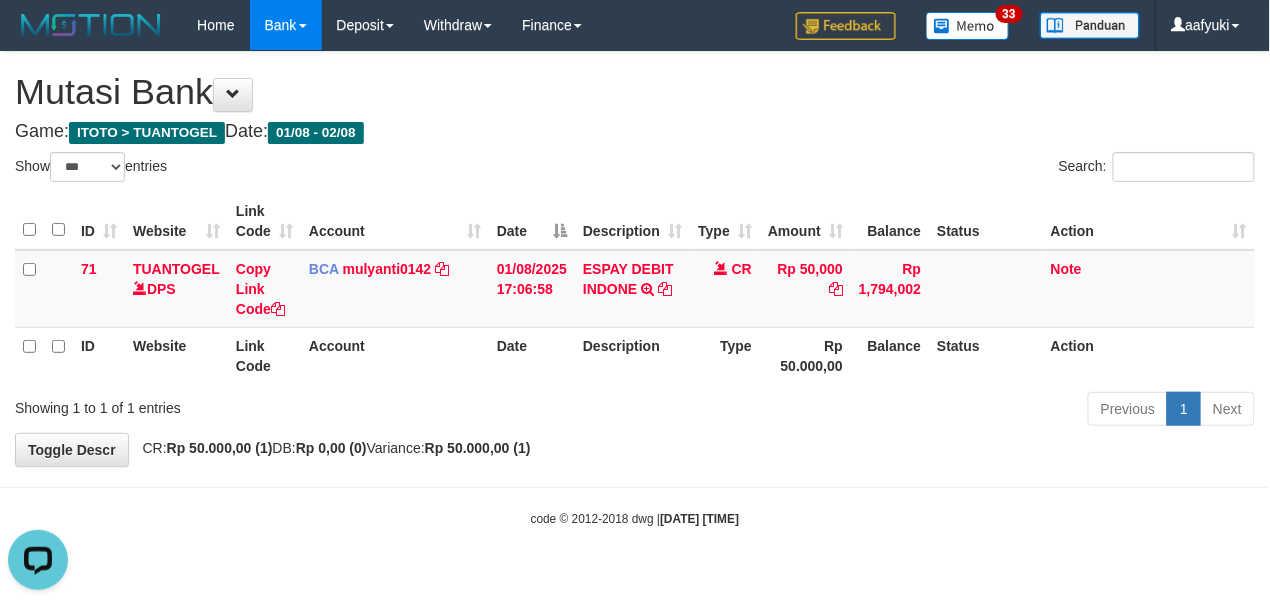 scroll, scrollTop: 0, scrollLeft: 0, axis: both 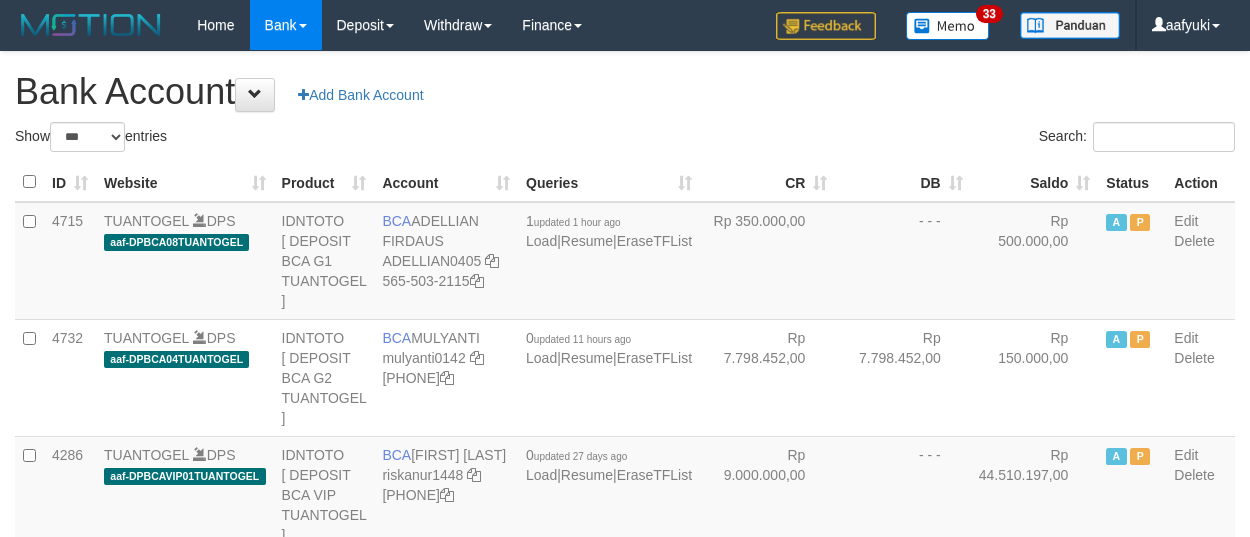 select on "***" 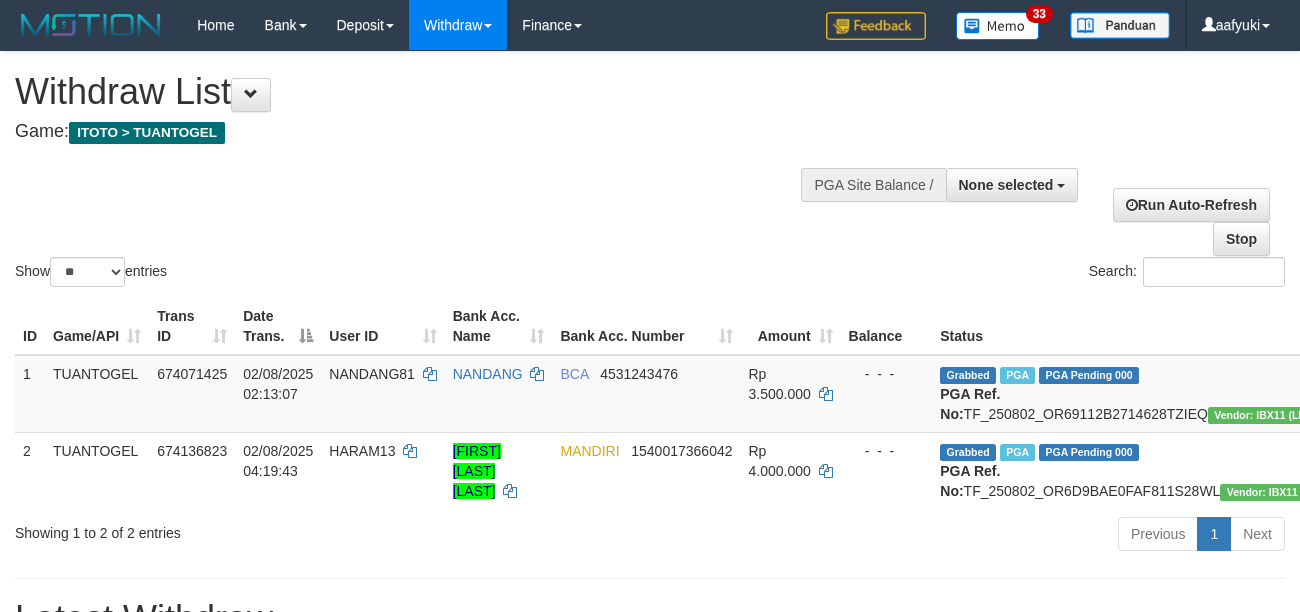 select 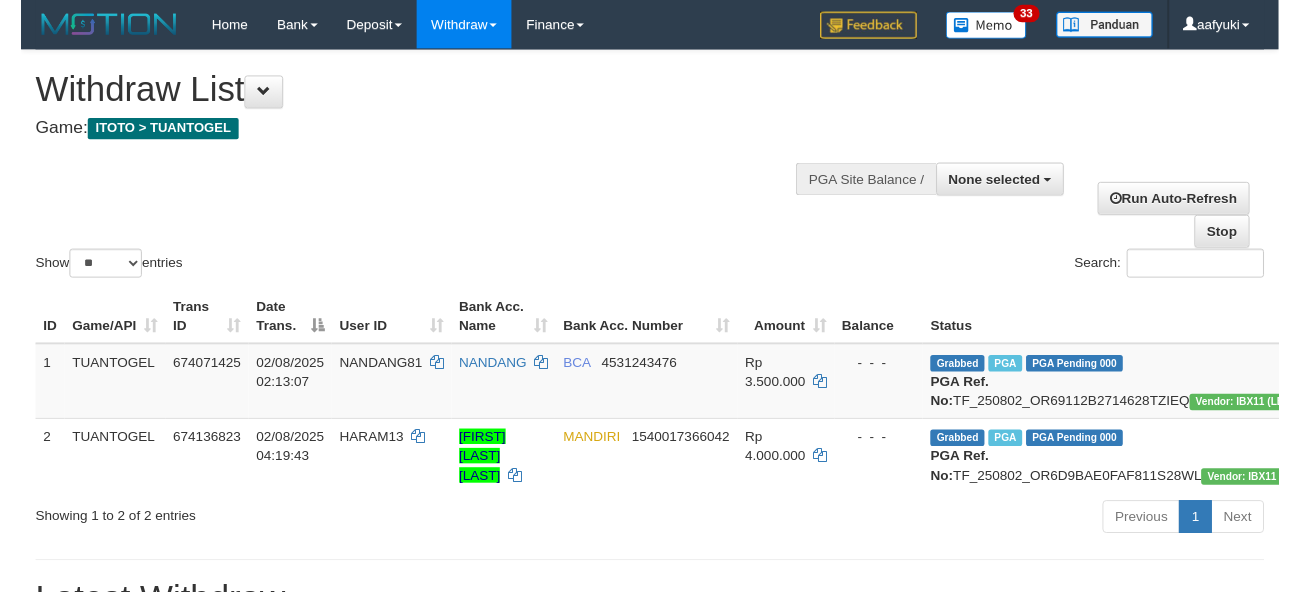 scroll, scrollTop: 266, scrollLeft: 0, axis: vertical 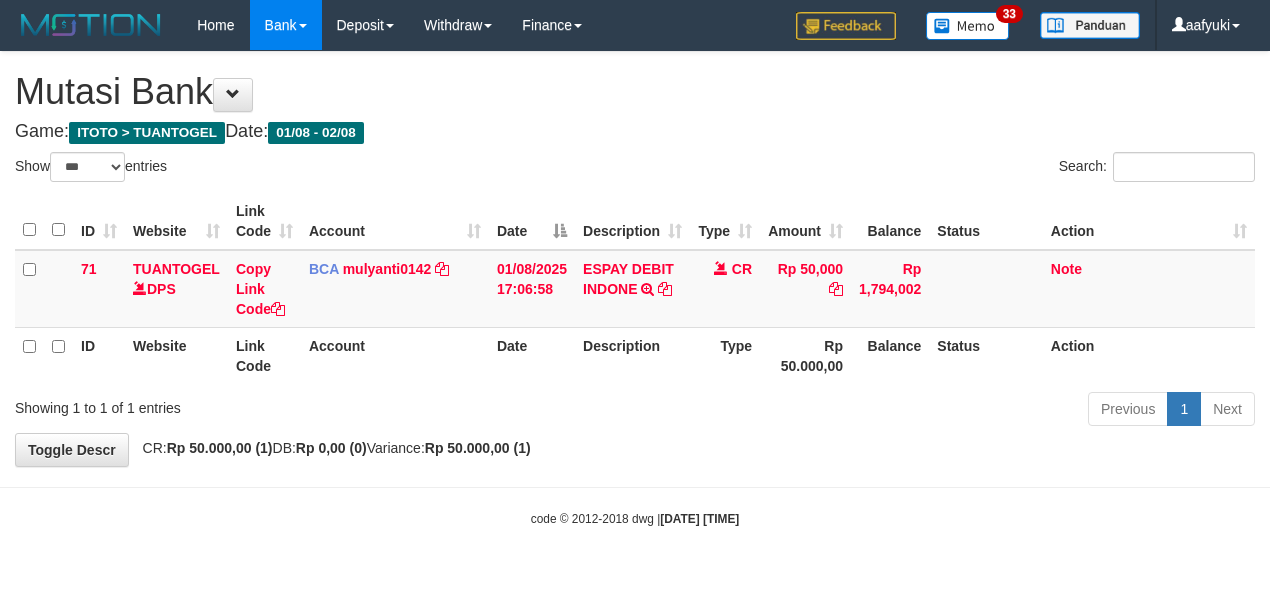 select on "***" 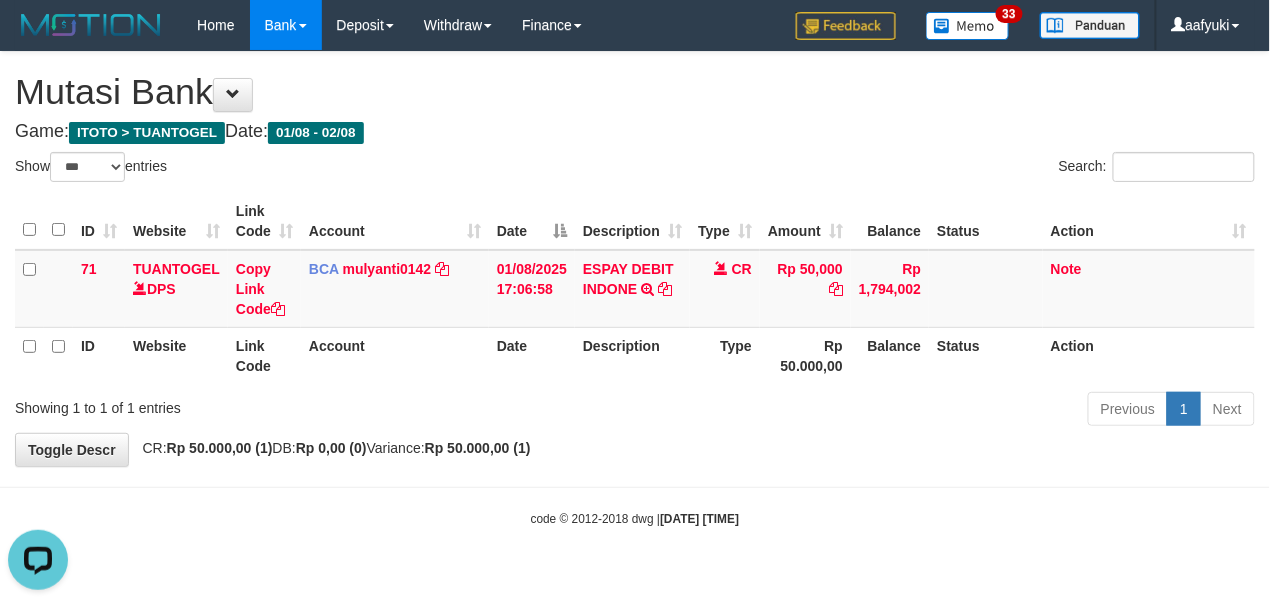 scroll, scrollTop: 0, scrollLeft: 0, axis: both 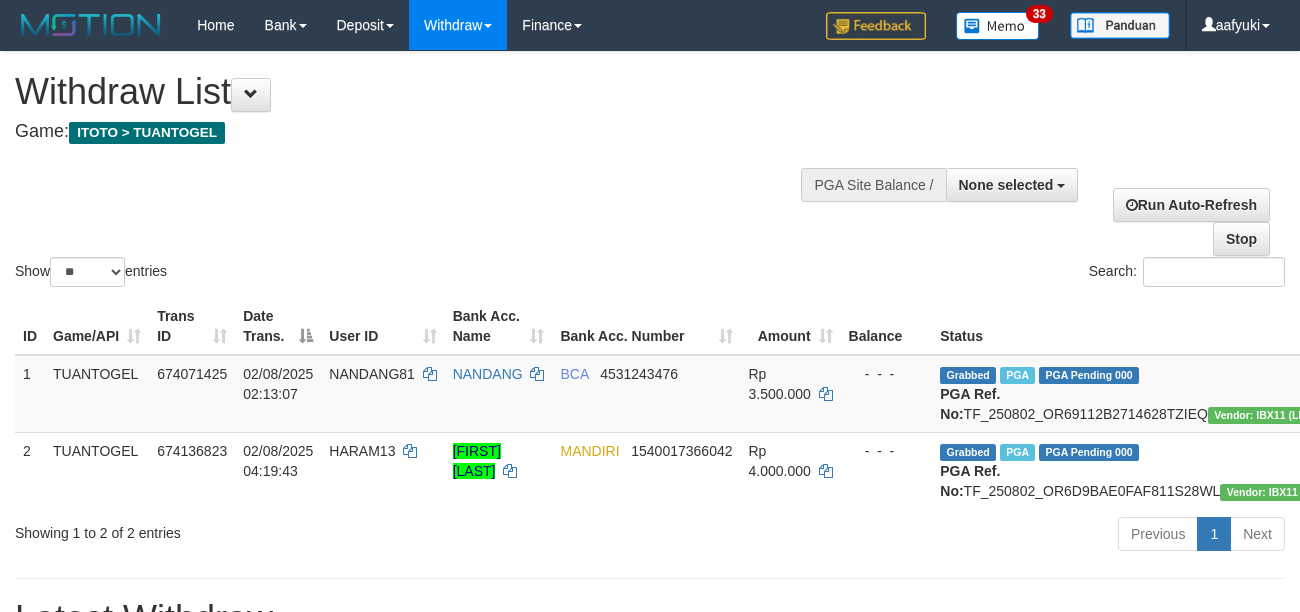 select 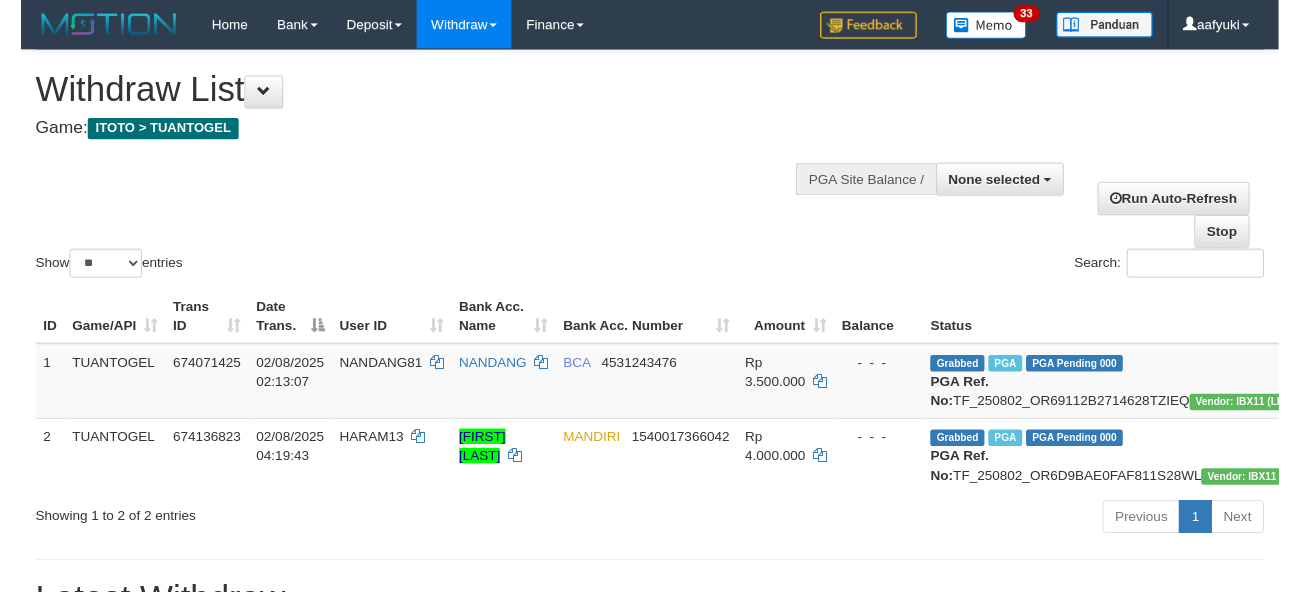 scroll, scrollTop: 266, scrollLeft: 0, axis: vertical 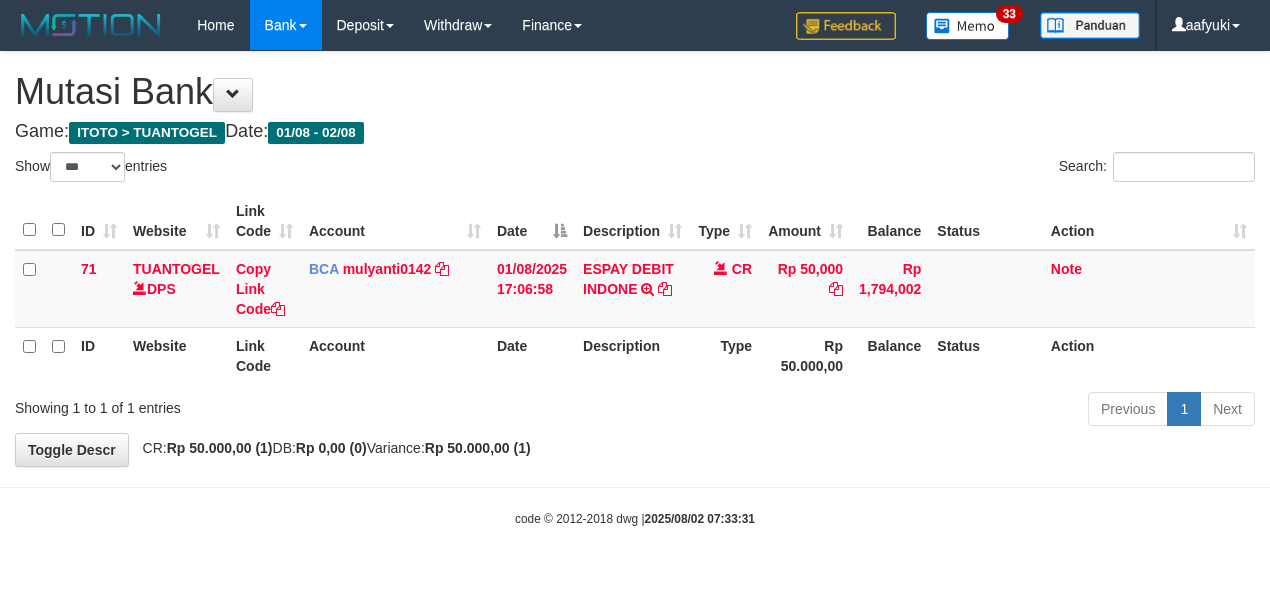 select on "***" 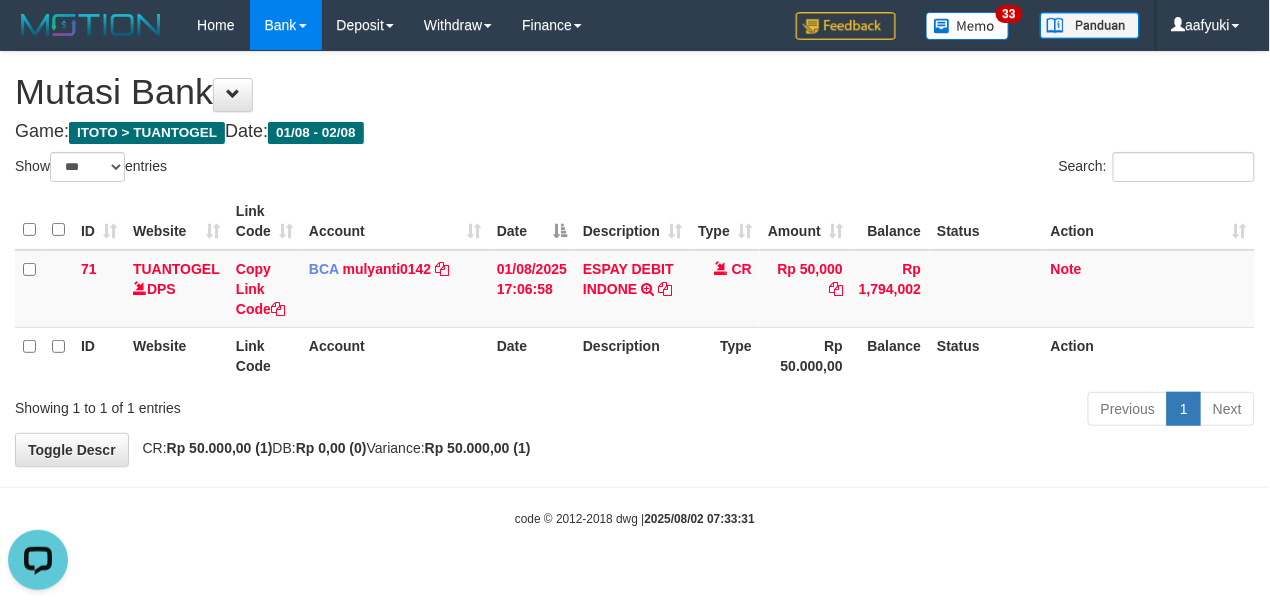 scroll, scrollTop: 0, scrollLeft: 0, axis: both 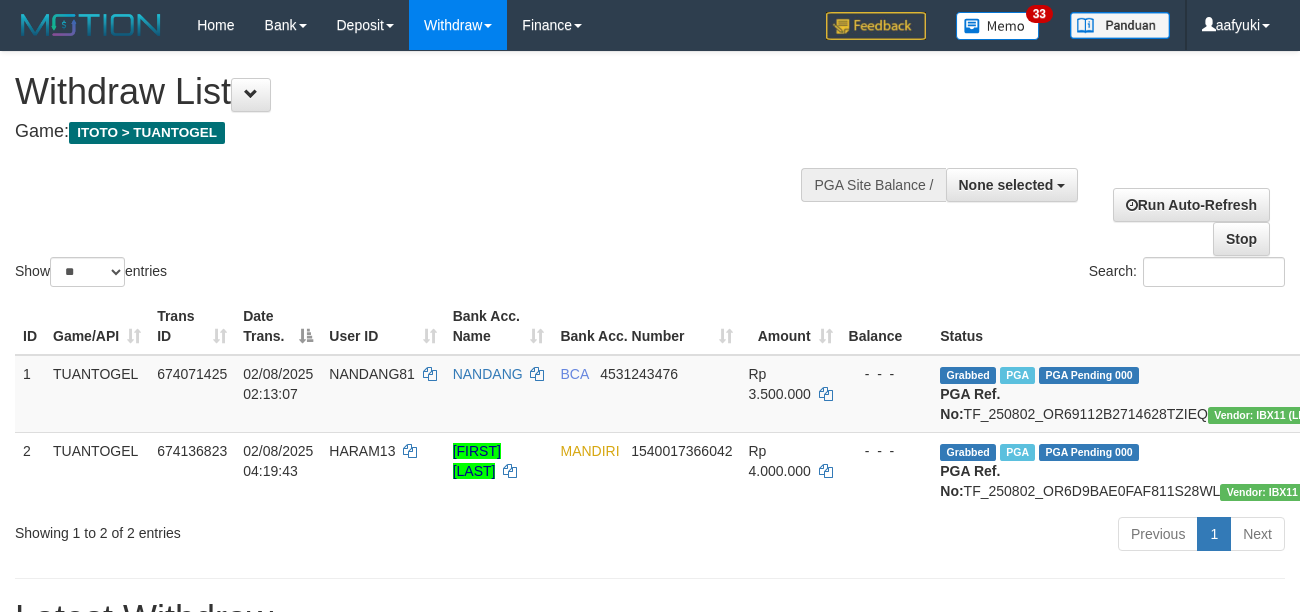 select 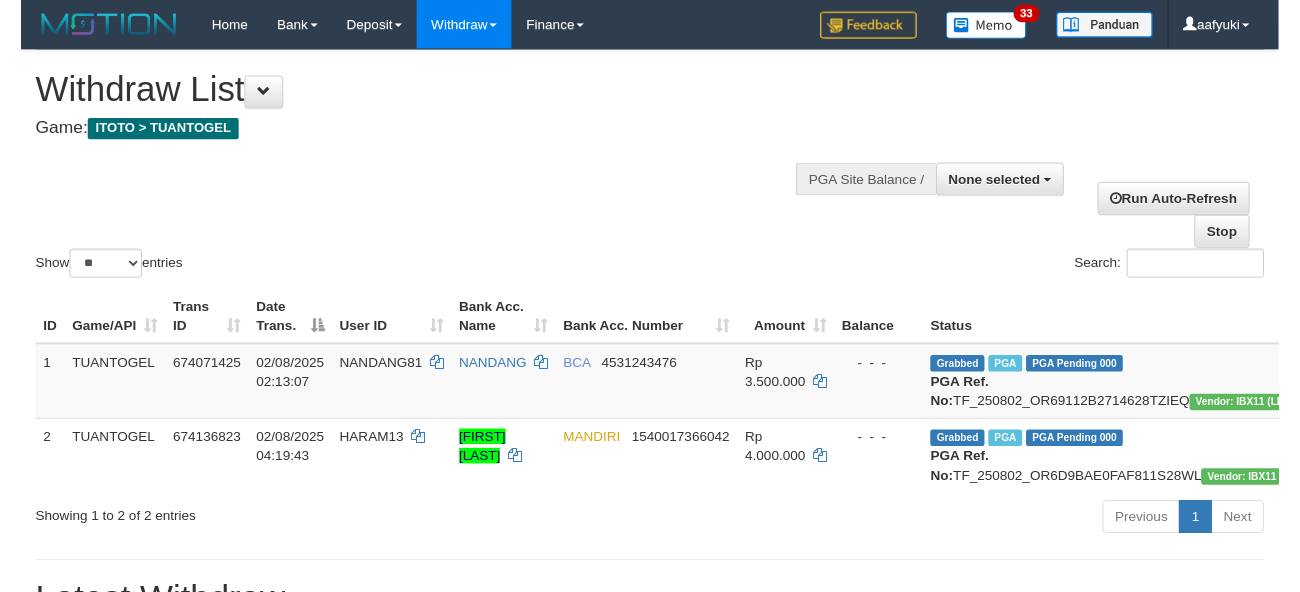 scroll, scrollTop: 266, scrollLeft: 0, axis: vertical 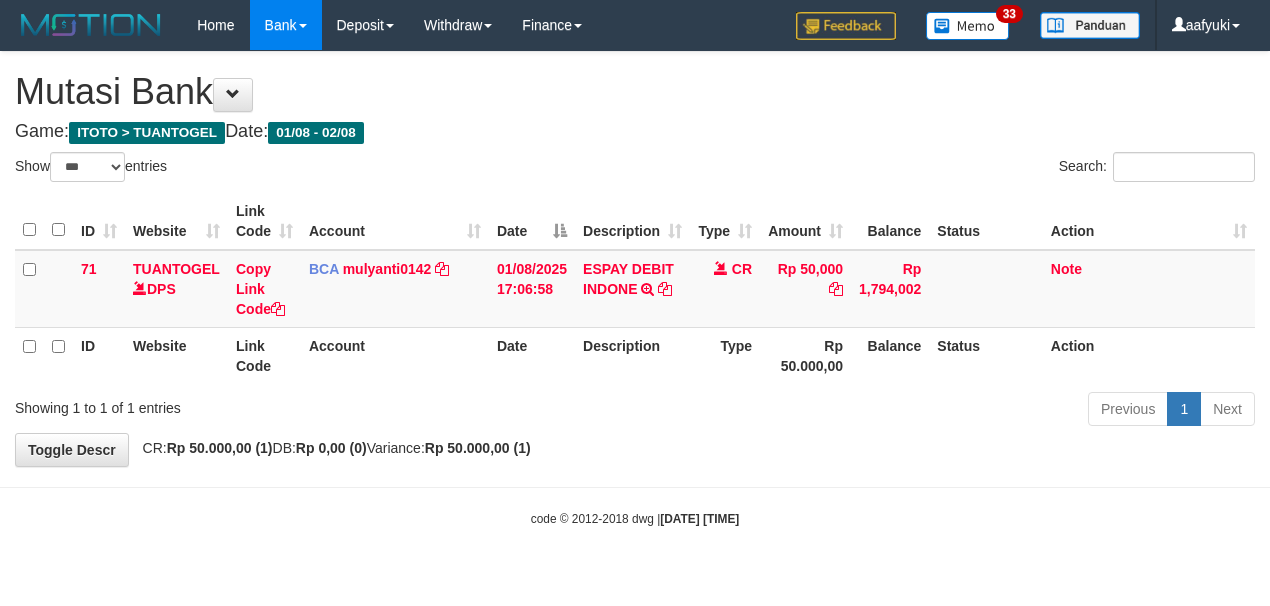 select on "***" 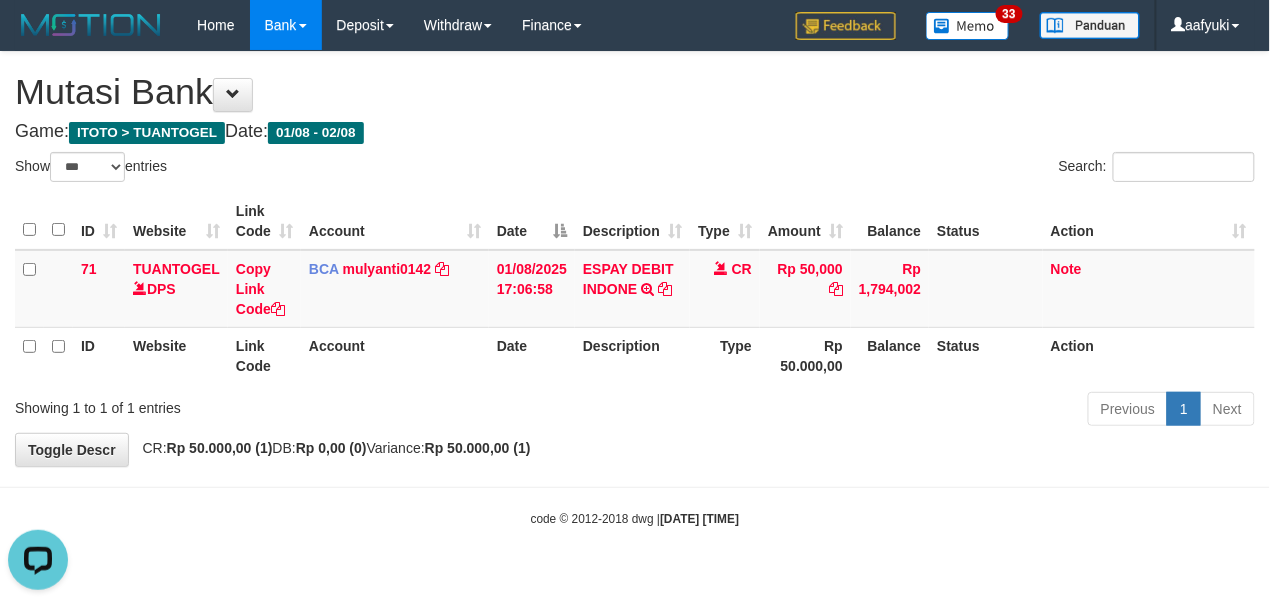 scroll, scrollTop: 0, scrollLeft: 0, axis: both 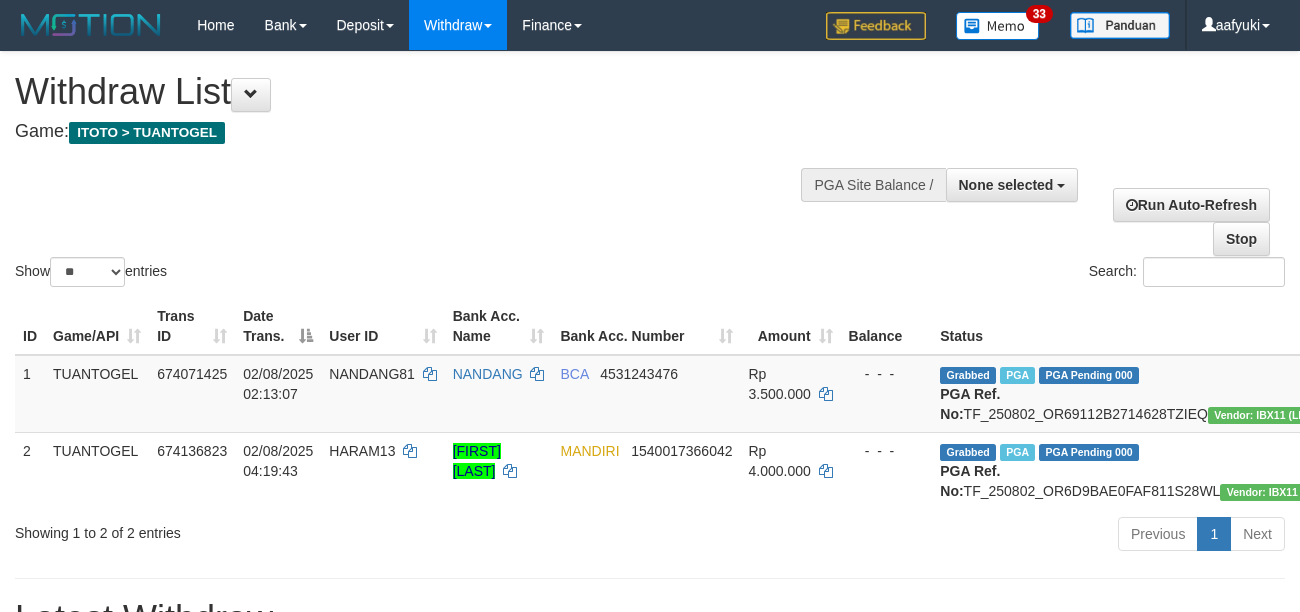 select 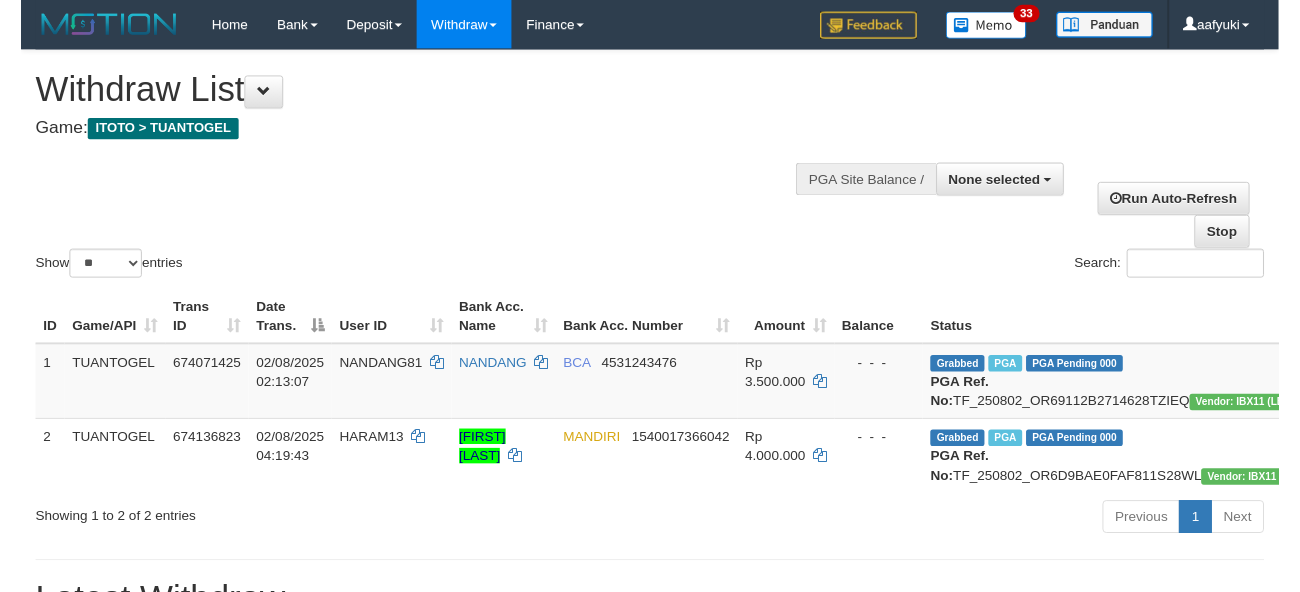 scroll, scrollTop: 266, scrollLeft: 0, axis: vertical 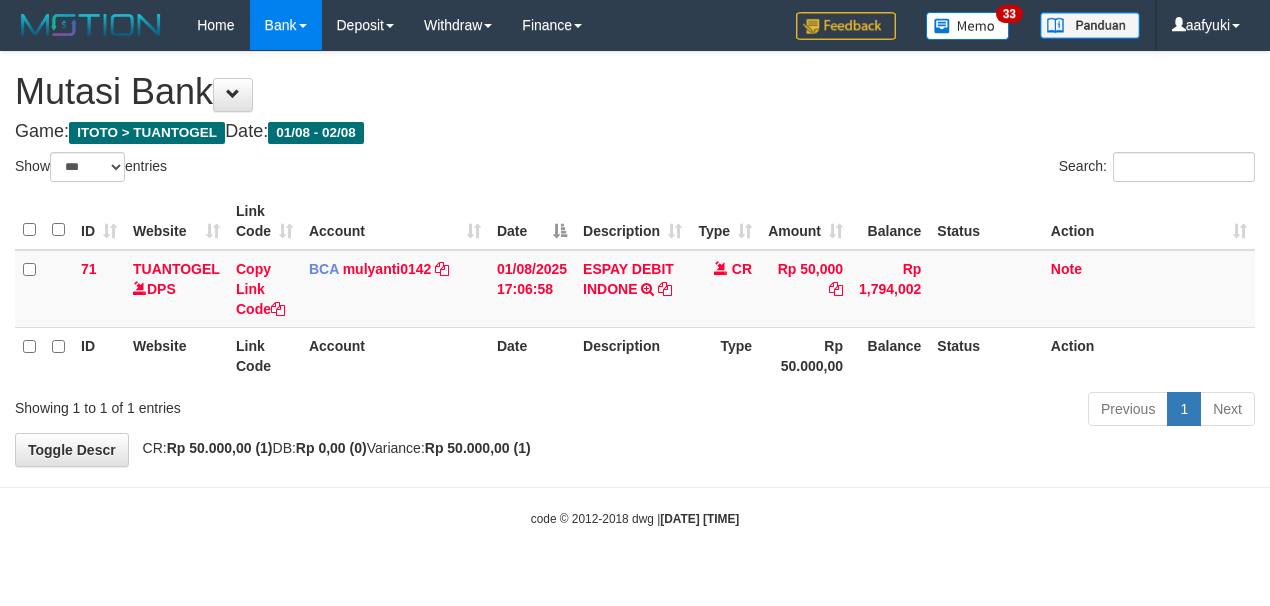 select on "***" 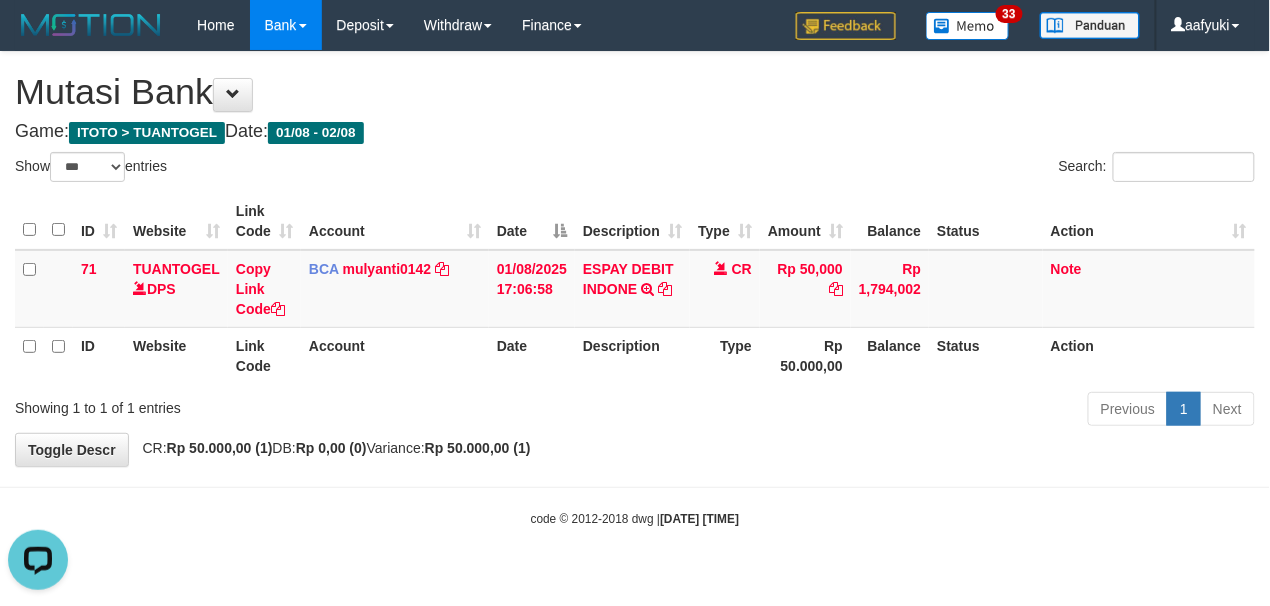 scroll, scrollTop: 0, scrollLeft: 0, axis: both 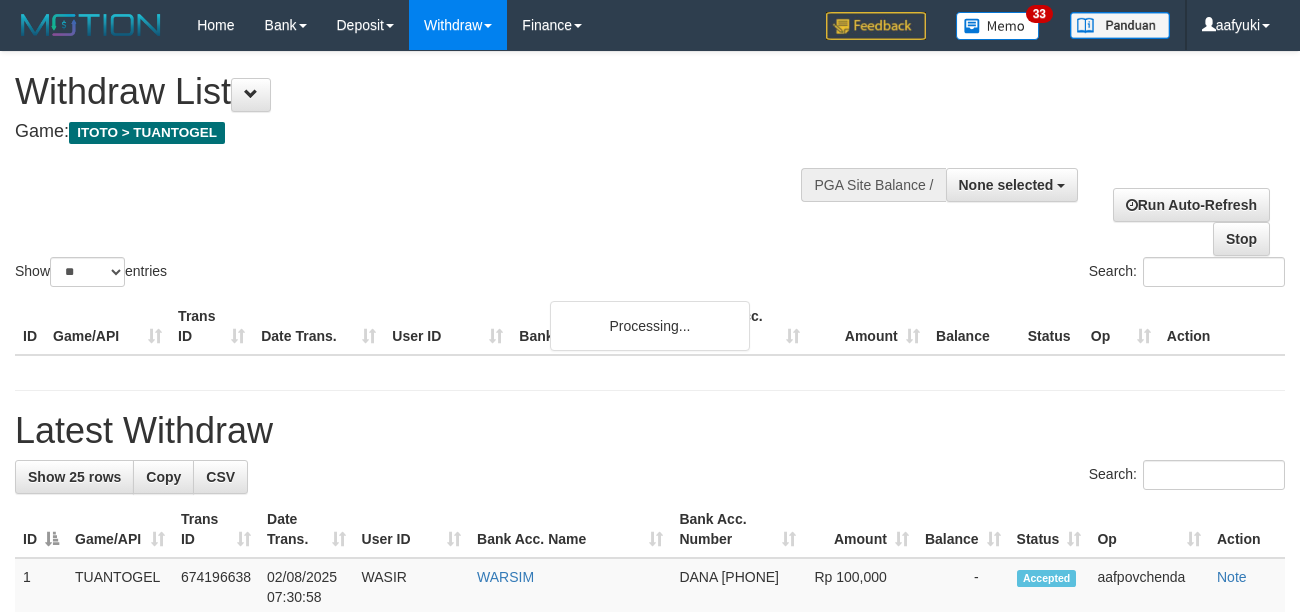 select 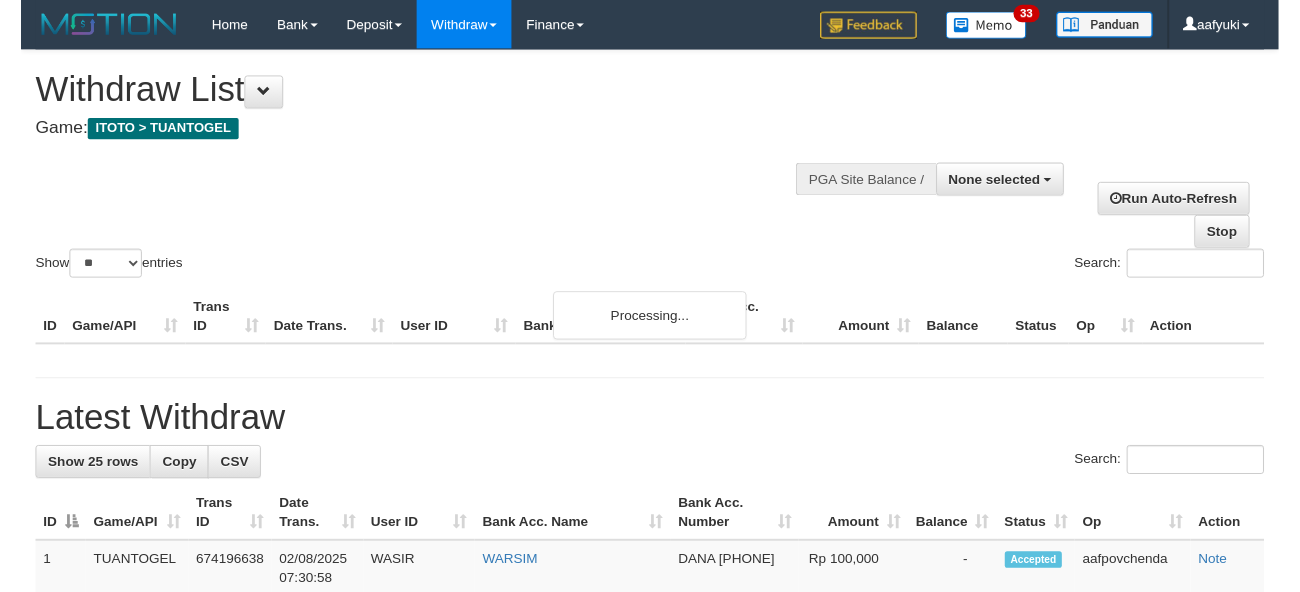 scroll, scrollTop: 266, scrollLeft: 0, axis: vertical 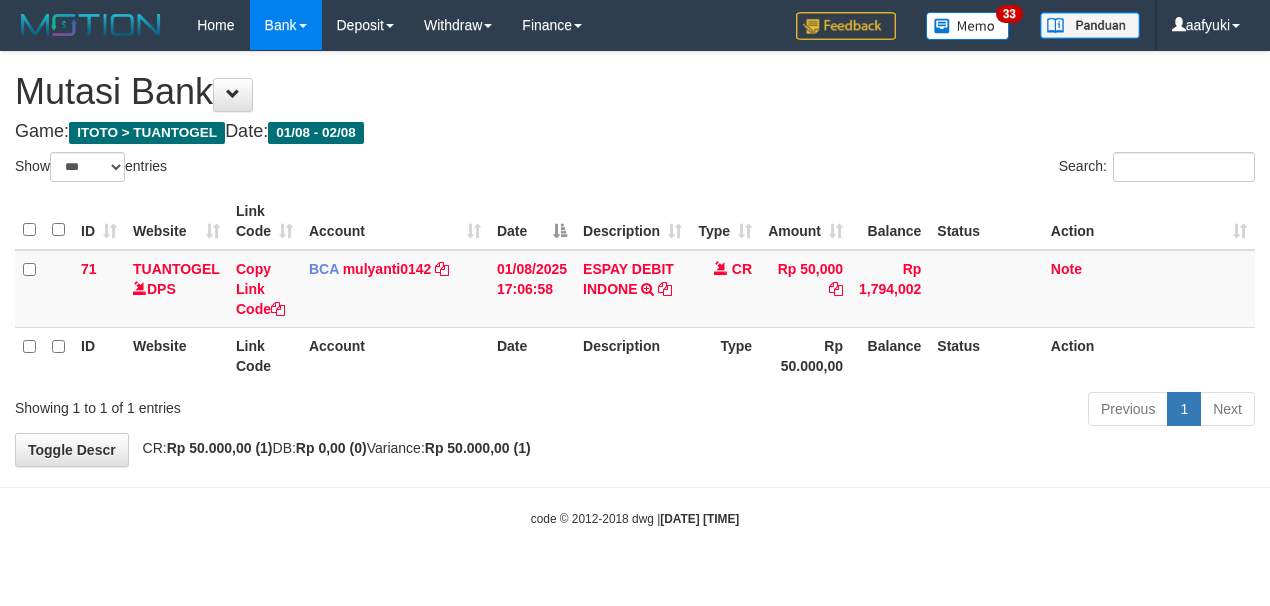 select on "***" 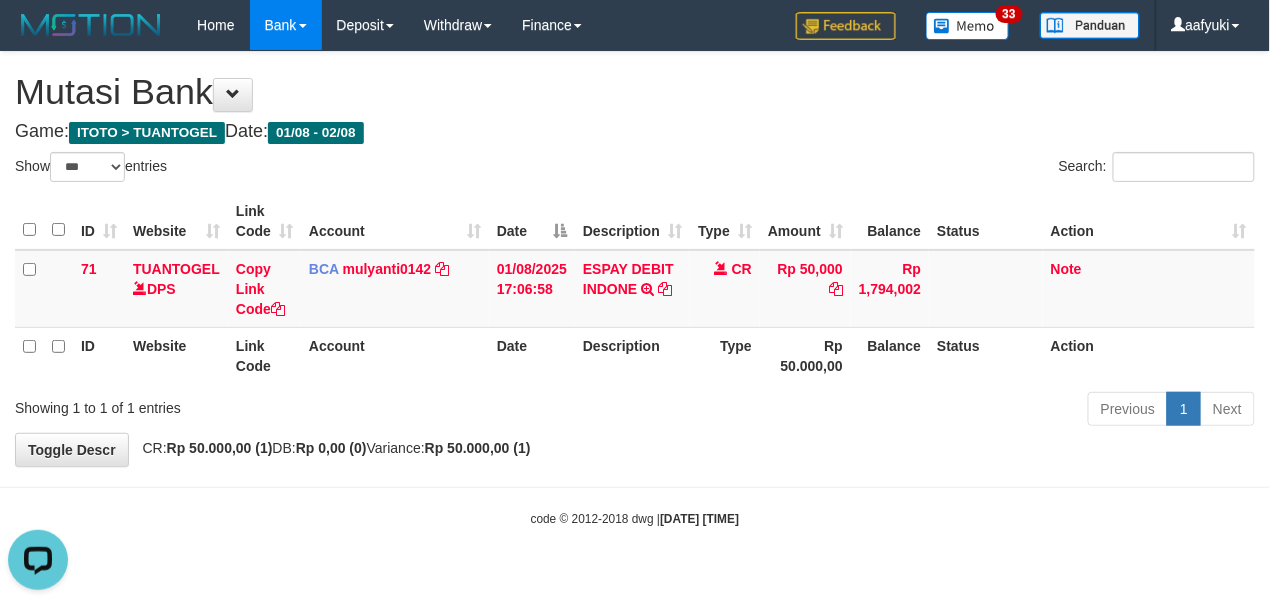 scroll, scrollTop: 0, scrollLeft: 0, axis: both 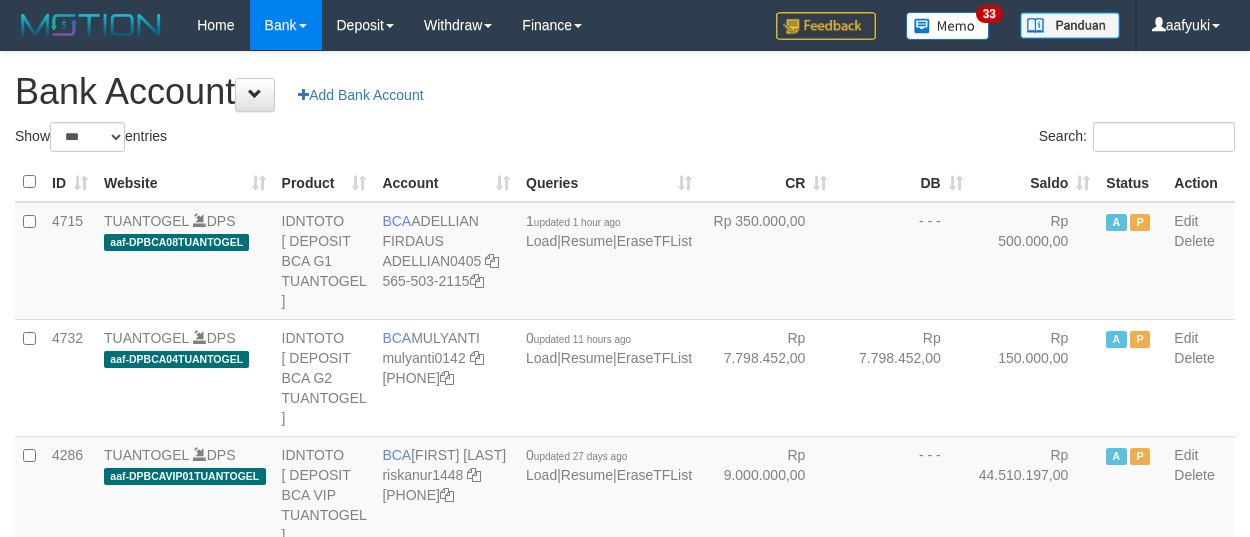 select on "***" 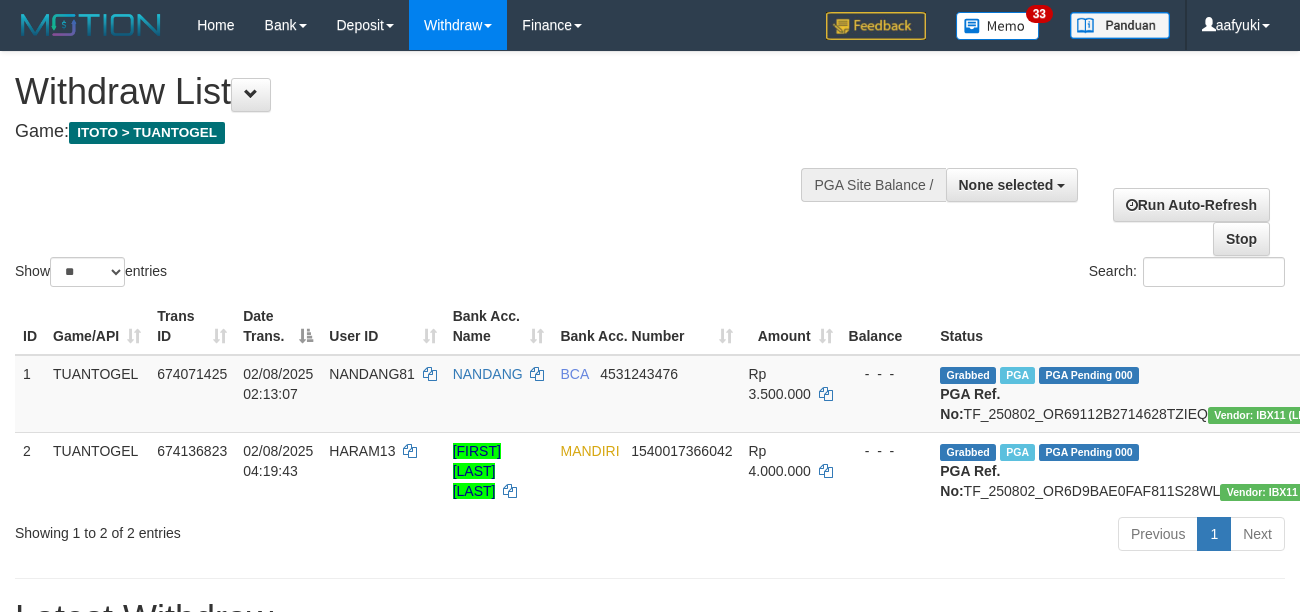 select 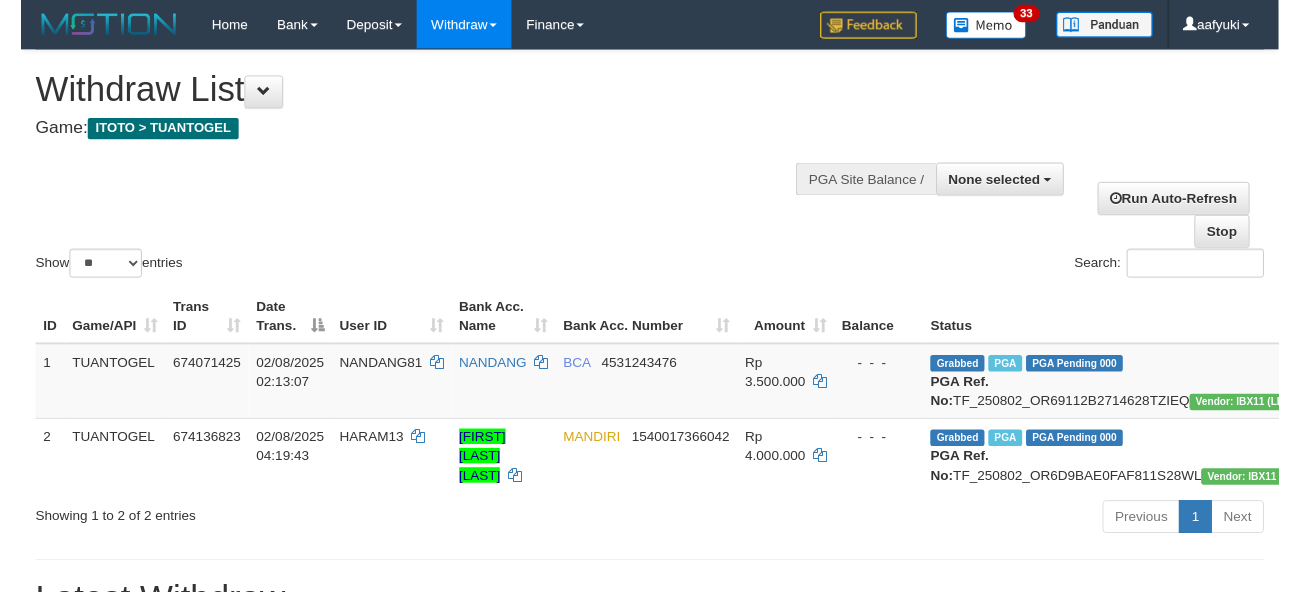 scroll, scrollTop: 266, scrollLeft: 0, axis: vertical 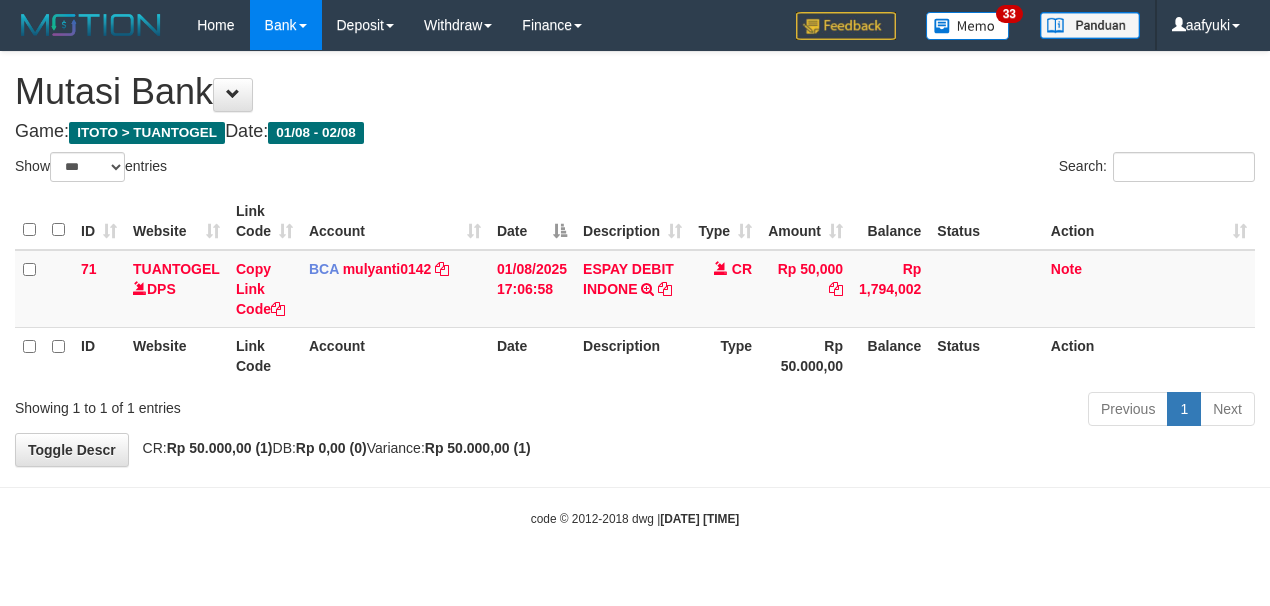 select on "***" 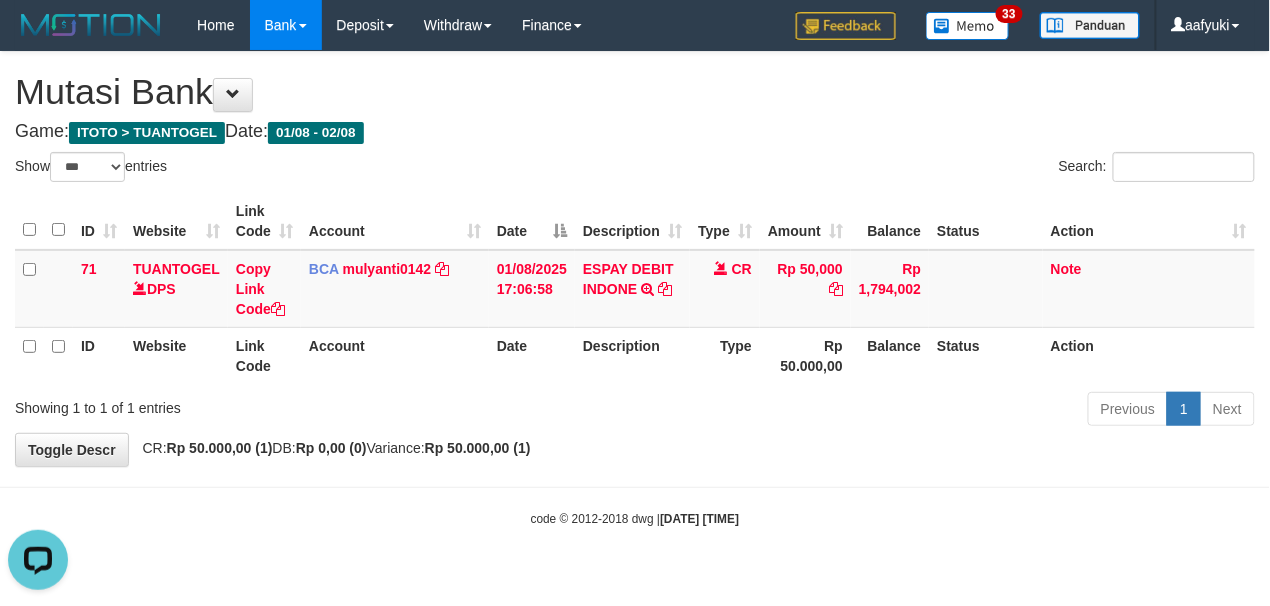 scroll, scrollTop: 0, scrollLeft: 0, axis: both 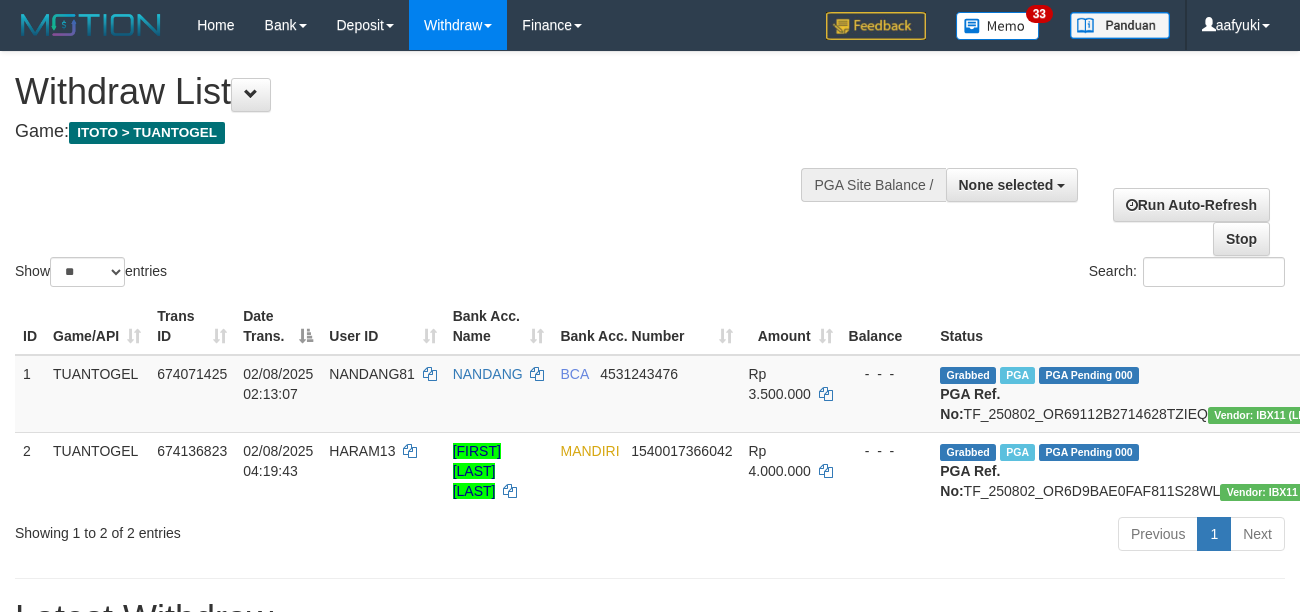 select 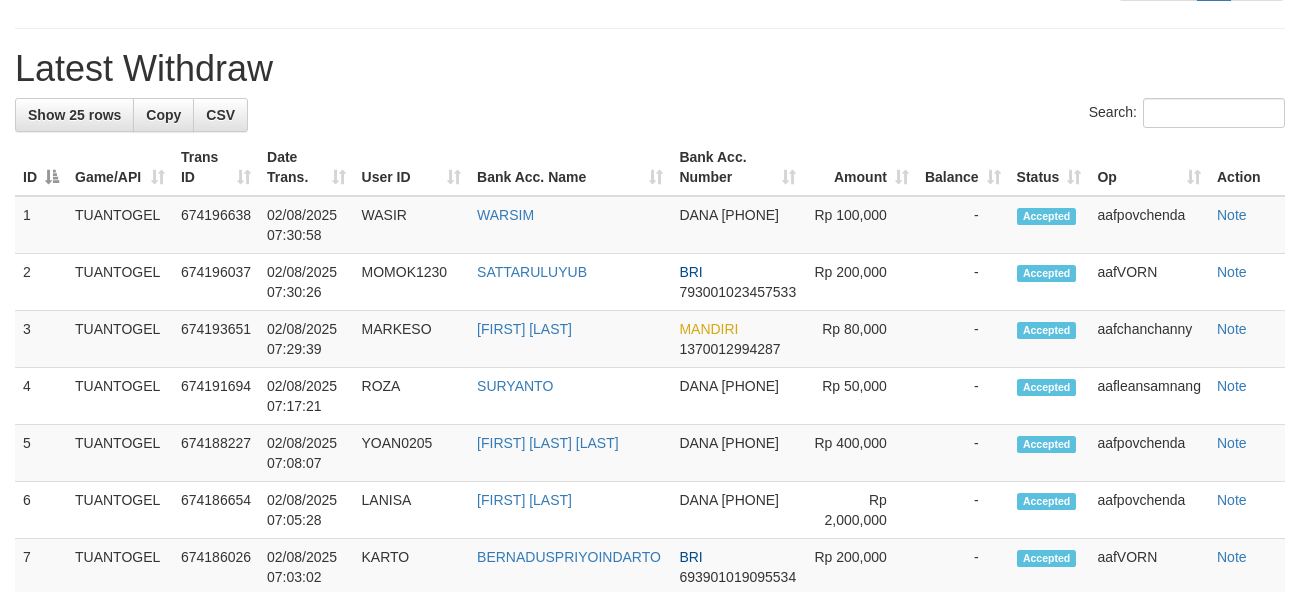 scroll, scrollTop: 266, scrollLeft: 0, axis: vertical 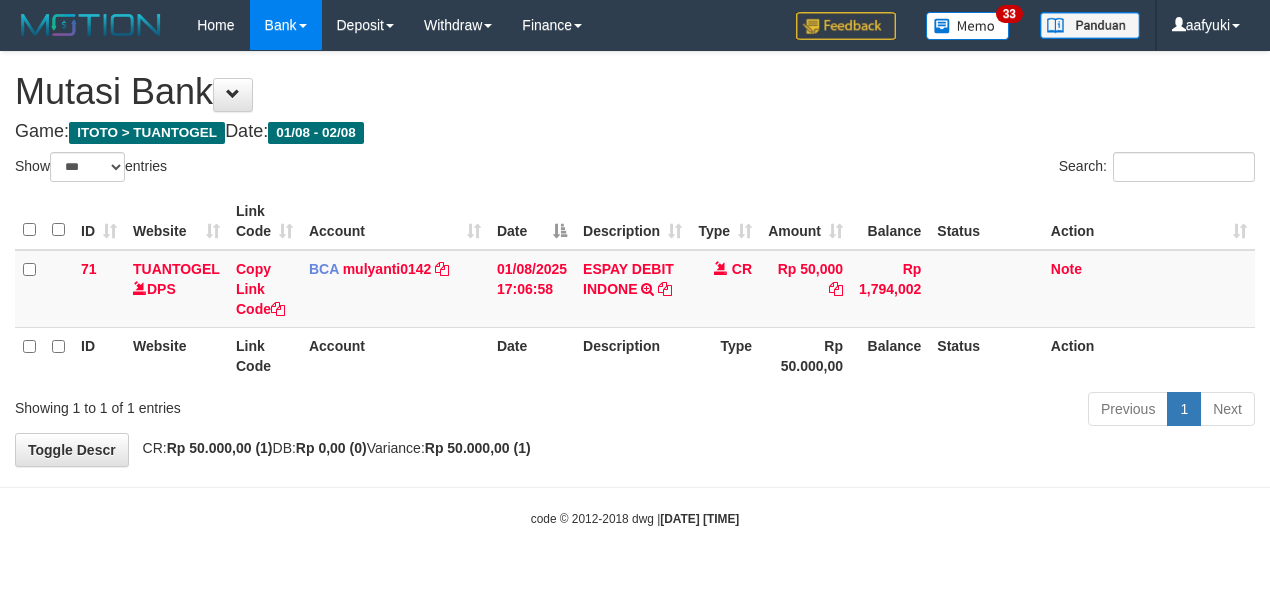 select on "***" 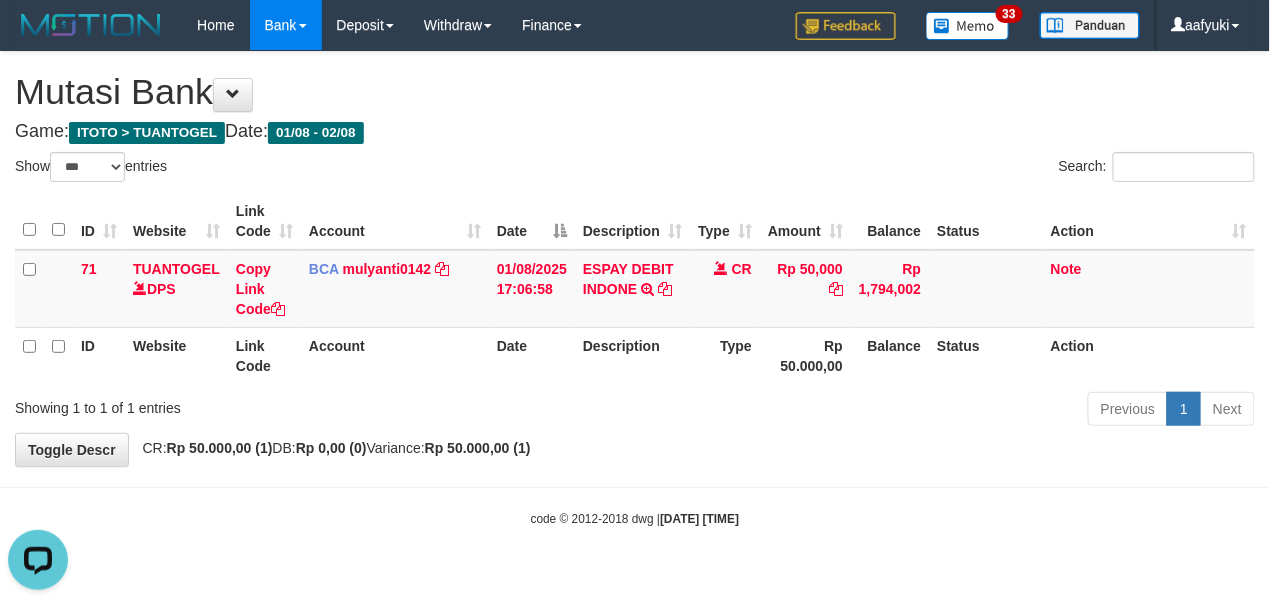 scroll, scrollTop: 0, scrollLeft: 0, axis: both 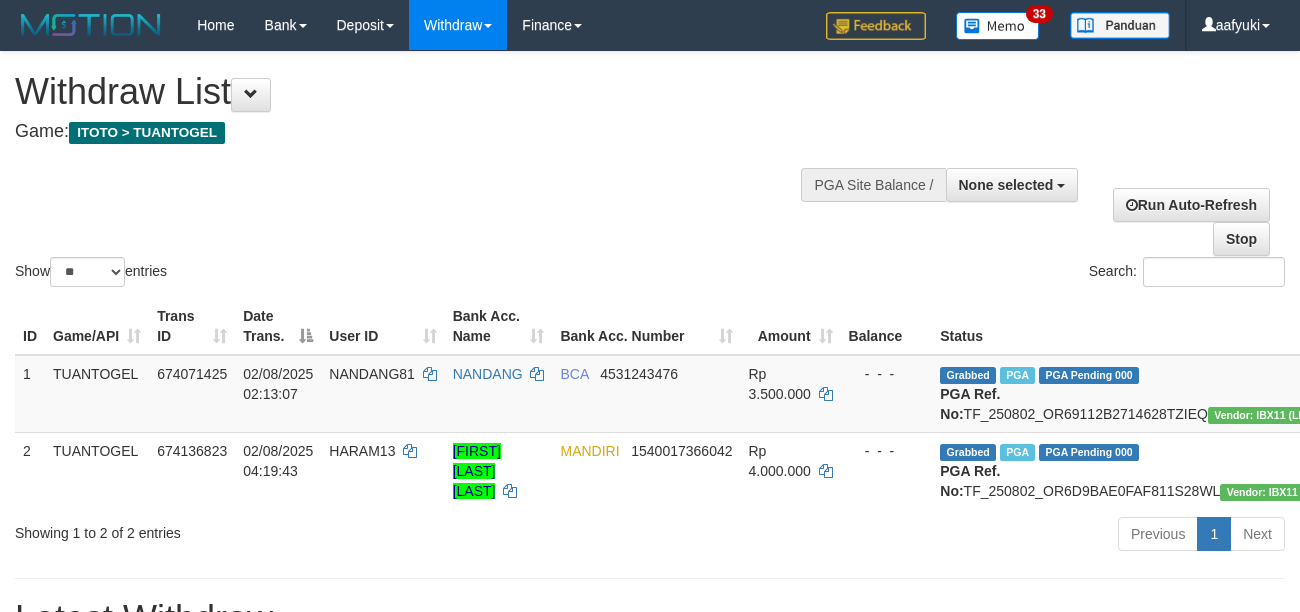 select 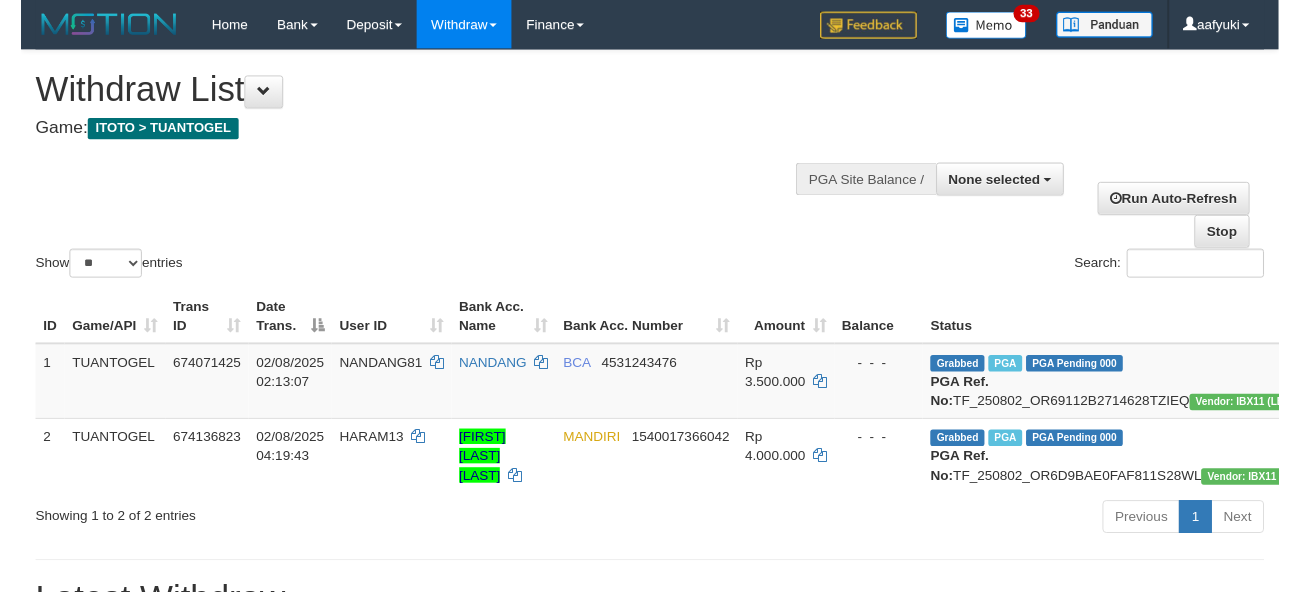 scroll, scrollTop: 266, scrollLeft: 0, axis: vertical 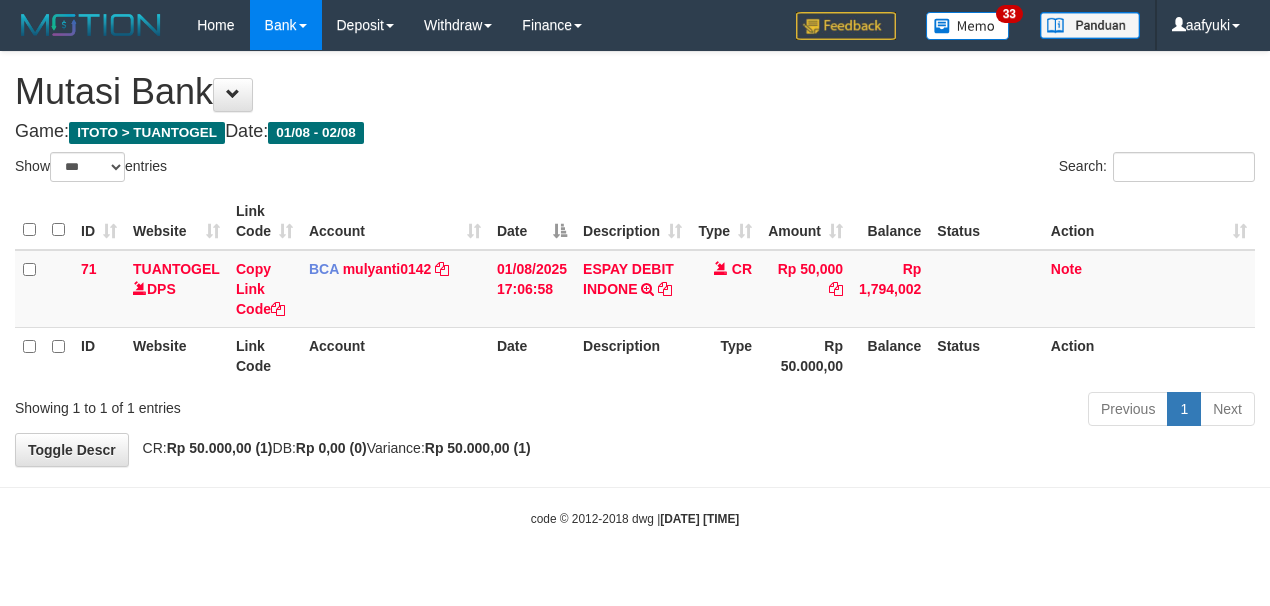 select on "***" 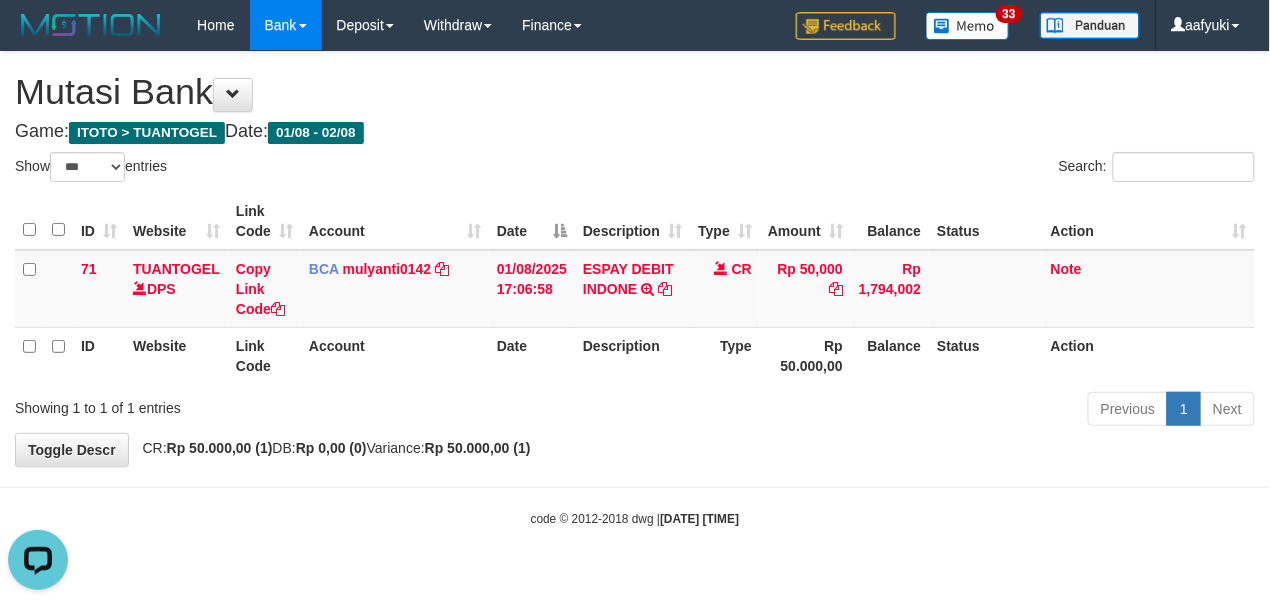 scroll, scrollTop: 0, scrollLeft: 0, axis: both 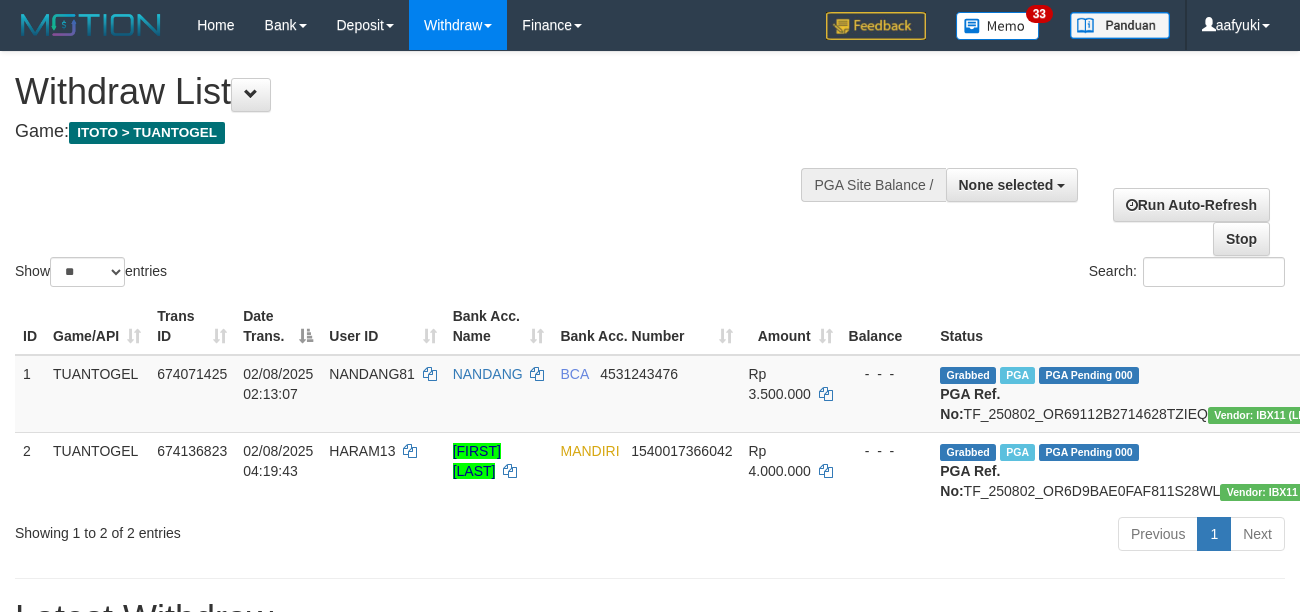 select 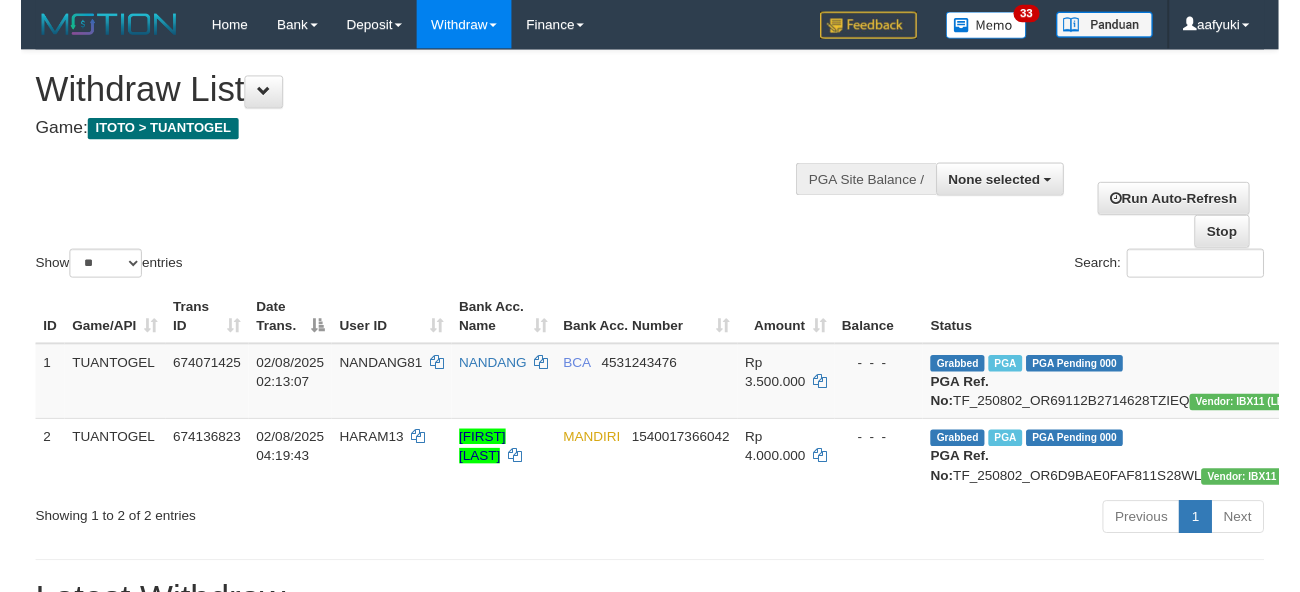 scroll, scrollTop: 266, scrollLeft: 0, axis: vertical 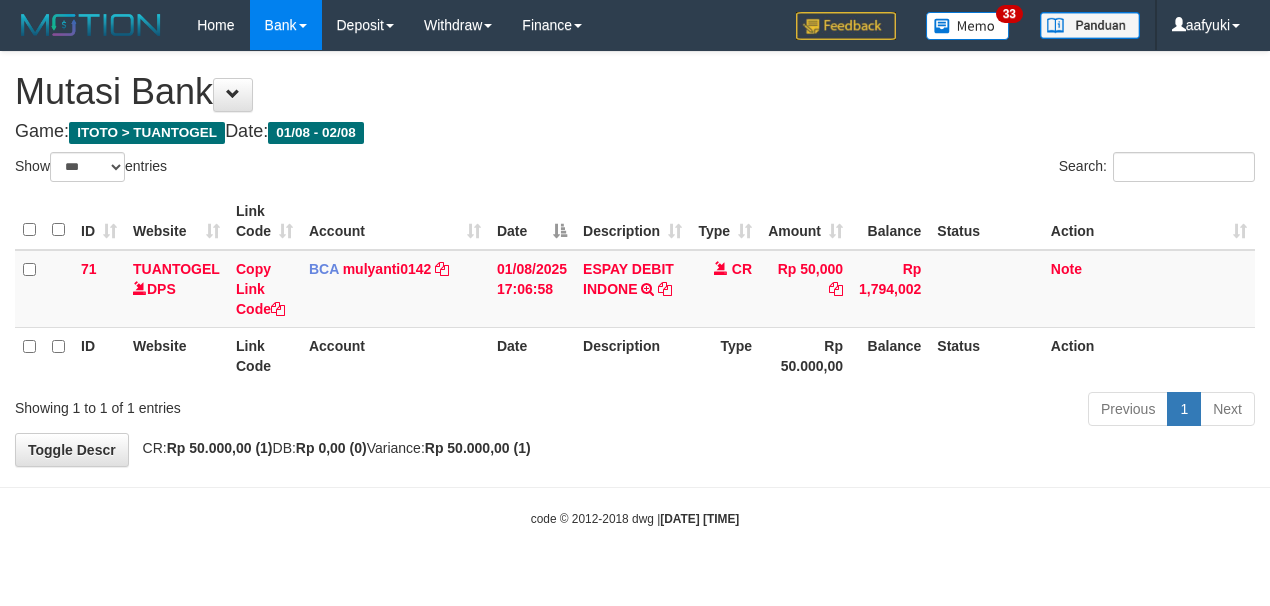 select on "***" 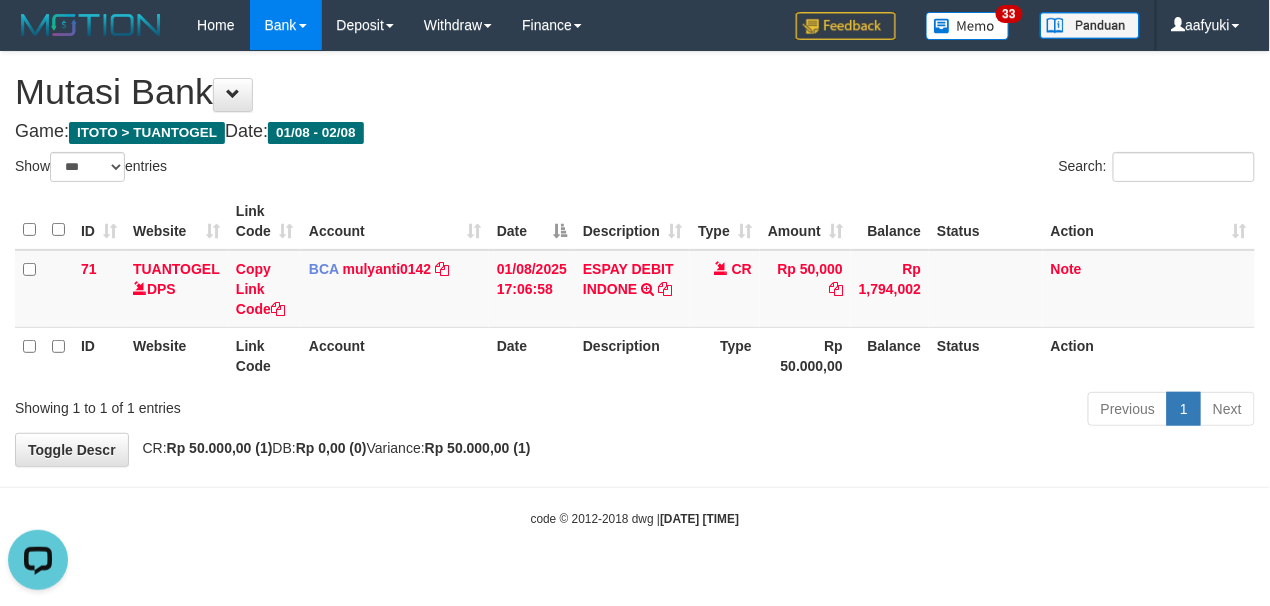 scroll, scrollTop: 0, scrollLeft: 0, axis: both 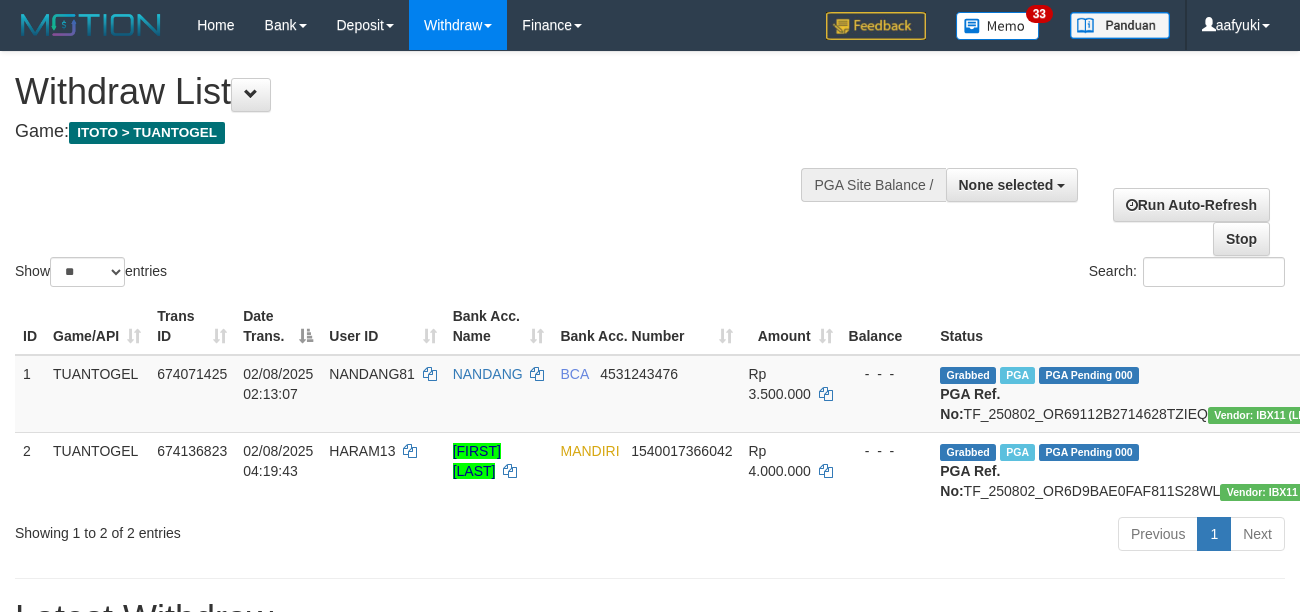 select 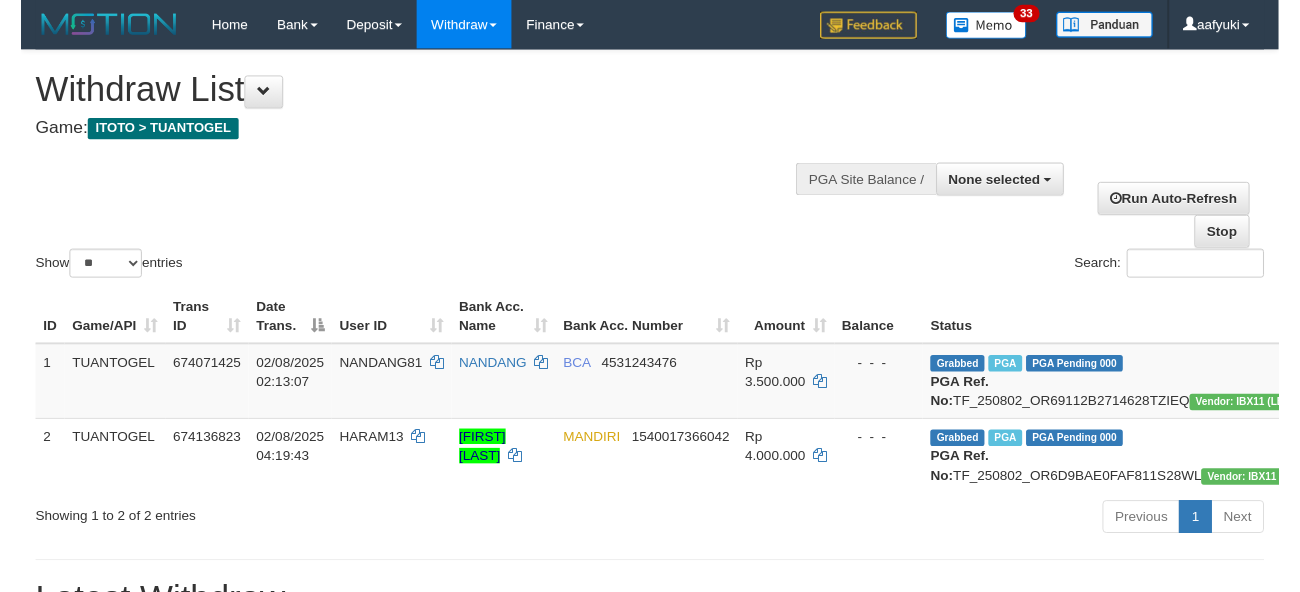 scroll, scrollTop: 266, scrollLeft: 0, axis: vertical 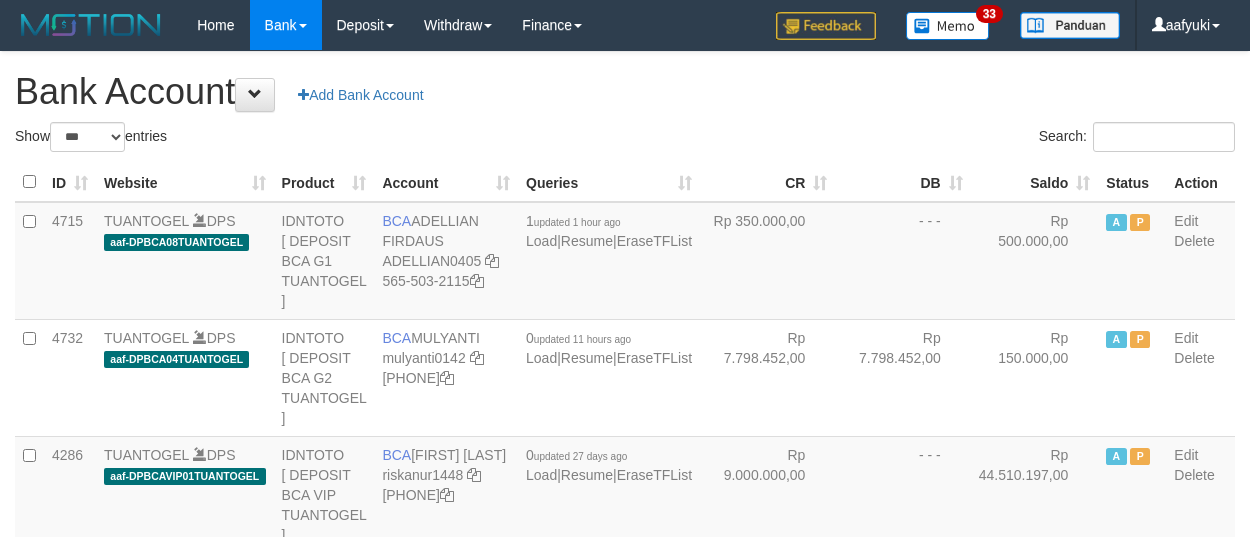 select on "***" 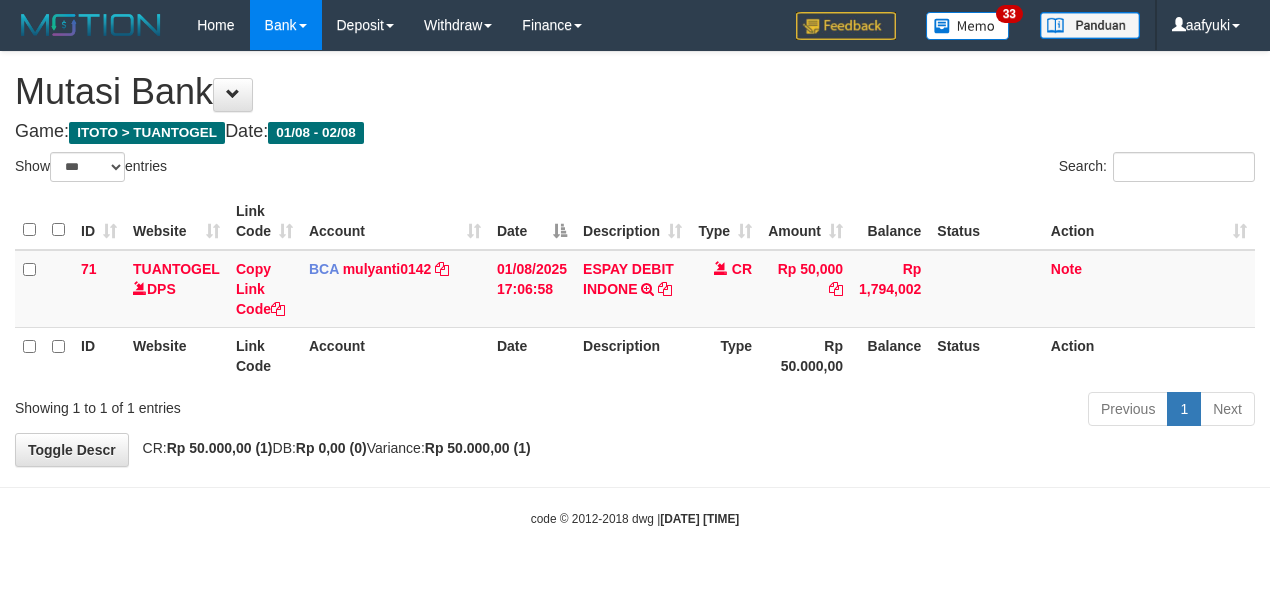 select on "***" 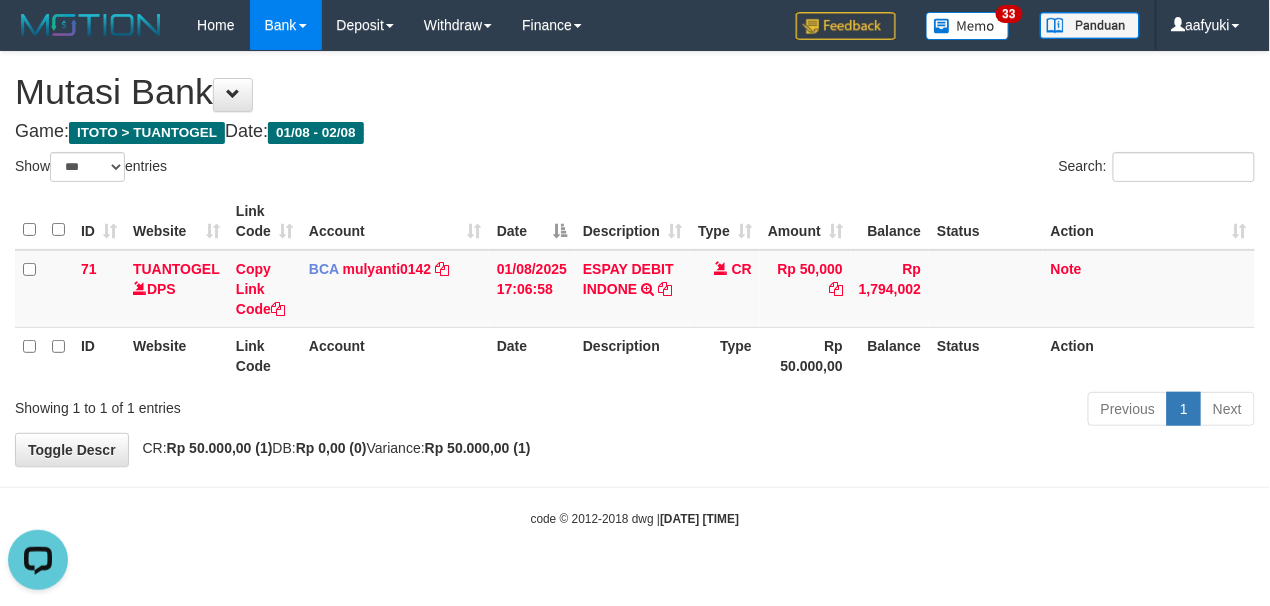 scroll, scrollTop: 0, scrollLeft: 0, axis: both 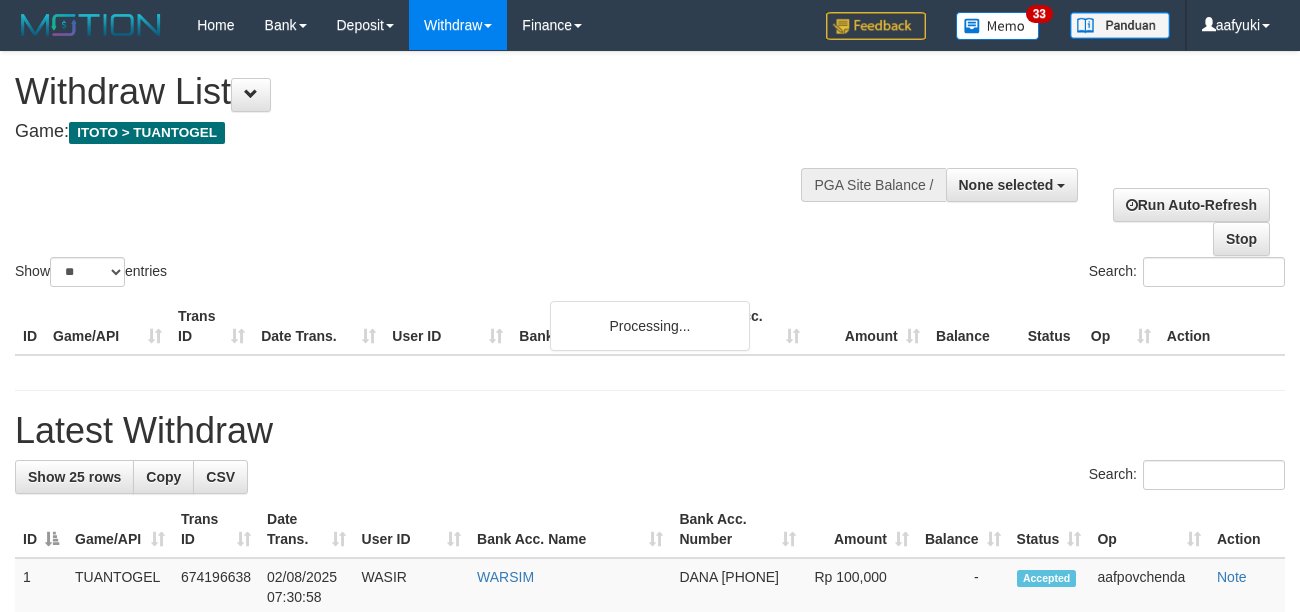 select 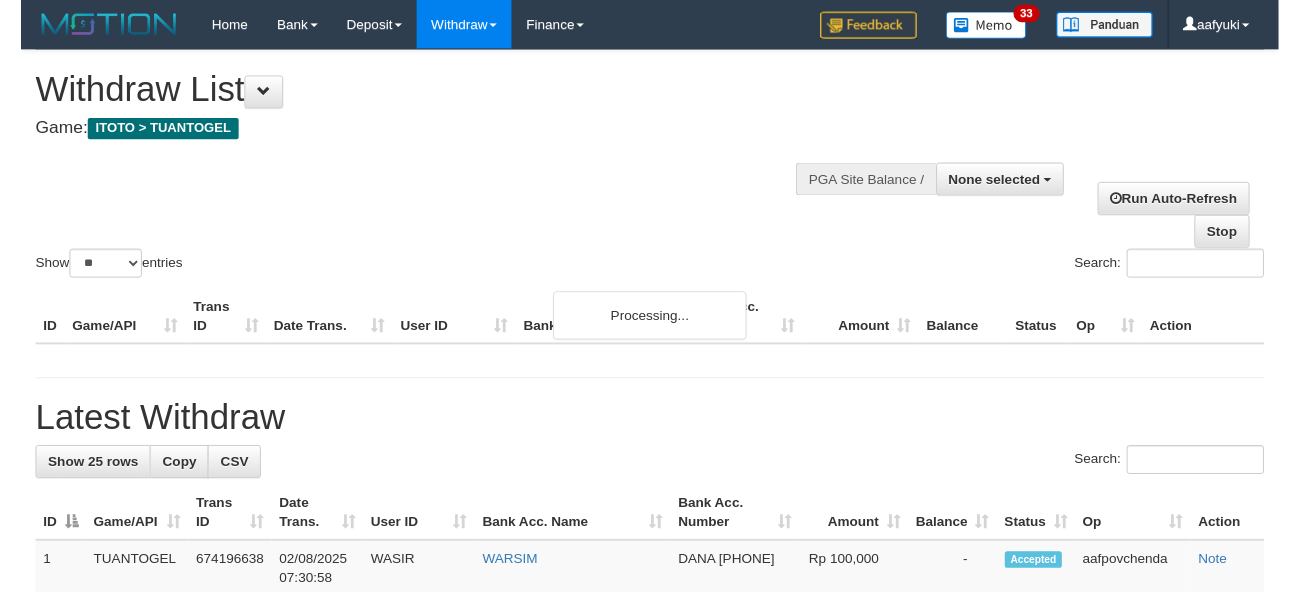 scroll, scrollTop: 266, scrollLeft: 0, axis: vertical 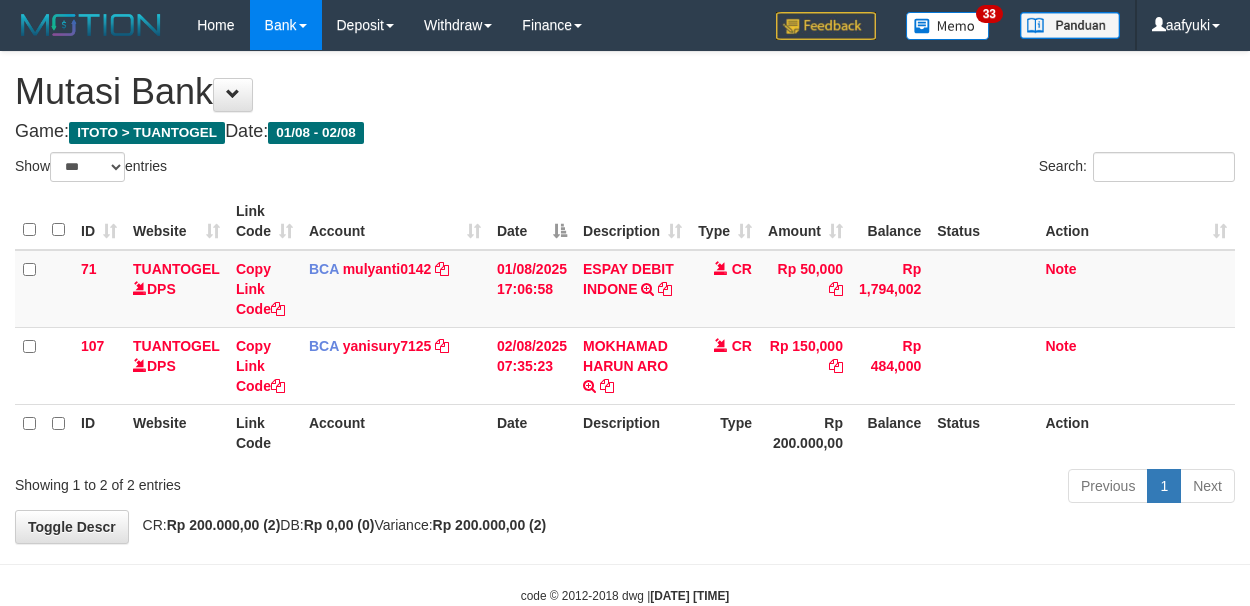 select on "***" 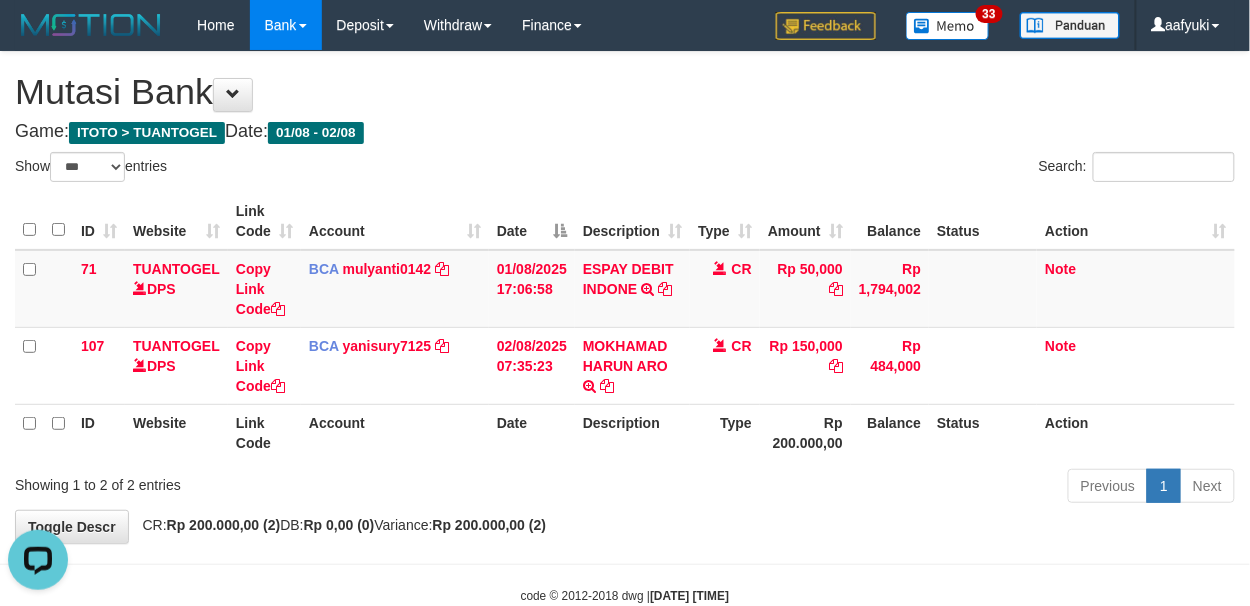 scroll, scrollTop: 0, scrollLeft: 0, axis: both 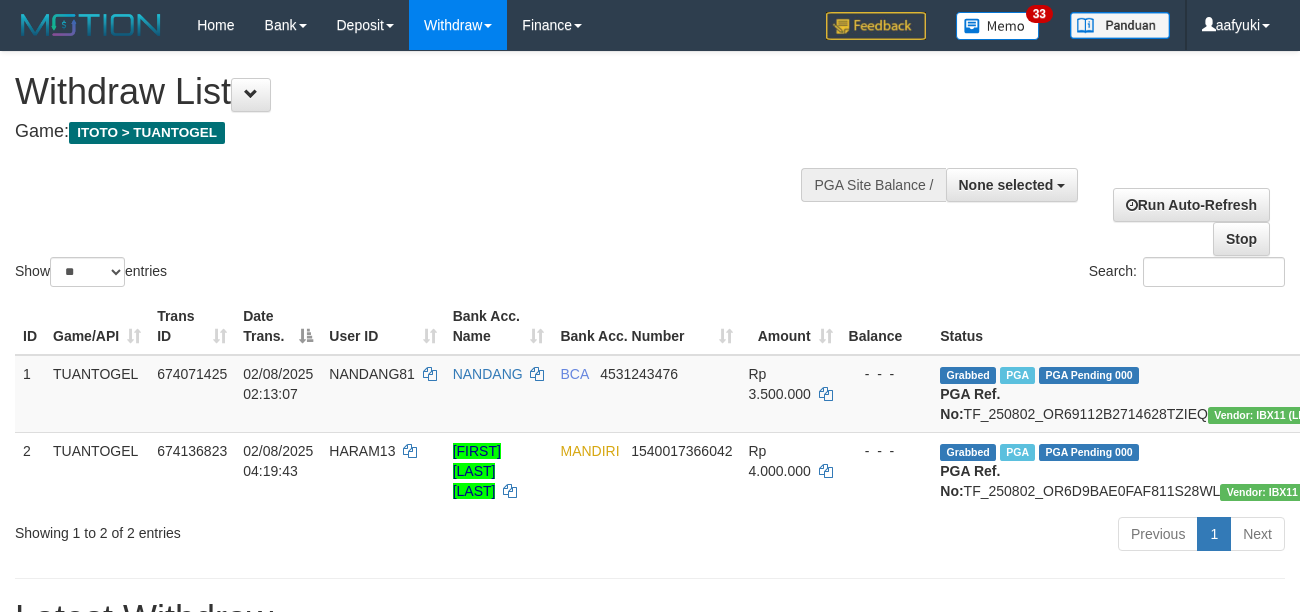 select 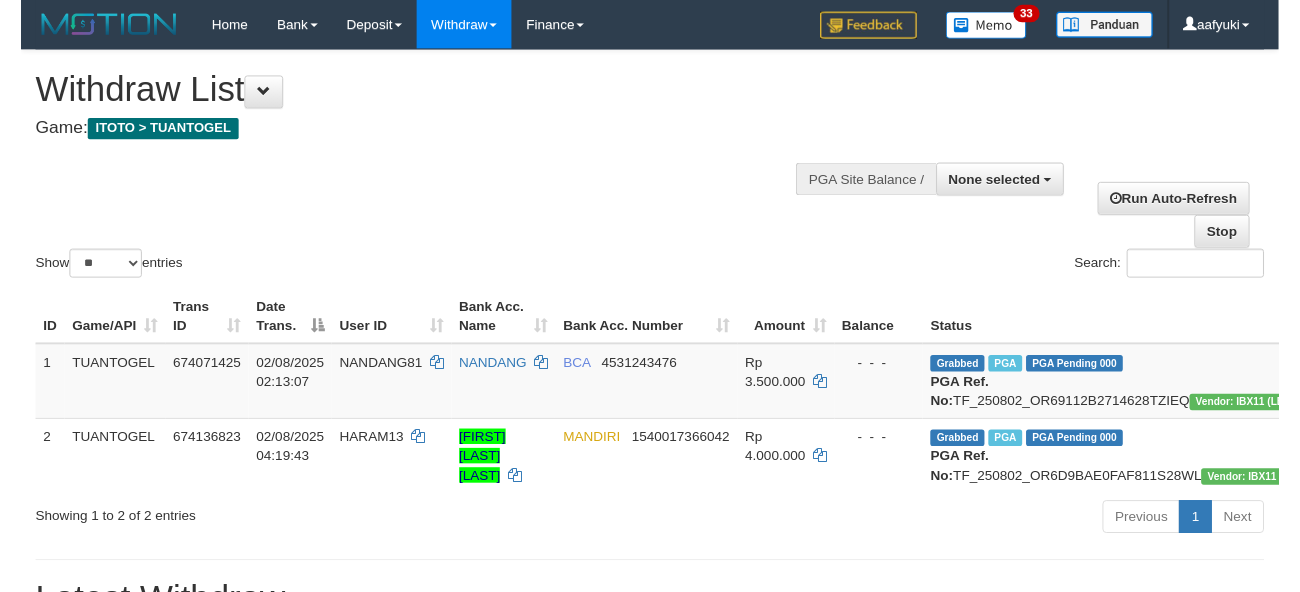 scroll, scrollTop: 266, scrollLeft: 0, axis: vertical 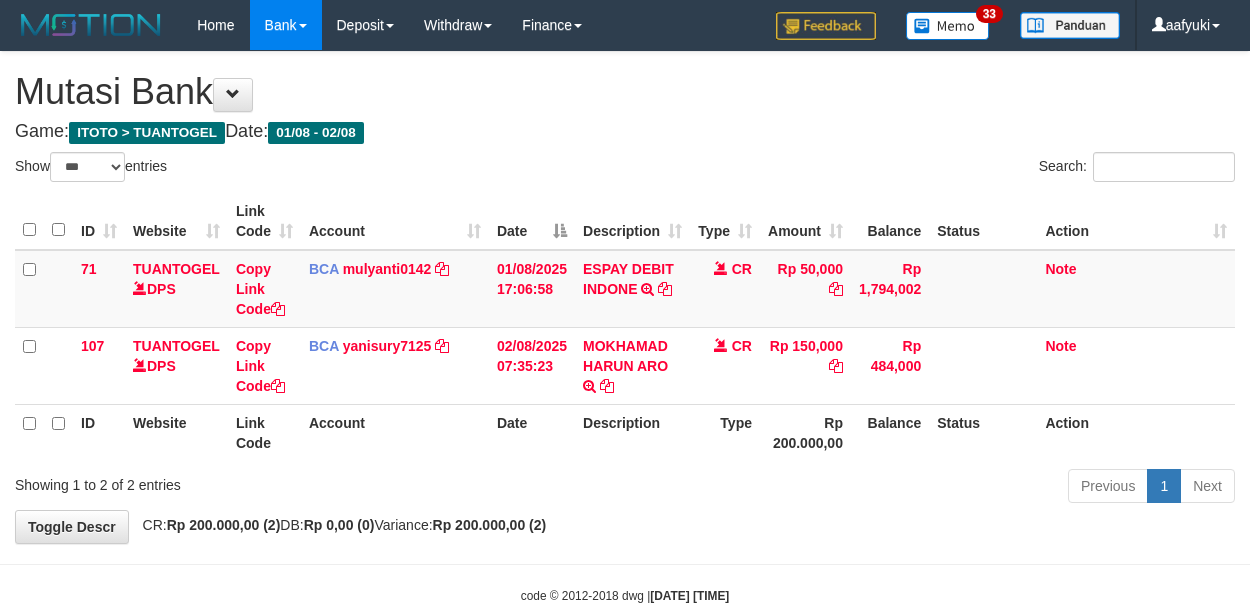 select on "***" 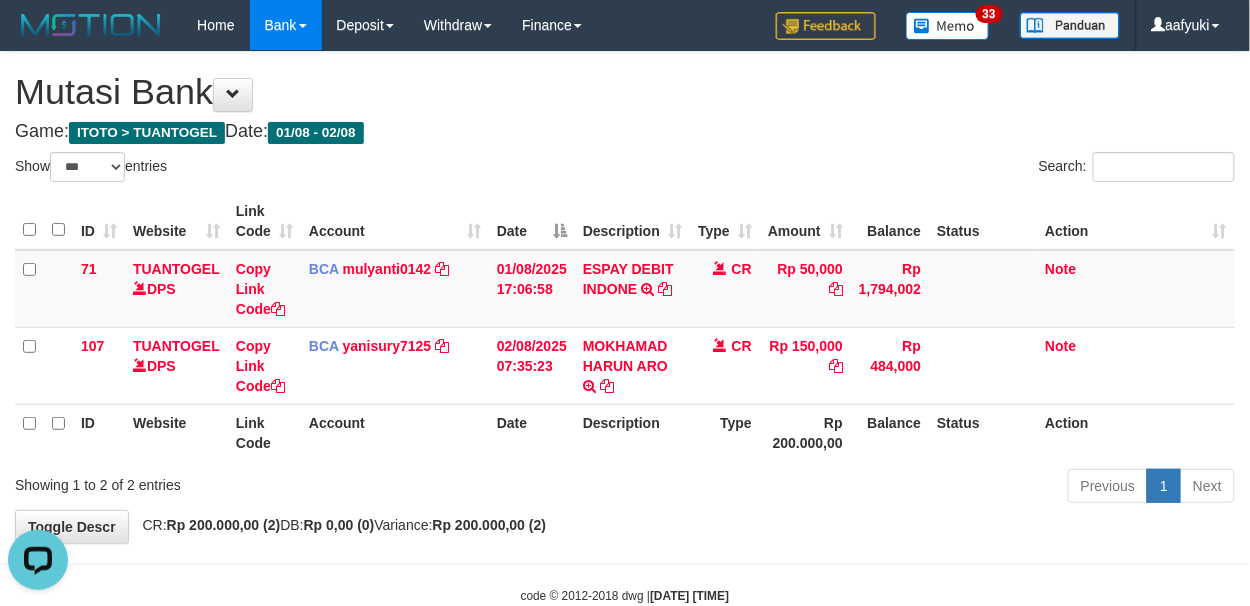 scroll, scrollTop: 0, scrollLeft: 0, axis: both 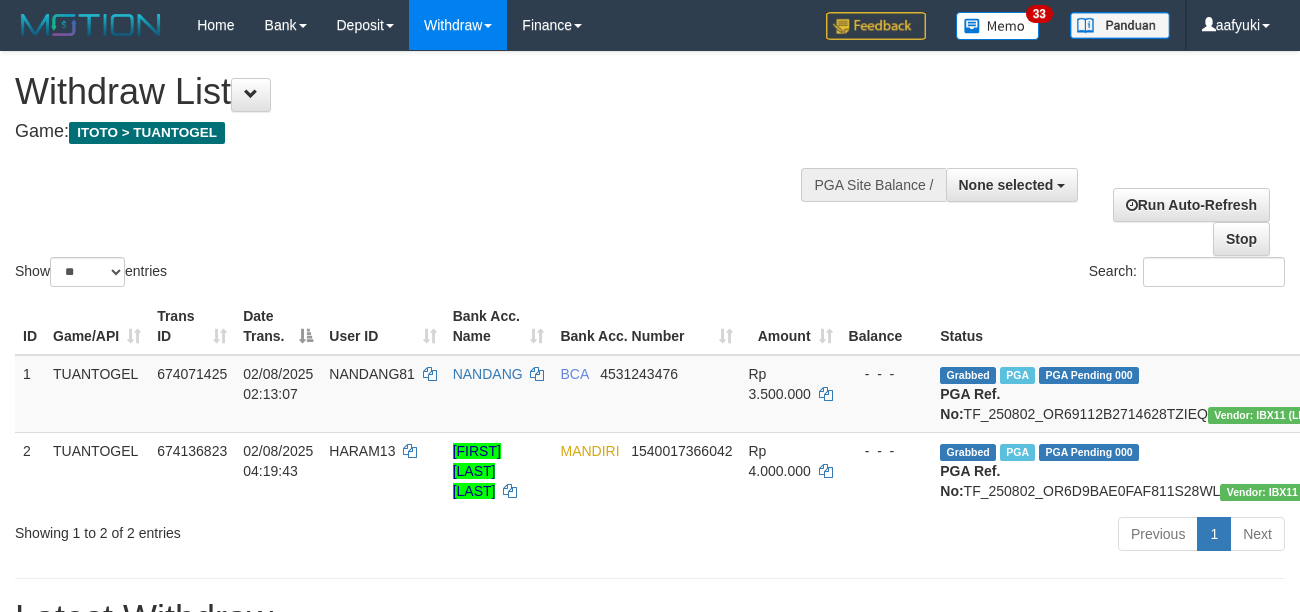 select 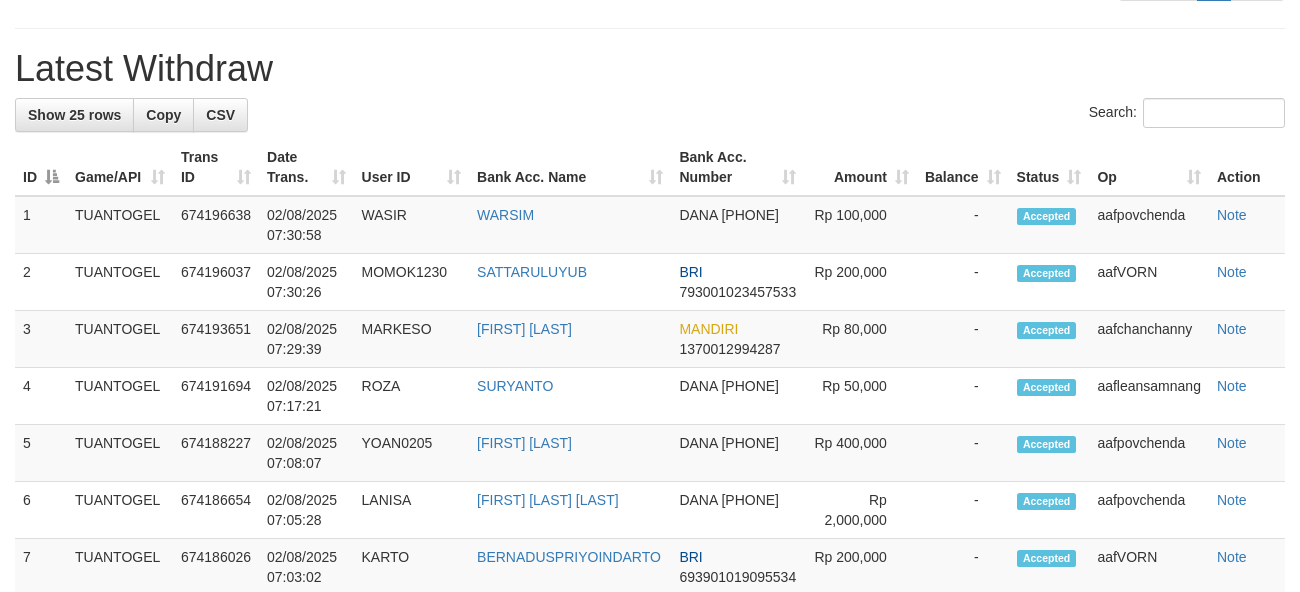 scroll, scrollTop: 266, scrollLeft: 0, axis: vertical 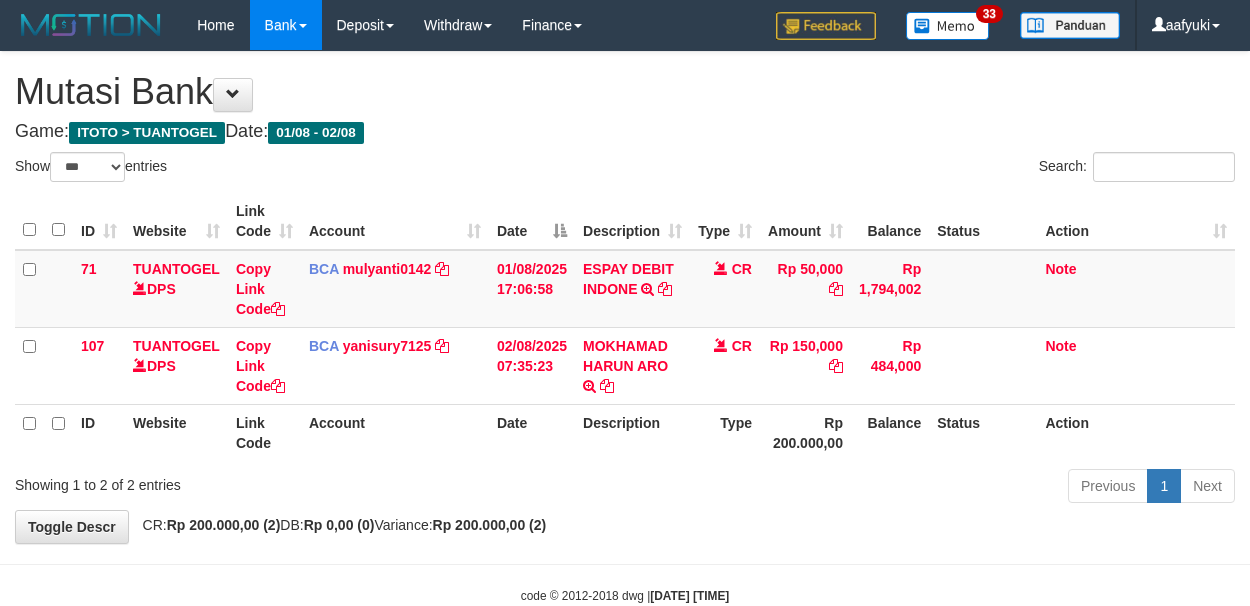 select on "***" 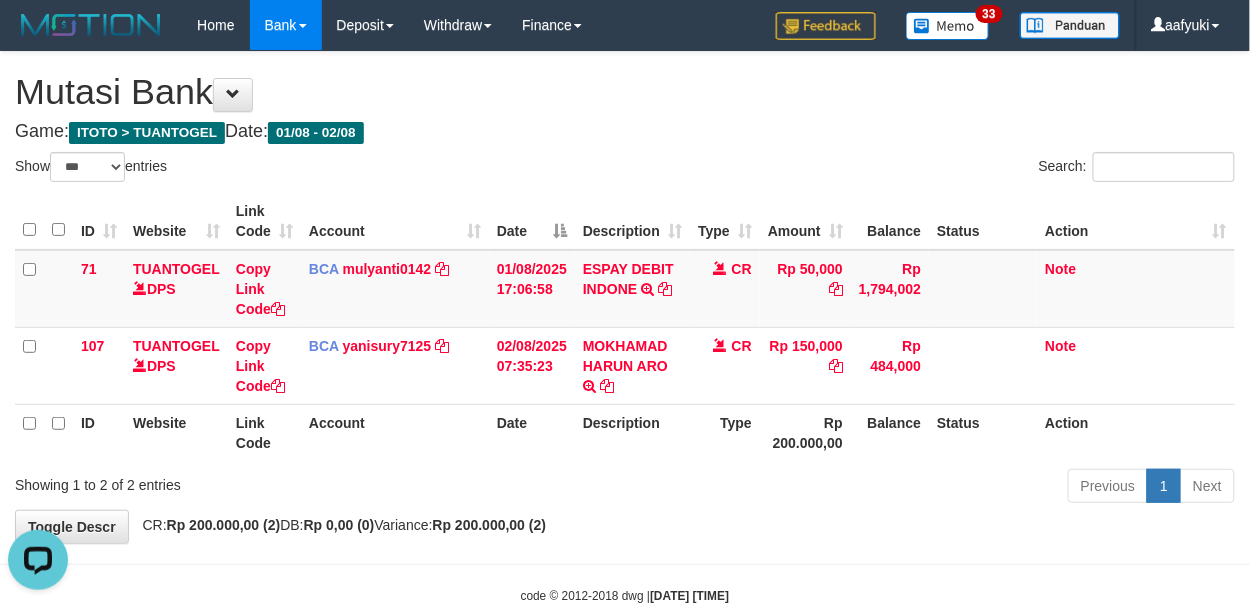 scroll, scrollTop: 0, scrollLeft: 0, axis: both 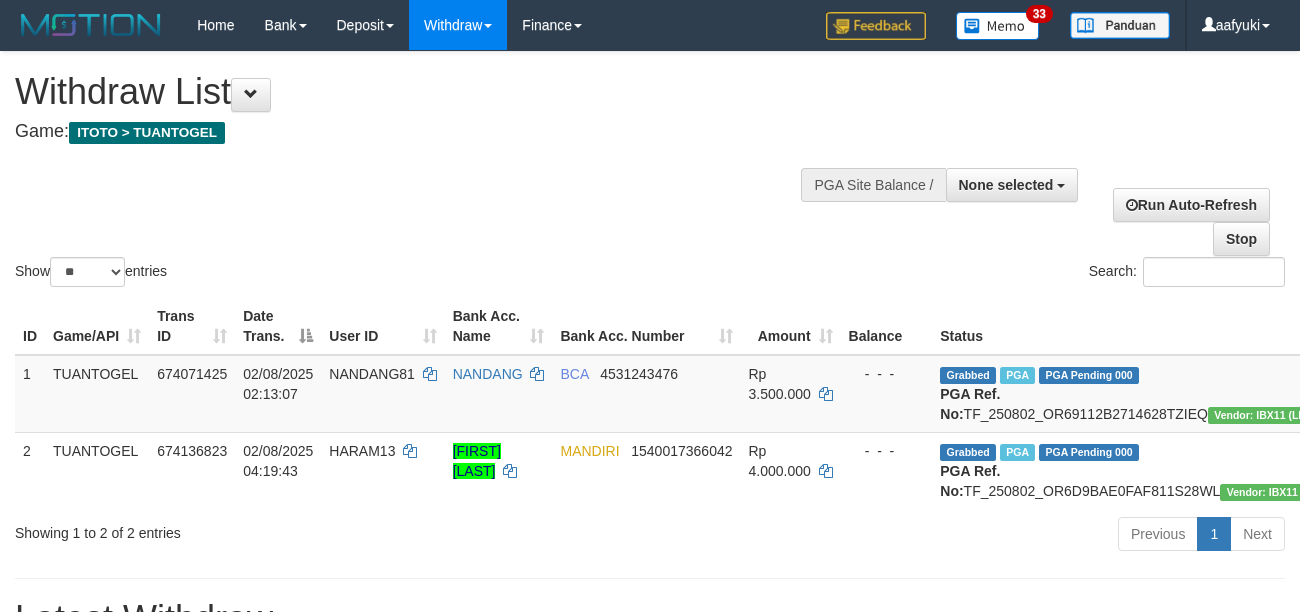 select 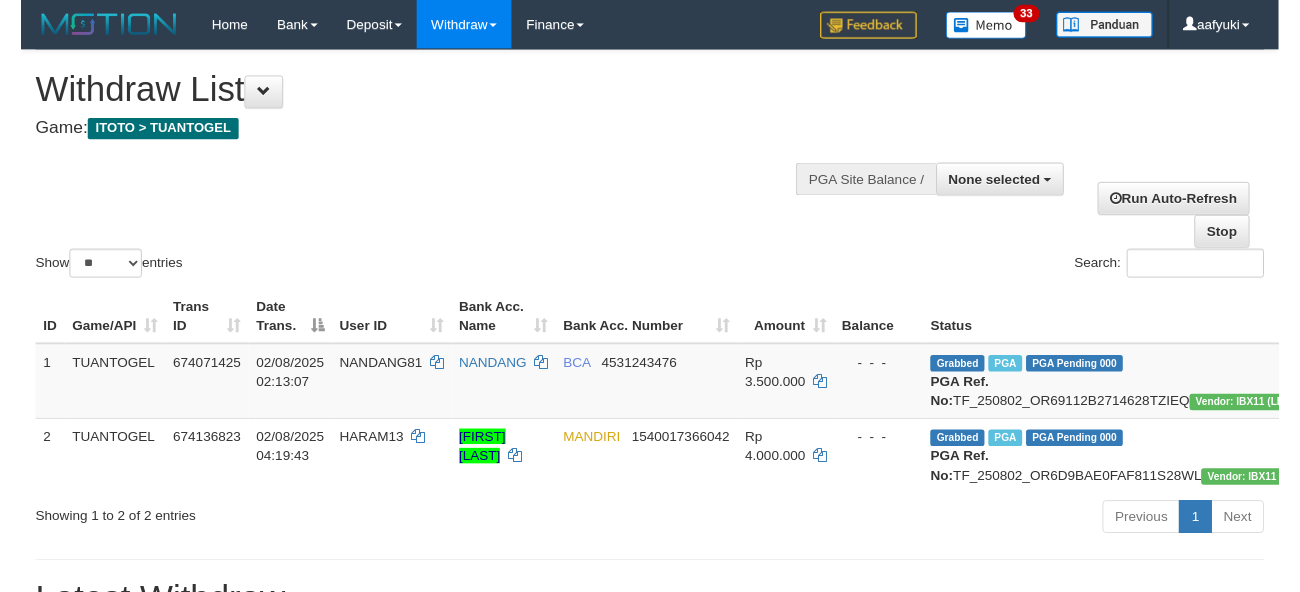scroll, scrollTop: 266, scrollLeft: 0, axis: vertical 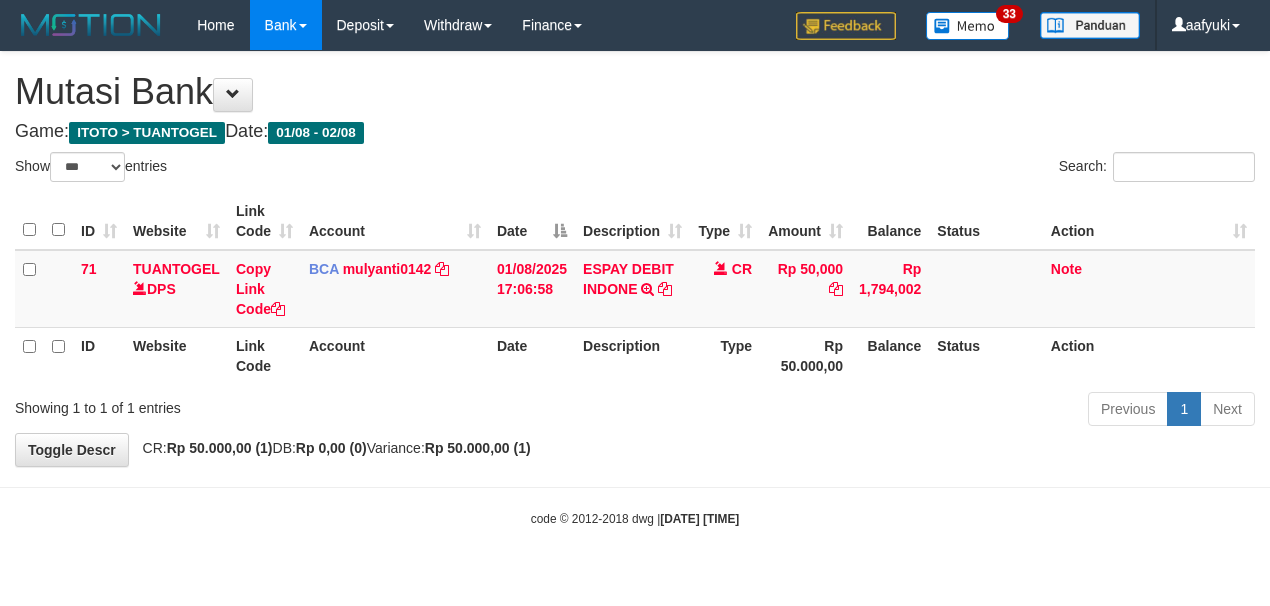 select on "***" 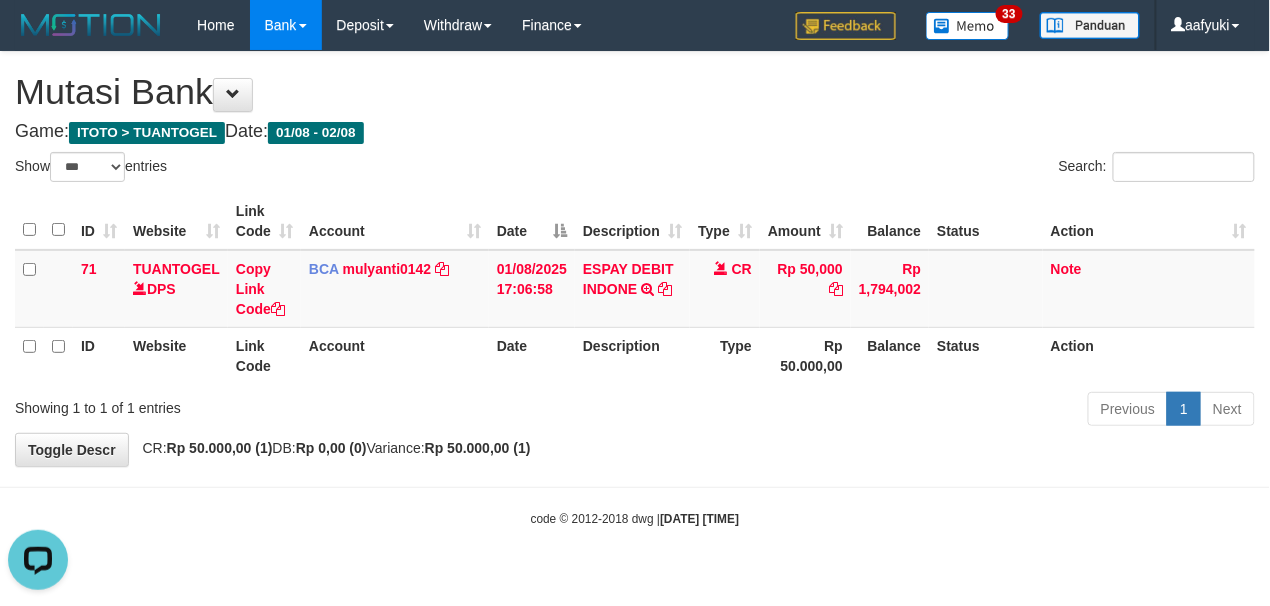scroll, scrollTop: 0, scrollLeft: 0, axis: both 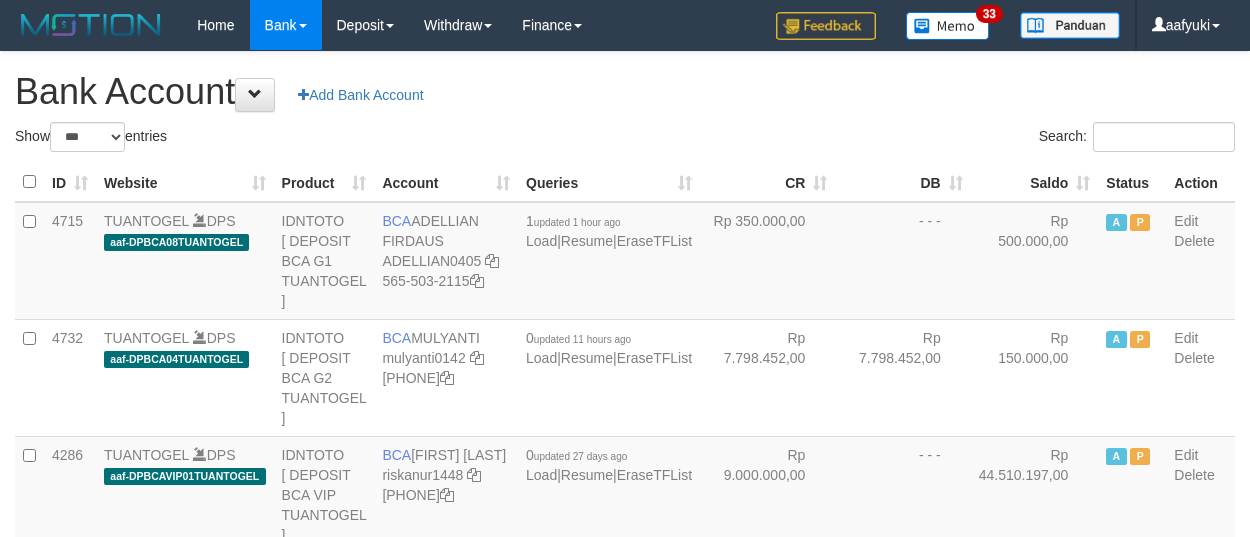 select on "***" 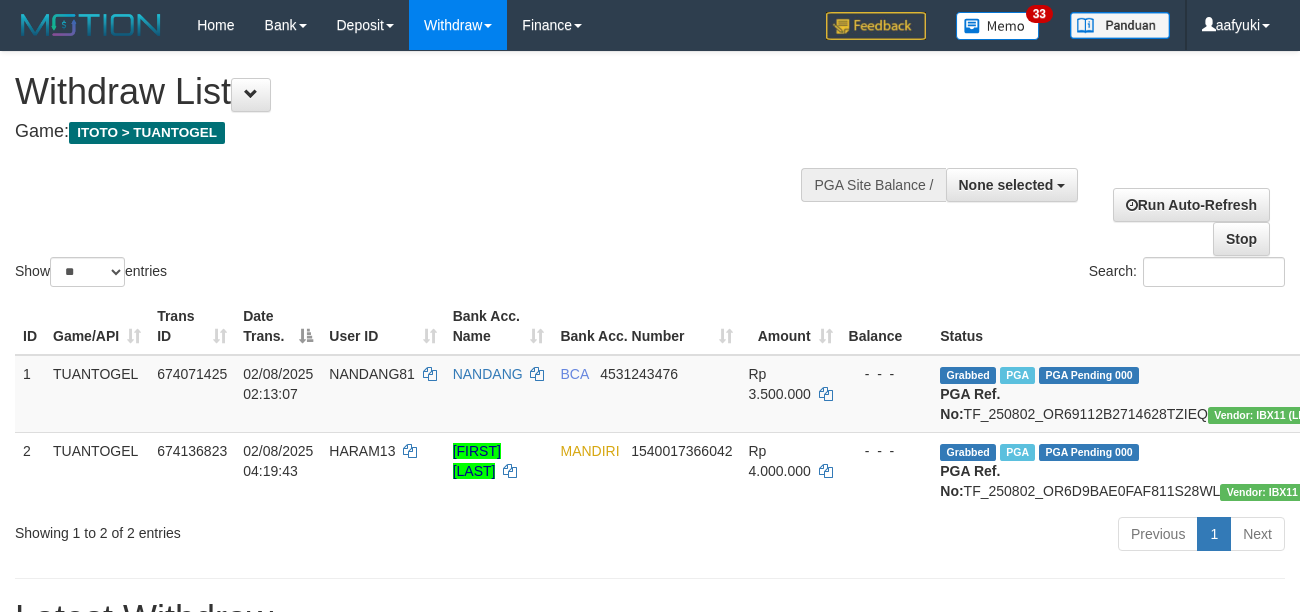 select 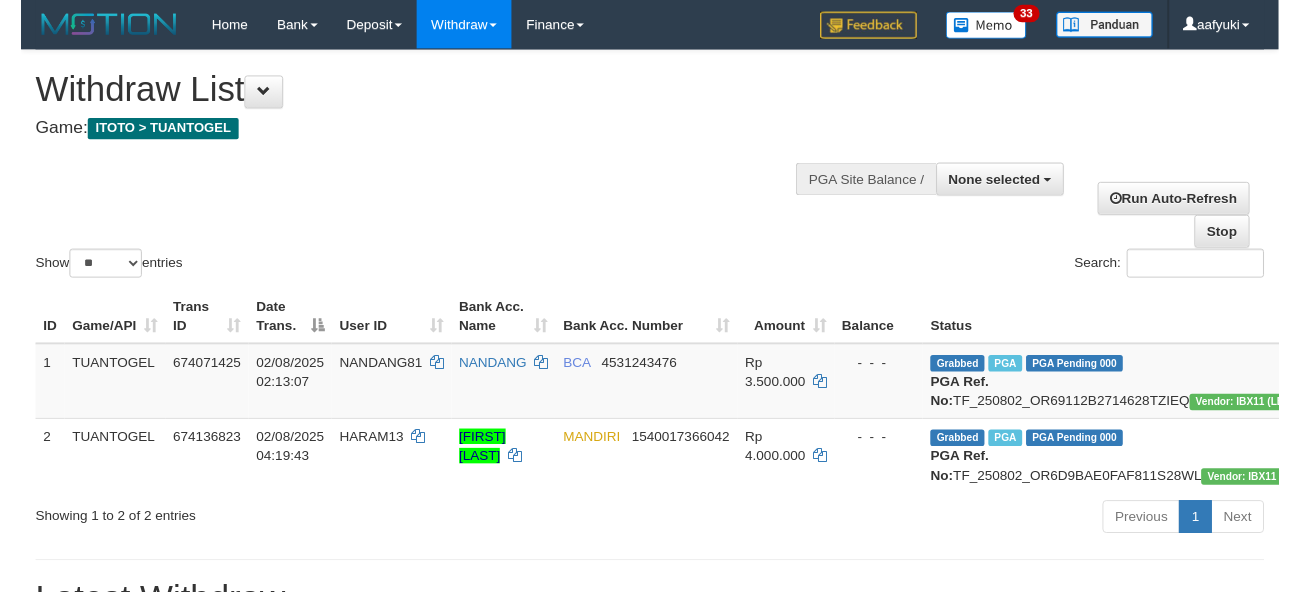 scroll, scrollTop: 266, scrollLeft: 0, axis: vertical 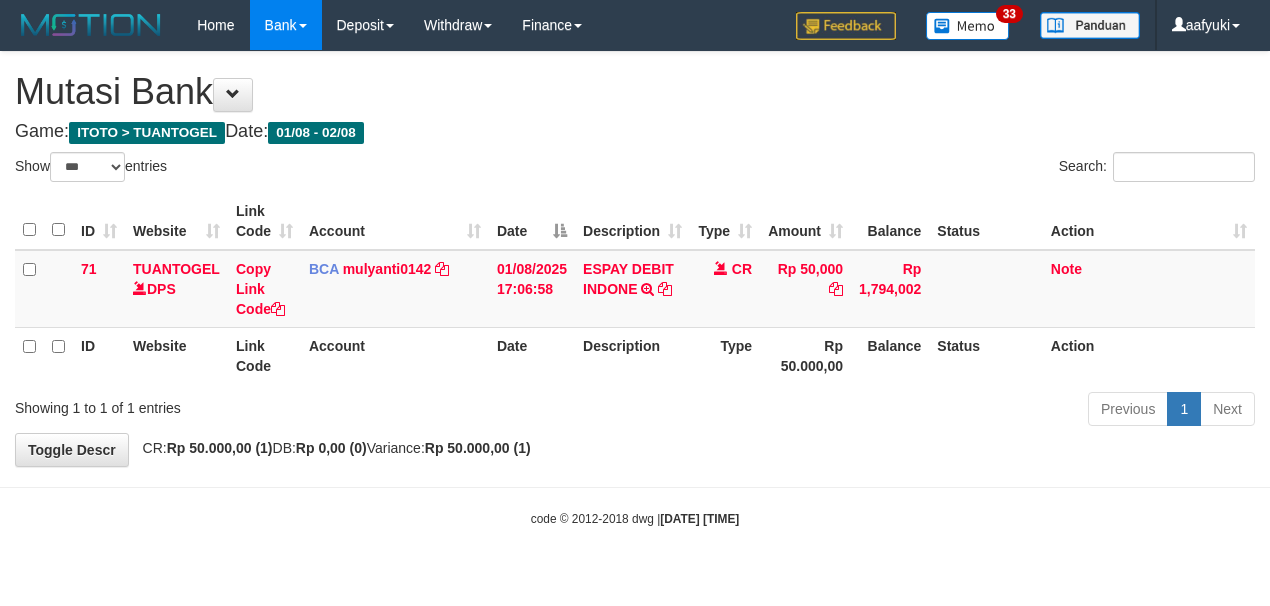 select on "***" 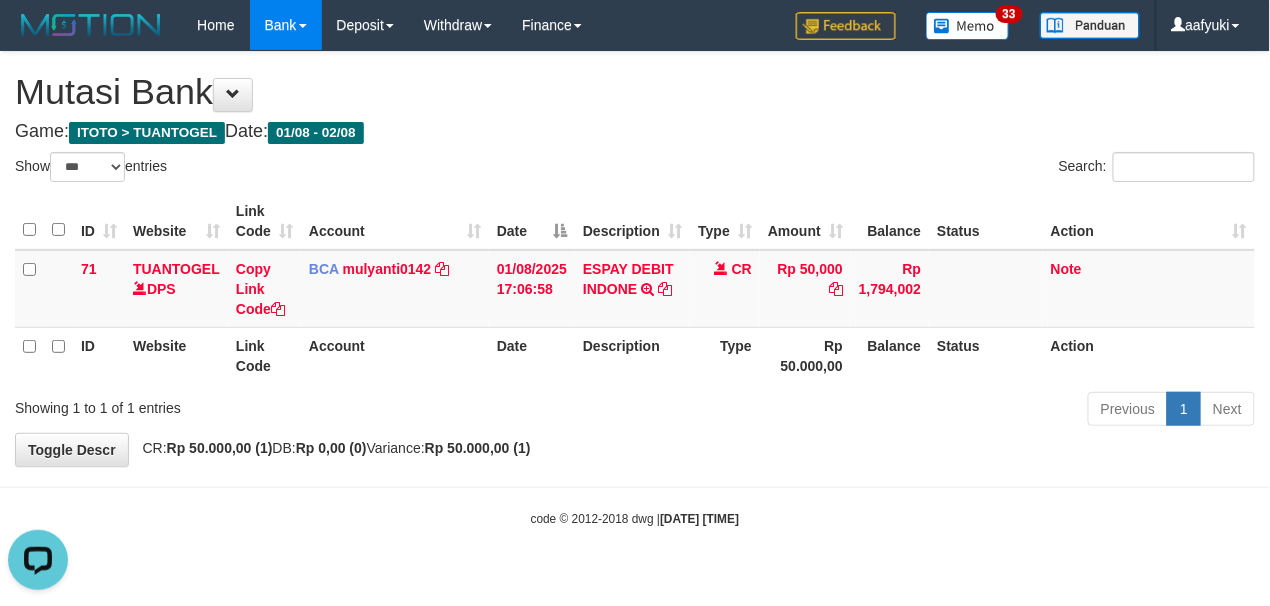 scroll, scrollTop: 0, scrollLeft: 0, axis: both 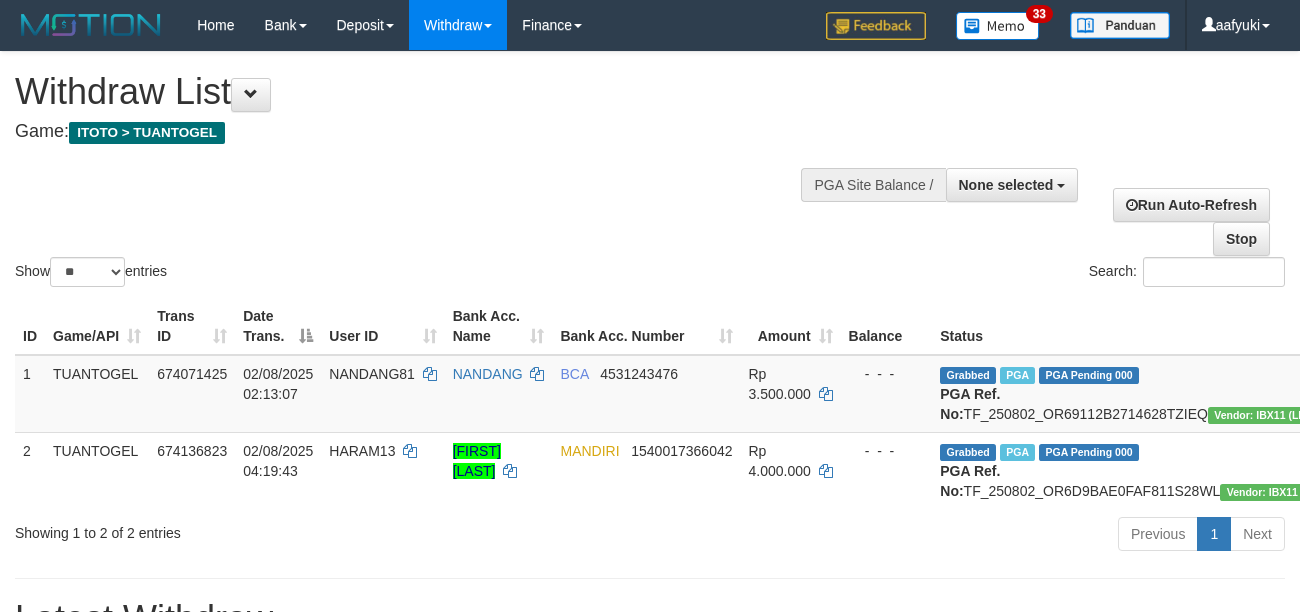 select 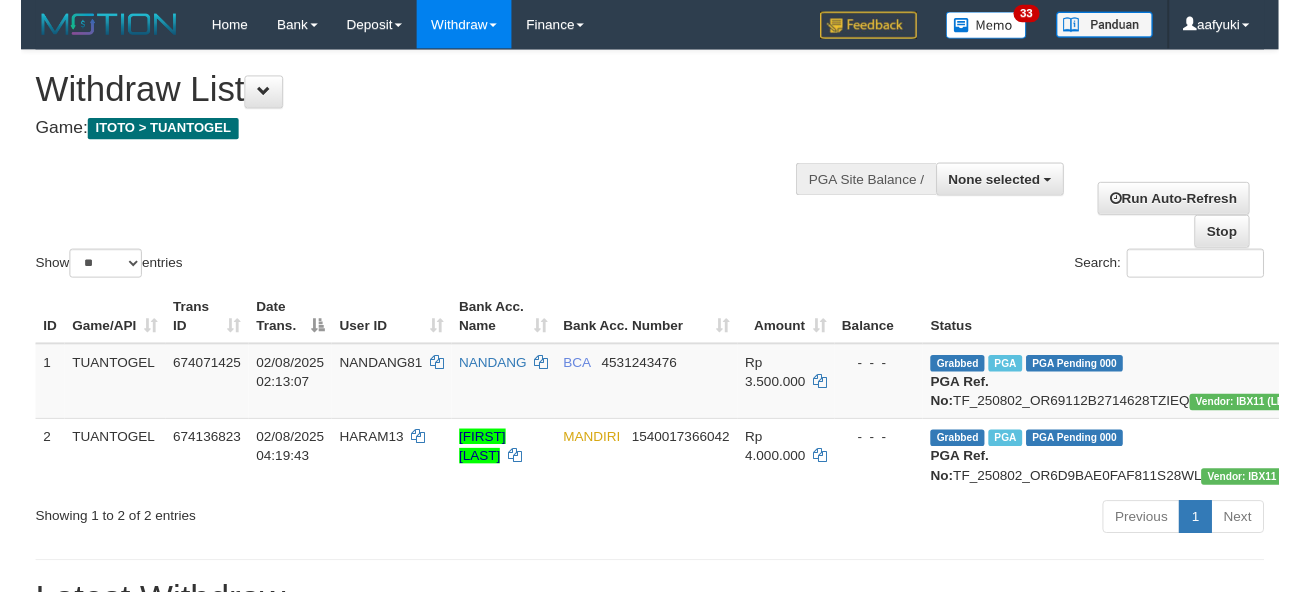 scroll, scrollTop: 266, scrollLeft: 0, axis: vertical 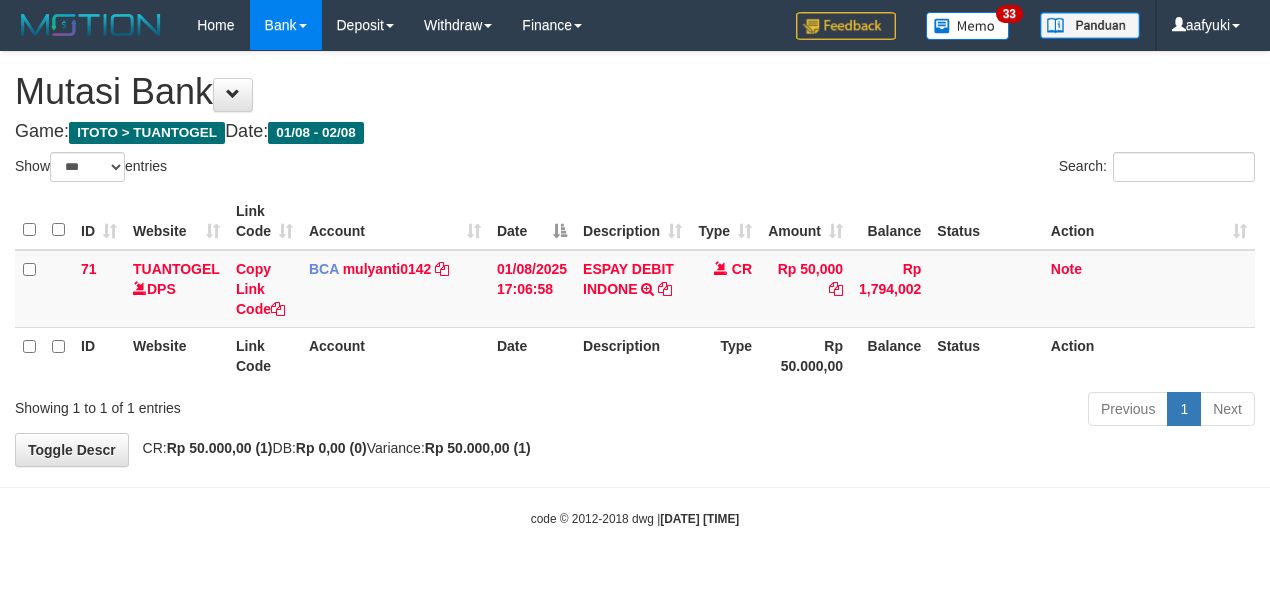 select on "***" 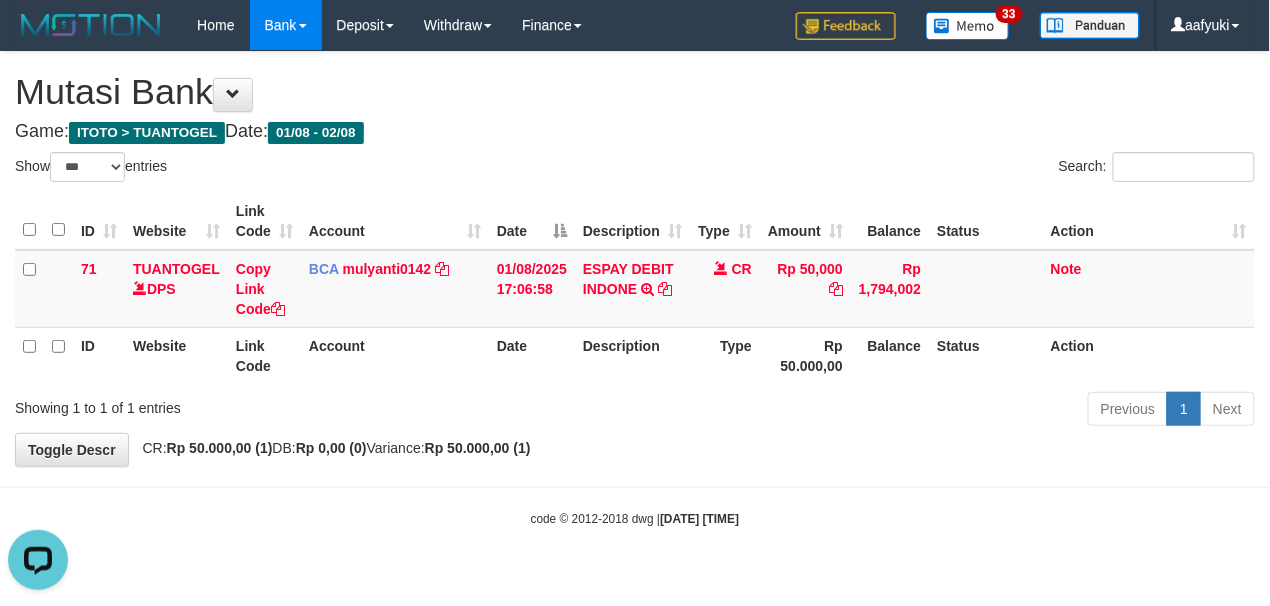 scroll, scrollTop: 0, scrollLeft: 0, axis: both 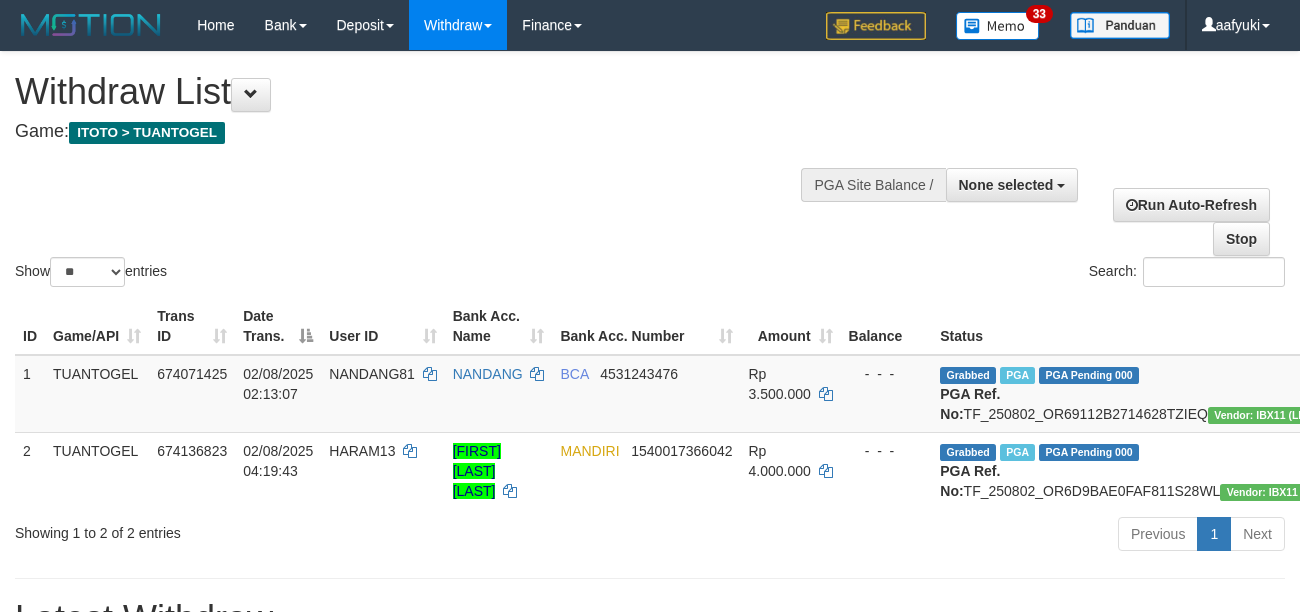 select 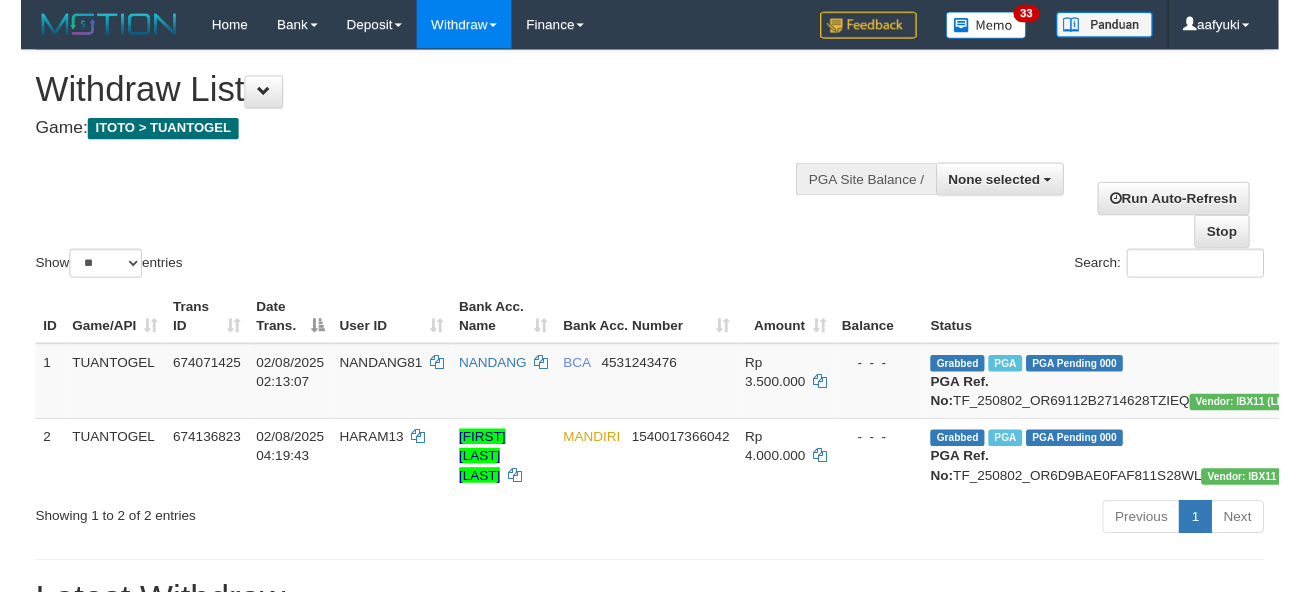 scroll, scrollTop: 266, scrollLeft: 0, axis: vertical 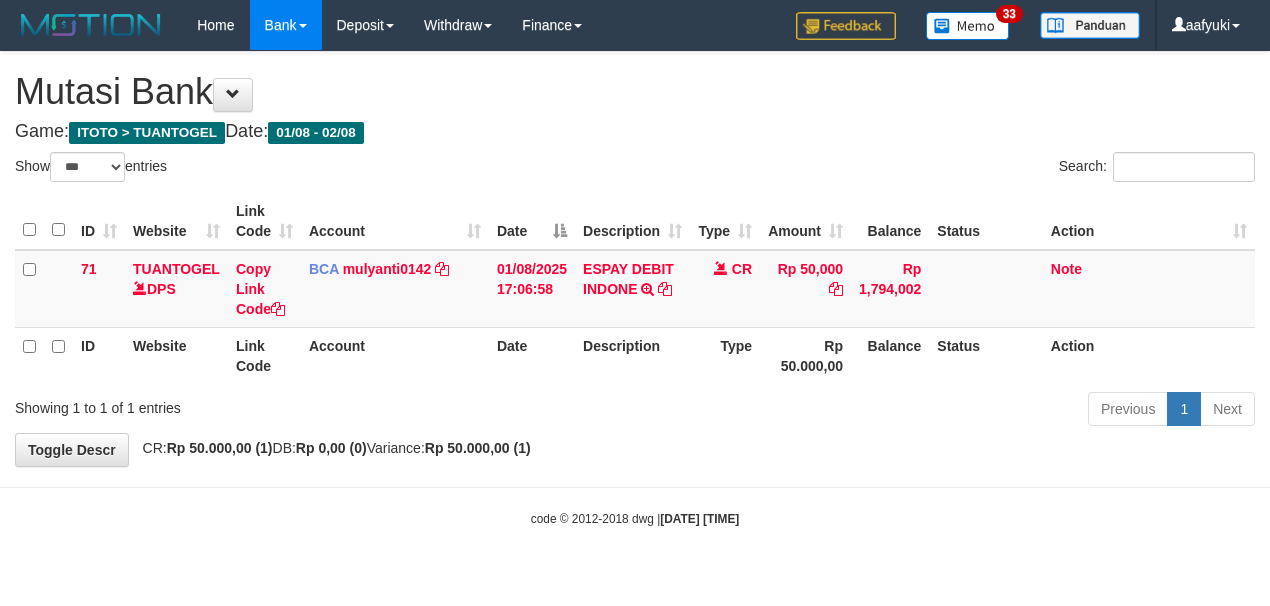 select on "***" 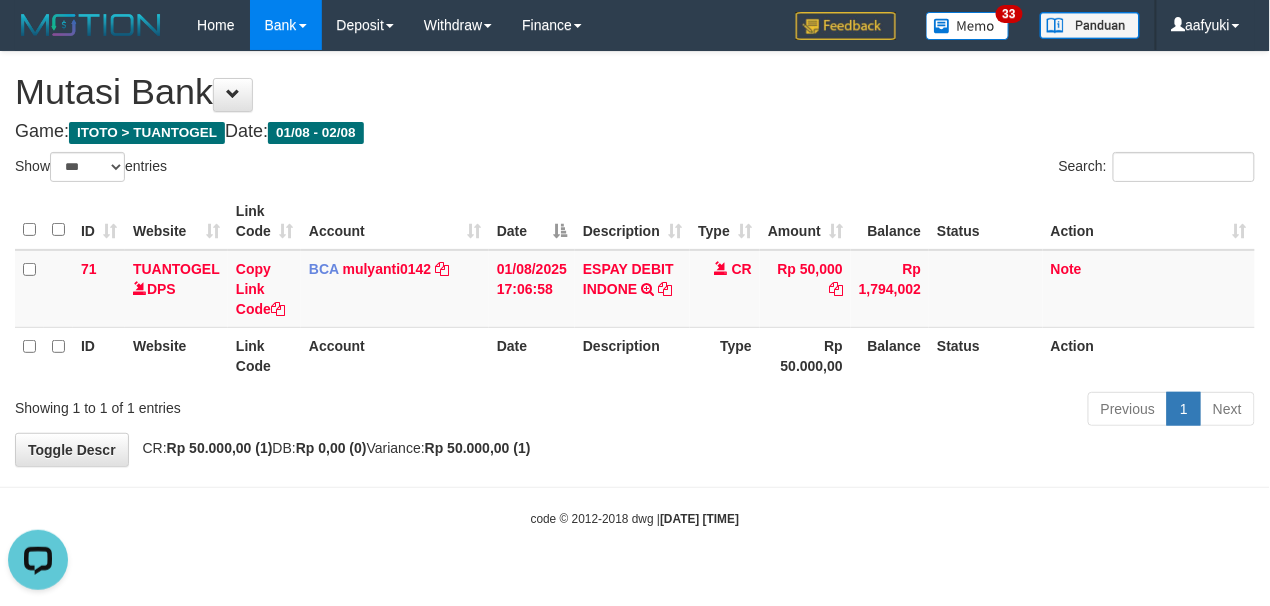 scroll, scrollTop: 0, scrollLeft: 0, axis: both 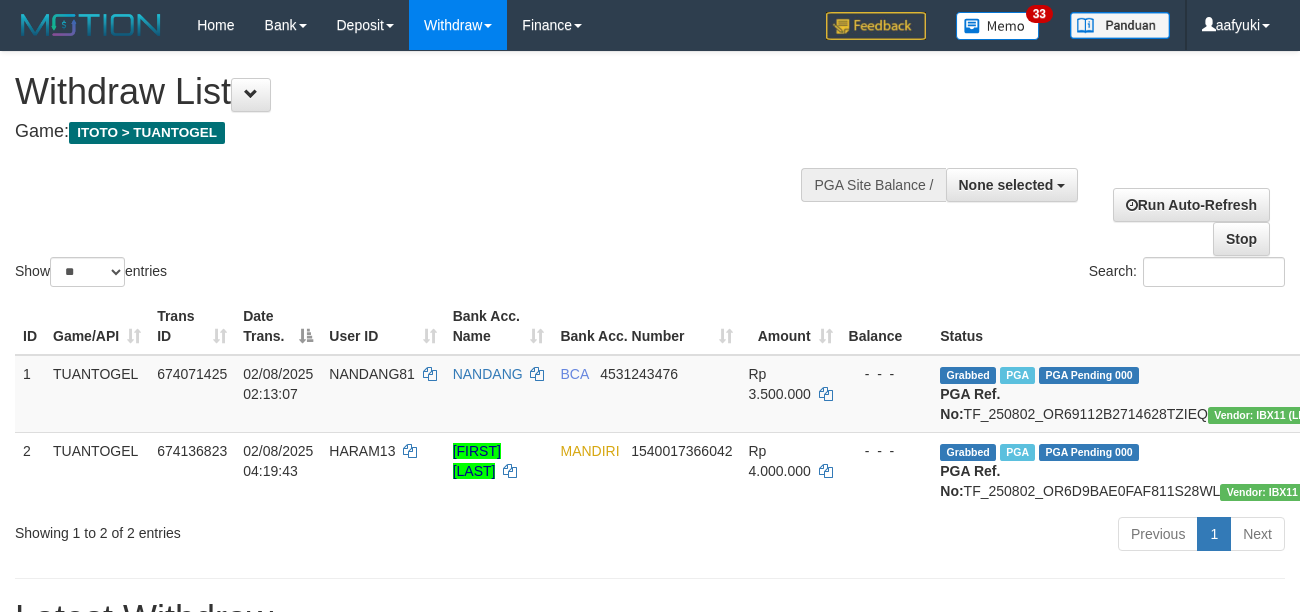 select 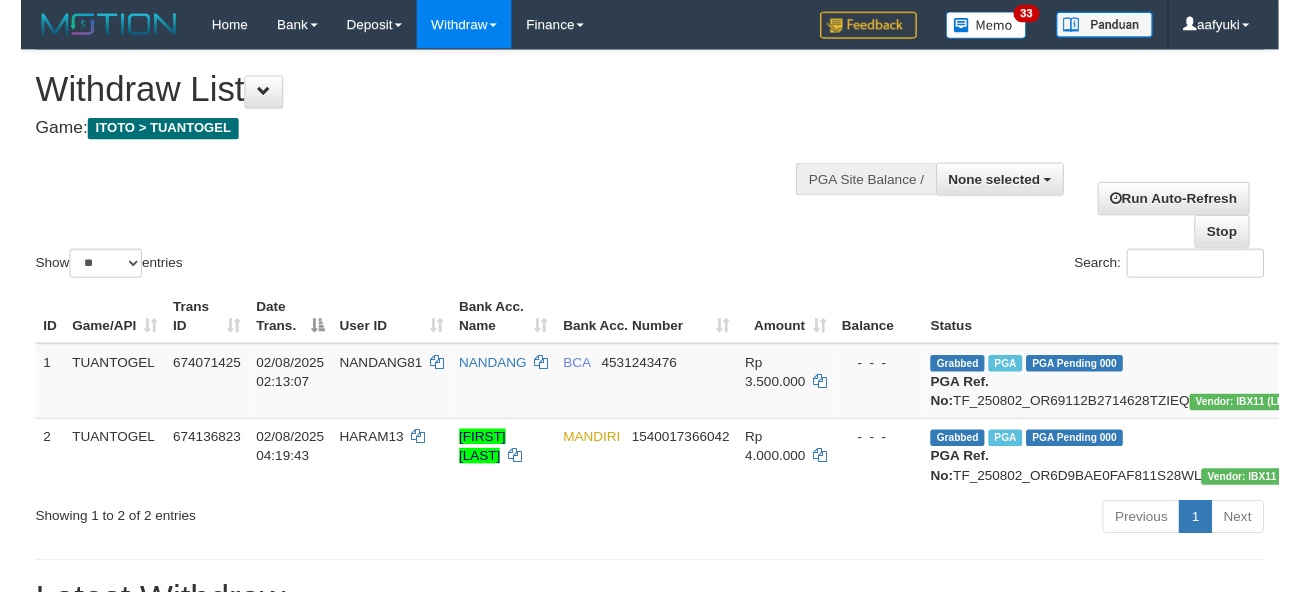scroll, scrollTop: 266, scrollLeft: 0, axis: vertical 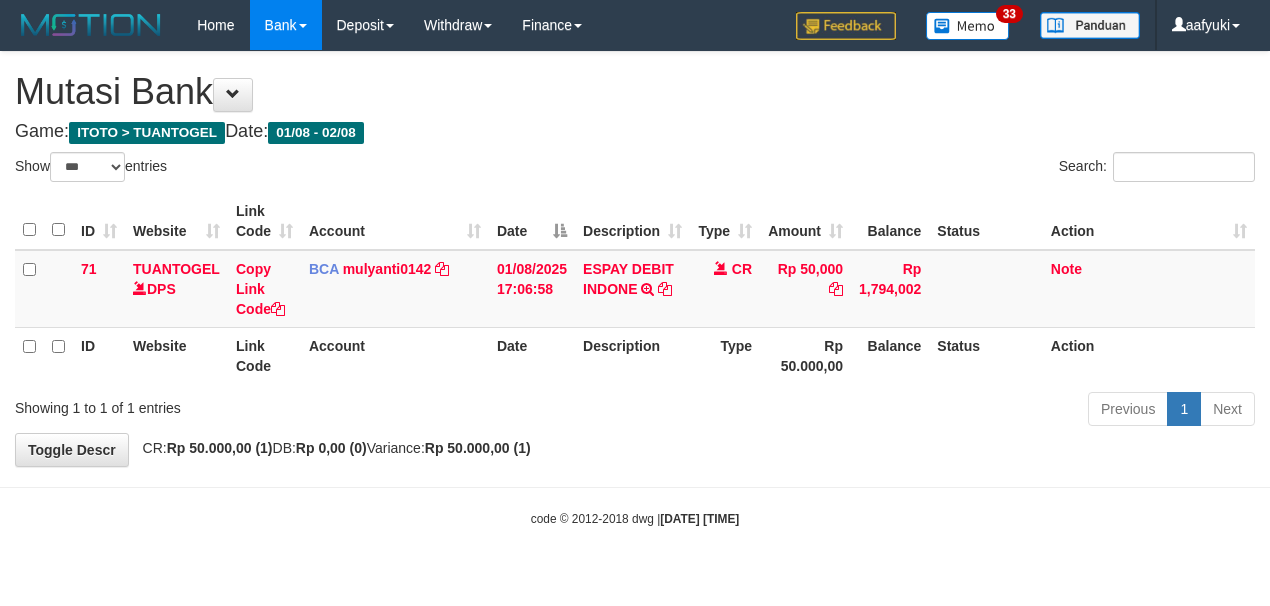 select on "***" 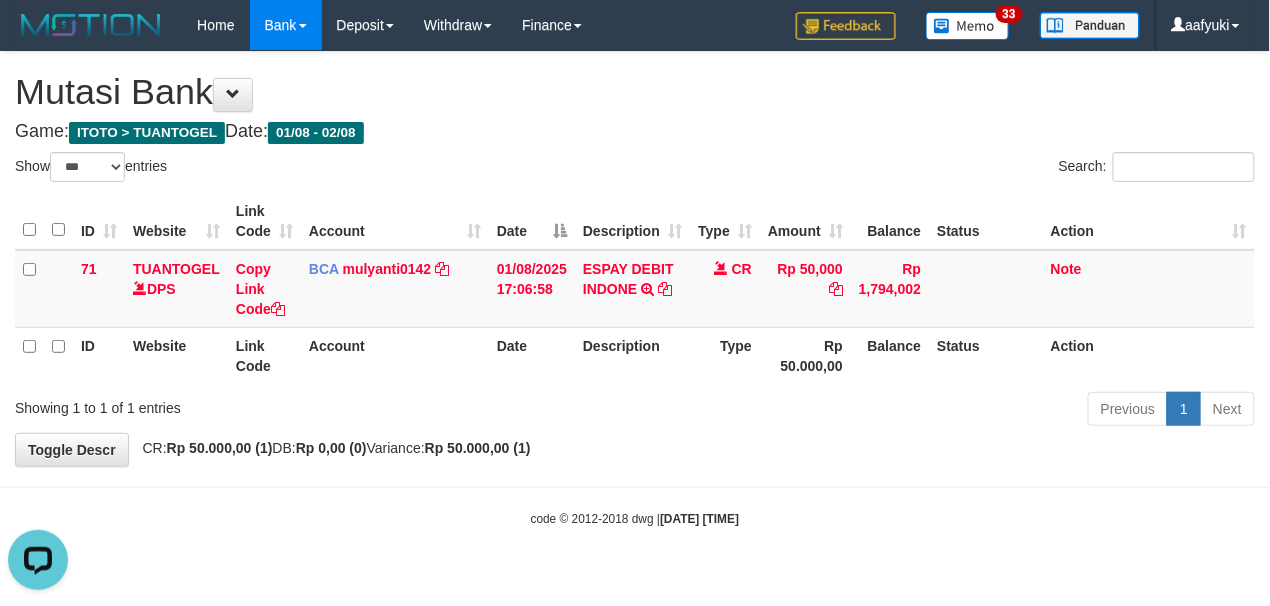 scroll, scrollTop: 0, scrollLeft: 0, axis: both 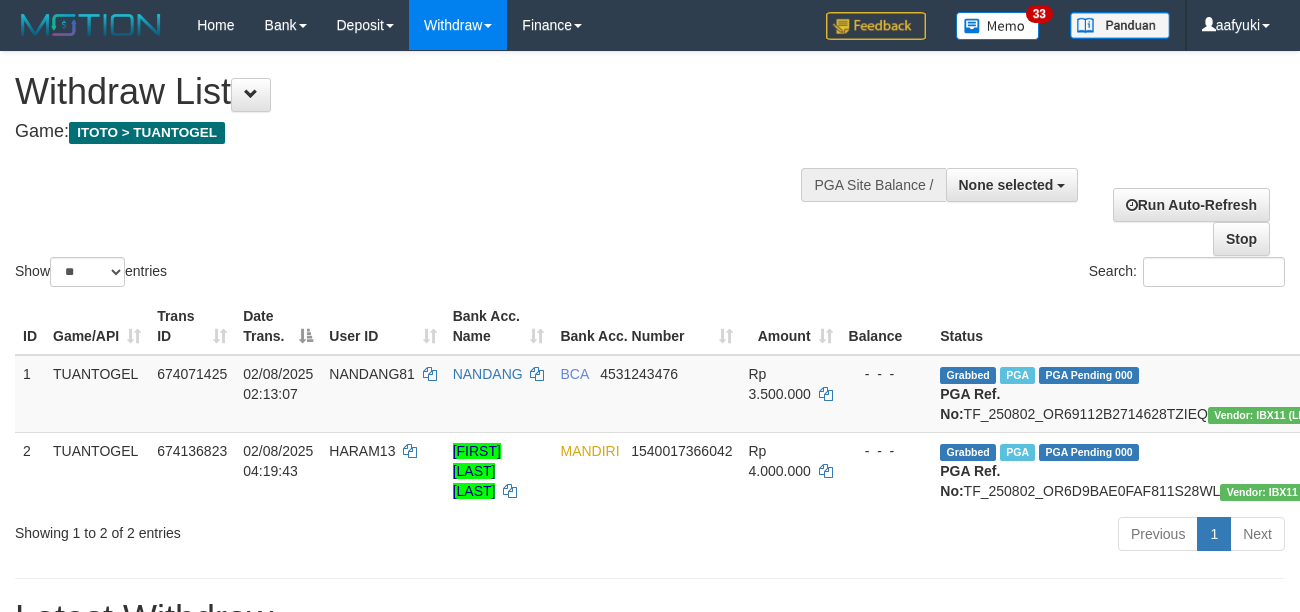 select 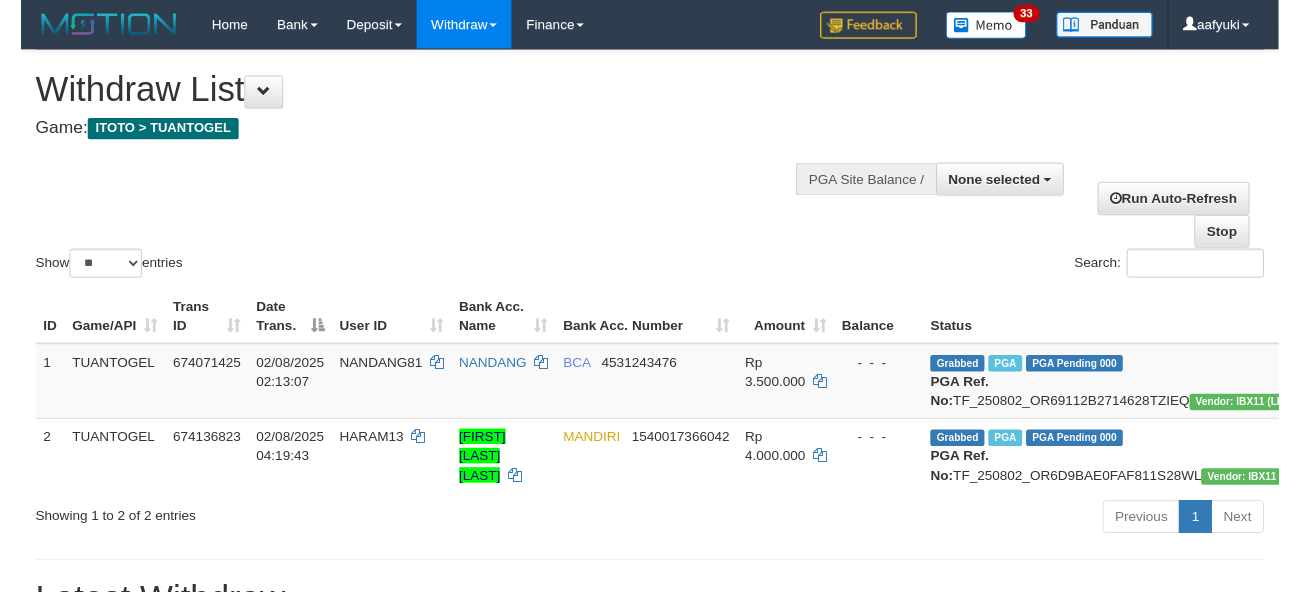 scroll, scrollTop: 266, scrollLeft: 0, axis: vertical 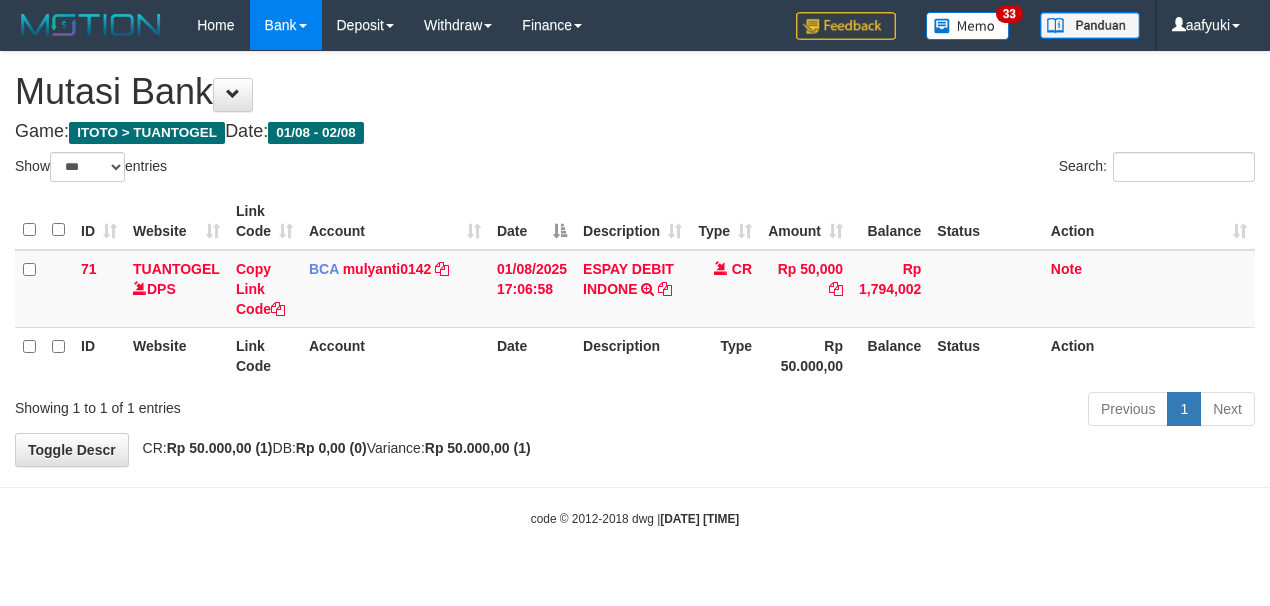 select on "***" 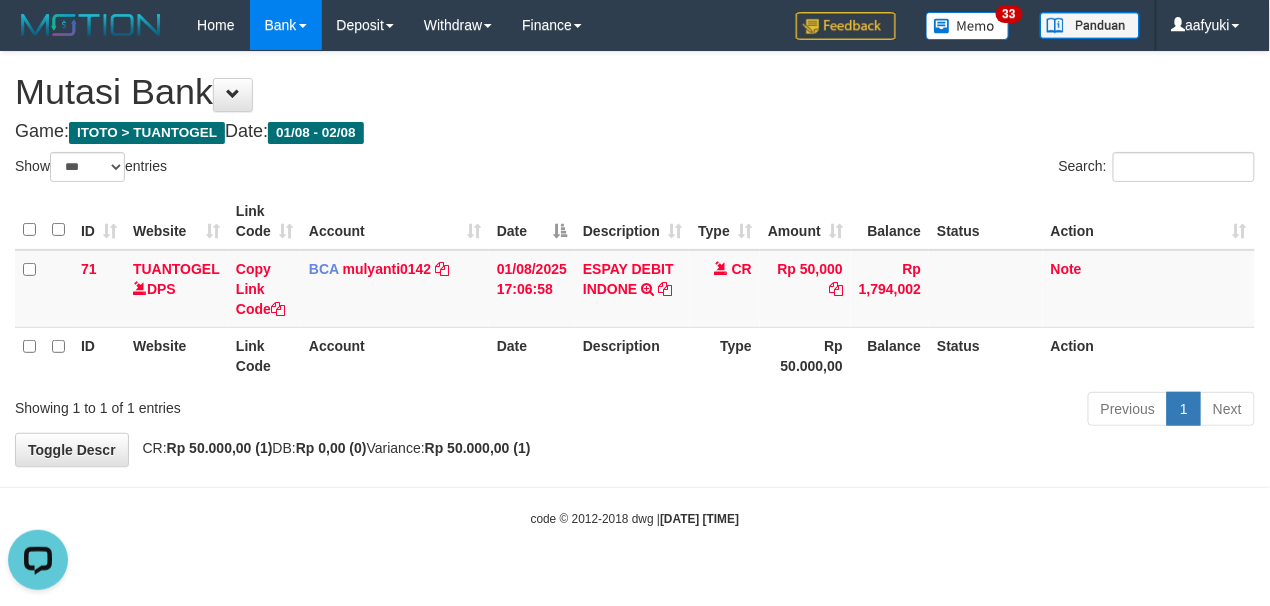 scroll, scrollTop: 0, scrollLeft: 0, axis: both 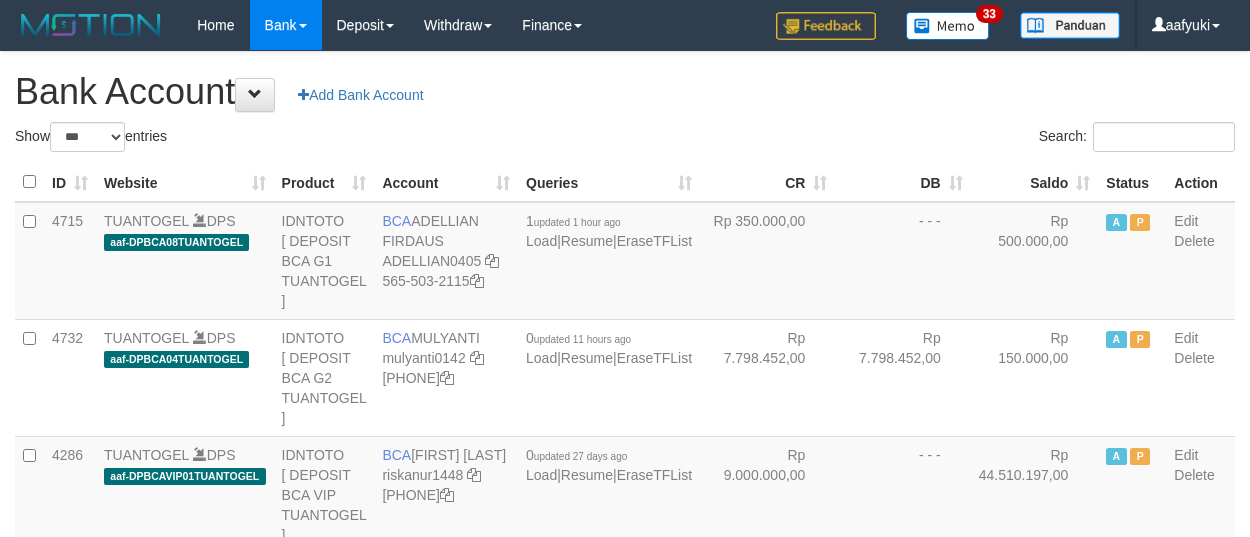 select on "***" 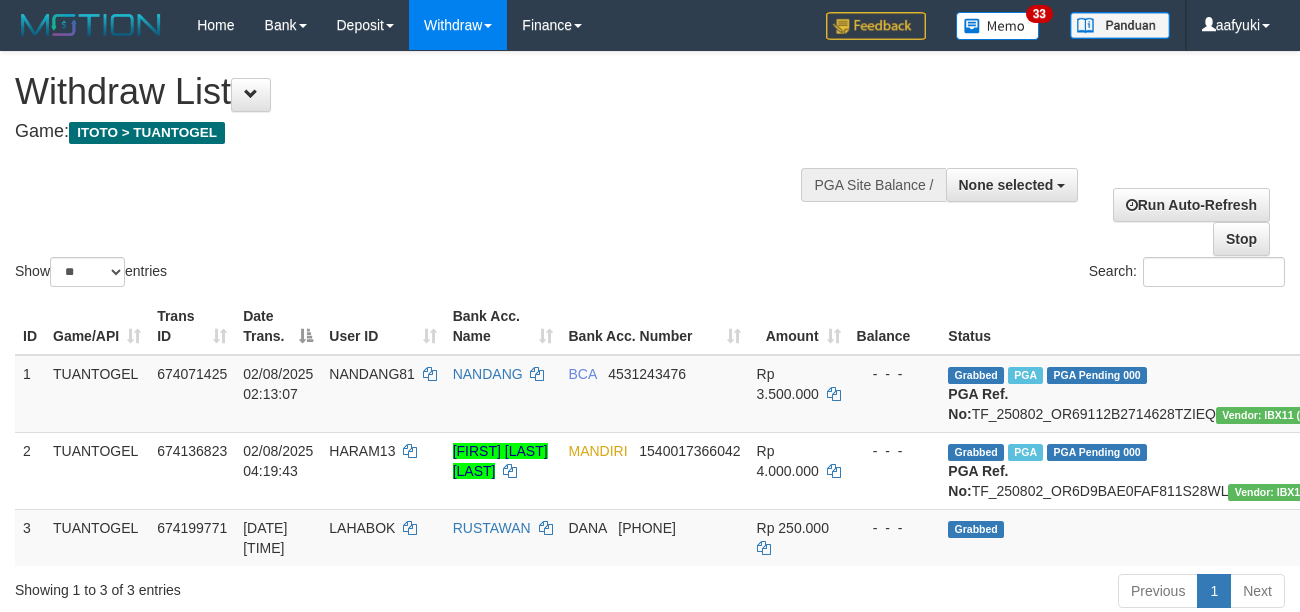 select 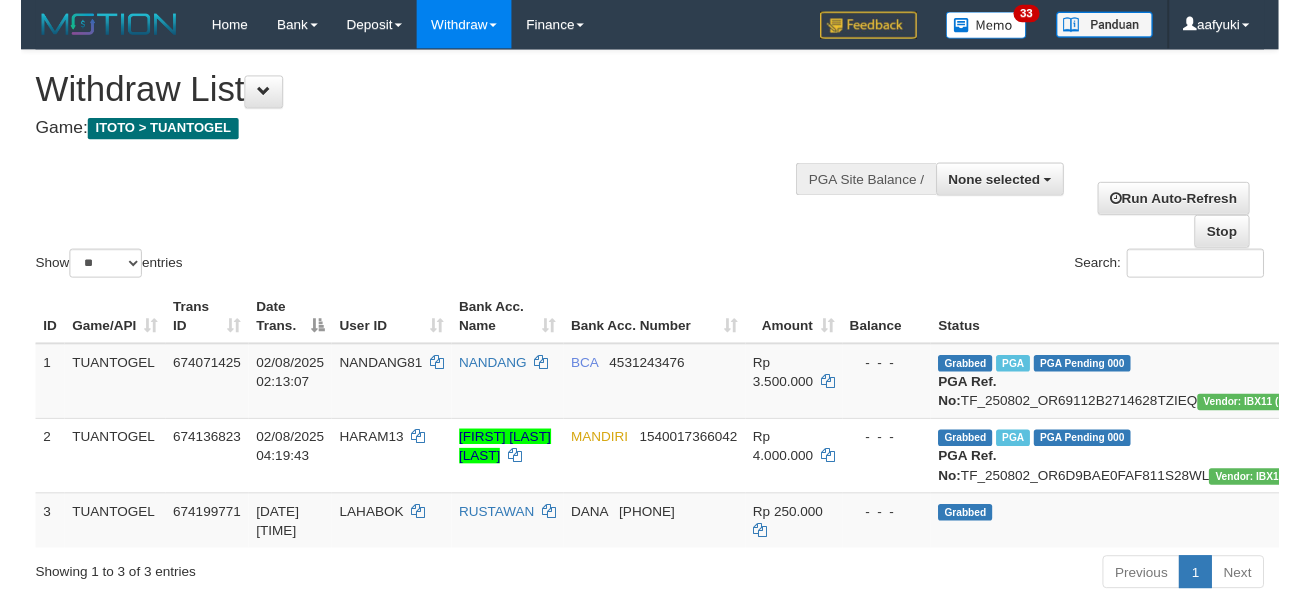 scroll, scrollTop: 266, scrollLeft: 0, axis: vertical 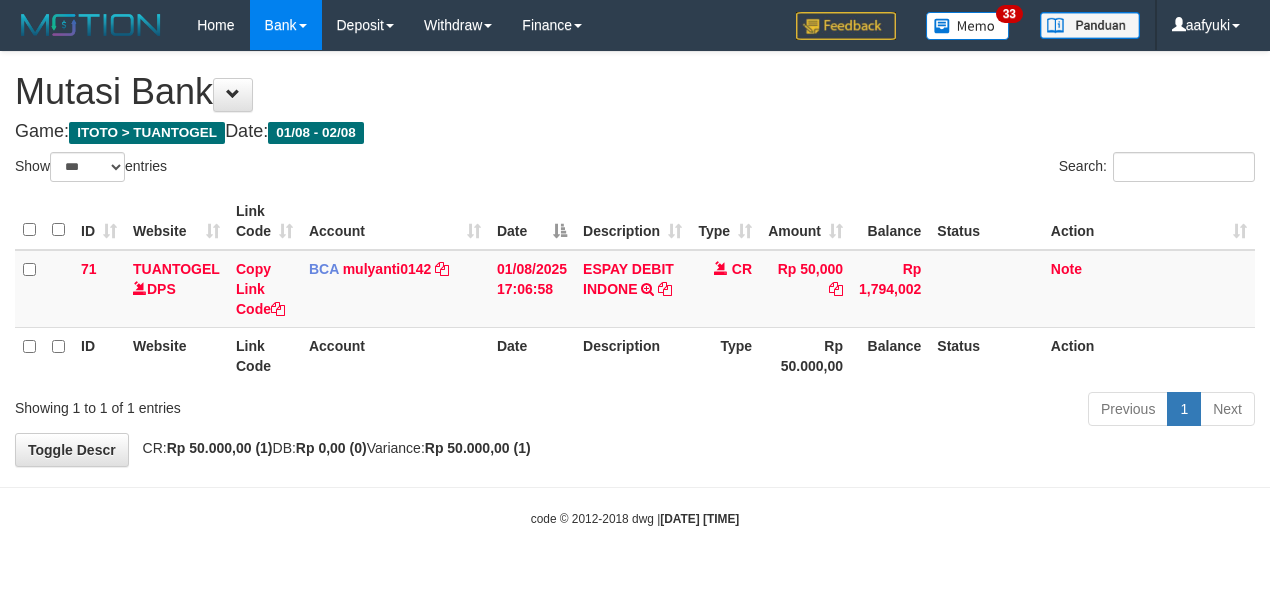 select on "***" 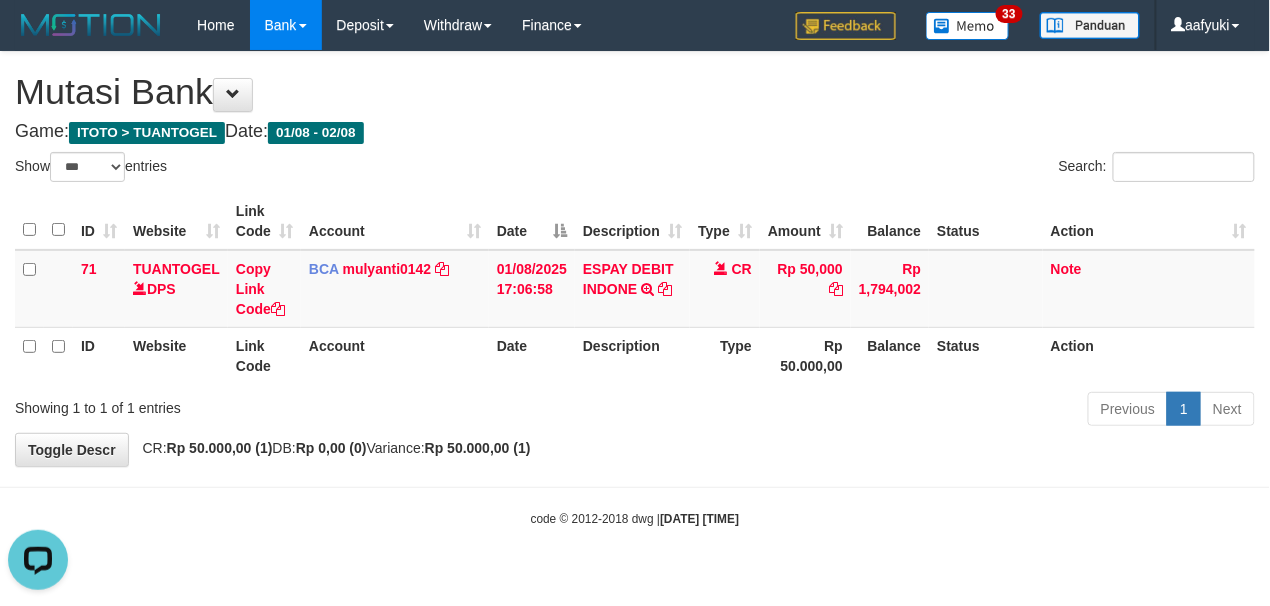 scroll, scrollTop: 0, scrollLeft: 0, axis: both 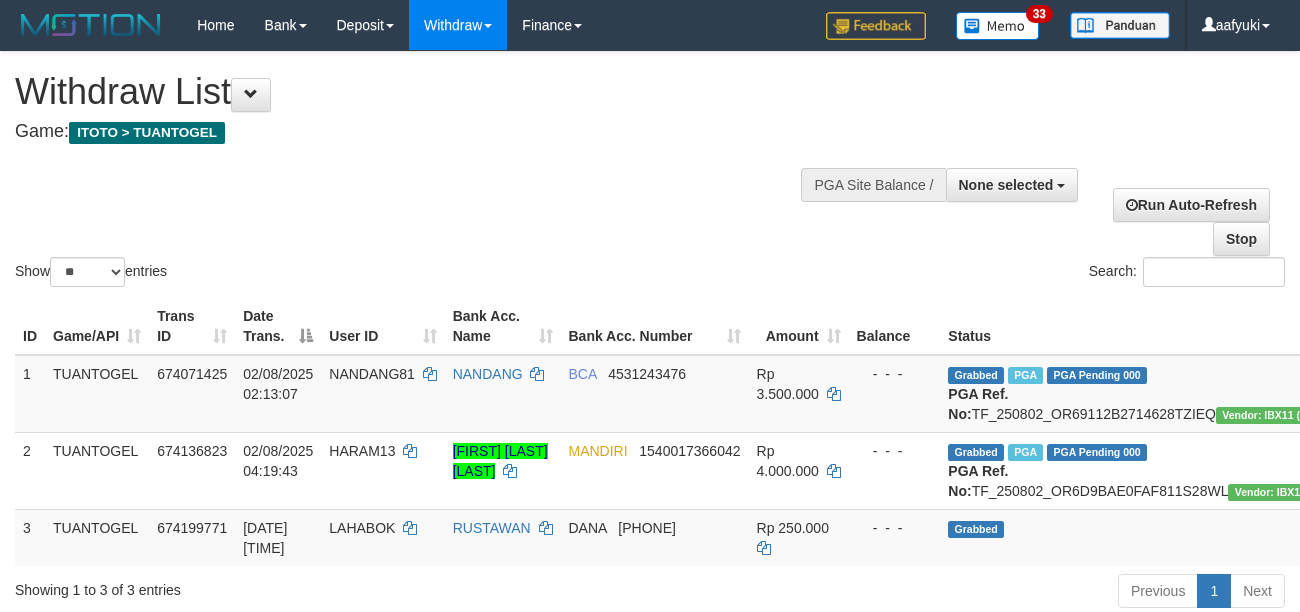 select 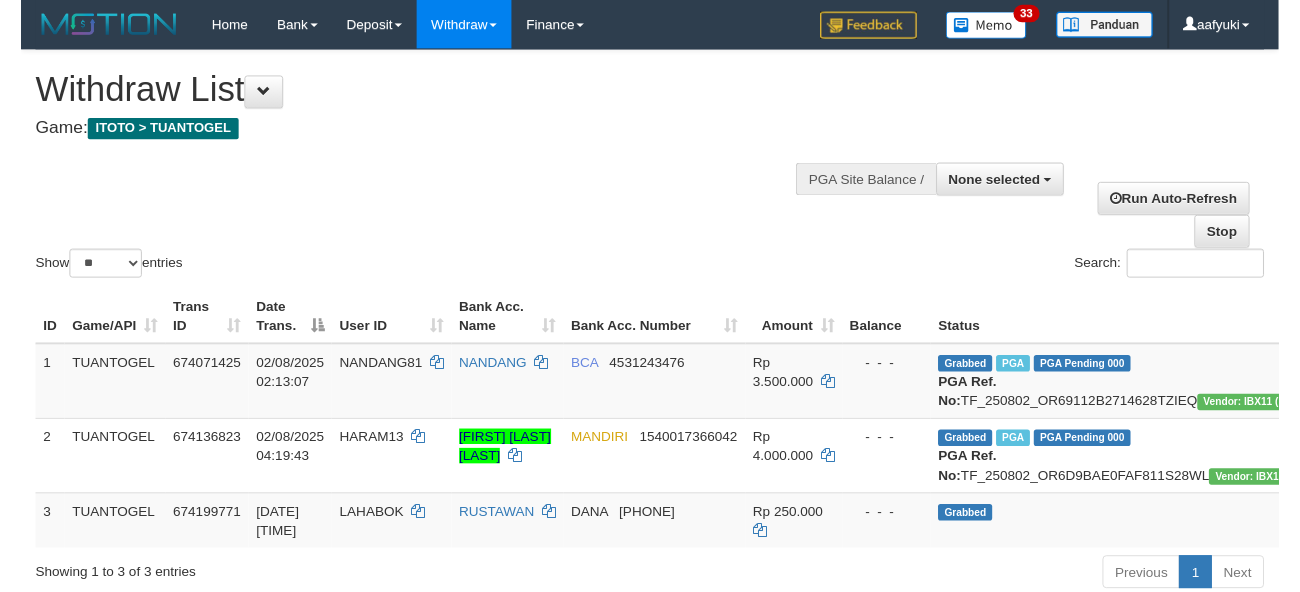 scroll, scrollTop: 266, scrollLeft: 0, axis: vertical 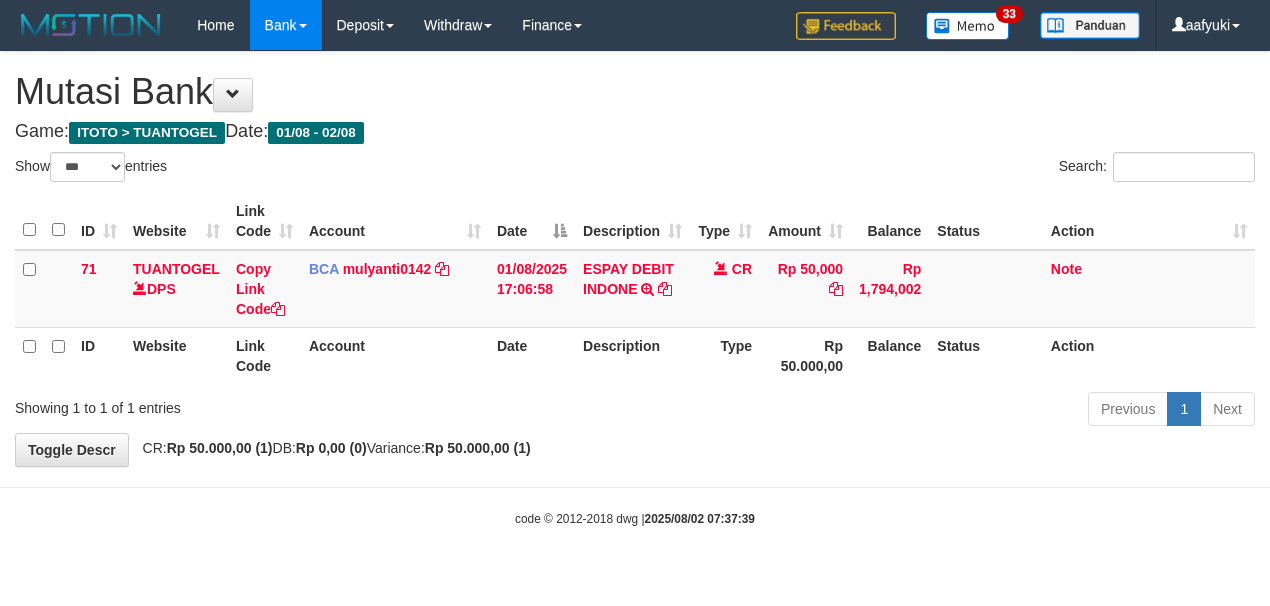 select on "***" 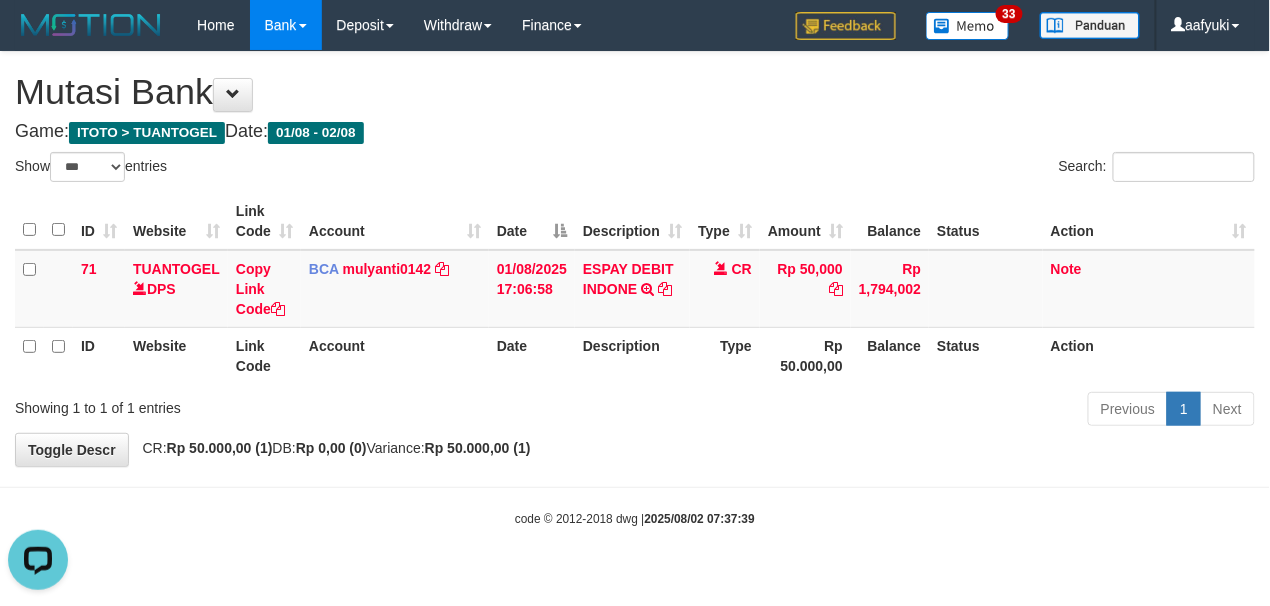 scroll, scrollTop: 0, scrollLeft: 0, axis: both 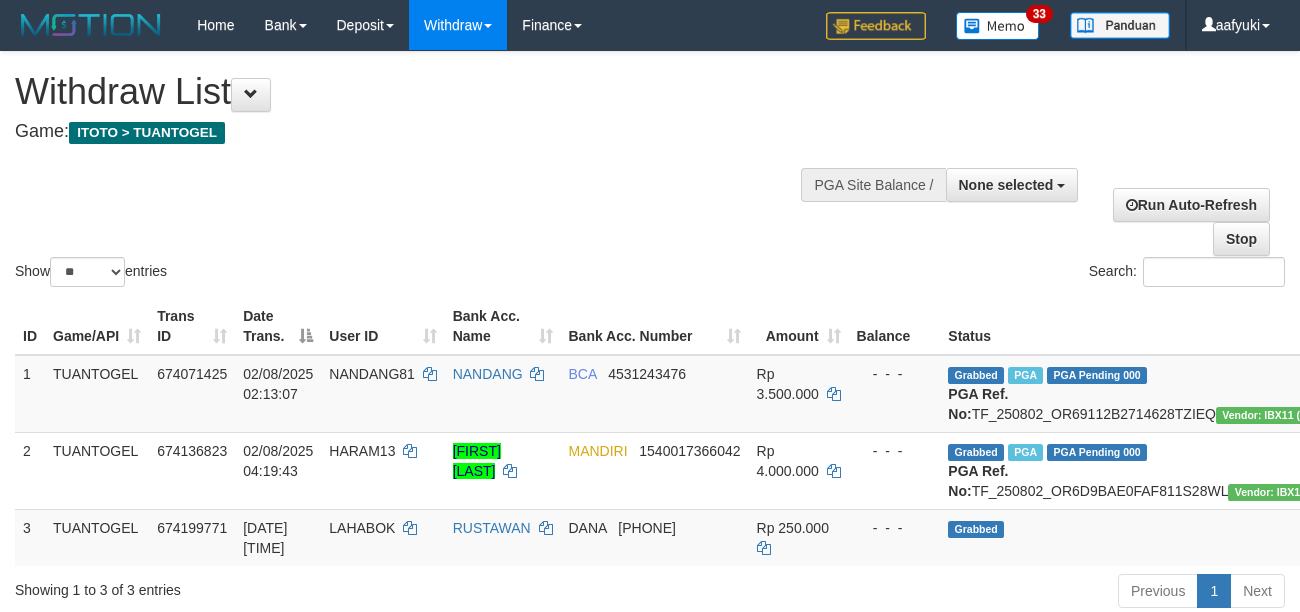 select 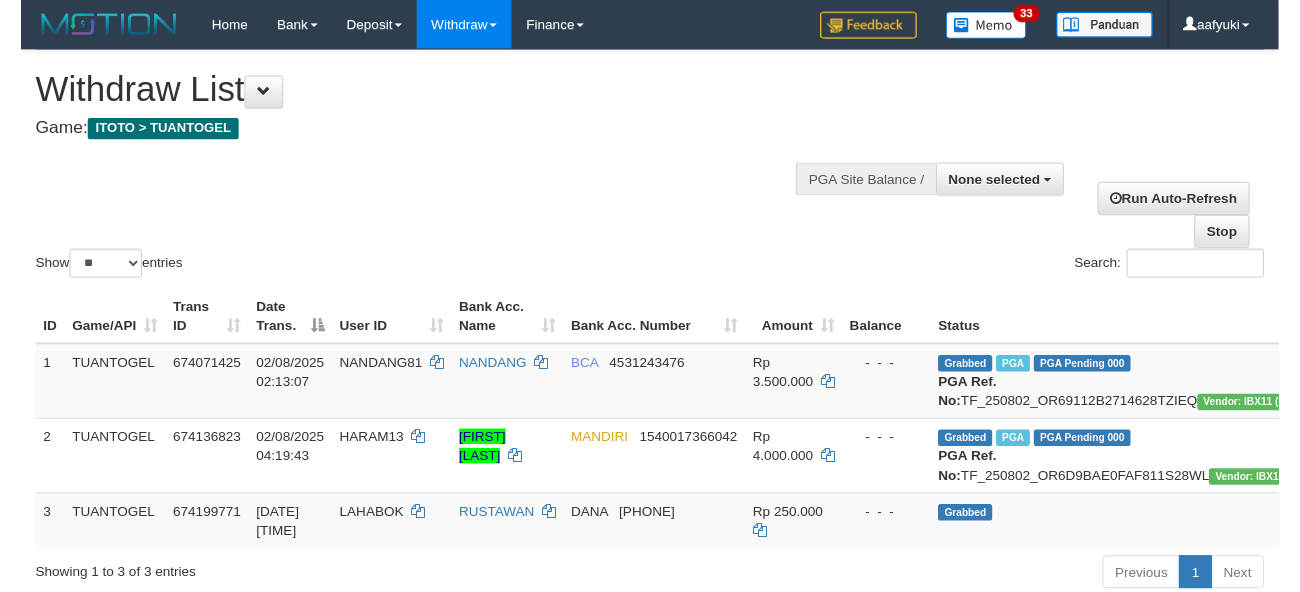 scroll, scrollTop: 266, scrollLeft: 0, axis: vertical 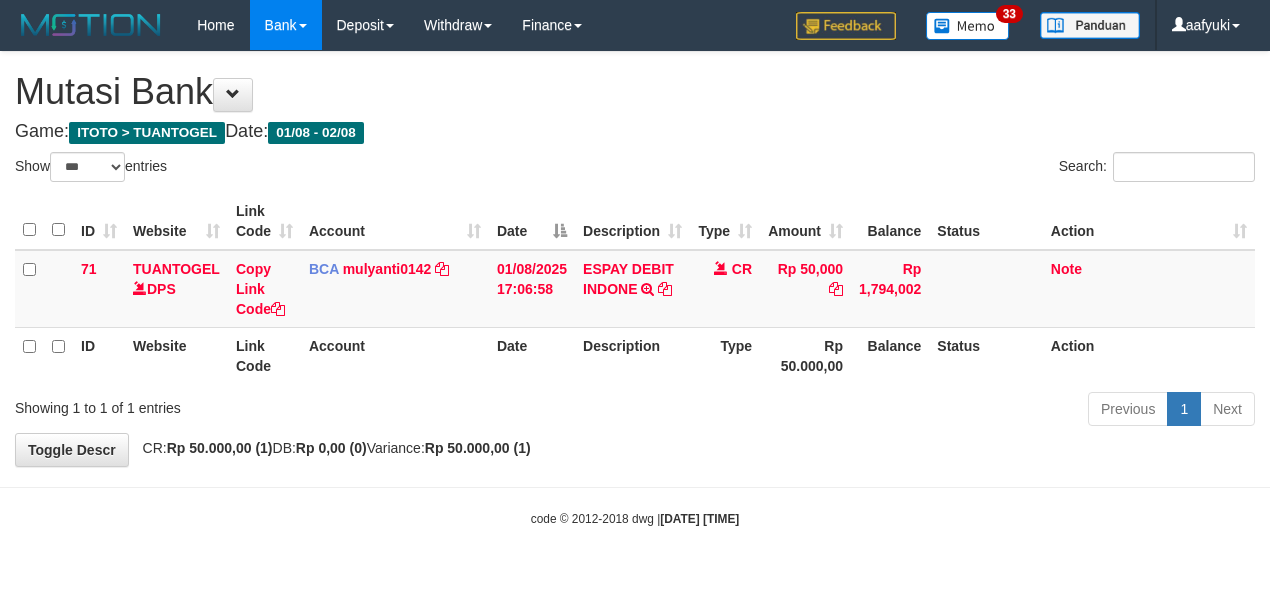 select on "***" 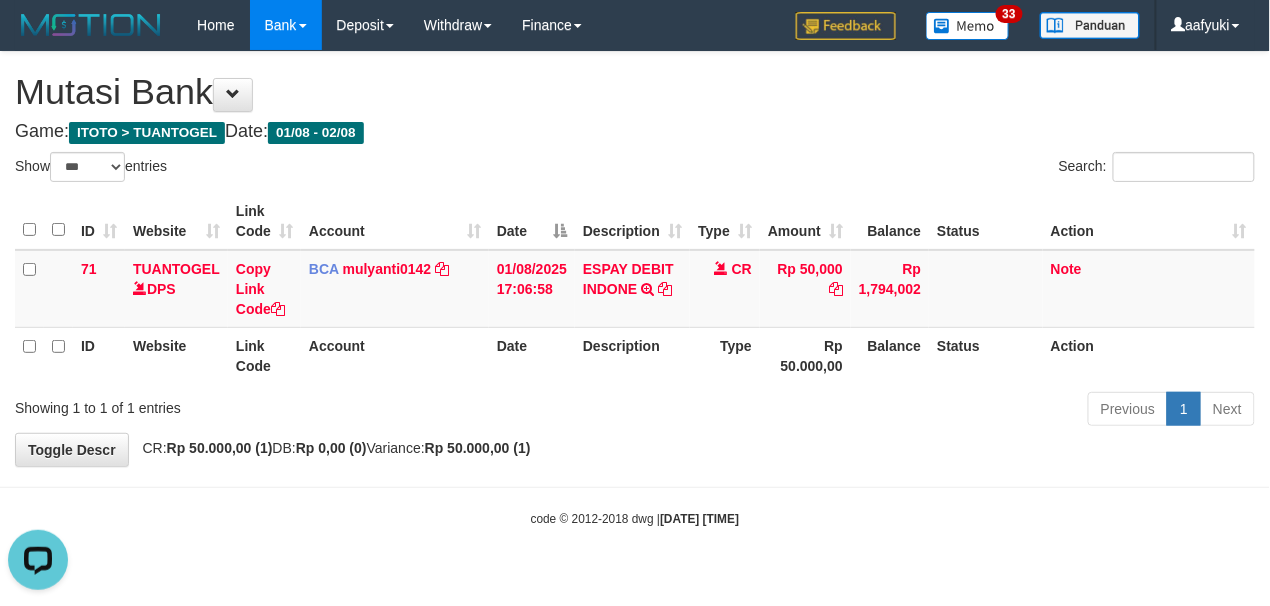 scroll, scrollTop: 0, scrollLeft: 0, axis: both 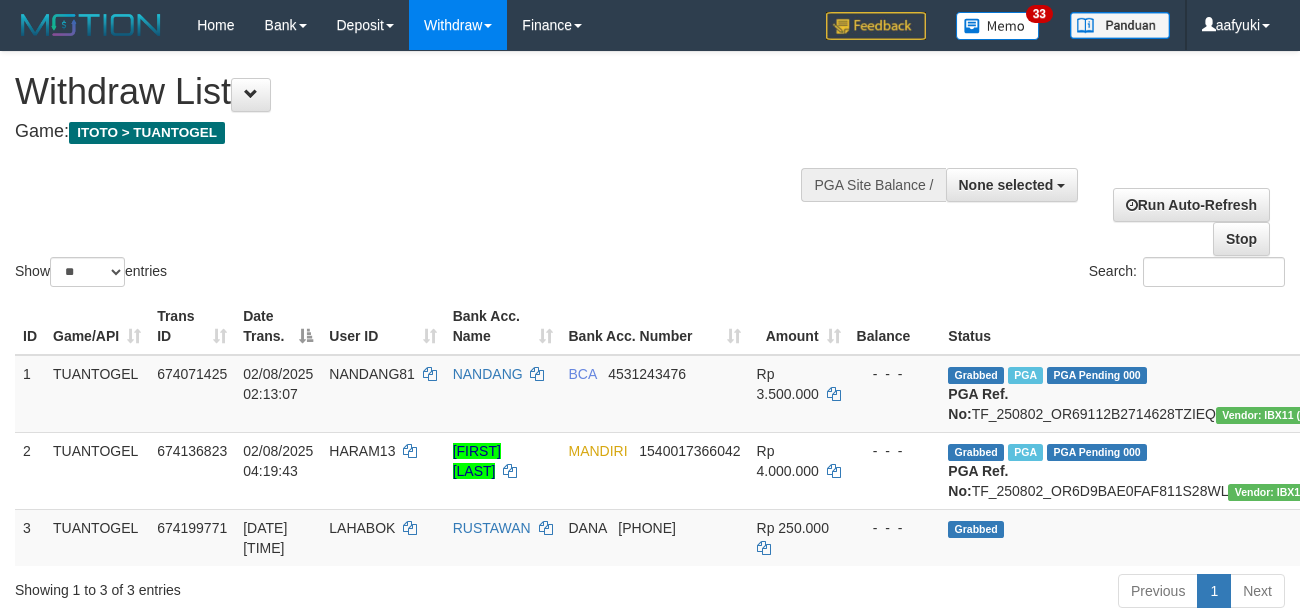 select 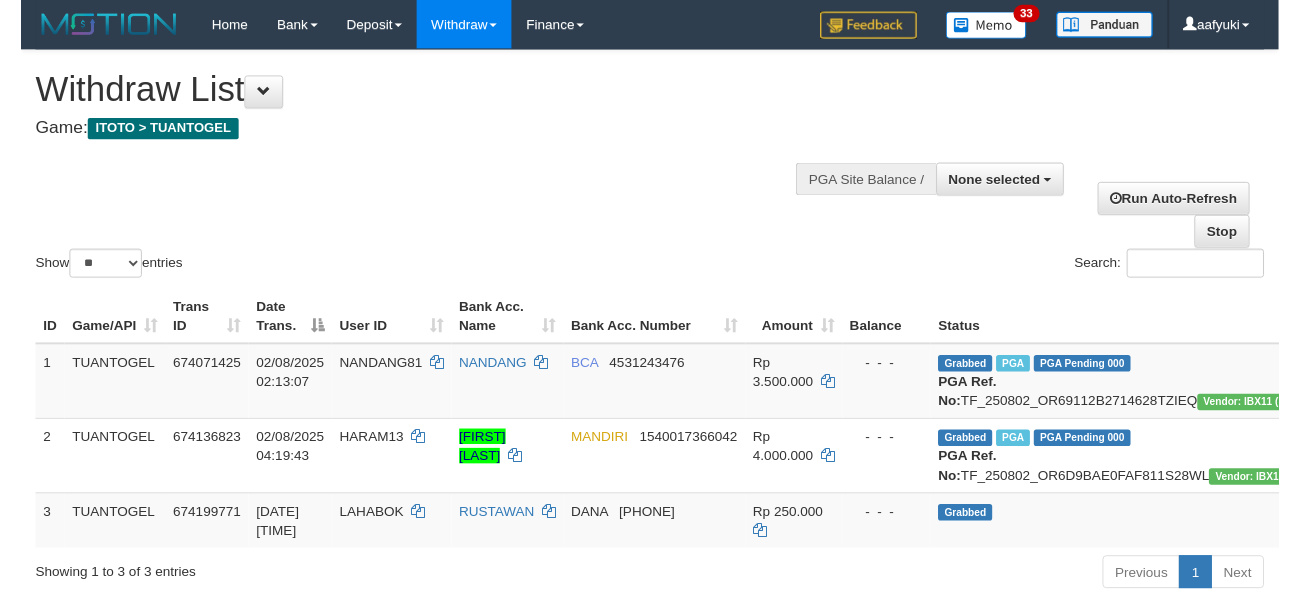 scroll, scrollTop: 266, scrollLeft: 0, axis: vertical 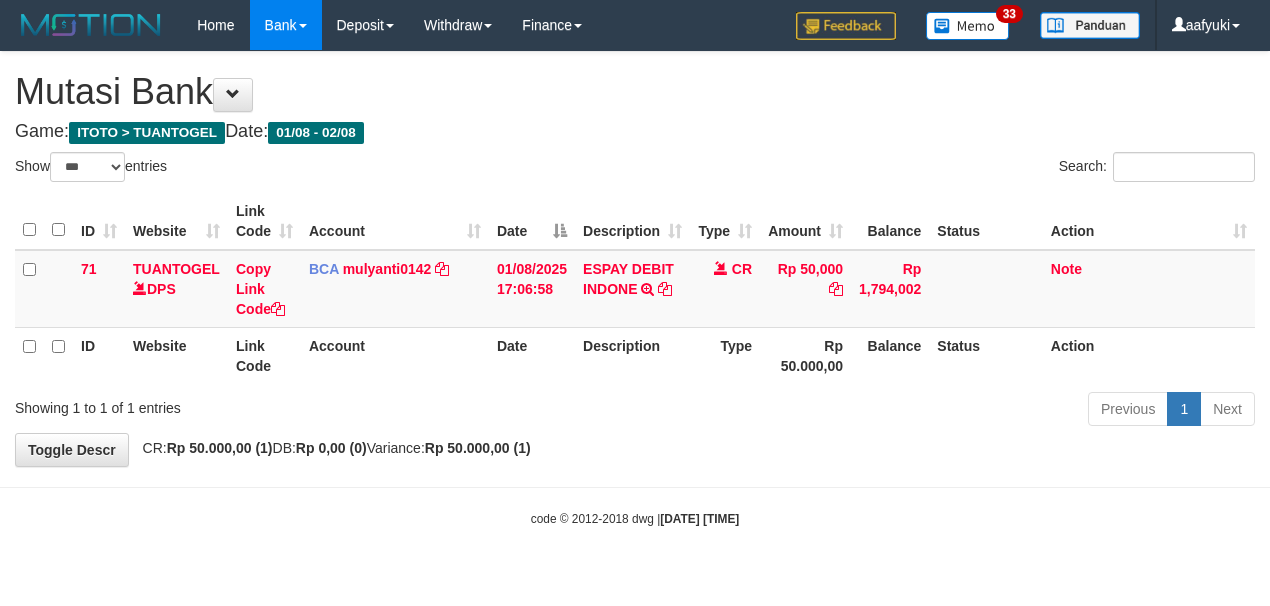 select on "***" 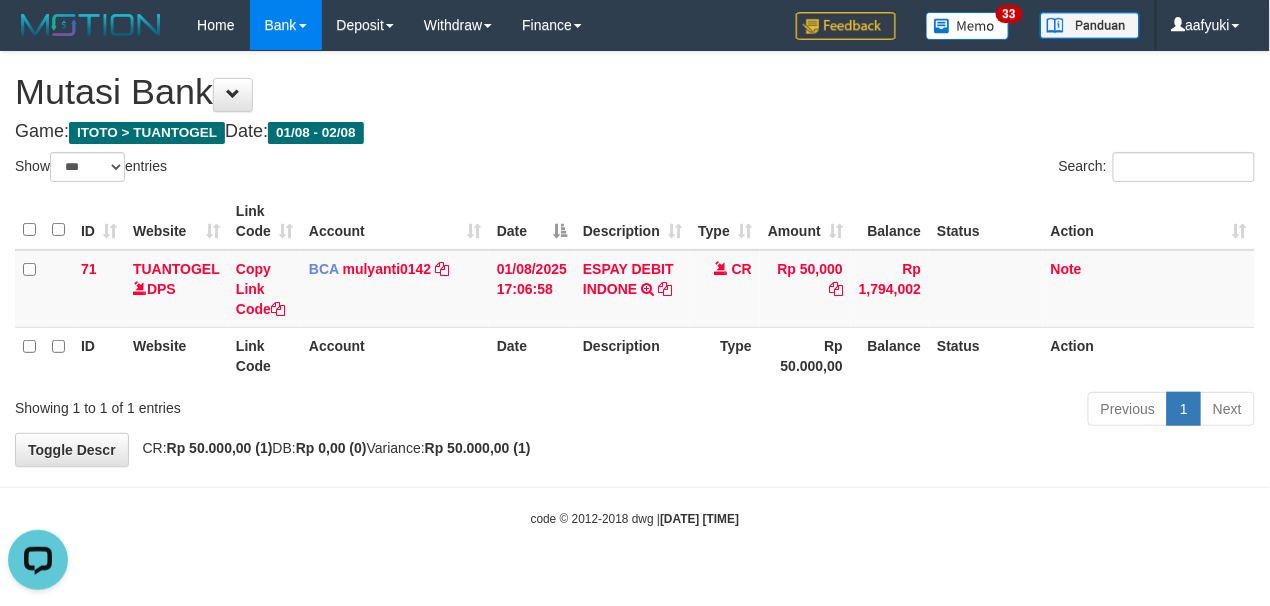 scroll, scrollTop: 0, scrollLeft: 0, axis: both 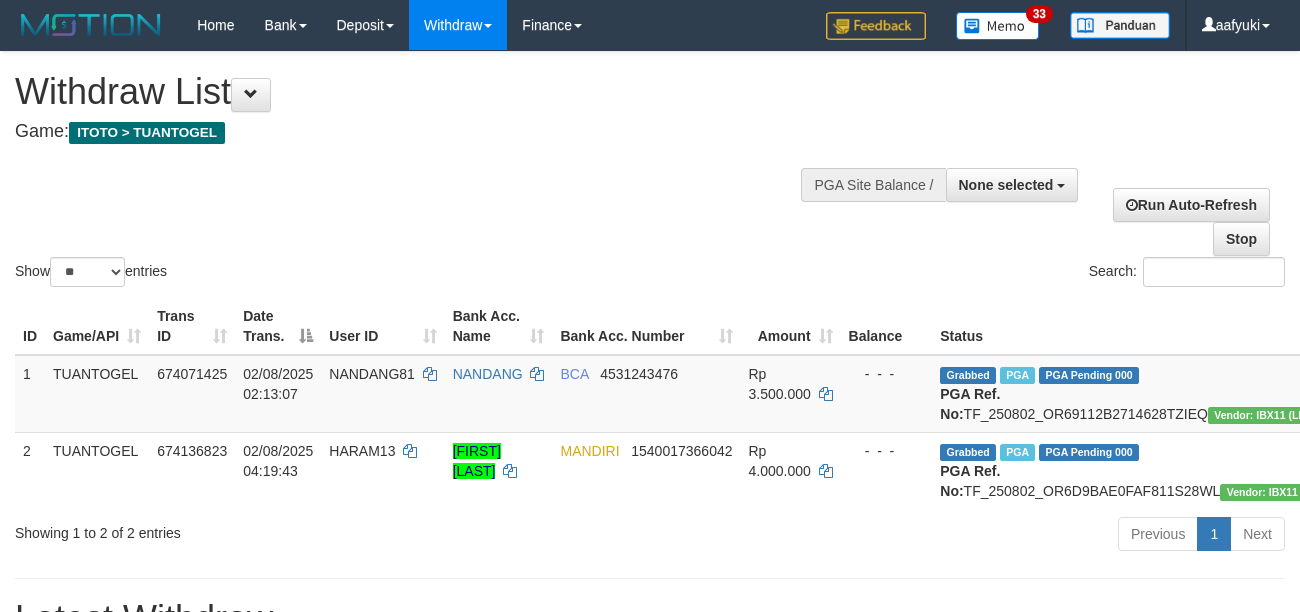 select 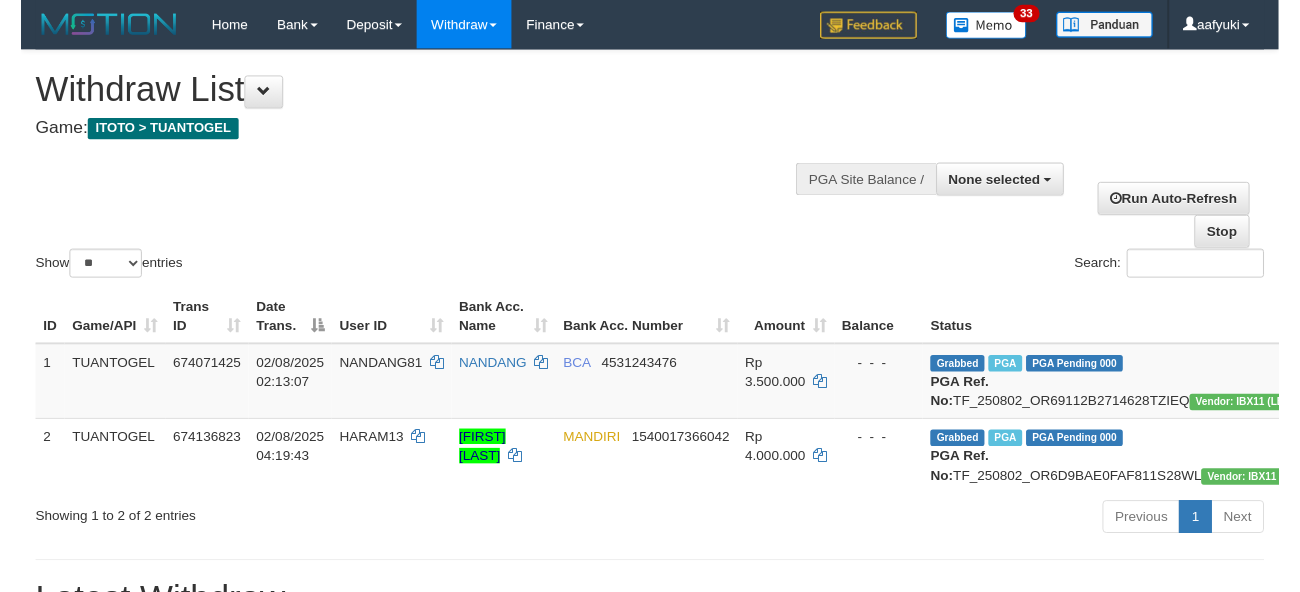 scroll, scrollTop: 266, scrollLeft: 0, axis: vertical 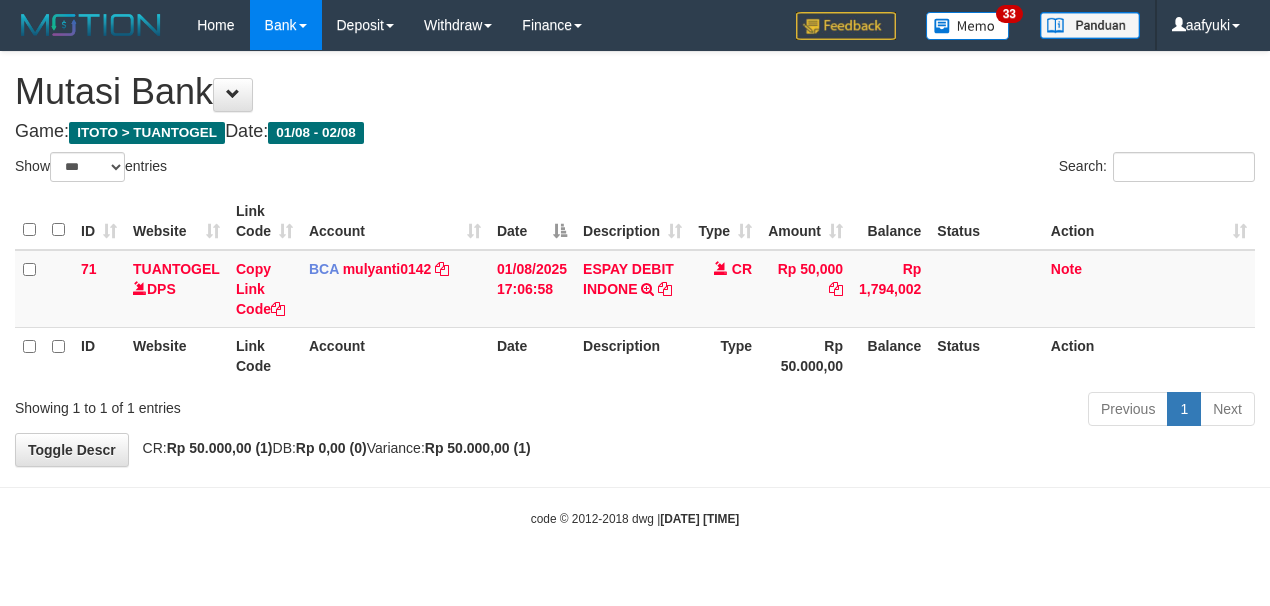 select on "***" 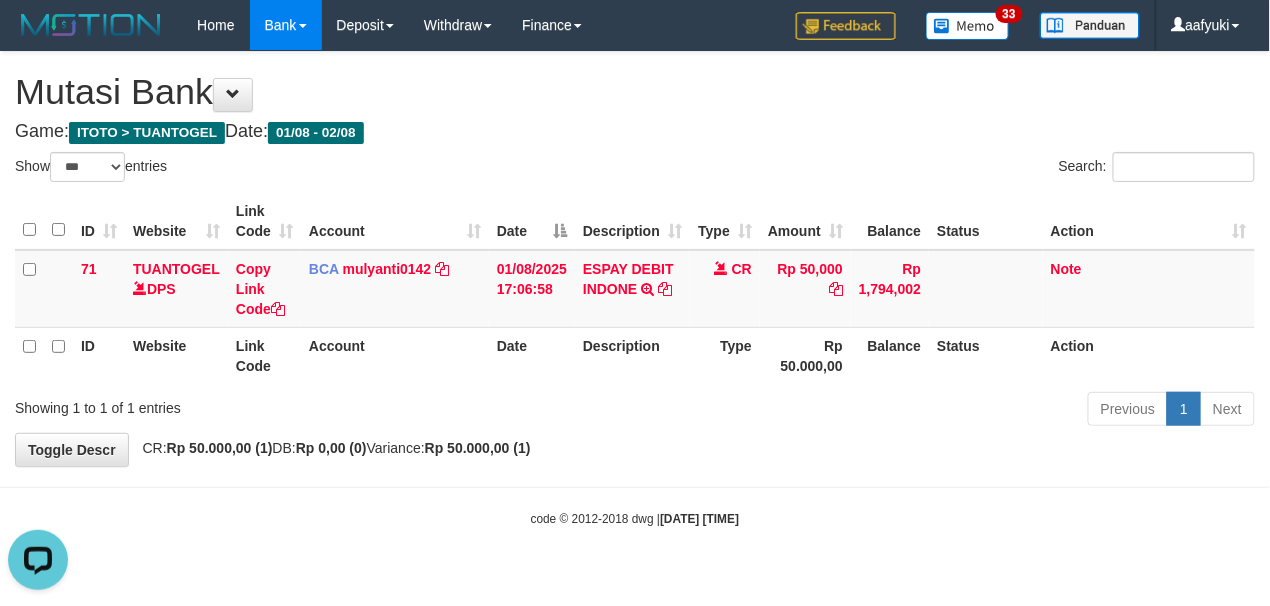 scroll, scrollTop: 0, scrollLeft: 0, axis: both 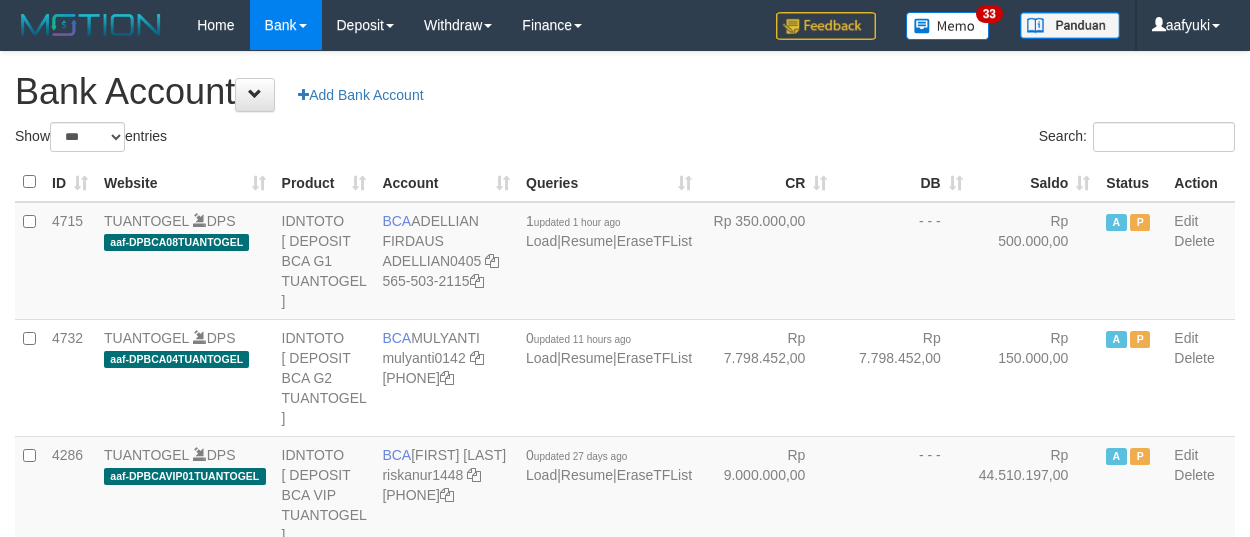 select on "***" 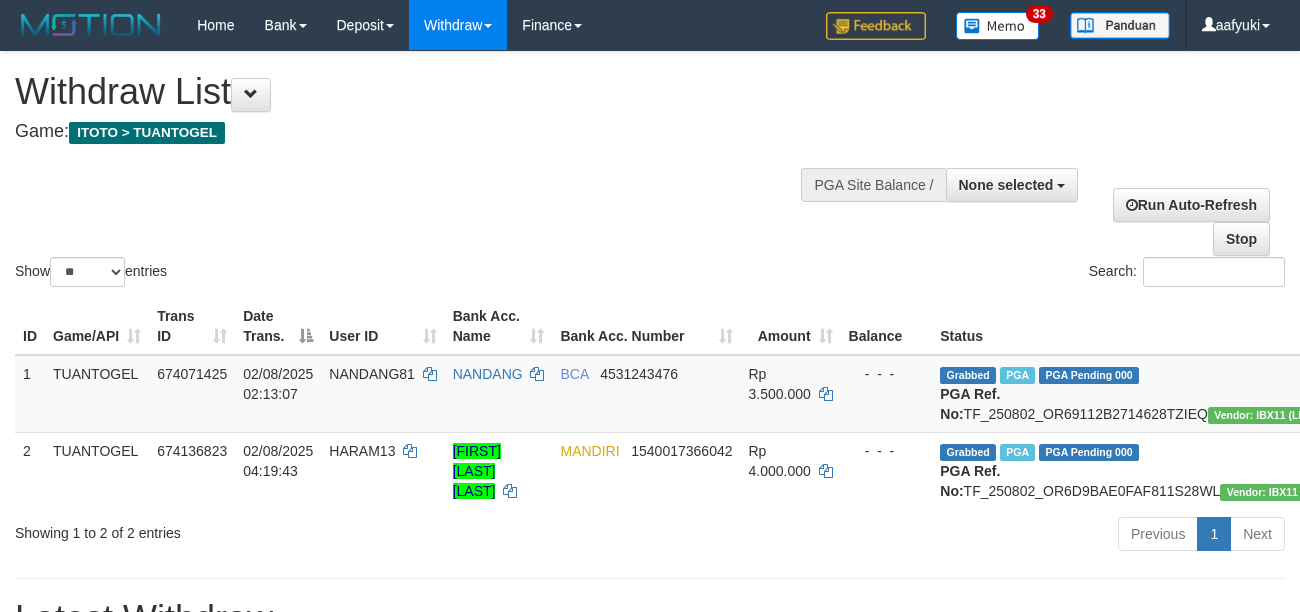 select 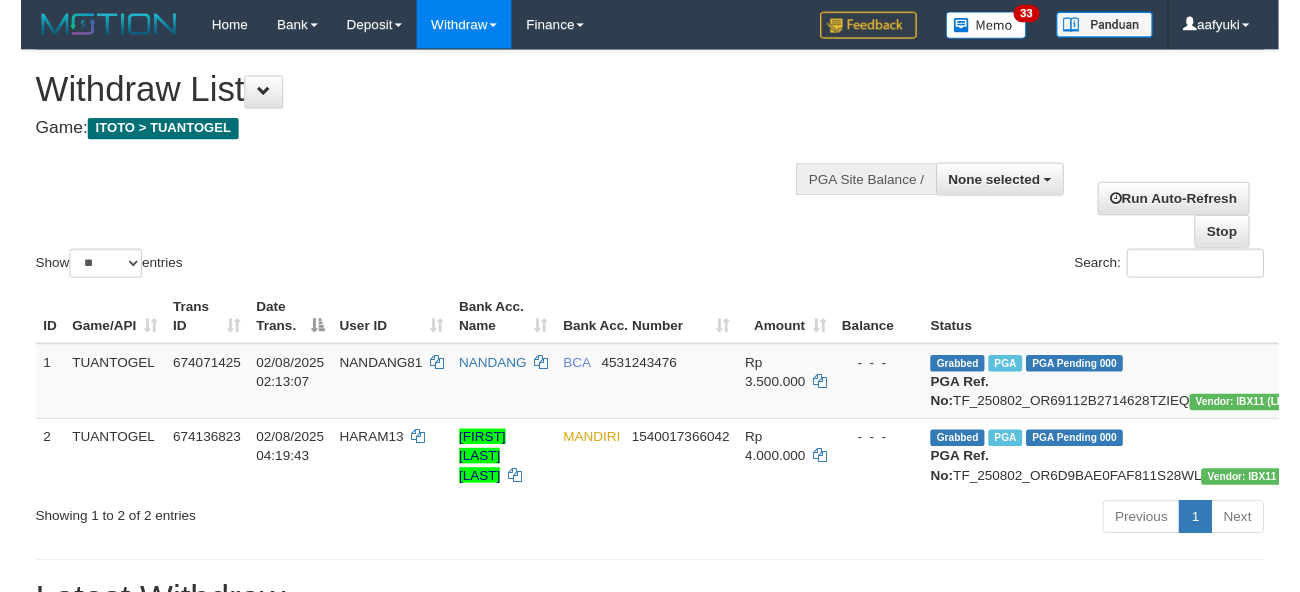 scroll, scrollTop: 266, scrollLeft: 0, axis: vertical 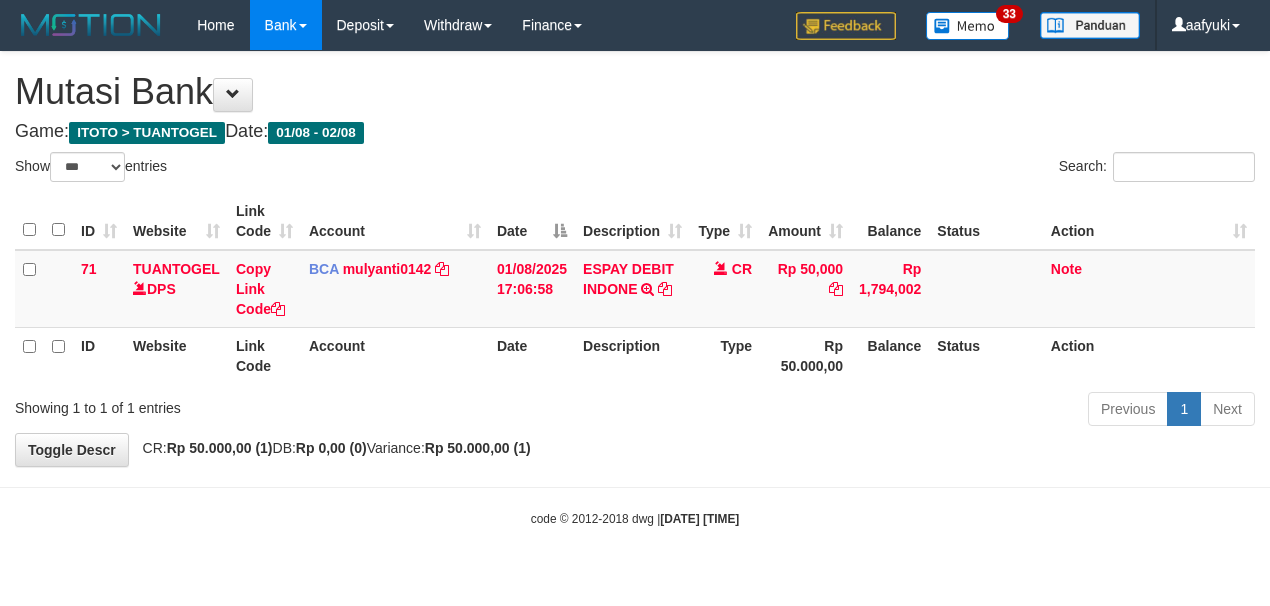 select on "***" 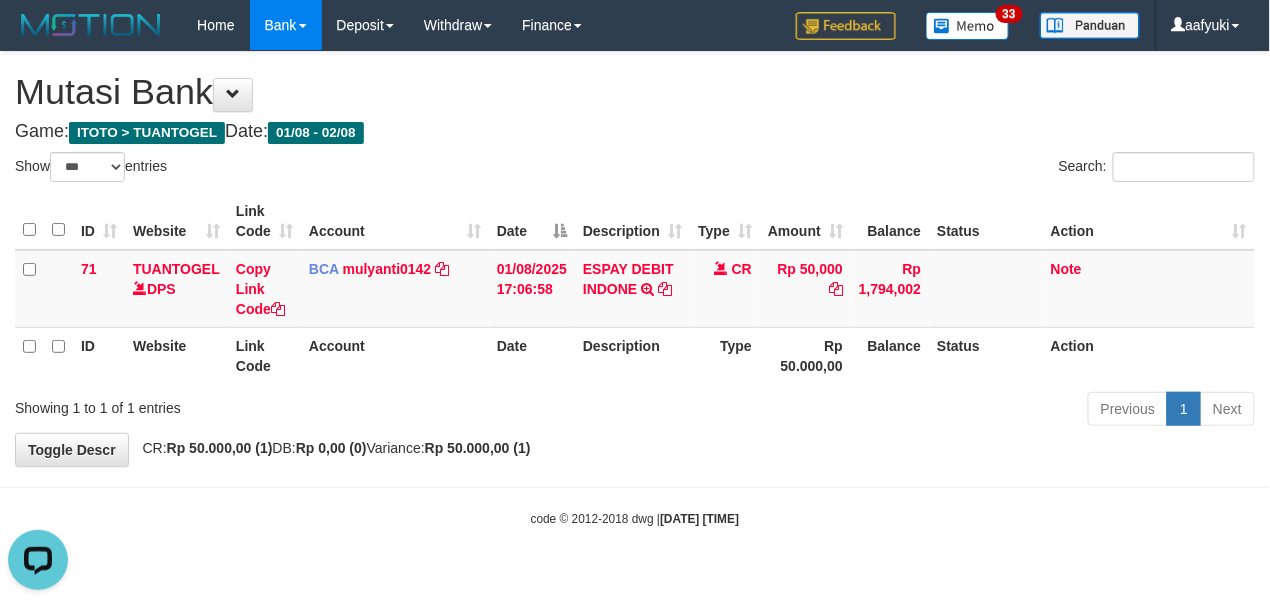 scroll, scrollTop: 0, scrollLeft: 0, axis: both 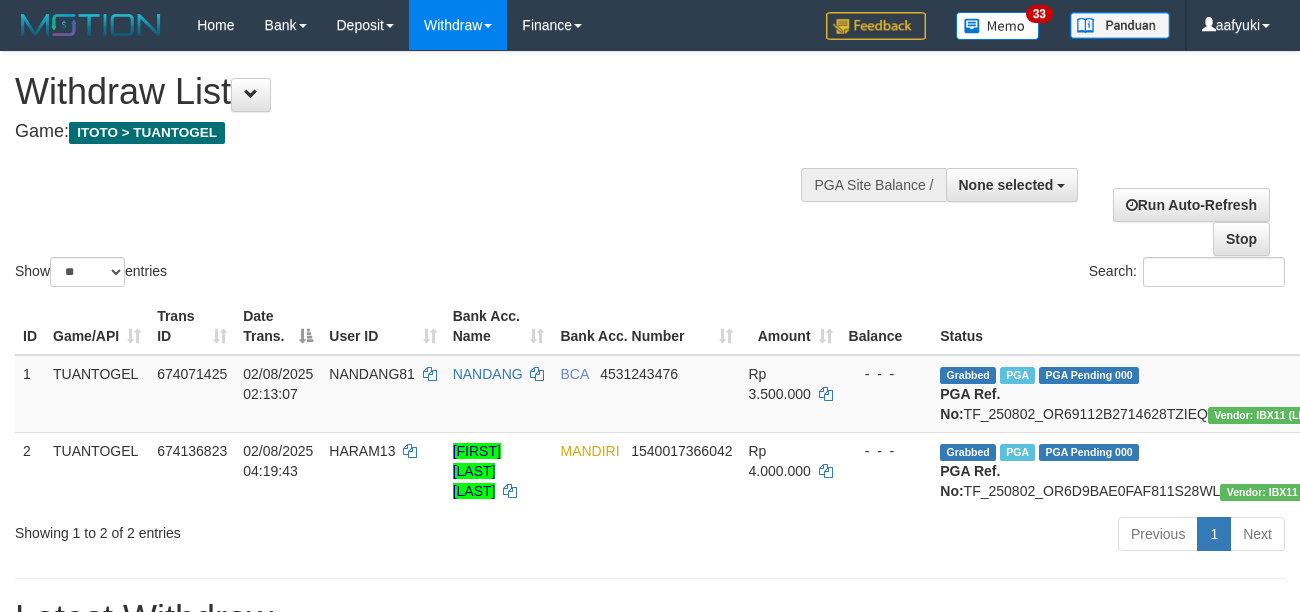 select 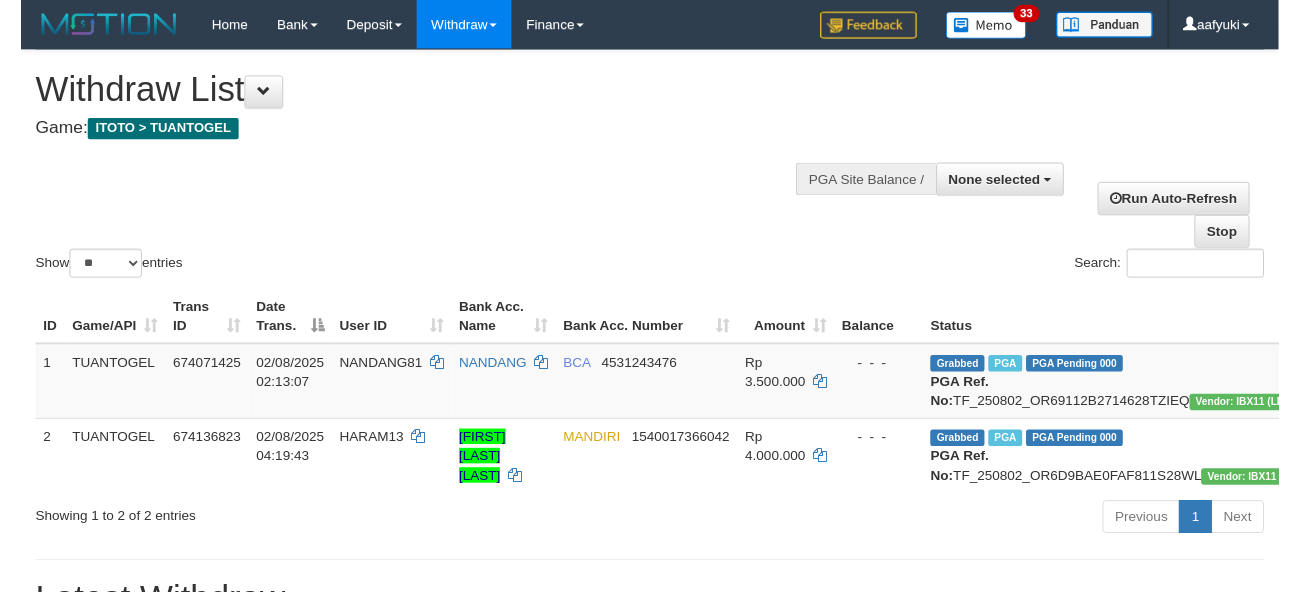 scroll, scrollTop: 266, scrollLeft: 0, axis: vertical 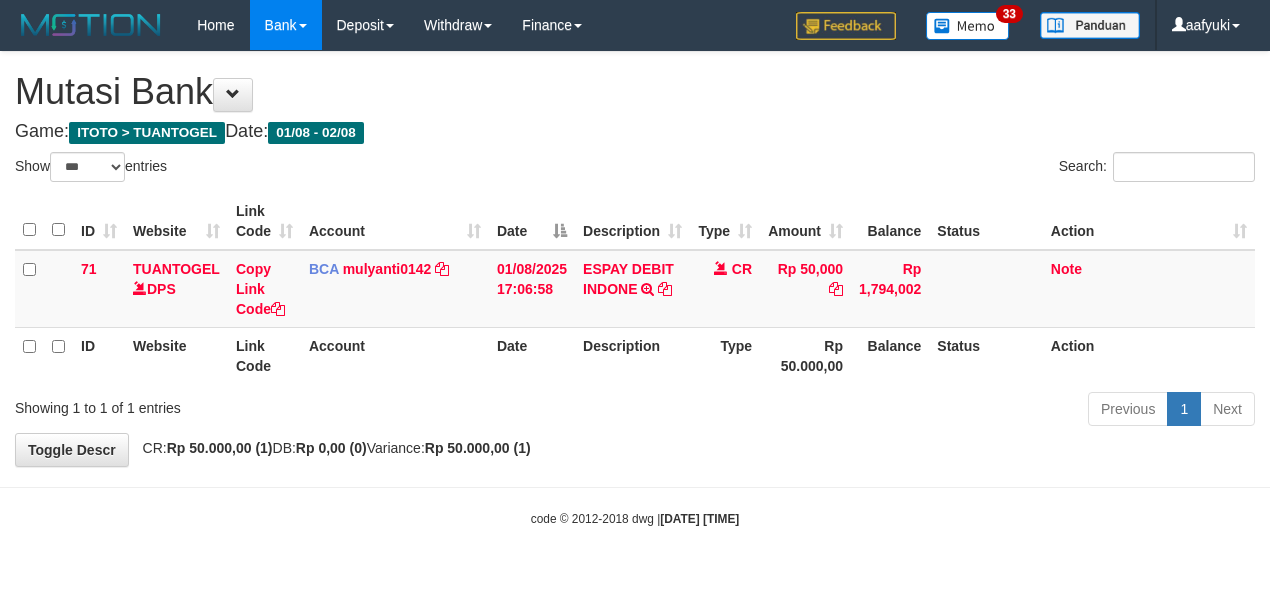 select on "***" 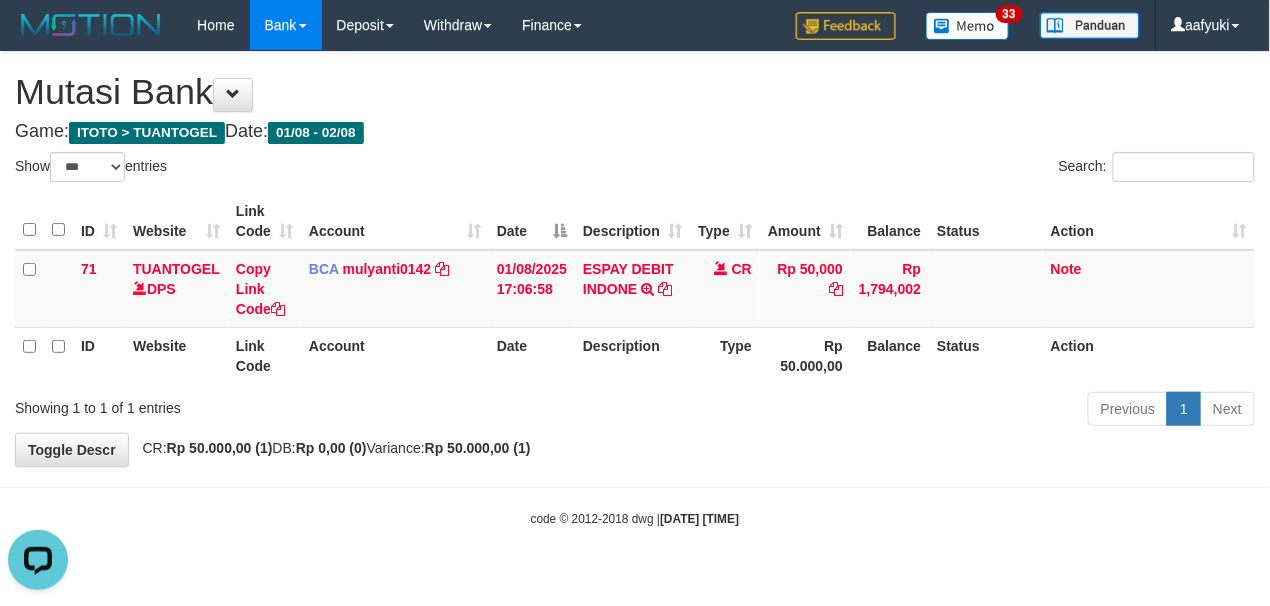 scroll, scrollTop: 0, scrollLeft: 0, axis: both 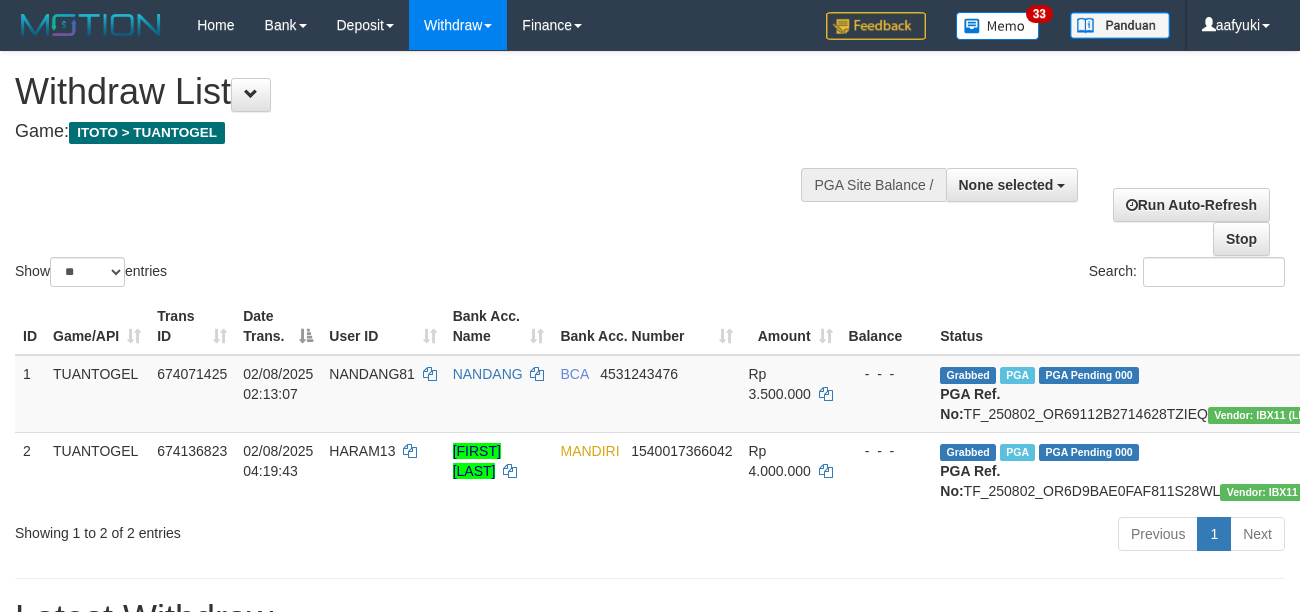 select 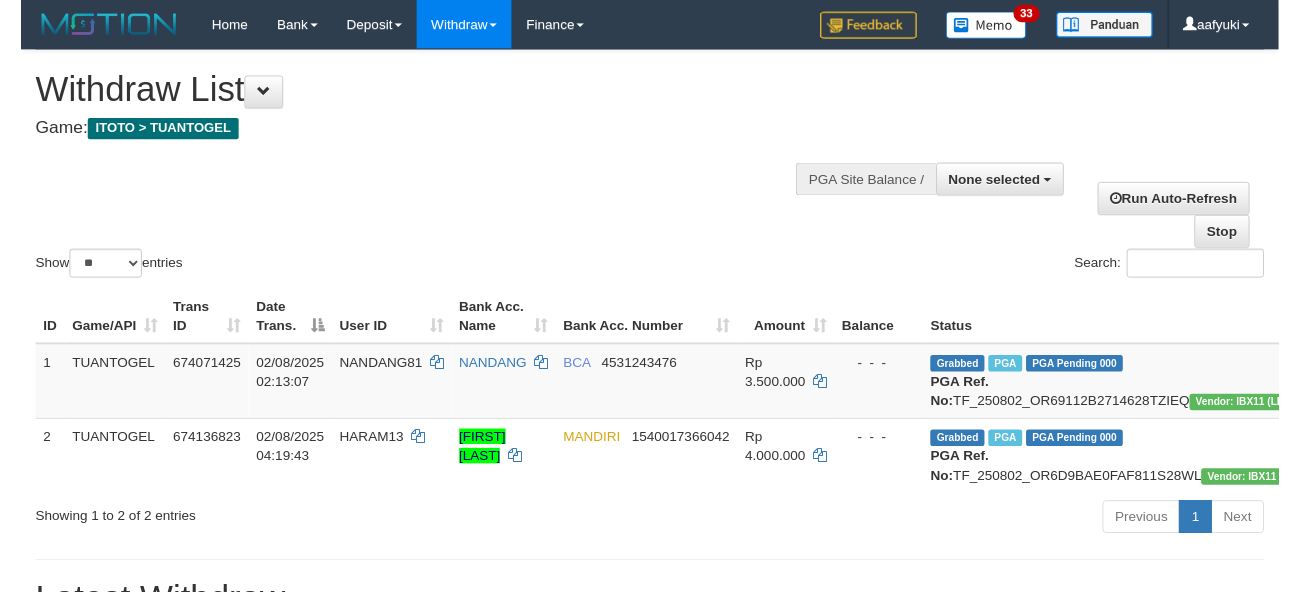 scroll, scrollTop: 266, scrollLeft: 0, axis: vertical 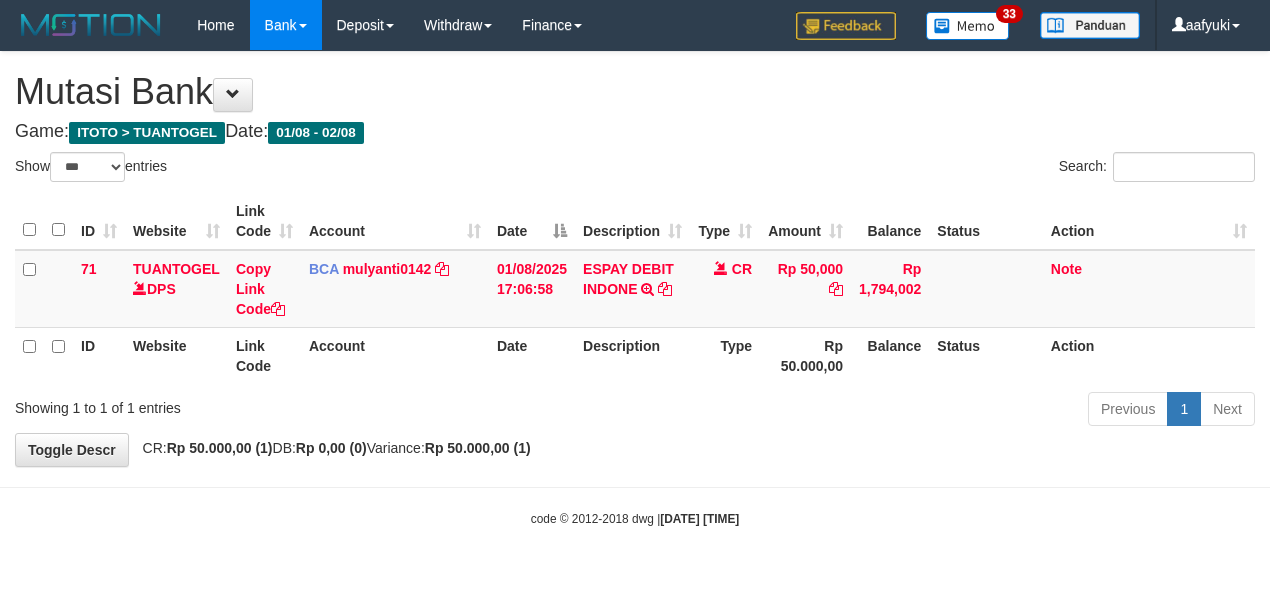 select on "***" 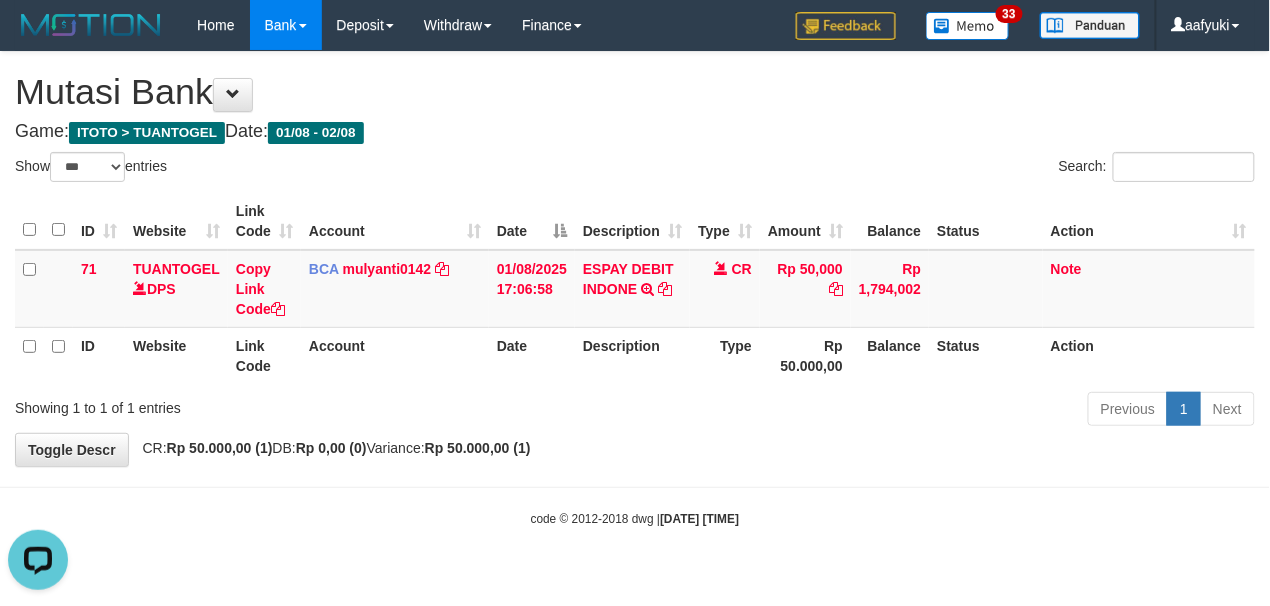 scroll, scrollTop: 0, scrollLeft: 0, axis: both 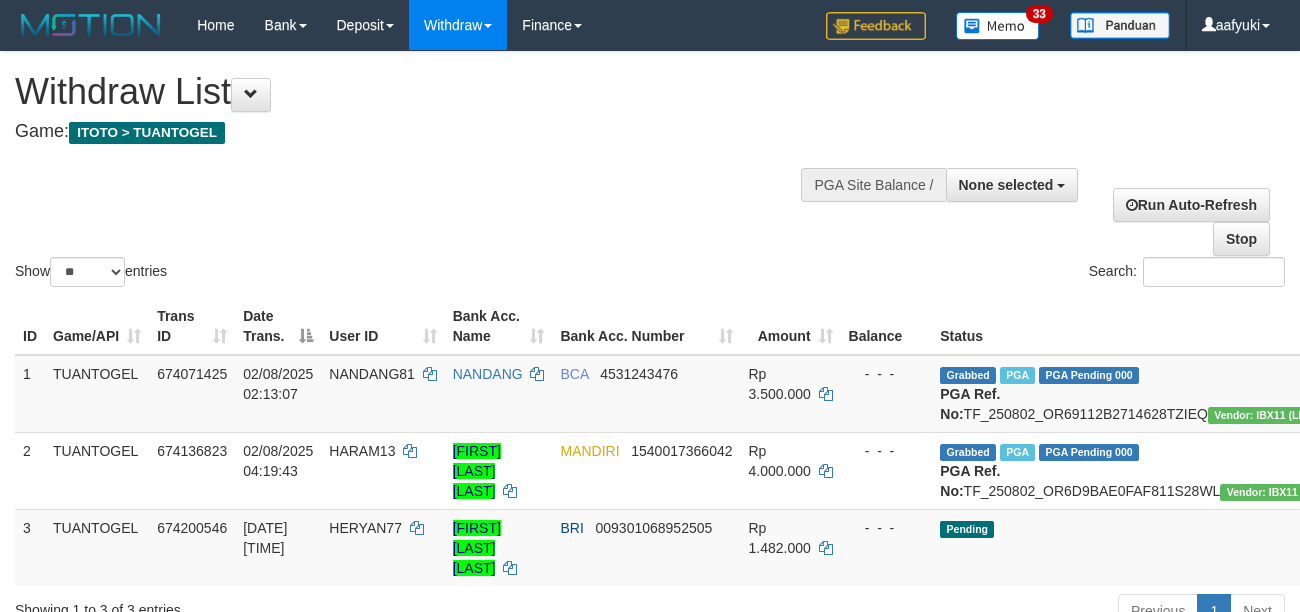 select 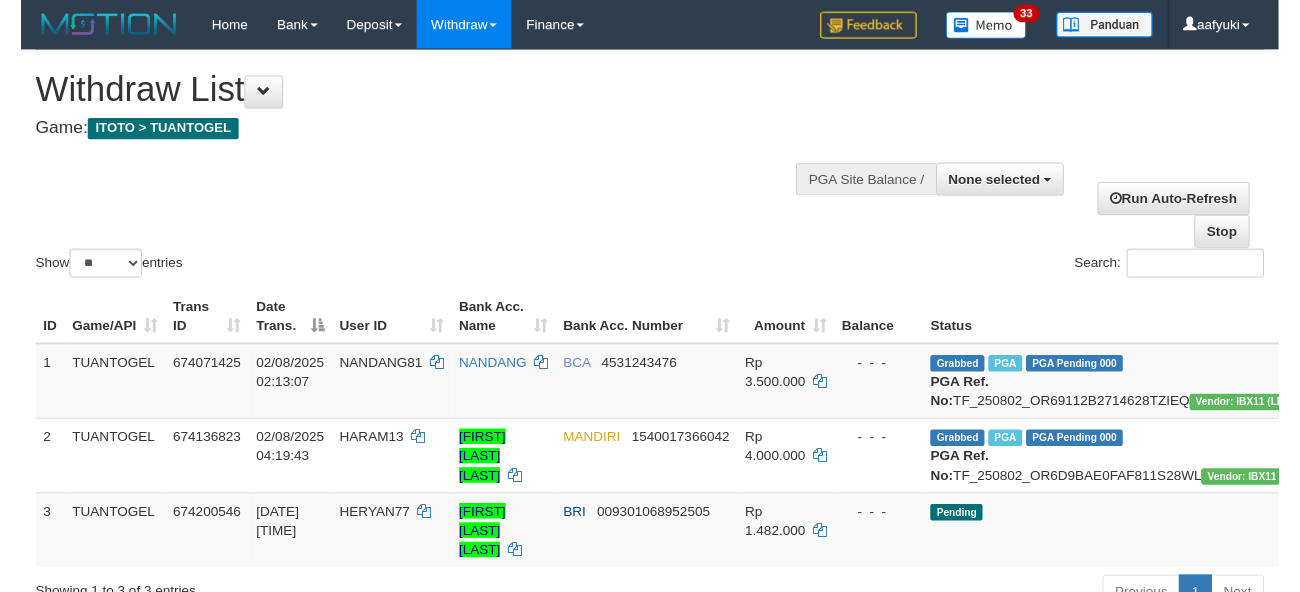 scroll, scrollTop: 266, scrollLeft: 0, axis: vertical 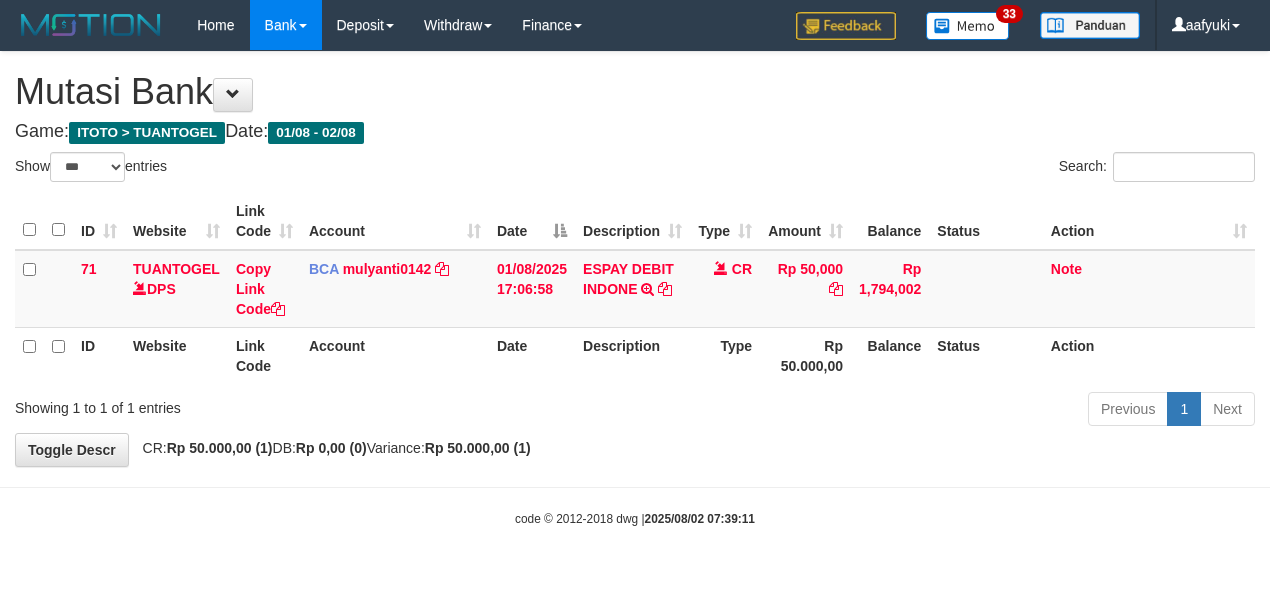 select on "***" 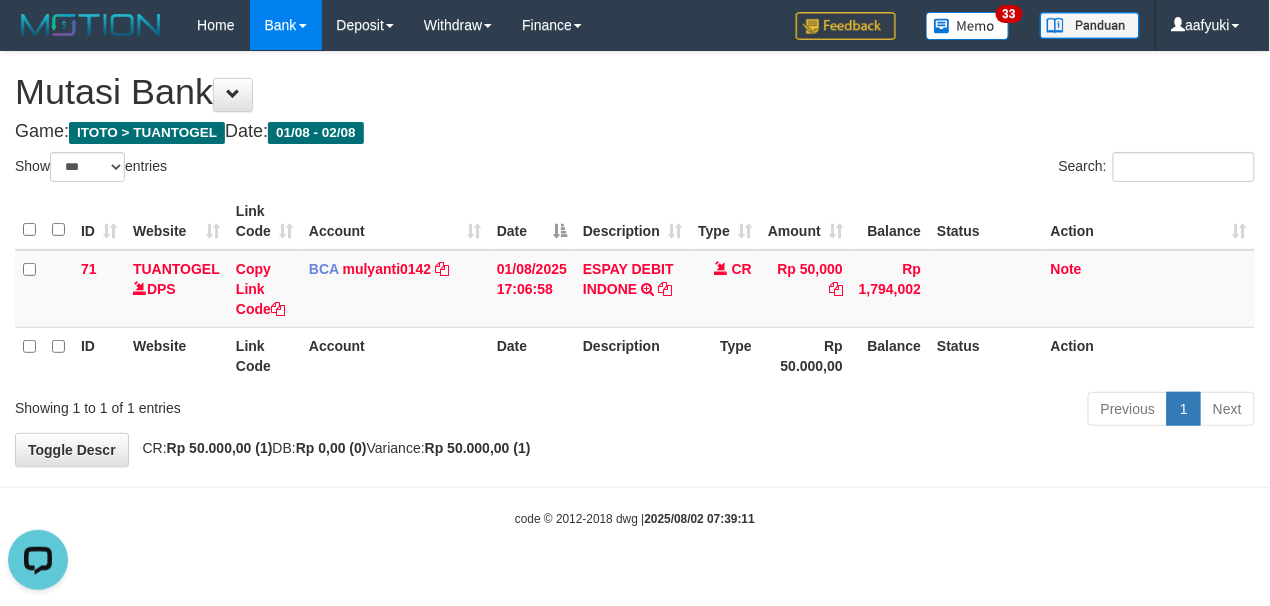 scroll, scrollTop: 0, scrollLeft: 0, axis: both 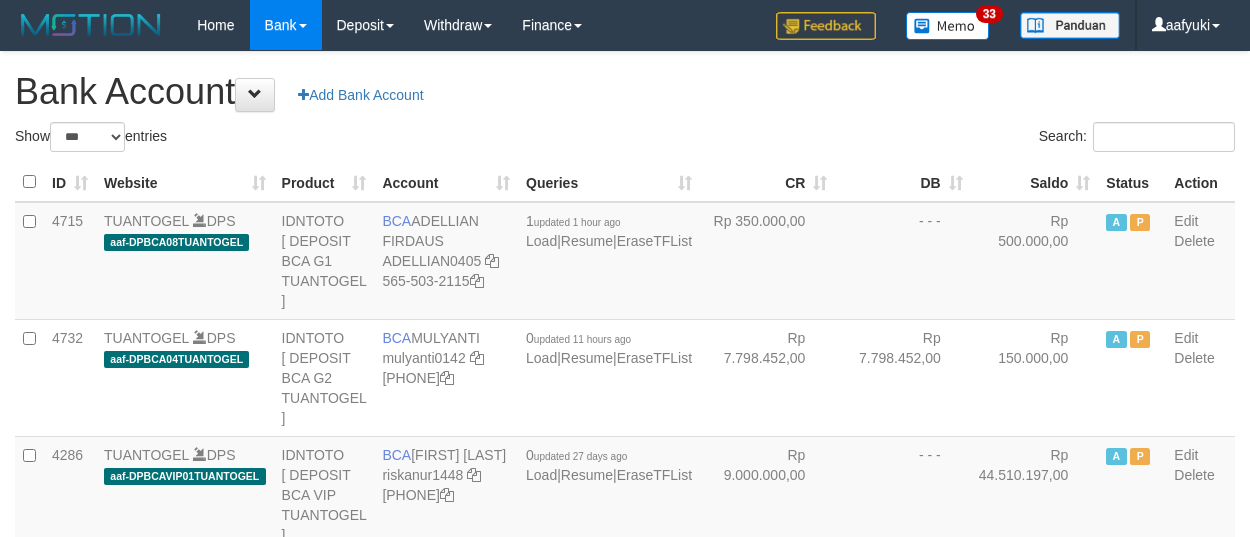 select on "***" 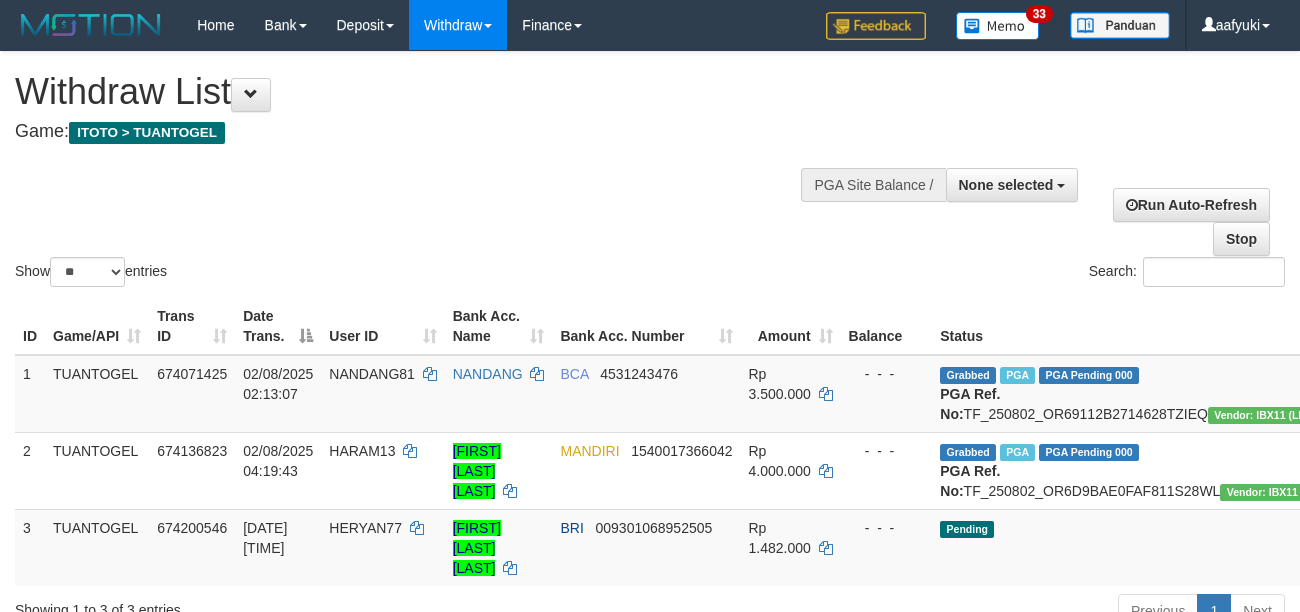 select 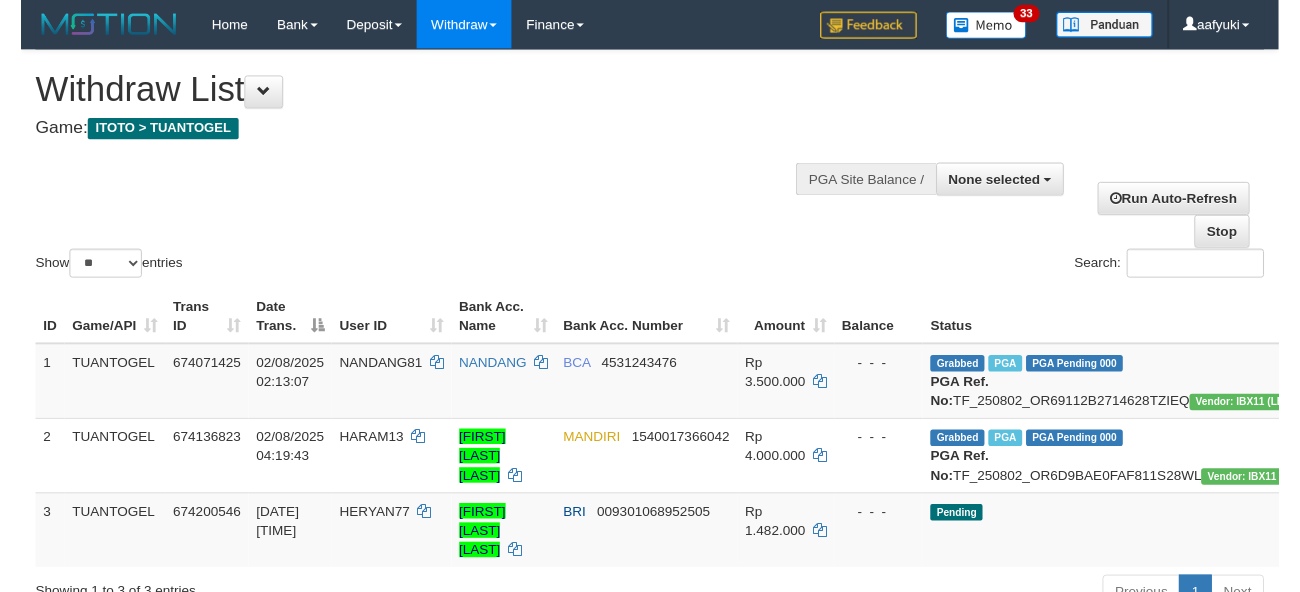 scroll, scrollTop: 266, scrollLeft: 0, axis: vertical 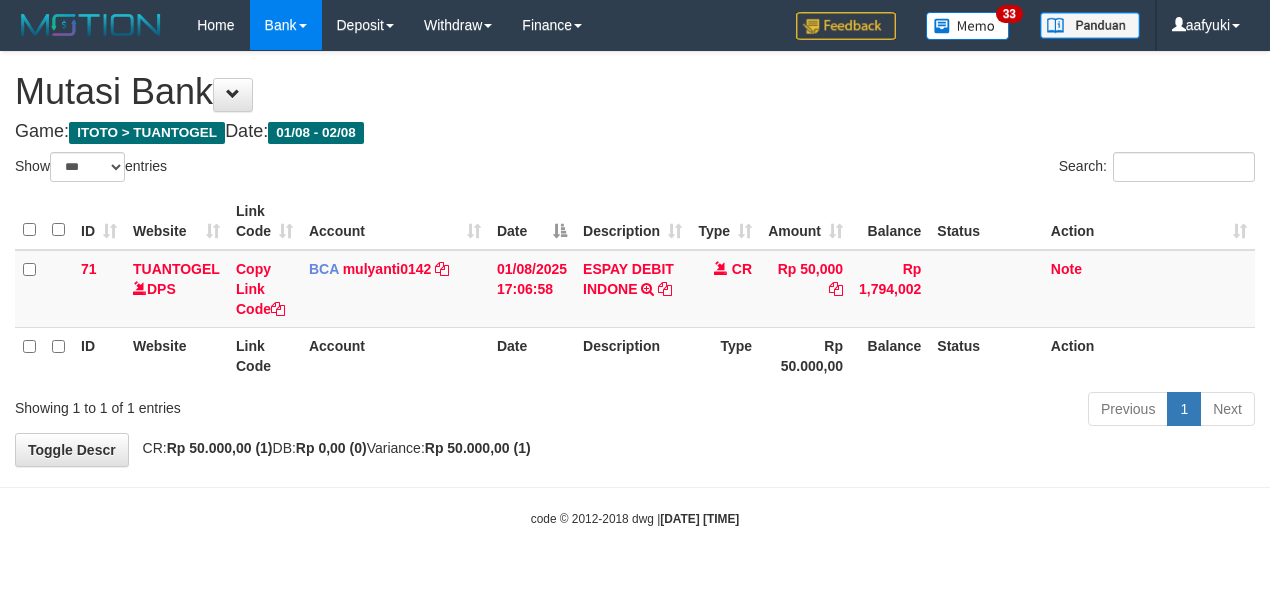 select on "***" 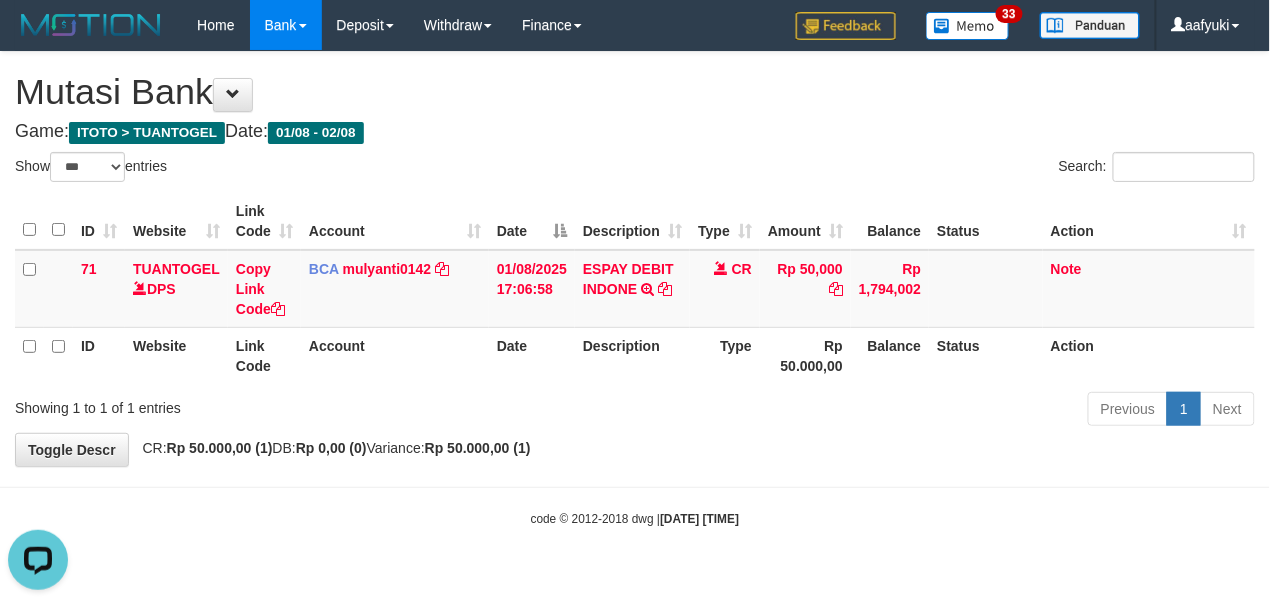 scroll, scrollTop: 0, scrollLeft: 0, axis: both 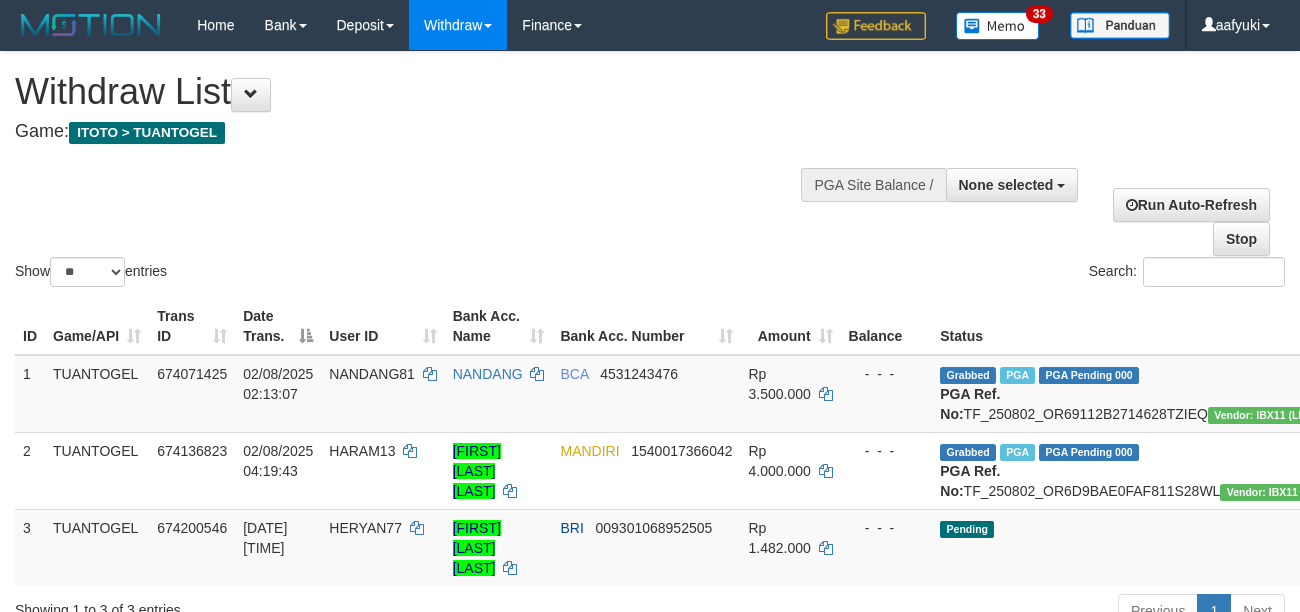 select 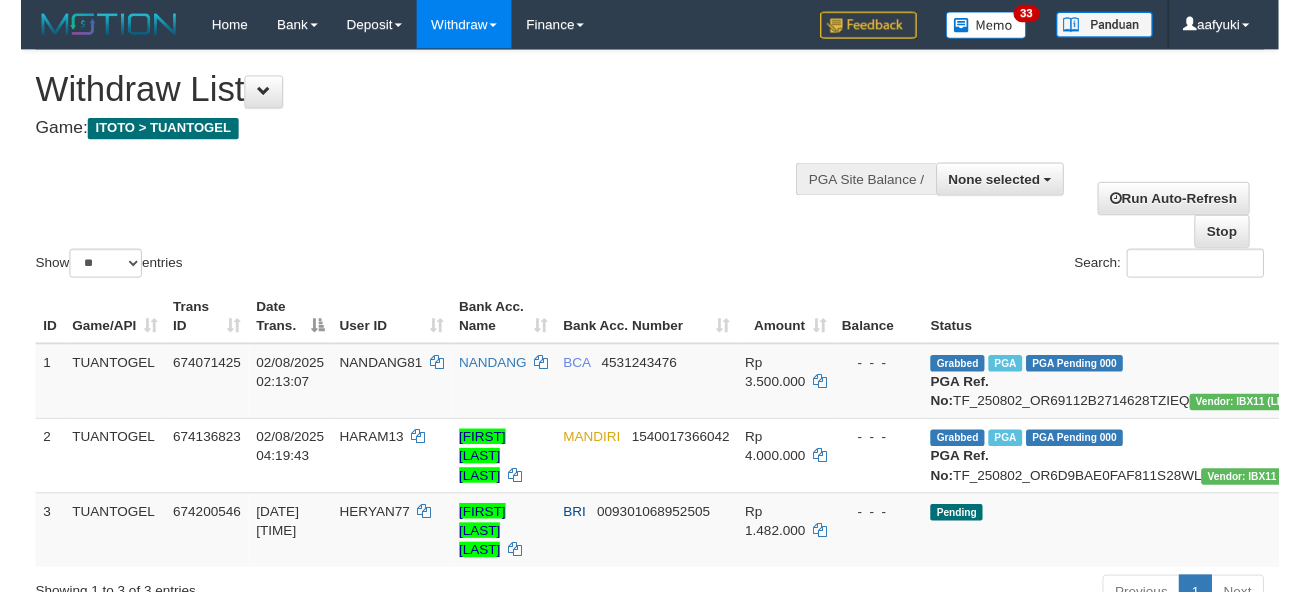 scroll, scrollTop: 266, scrollLeft: 0, axis: vertical 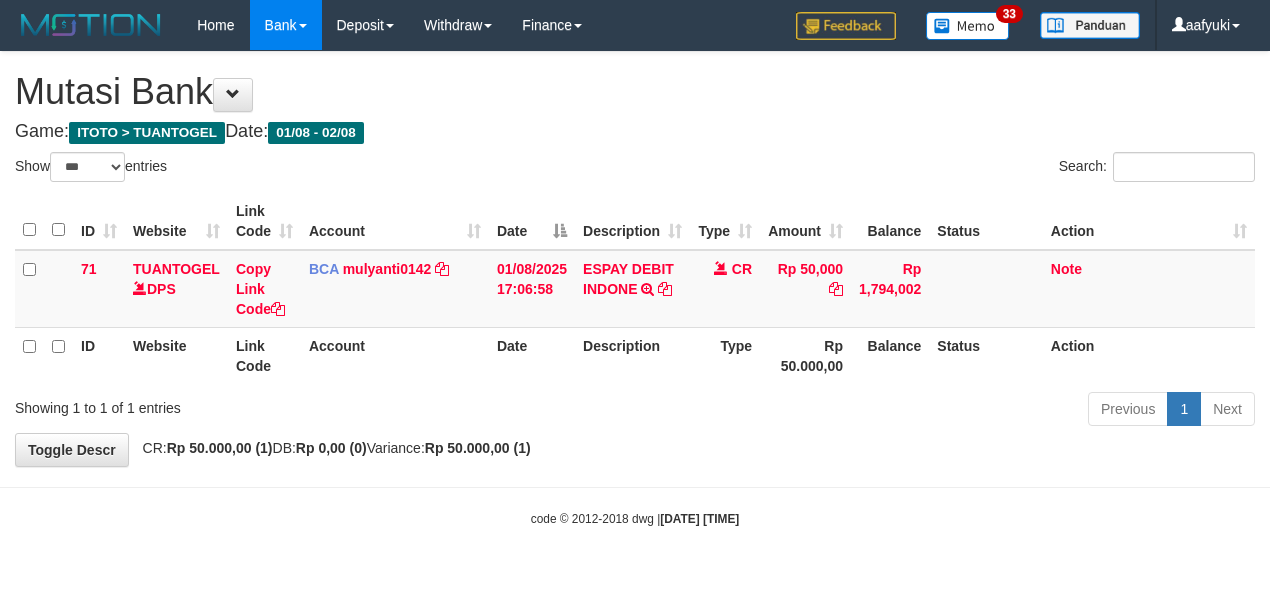 select on "***" 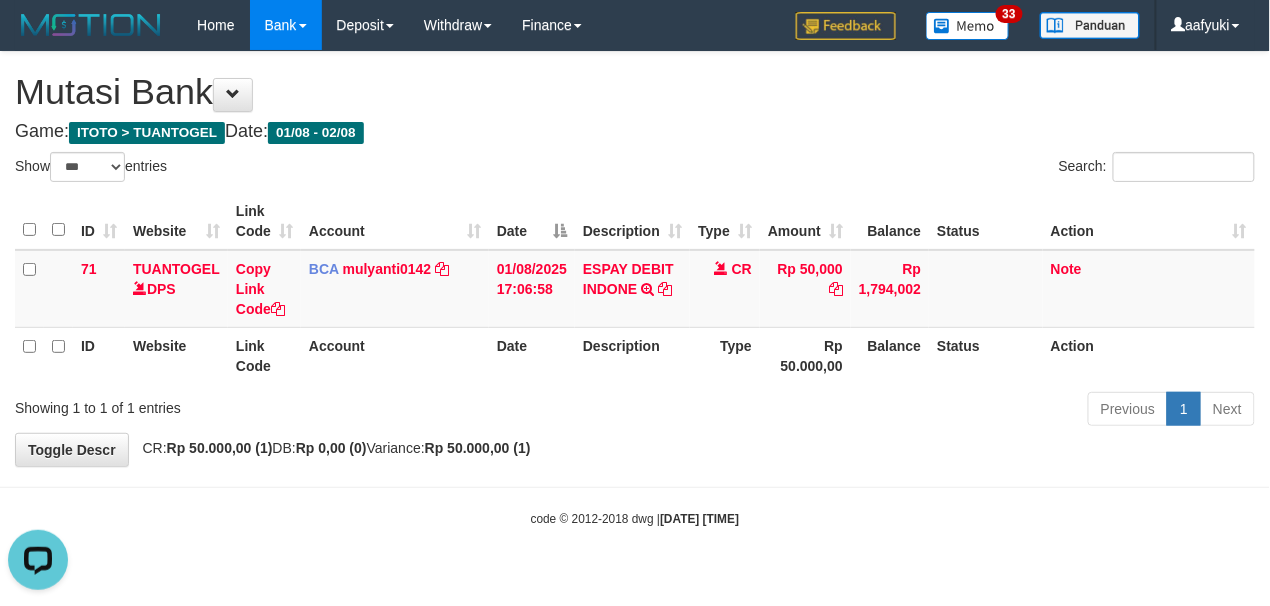 scroll, scrollTop: 0, scrollLeft: 0, axis: both 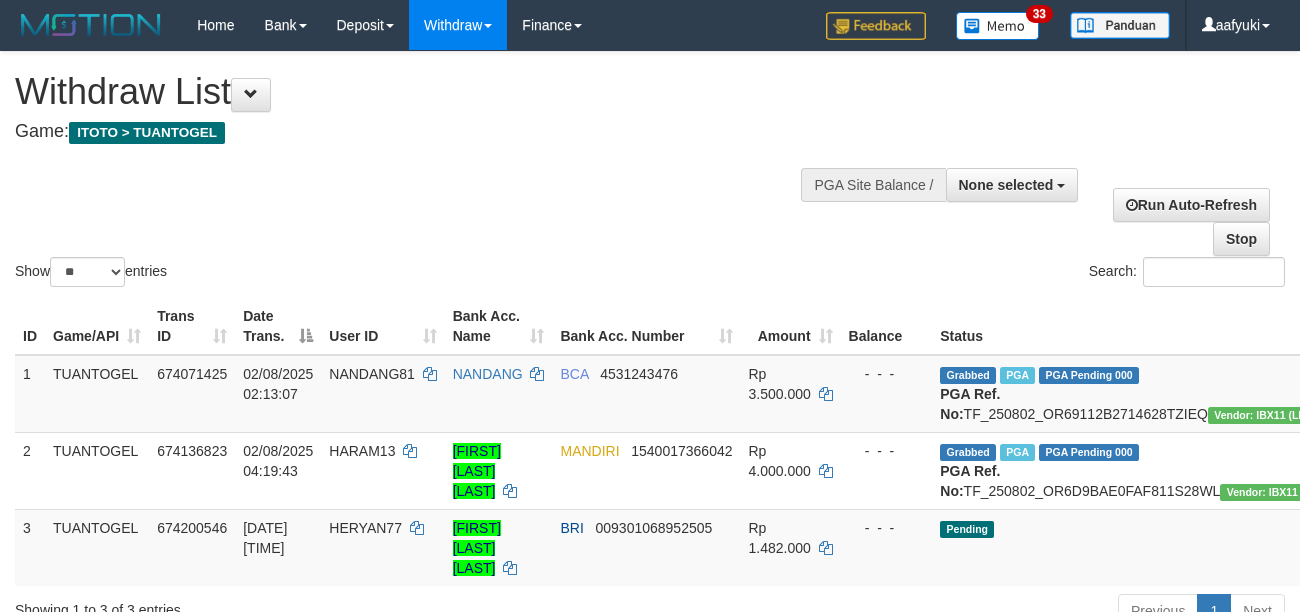select 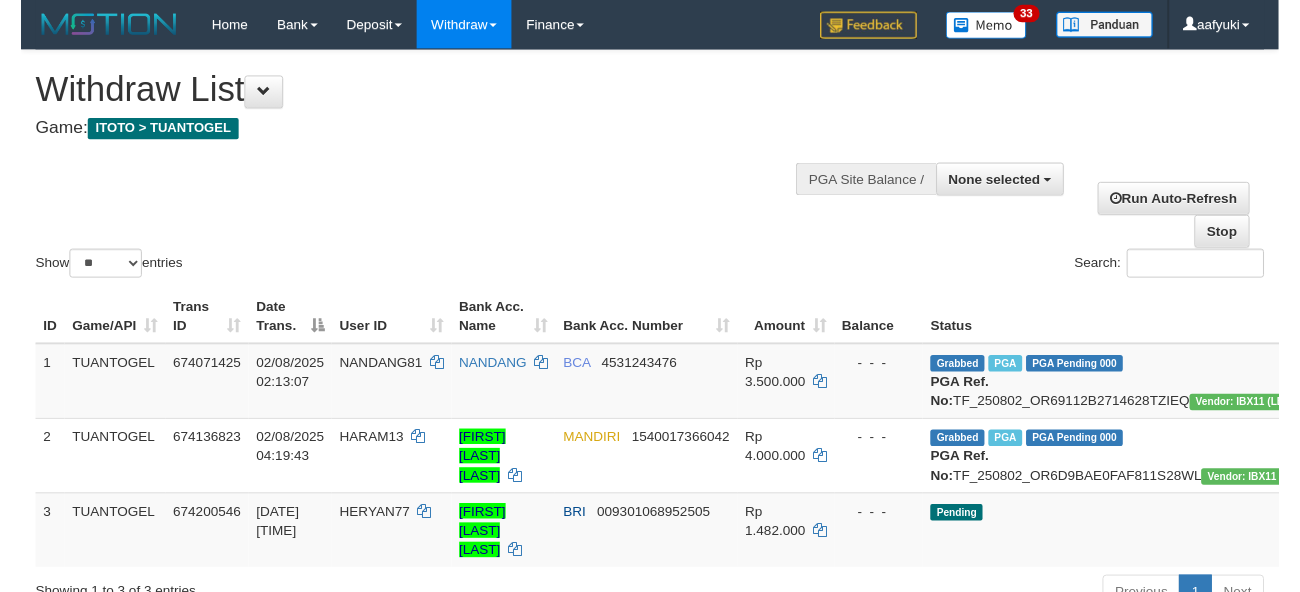 scroll, scrollTop: 266, scrollLeft: 0, axis: vertical 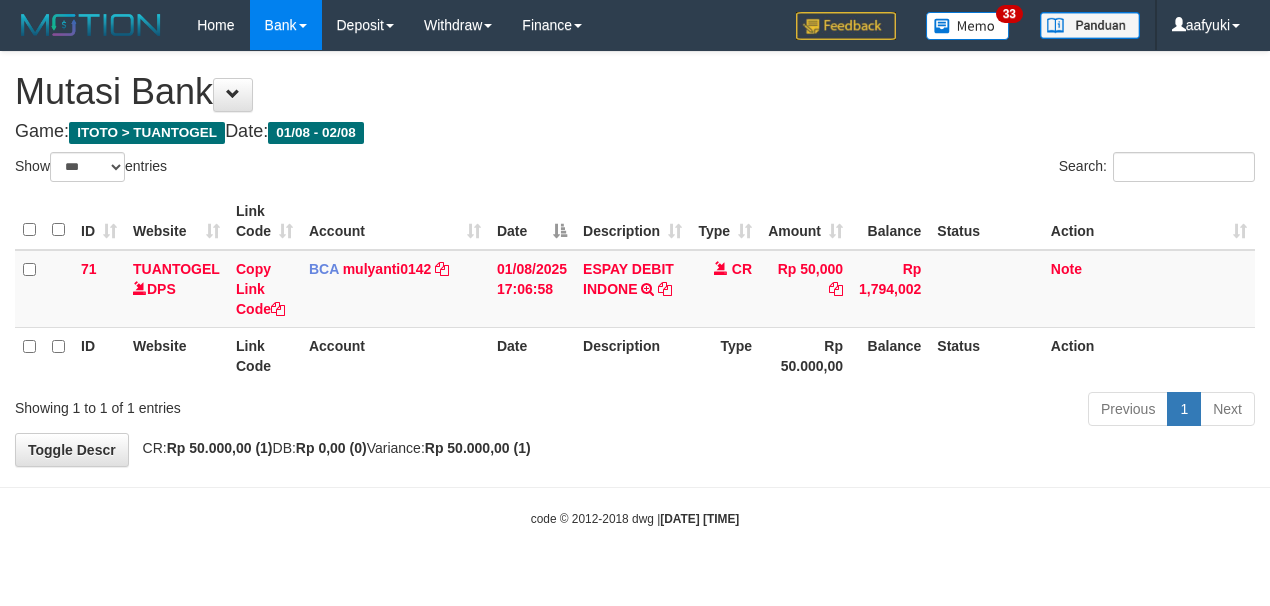 select on "***" 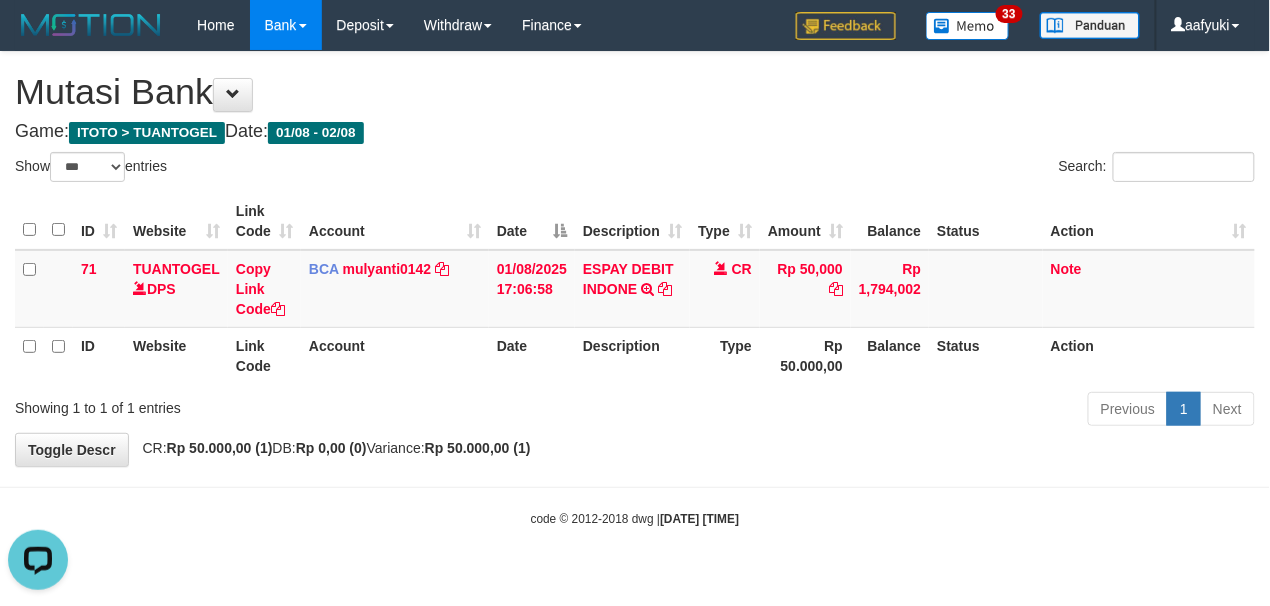 scroll, scrollTop: 0, scrollLeft: 0, axis: both 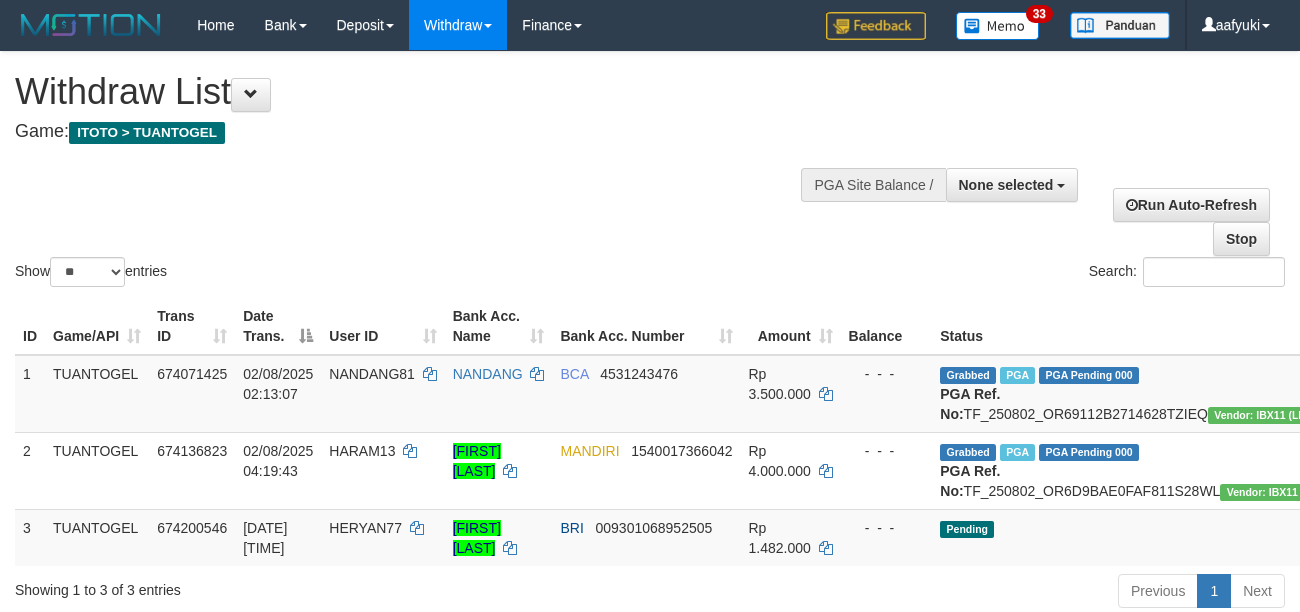 select 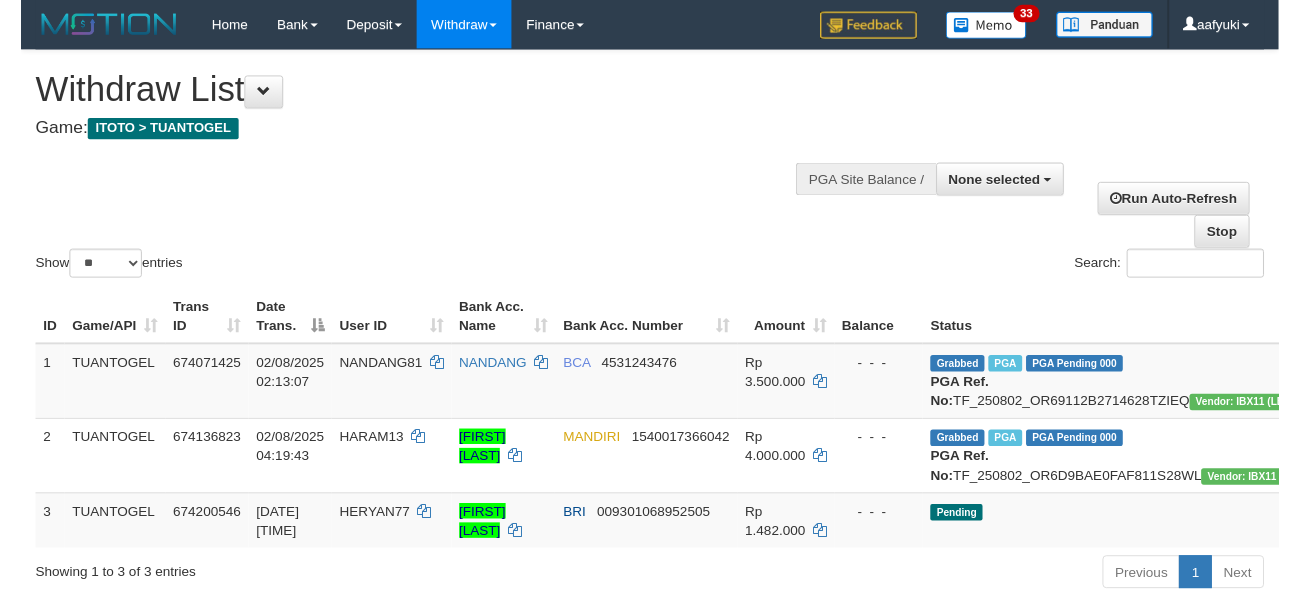 scroll, scrollTop: 266, scrollLeft: 0, axis: vertical 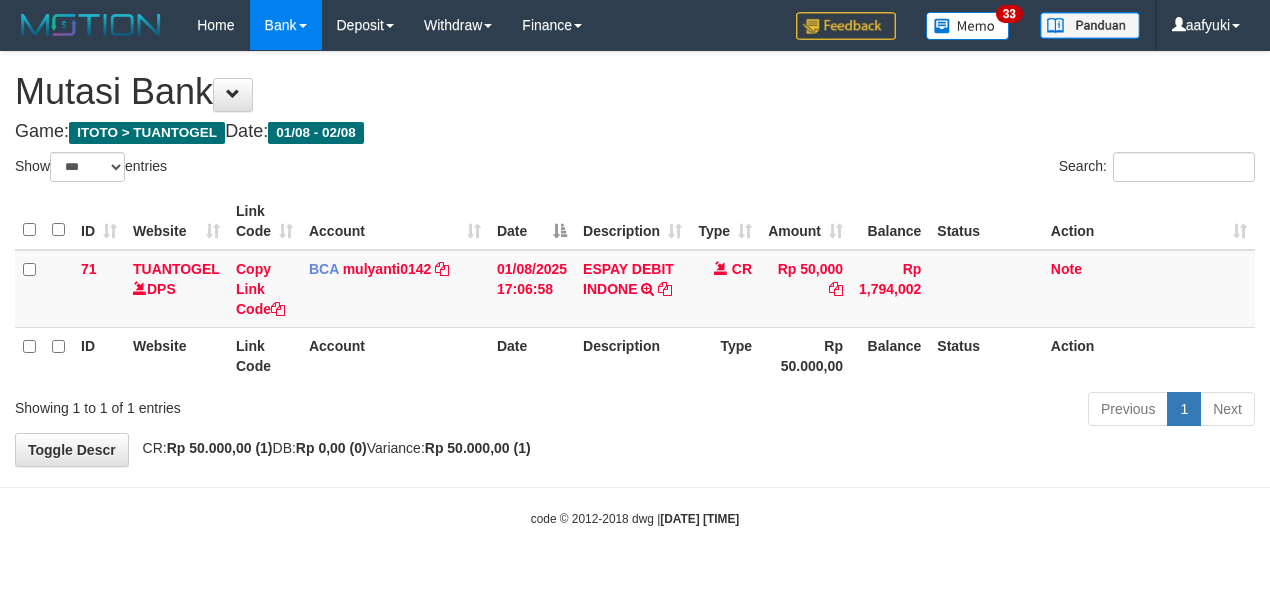 select on "***" 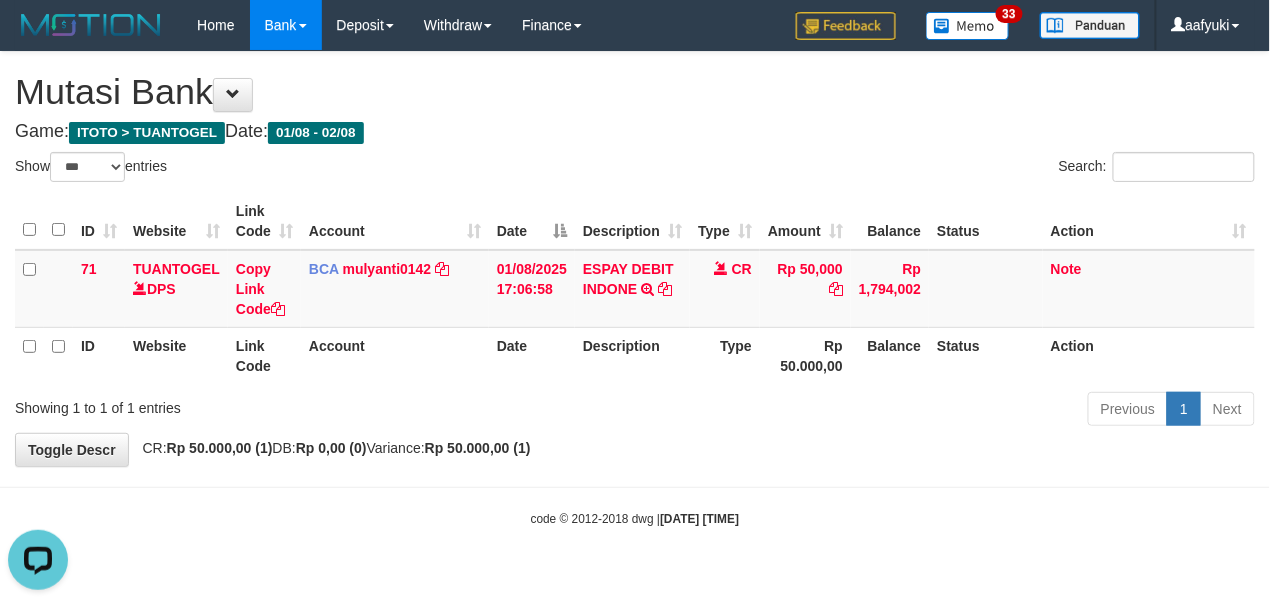 scroll, scrollTop: 0, scrollLeft: 0, axis: both 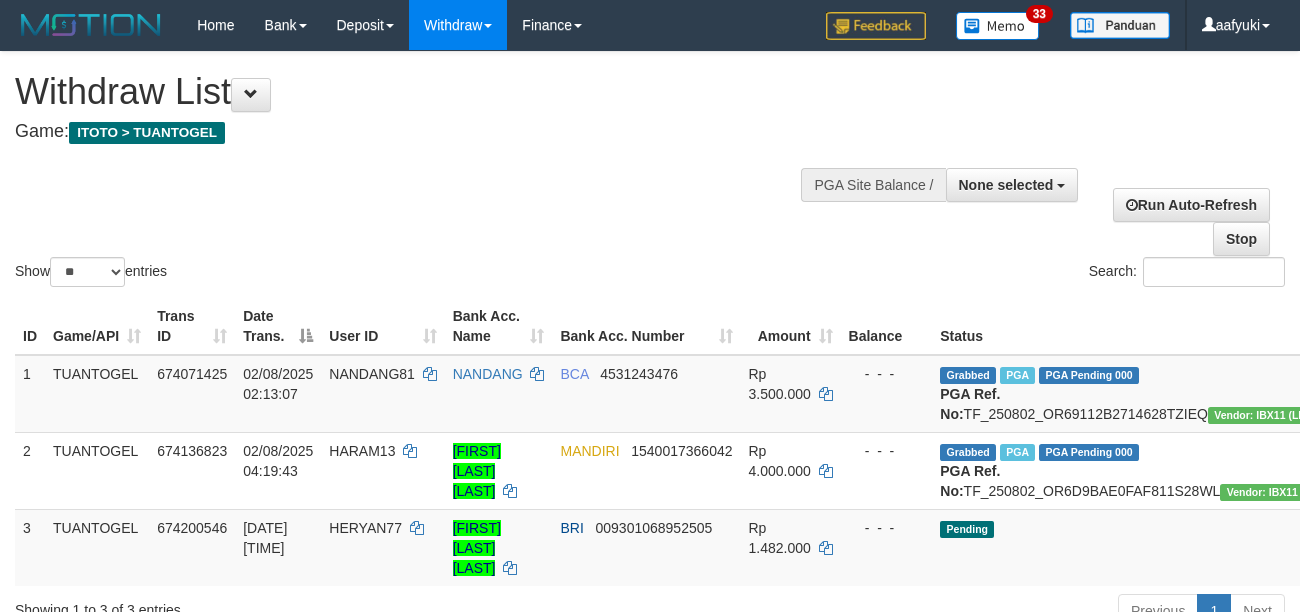 select 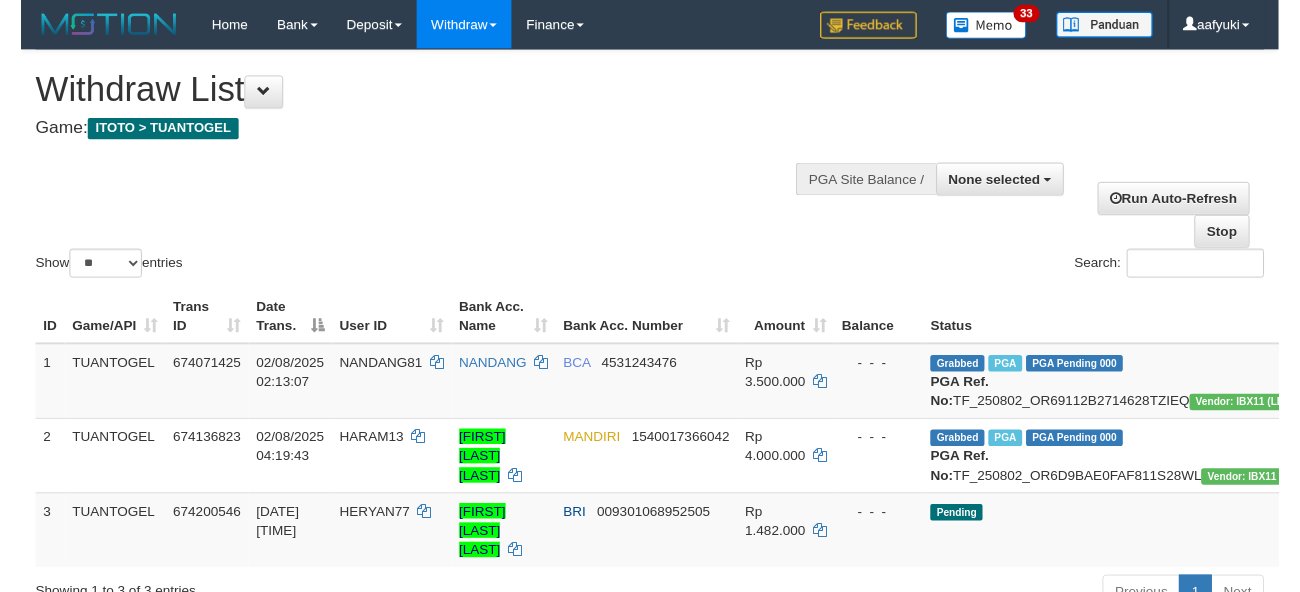 scroll, scrollTop: 266, scrollLeft: 0, axis: vertical 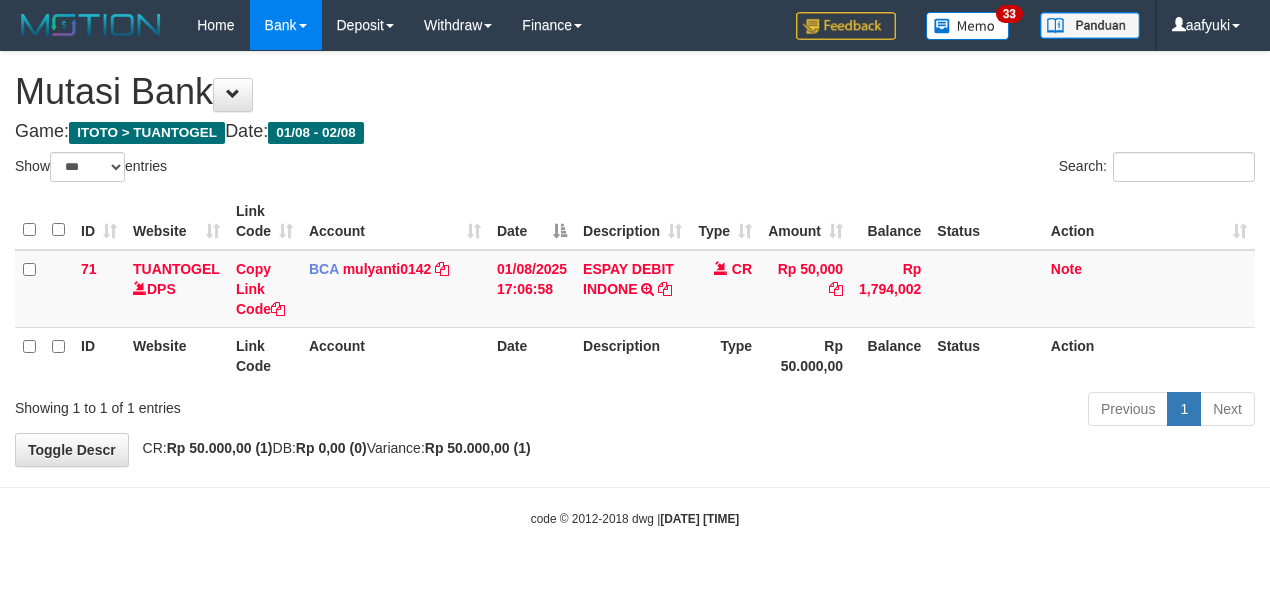 select on "***" 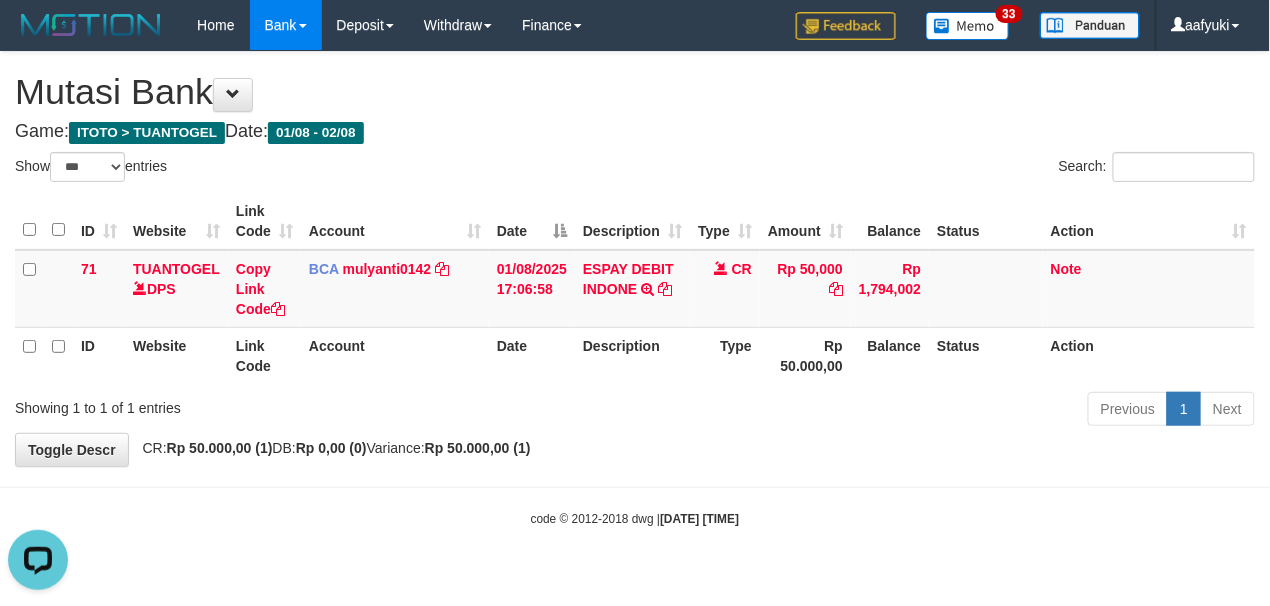 scroll, scrollTop: 0, scrollLeft: 0, axis: both 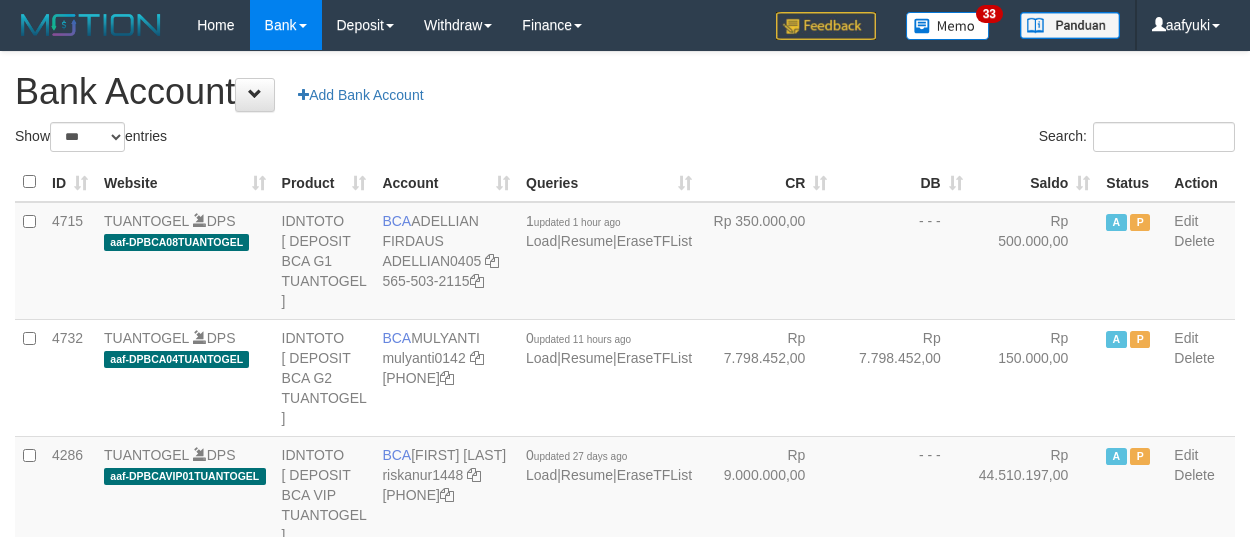 select on "***" 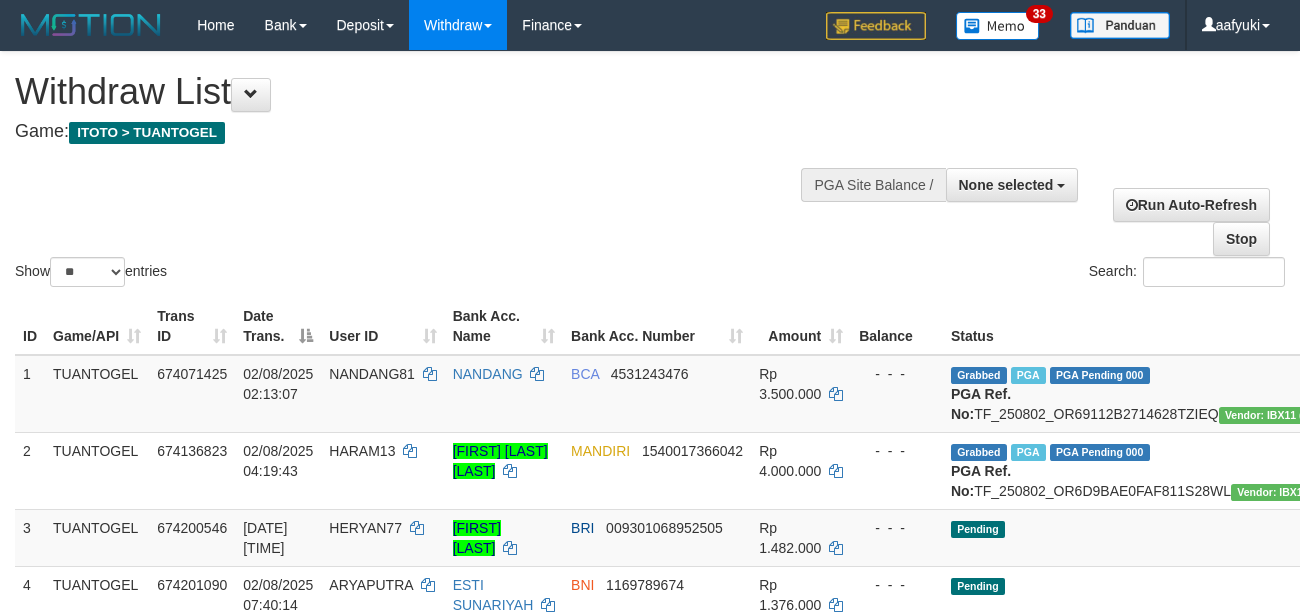 select 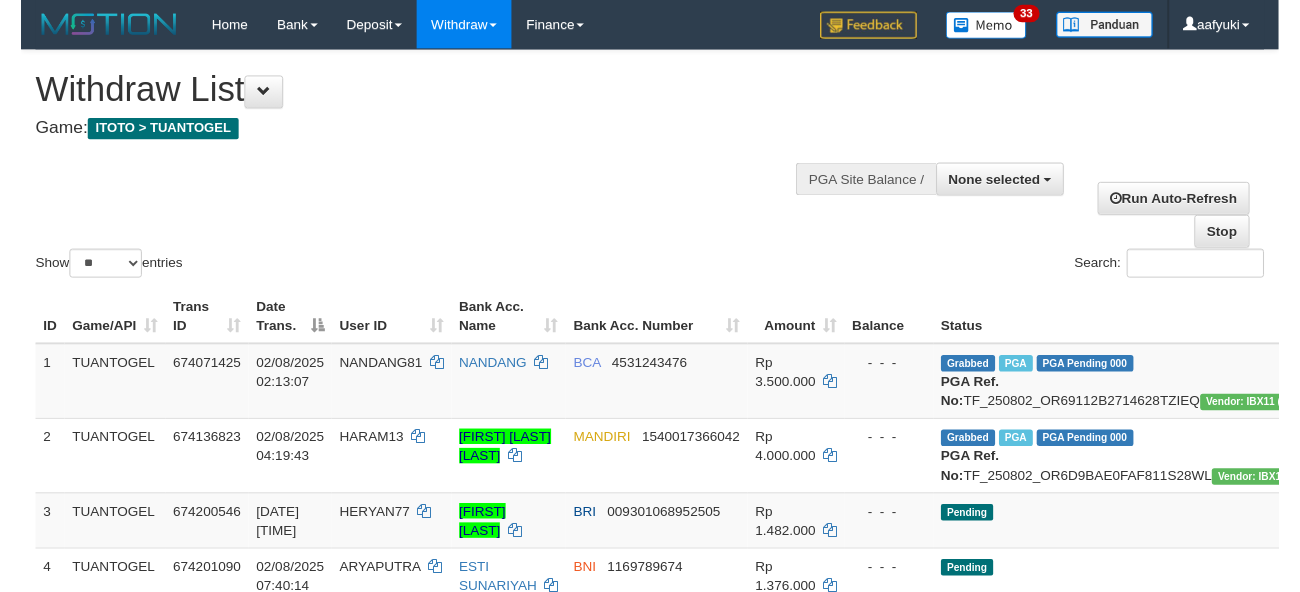 scroll, scrollTop: 266, scrollLeft: 0, axis: vertical 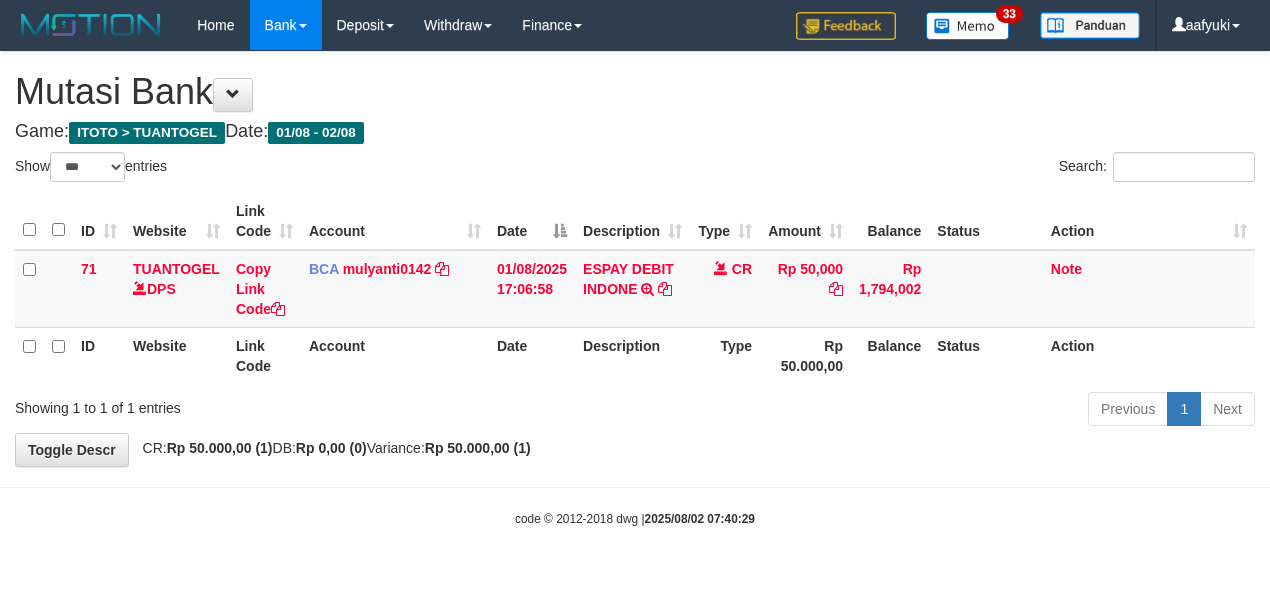 select on "***" 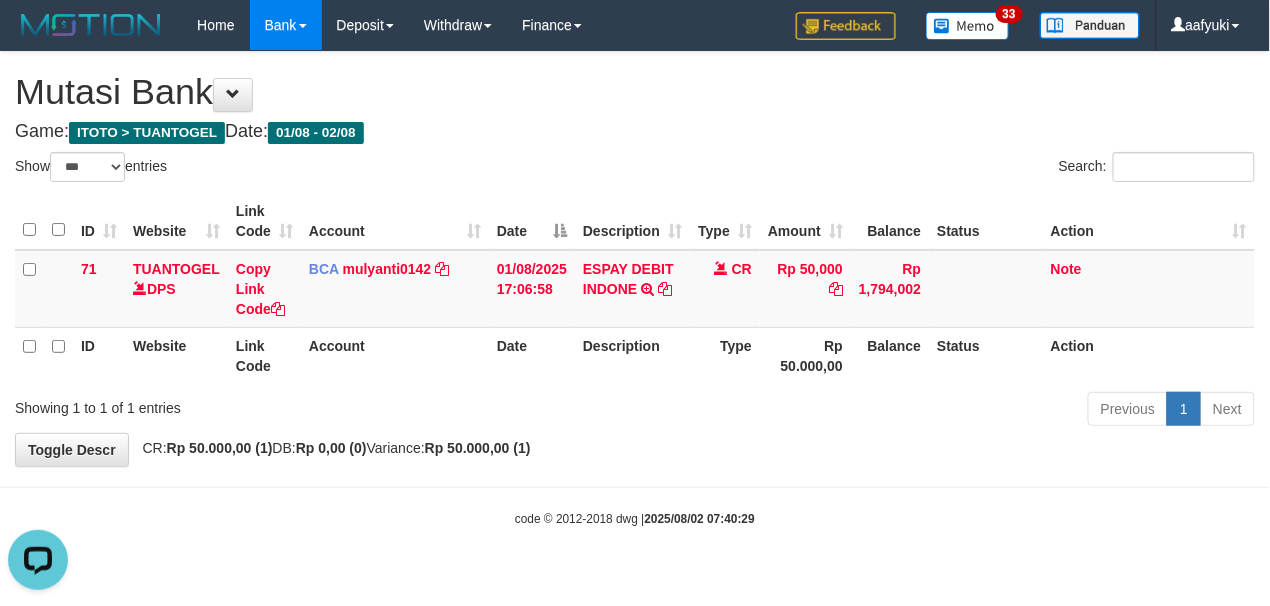 scroll, scrollTop: 0, scrollLeft: 0, axis: both 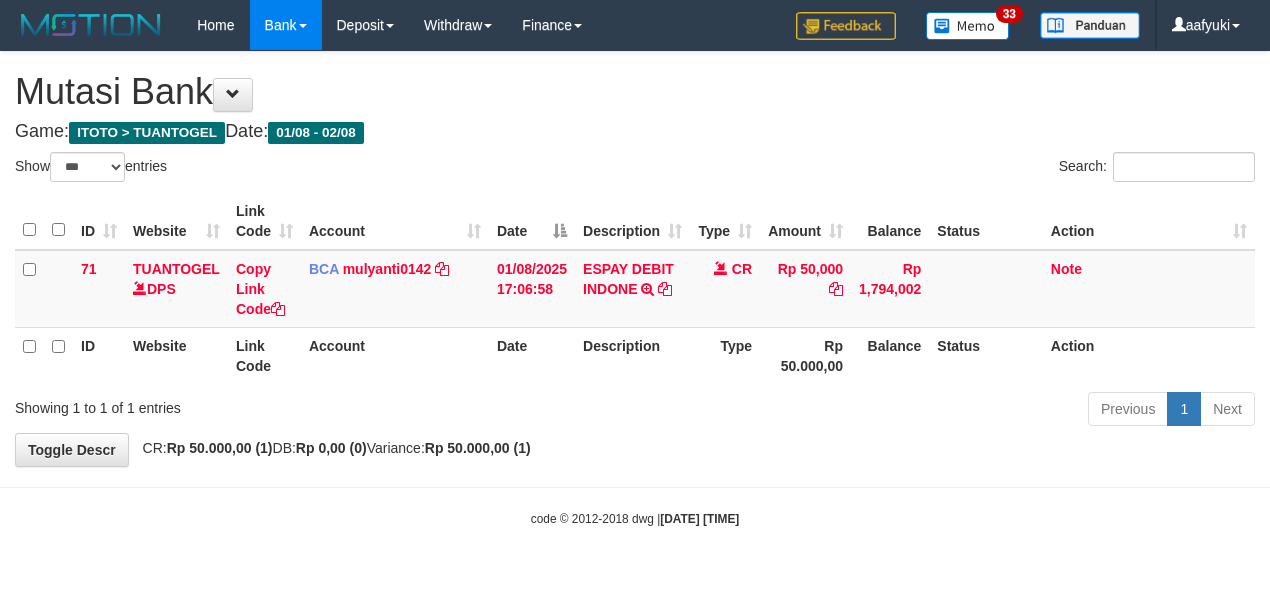select on "***" 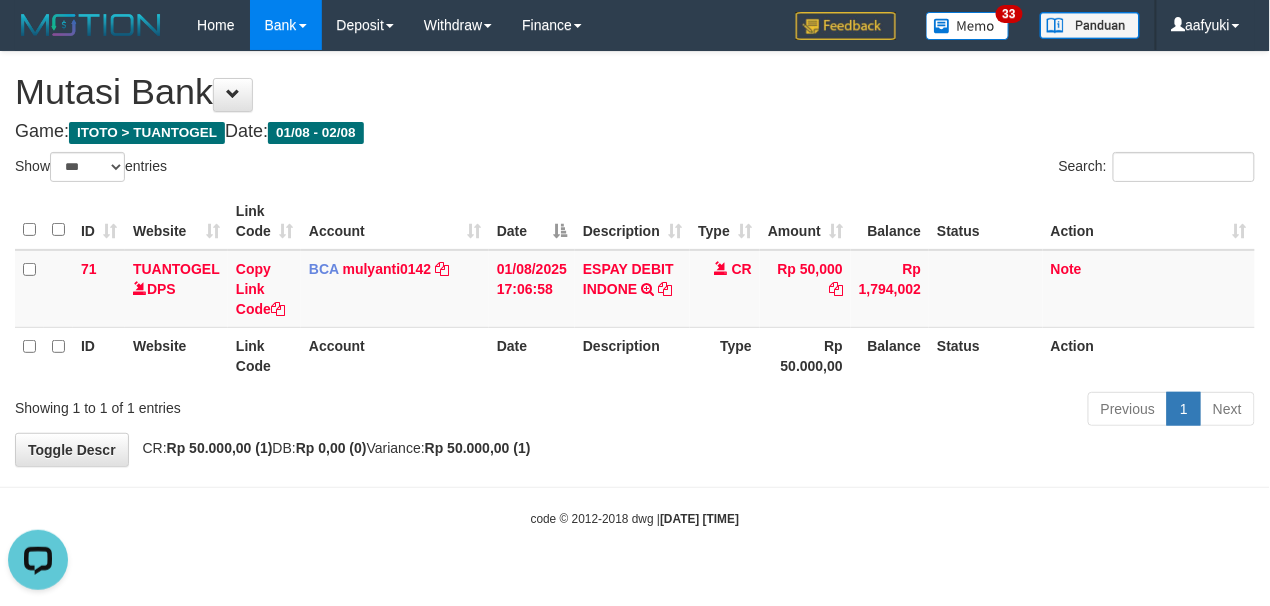 scroll, scrollTop: 0, scrollLeft: 0, axis: both 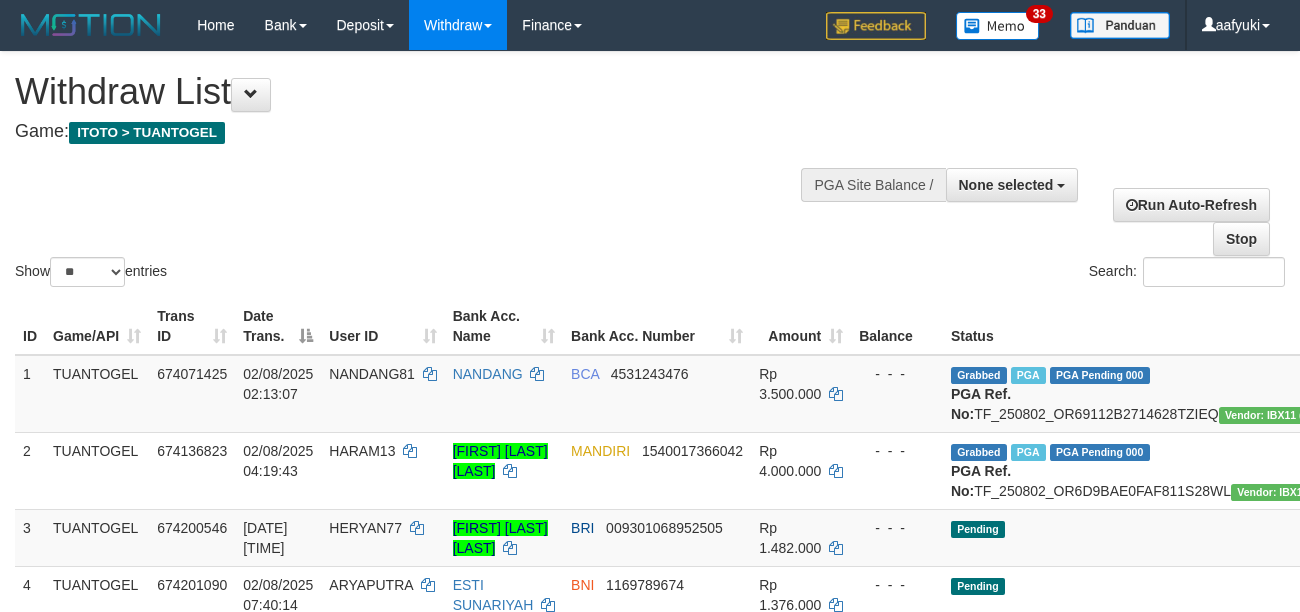 select 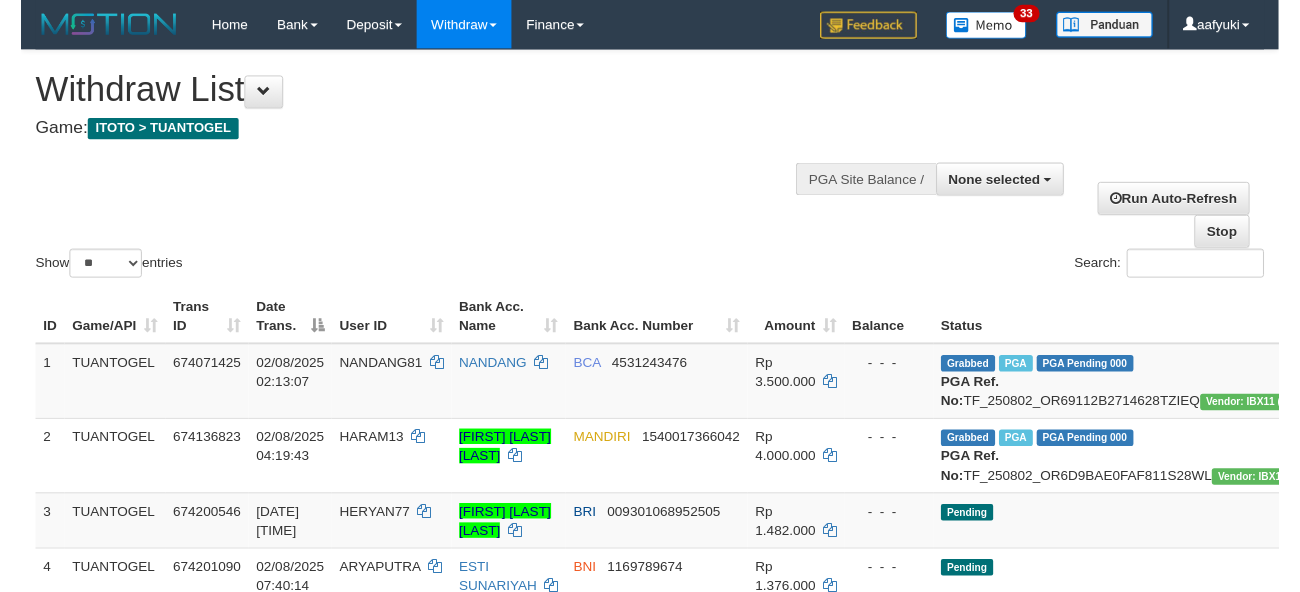 scroll, scrollTop: 266, scrollLeft: 0, axis: vertical 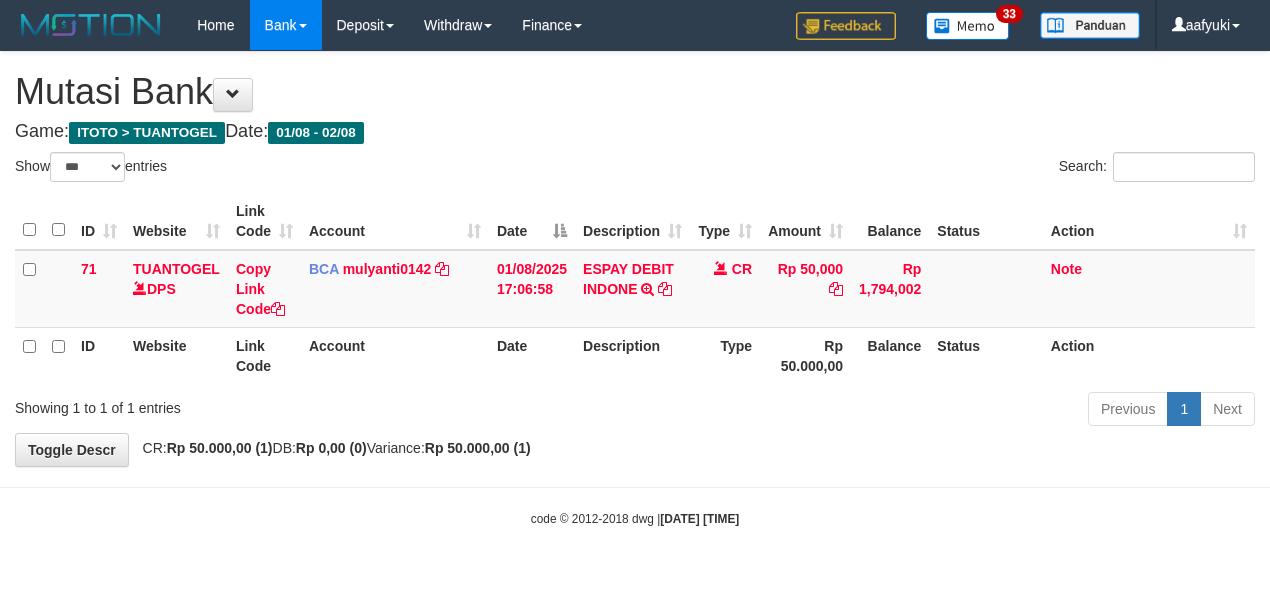 select on "***" 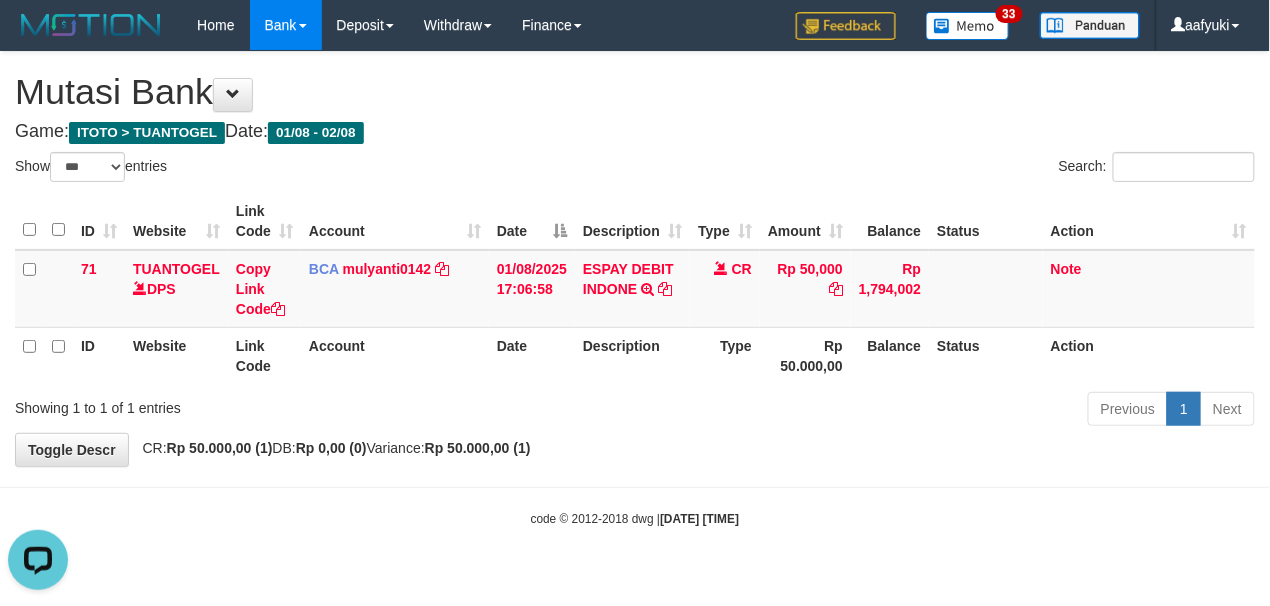 scroll, scrollTop: 0, scrollLeft: 0, axis: both 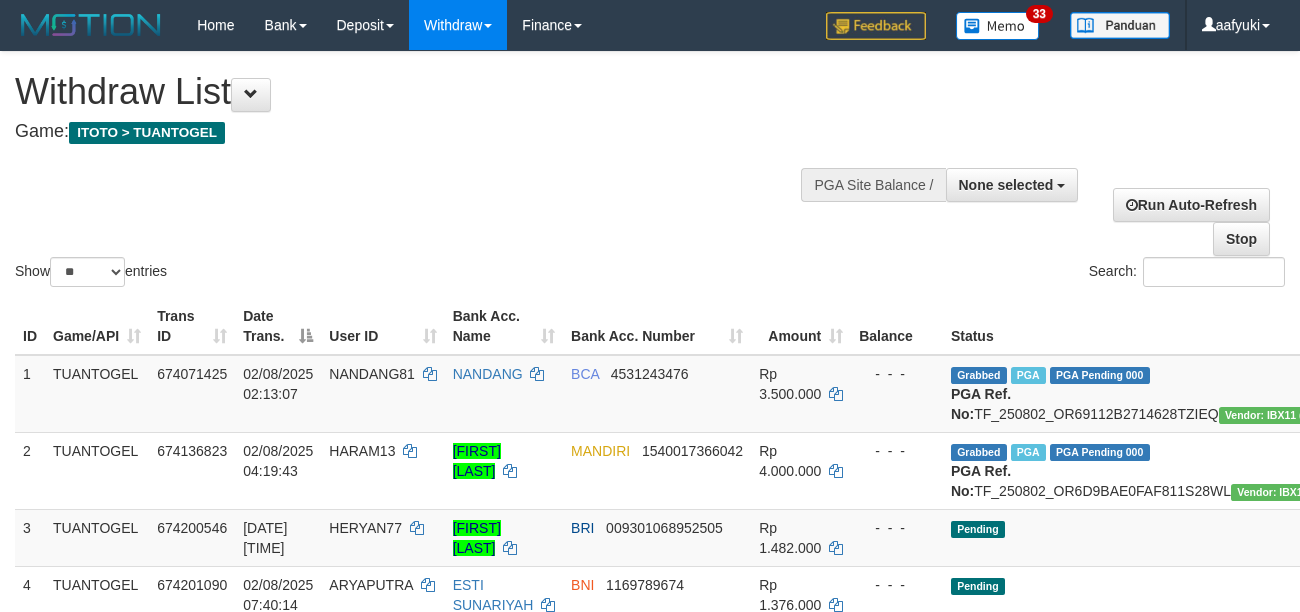 select 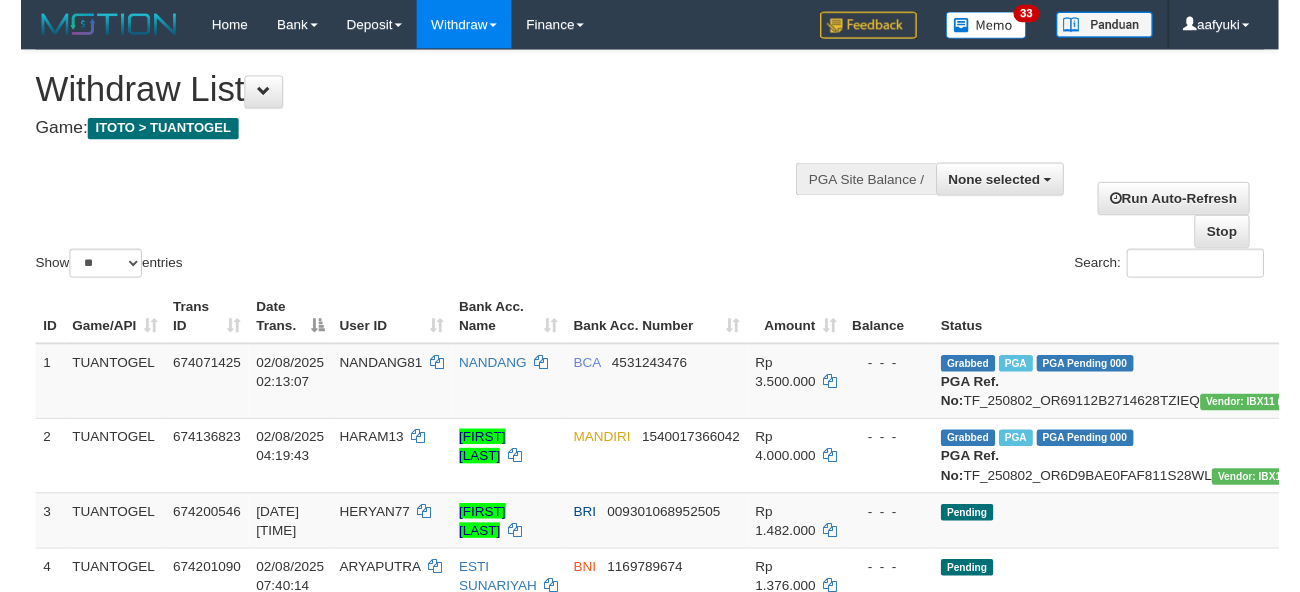 scroll, scrollTop: 266, scrollLeft: 0, axis: vertical 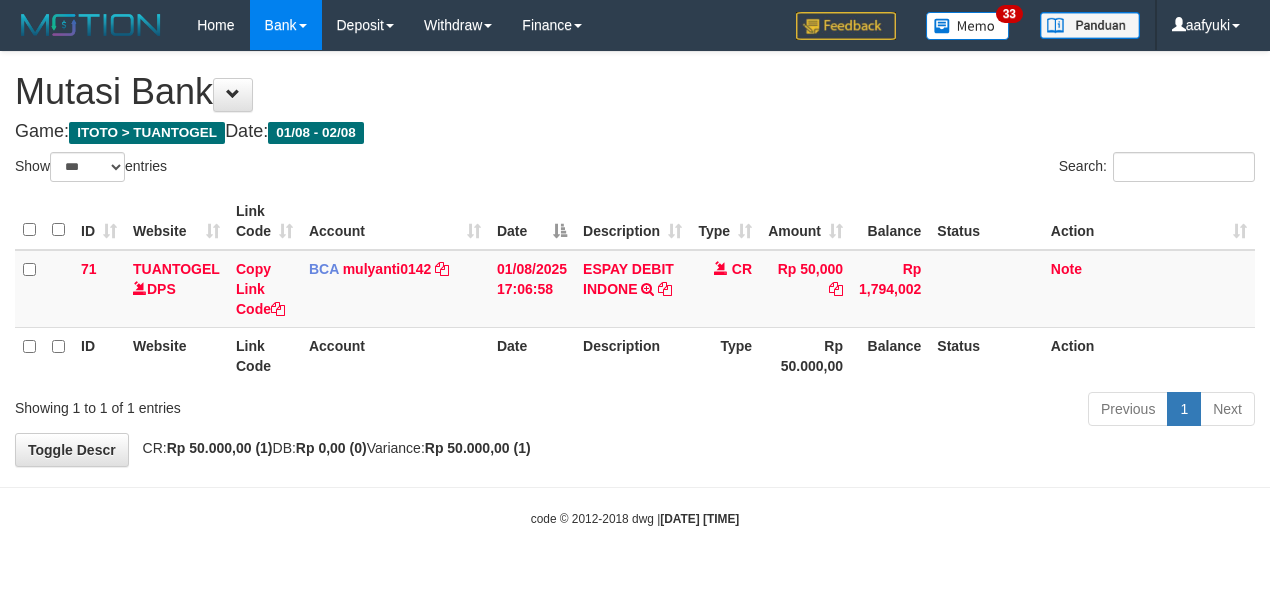 select on "***" 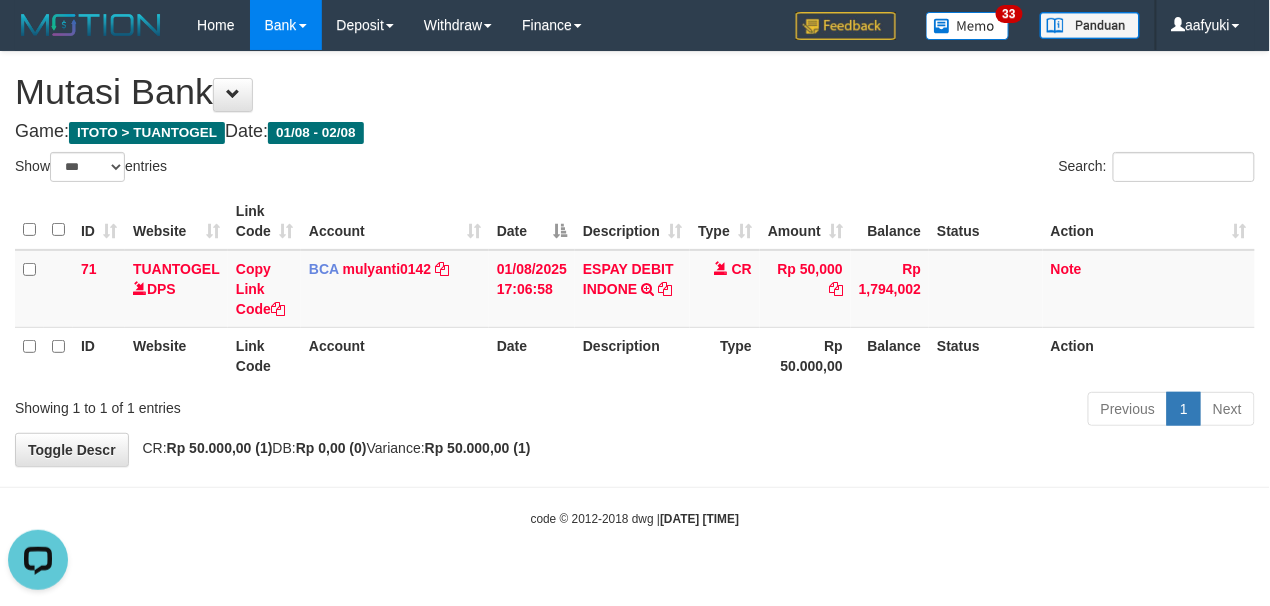scroll, scrollTop: 0, scrollLeft: 0, axis: both 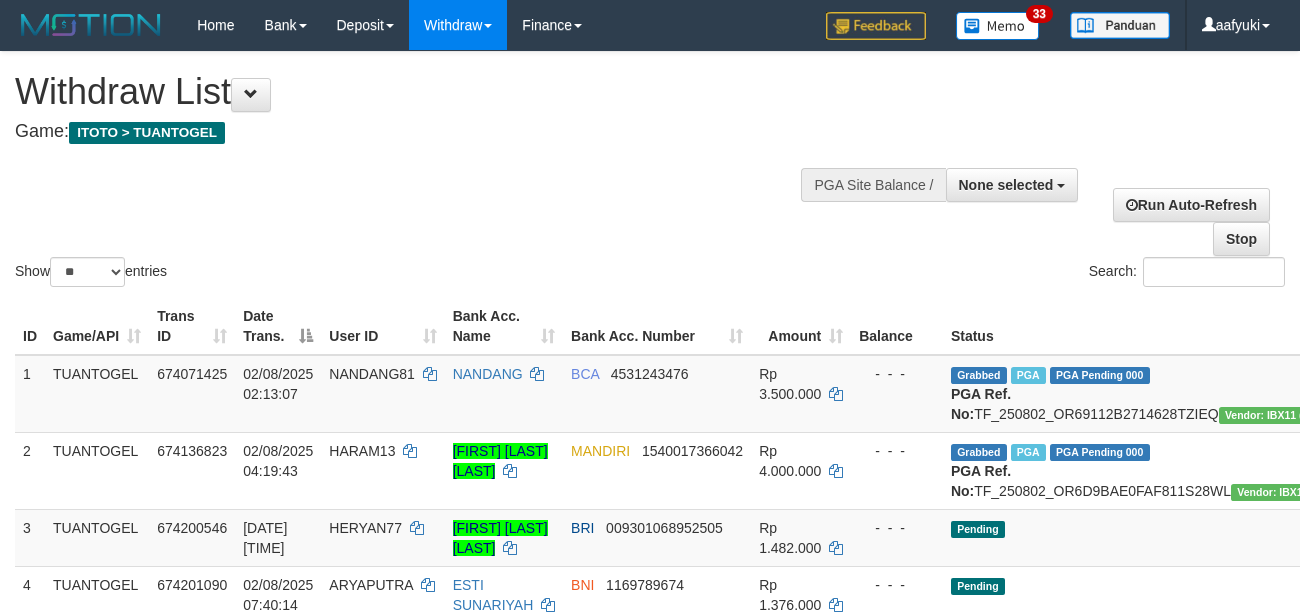 select 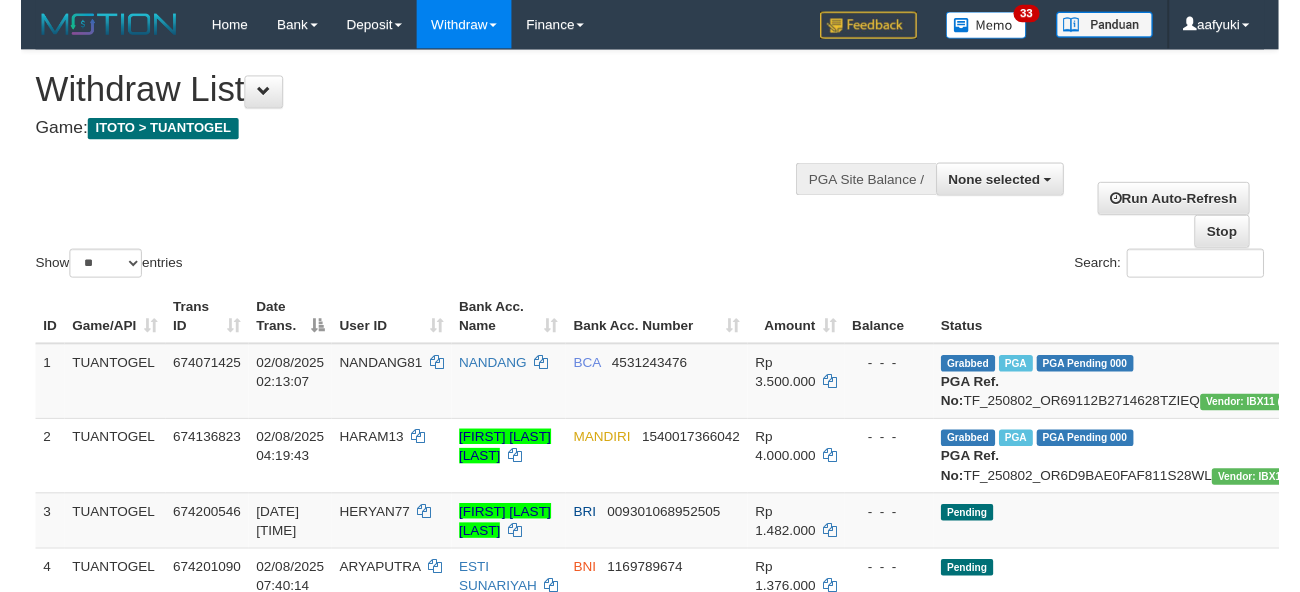 scroll, scrollTop: 266, scrollLeft: 0, axis: vertical 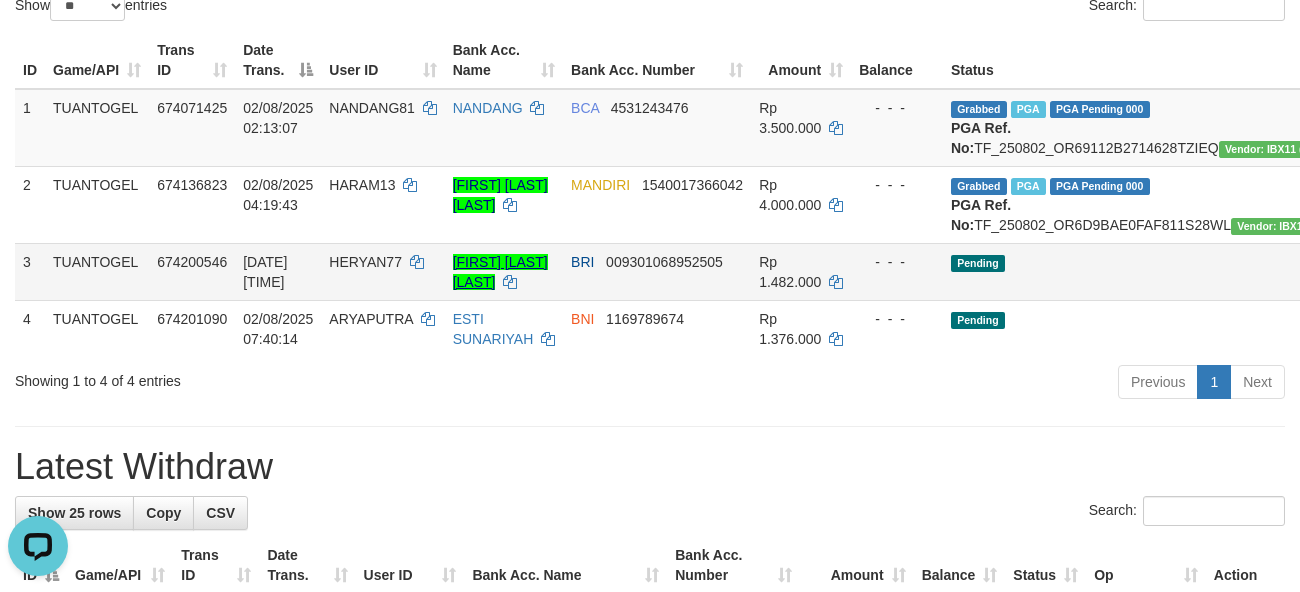 drag, startPoint x: 472, startPoint y: 288, endPoint x: 477, endPoint y: 298, distance: 11.18034 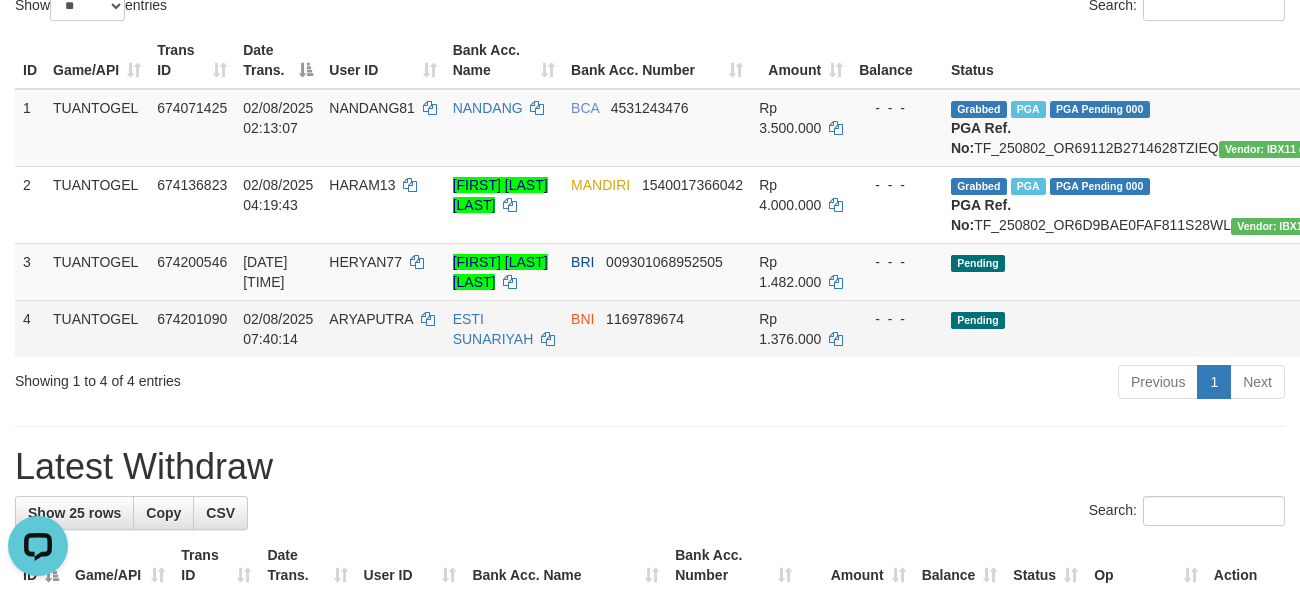 click on "ESTI SUNARIYAH" at bounding box center [504, 328] 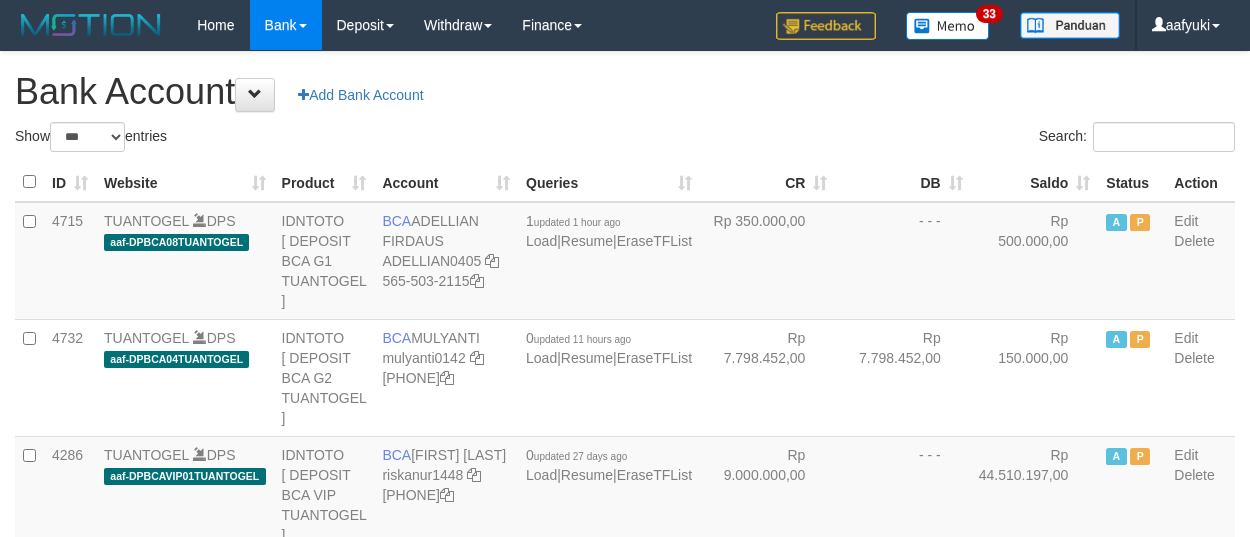 select on "***" 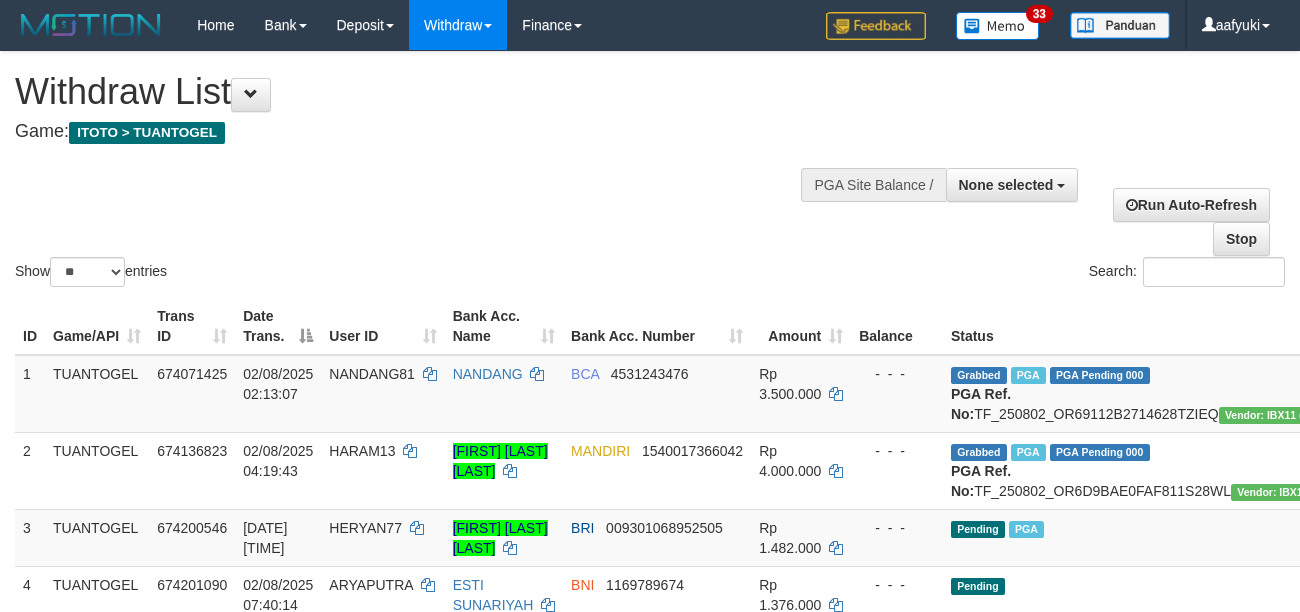 select 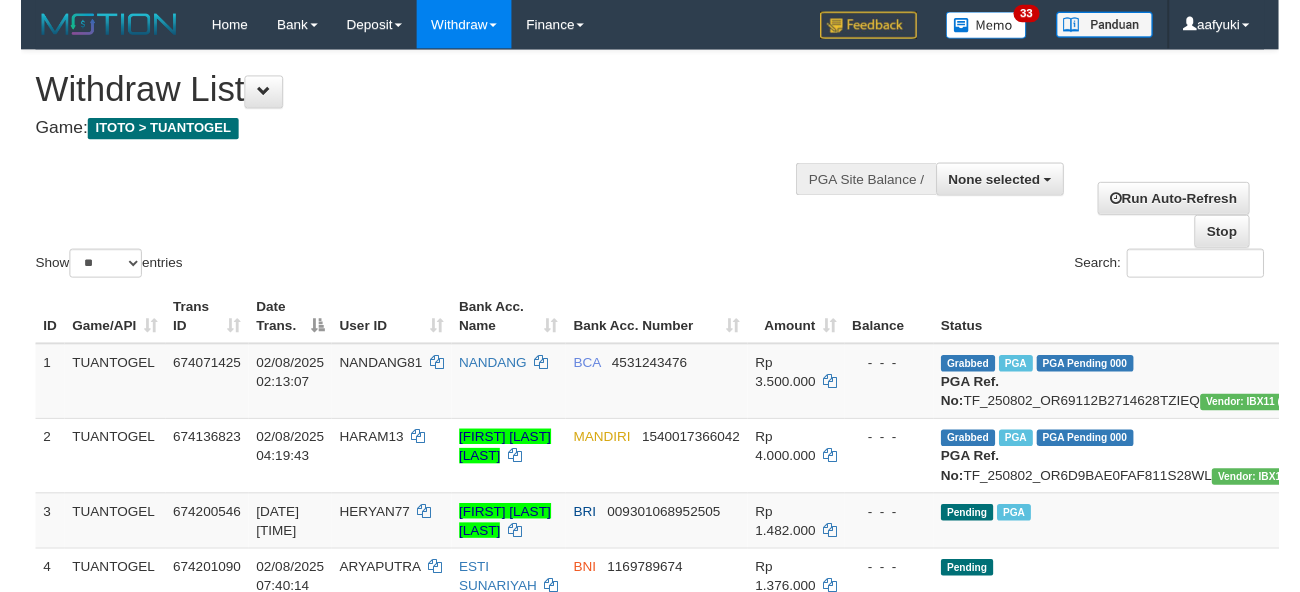 scroll, scrollTop: 266, scrollLeft: 0, axis: vertical 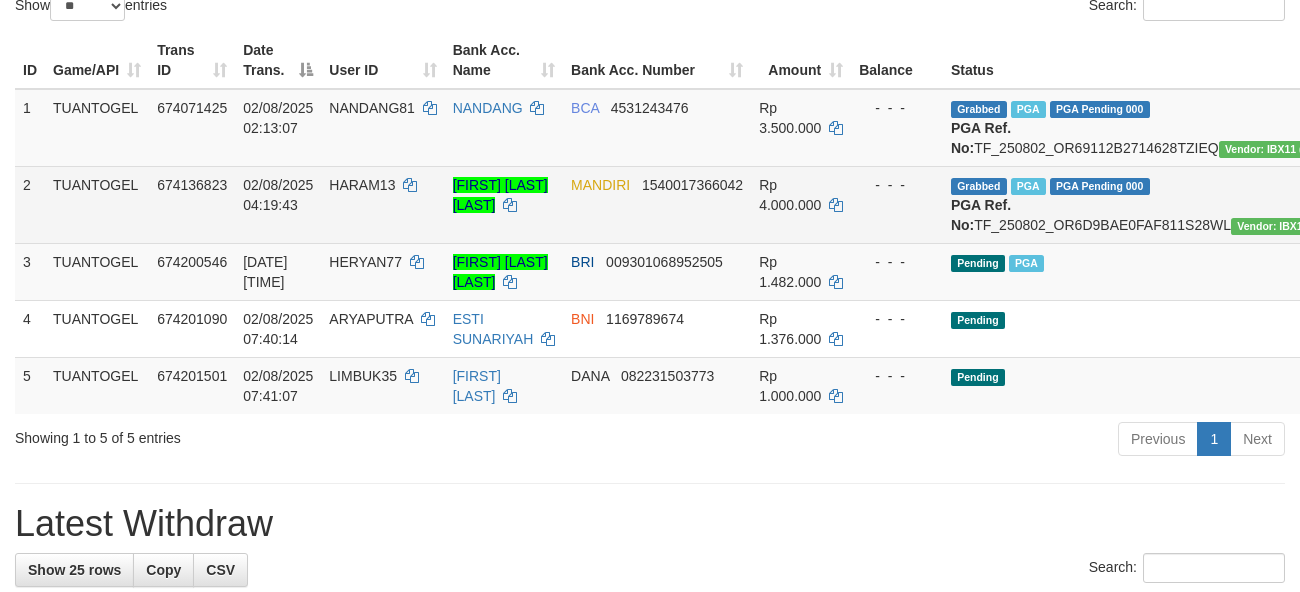 drag, startPoint x: 569, startPoint y: 190, endPoint x: 550, endPoint y: 213, distance: 29.832869 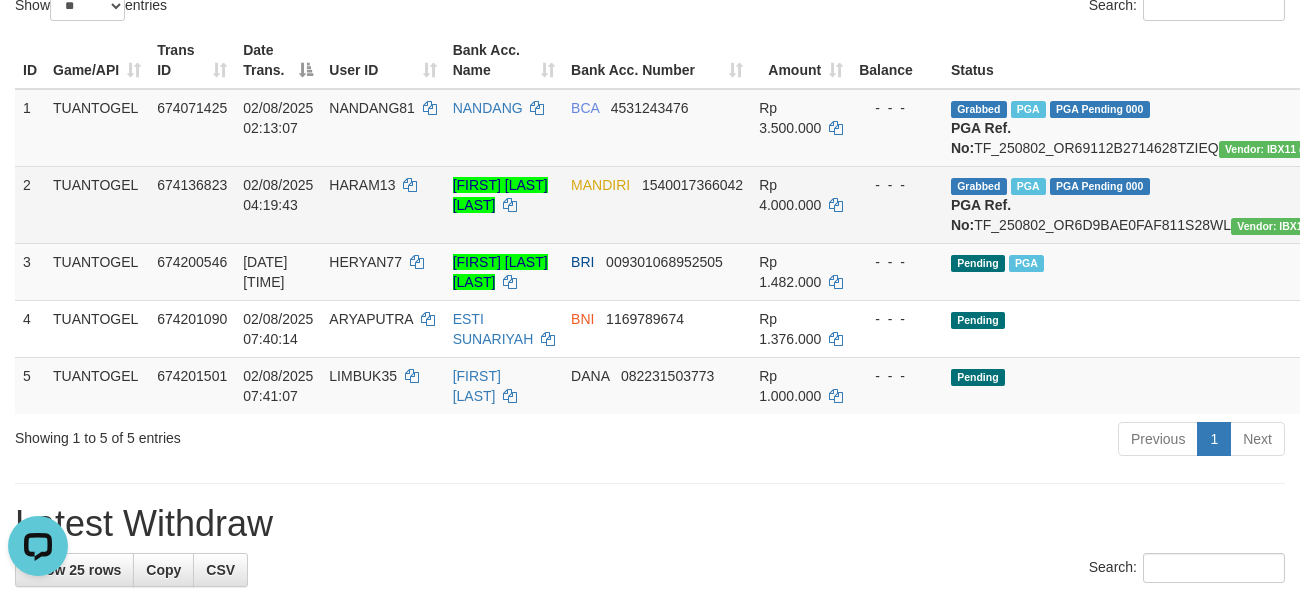 scroll, scrollTop: 0, scrollLeft: 0, axis: both 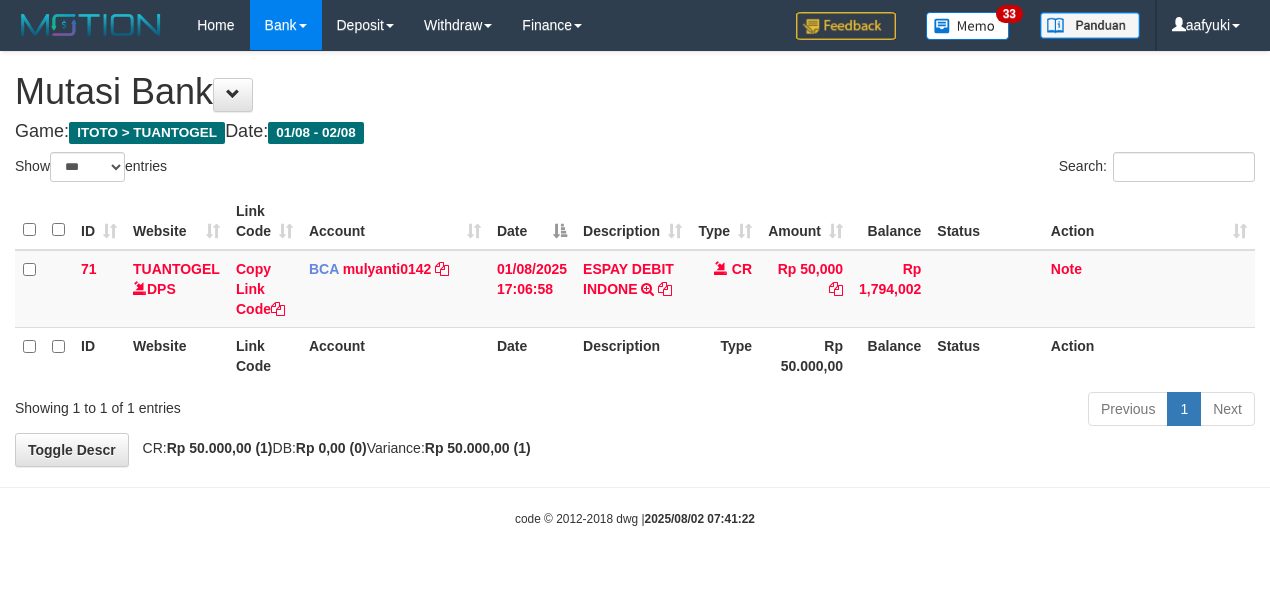 select on "***" 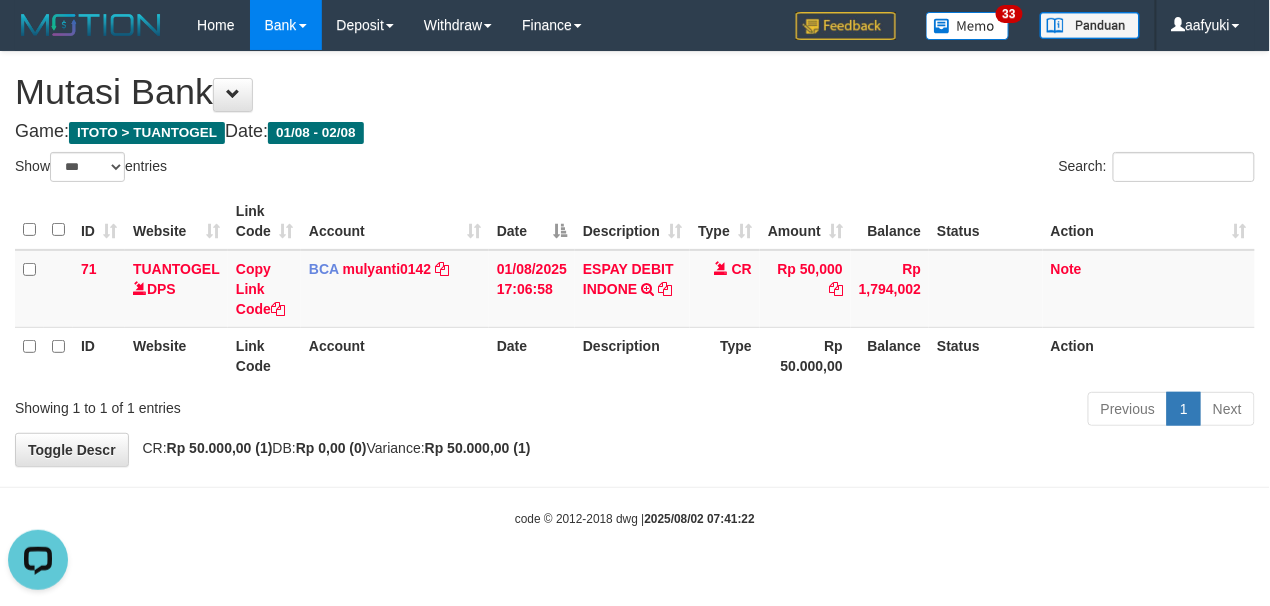scroll, scrollTop: 0, scrollLeft: 0, axis: both 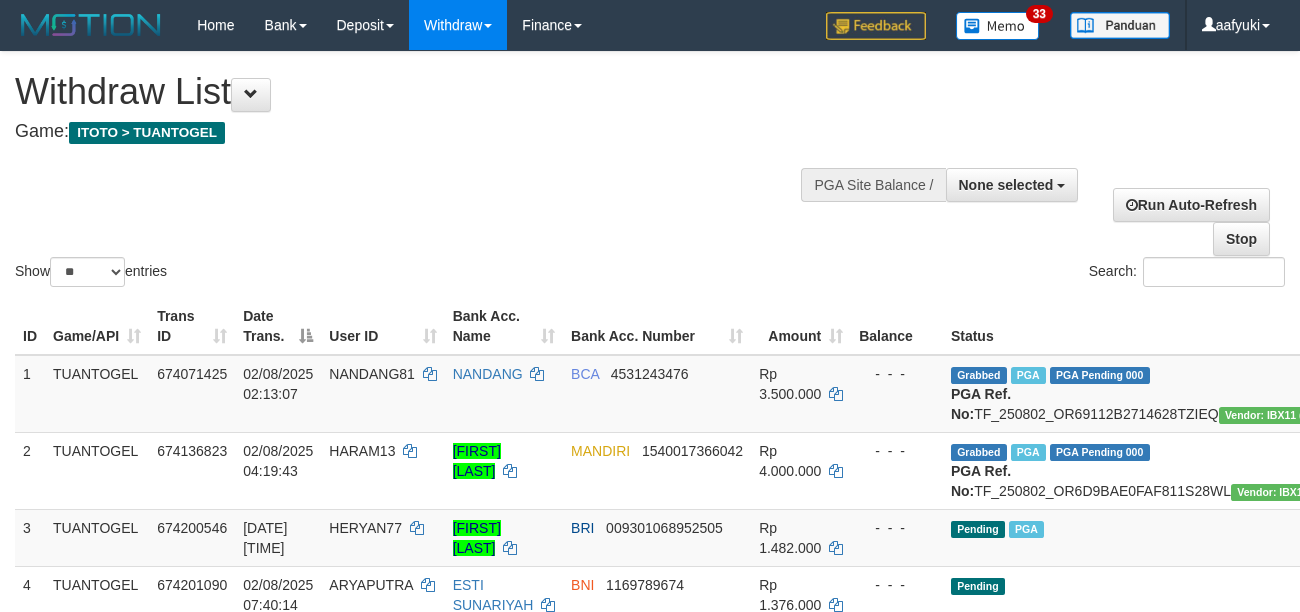 select 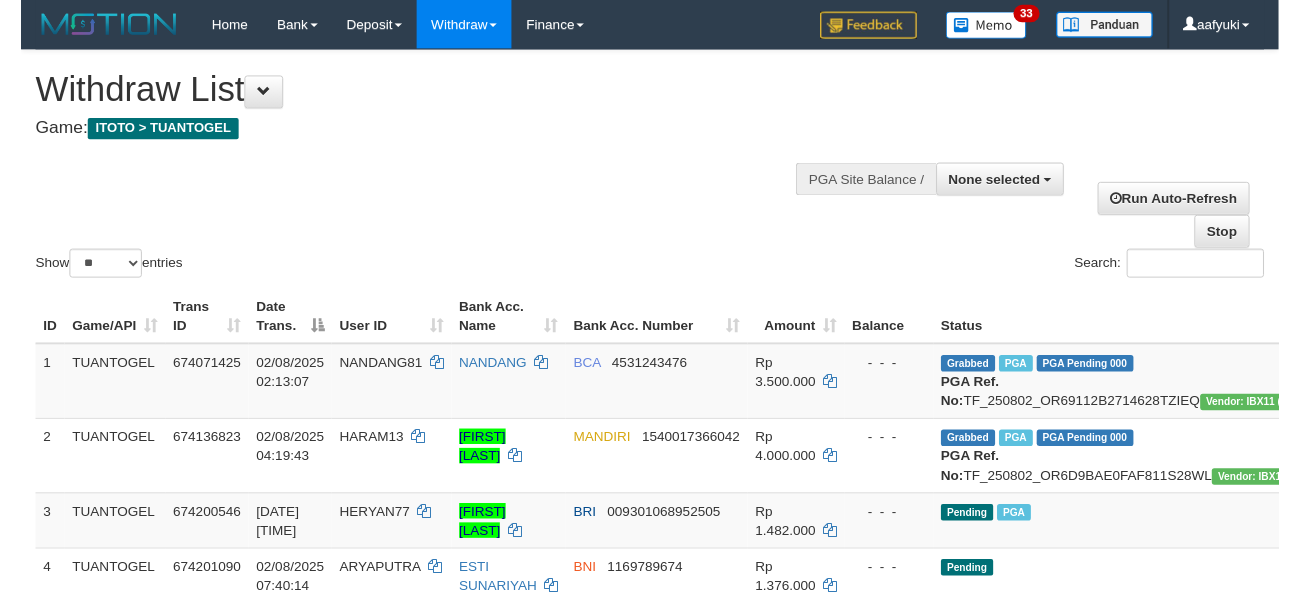 scroll, scrollTop: 266, scrollLeft: 0, axis: vertical 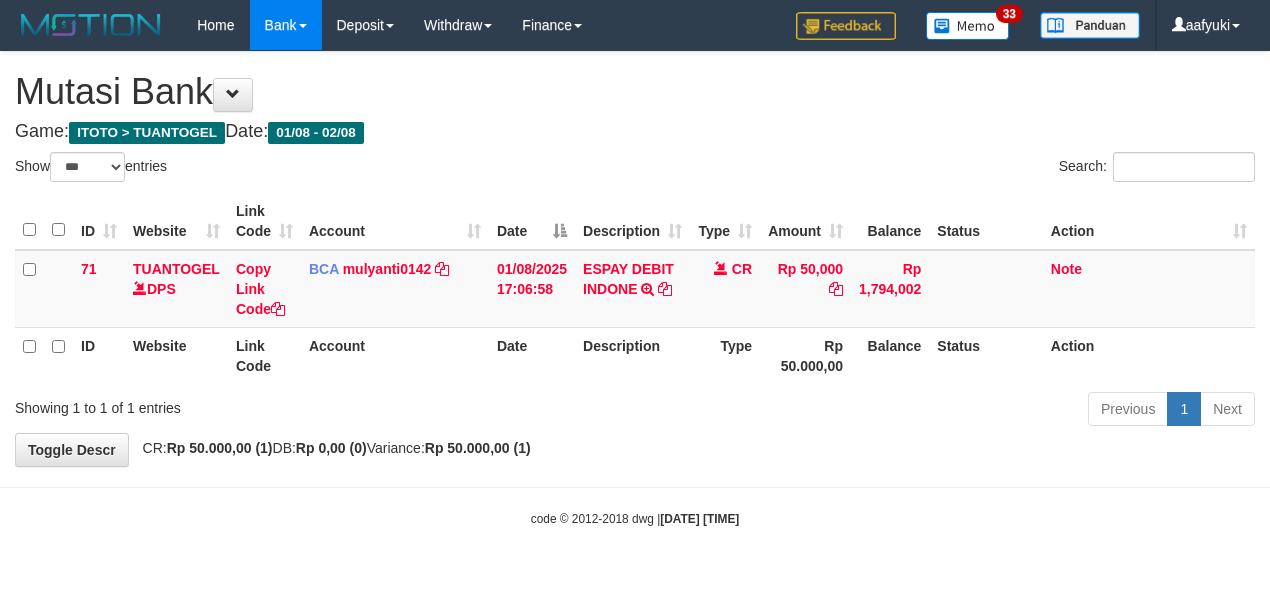 select on "***" 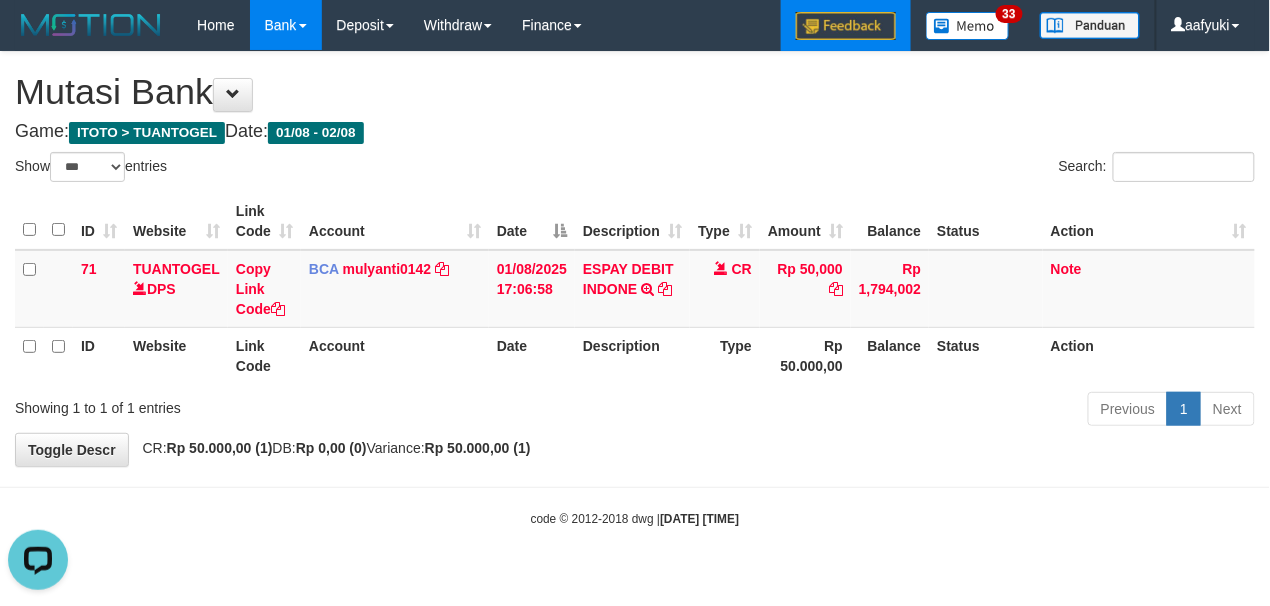 scroll, scrollTop: 0, scrollLeft: 0, axis: both 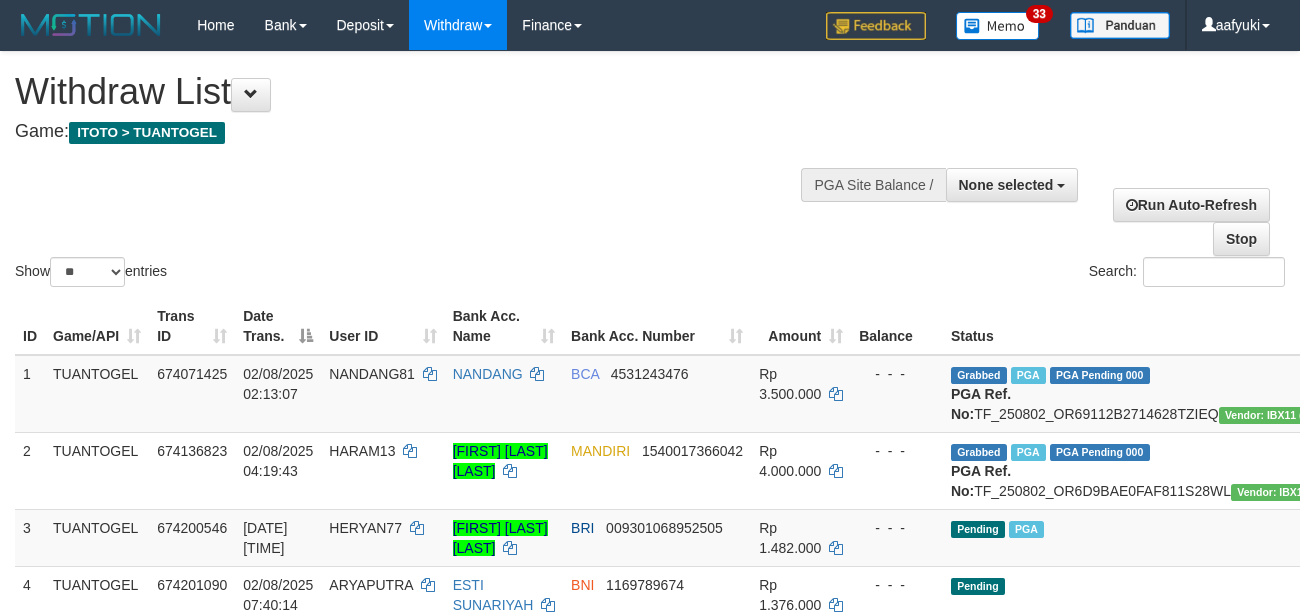 select 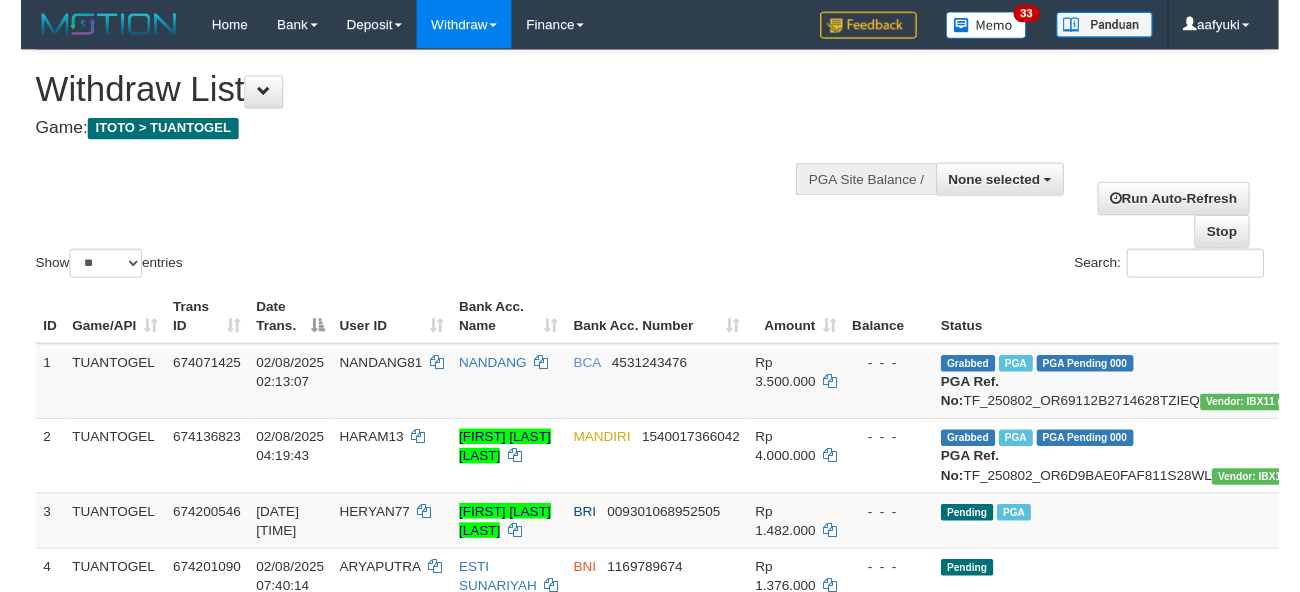 scroll, scrollTop: 266, scrollLeft: 0, axis: vertical 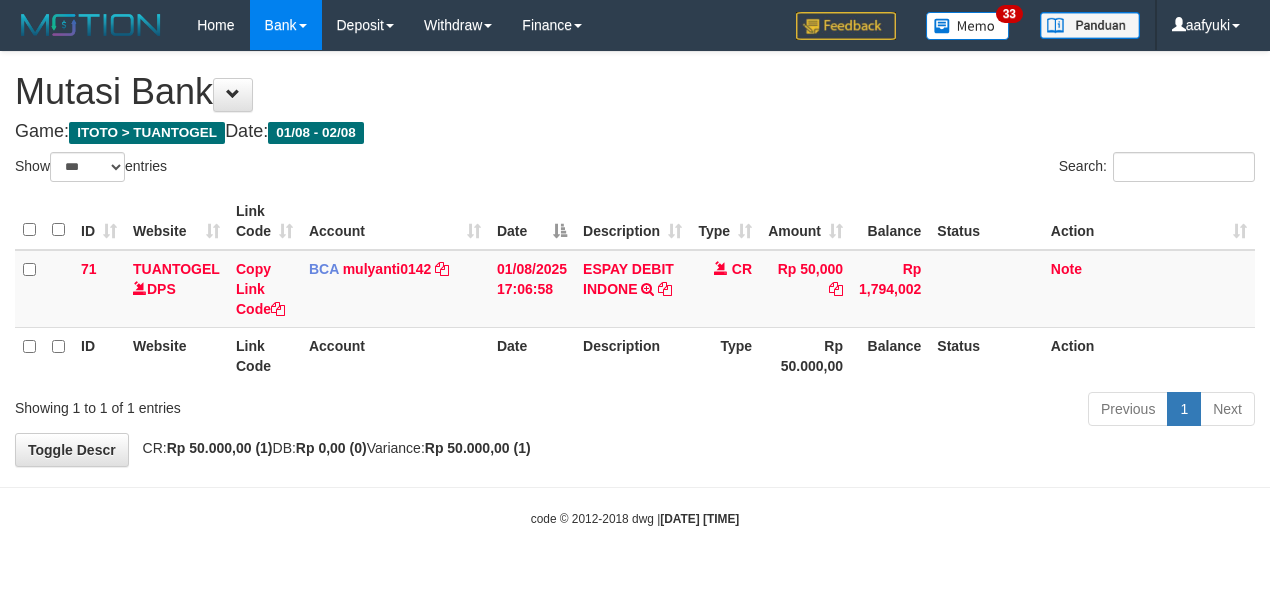 select on "***" 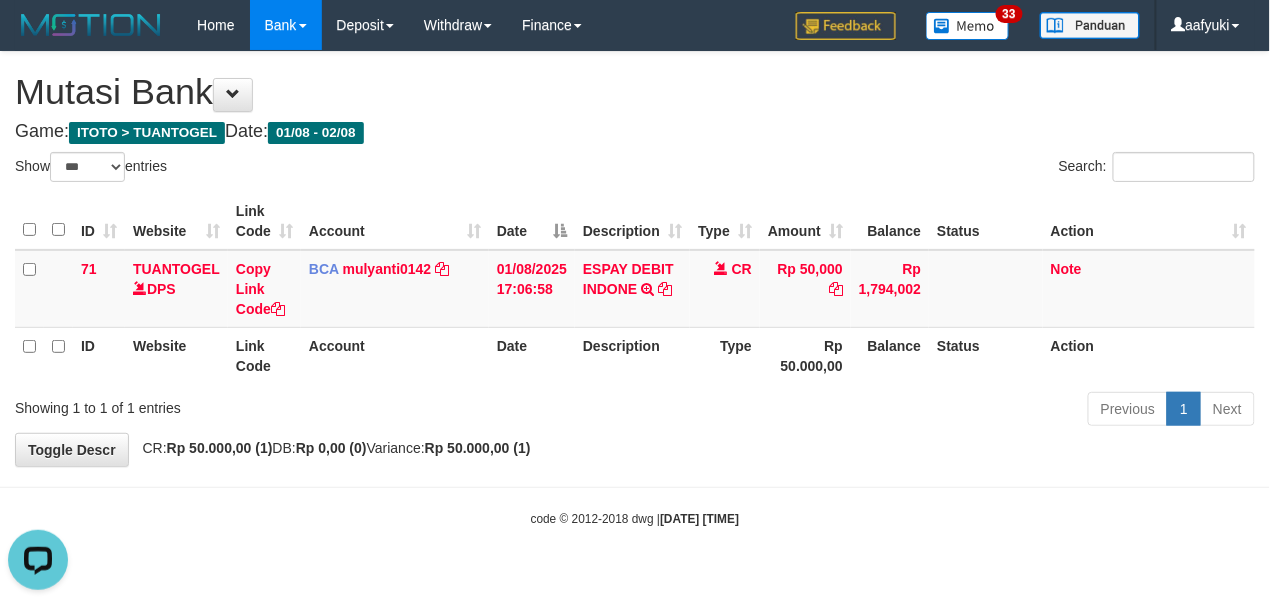 scroll, scrollTop: 0, scrollLeft: 0, axis: both 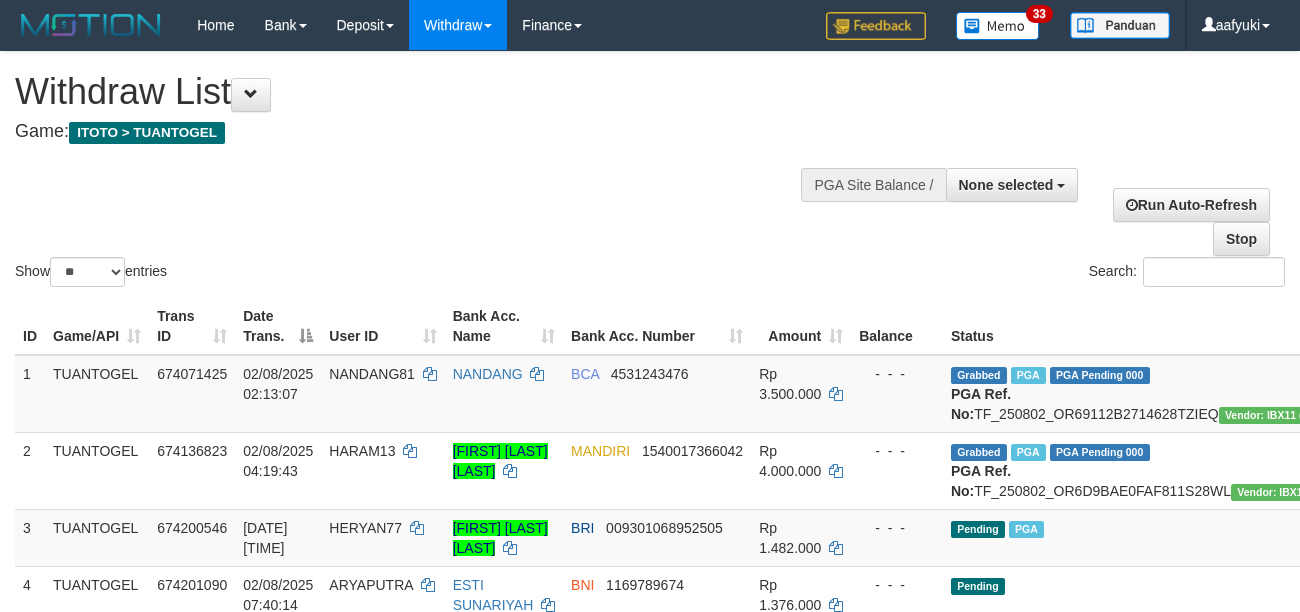 select 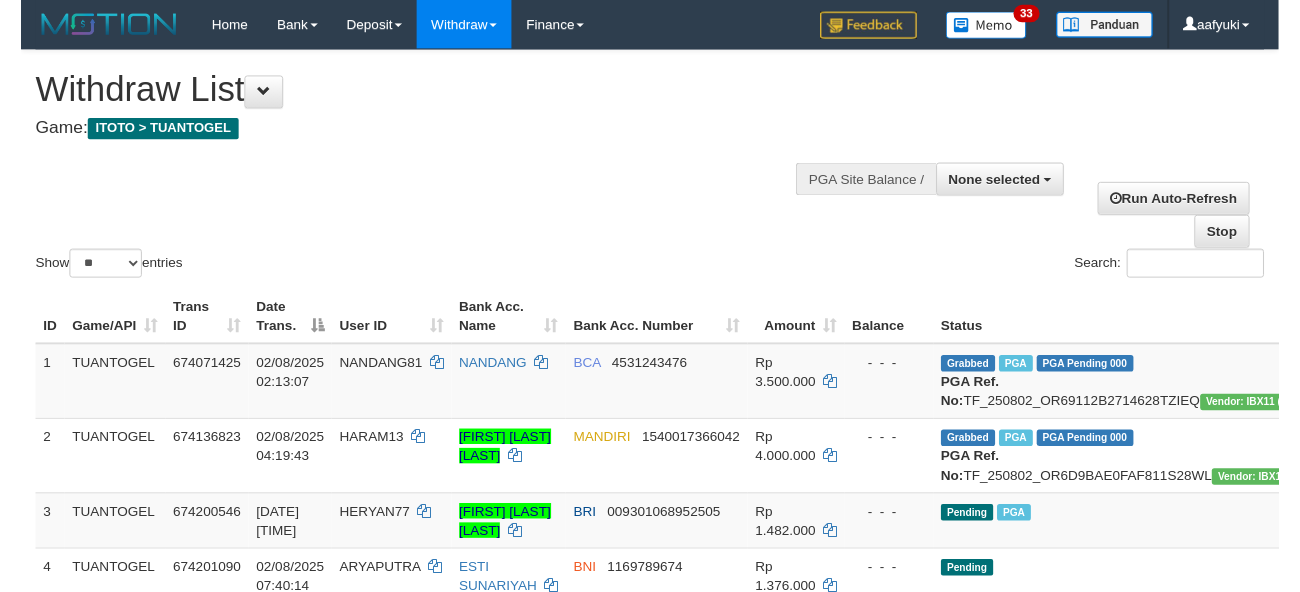 scroll, scrollTop: 266, scrollLeft: 0, axis: vertical 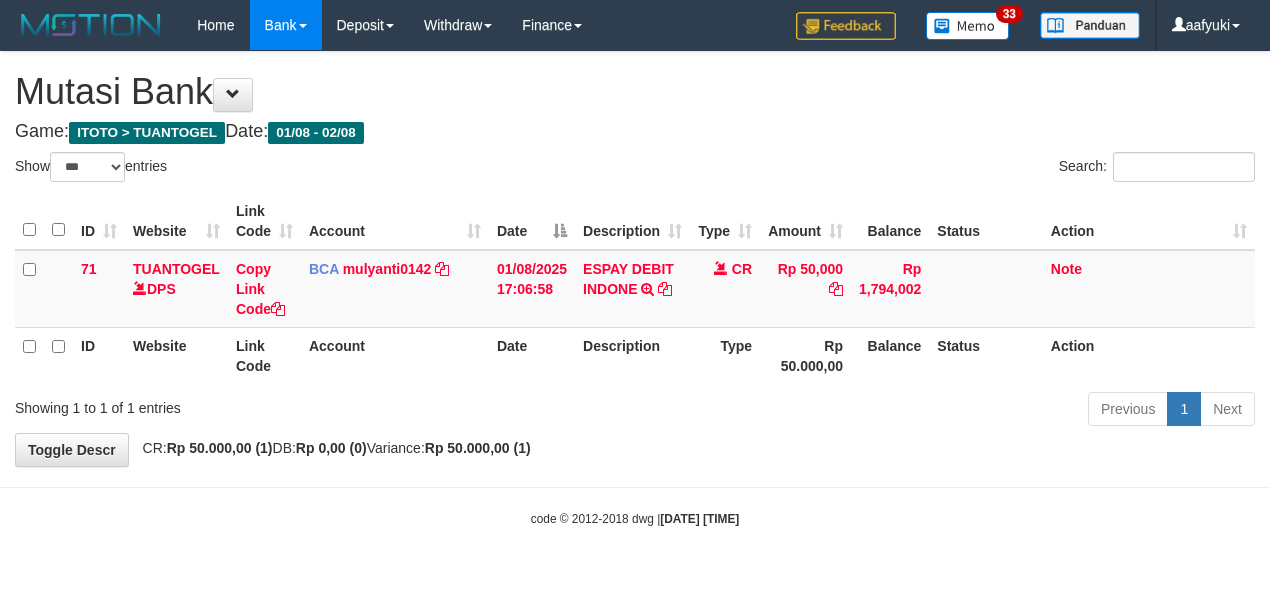 select on "***" 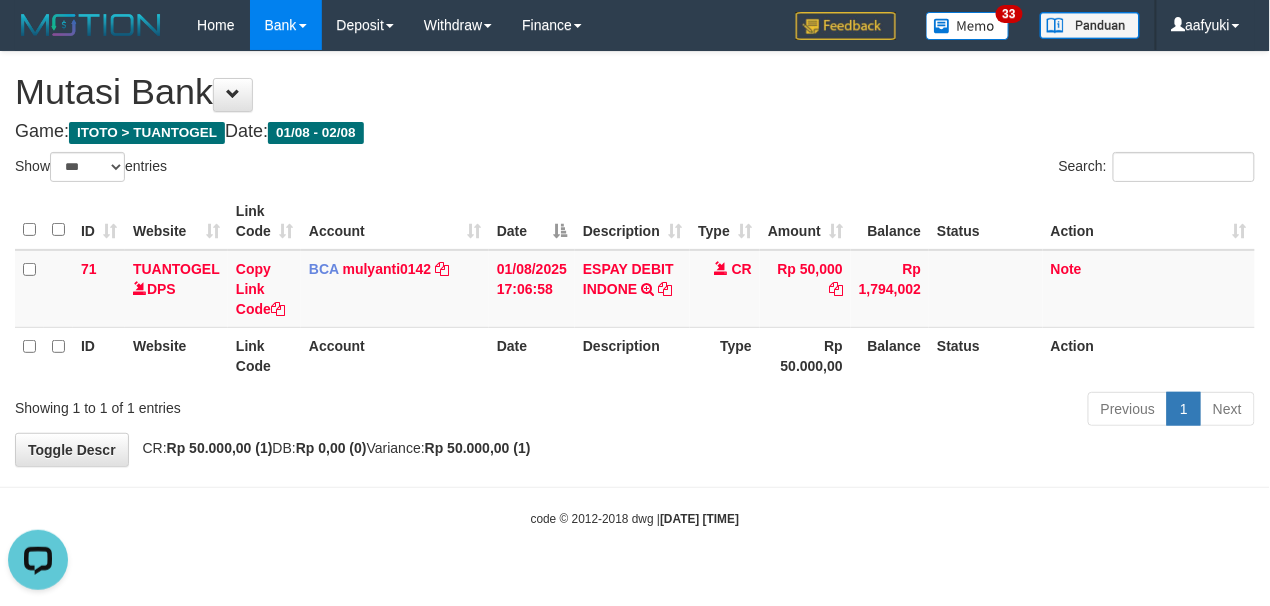 scroll, scrollTop: 0, scrollLeft: 0, axis: both 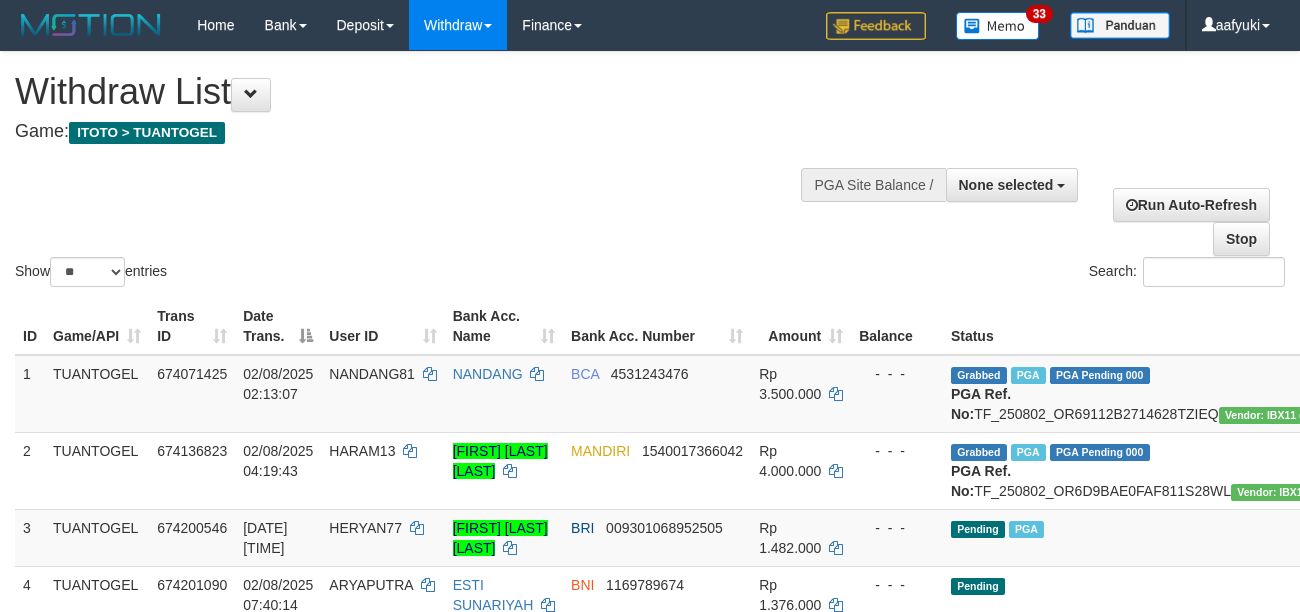select 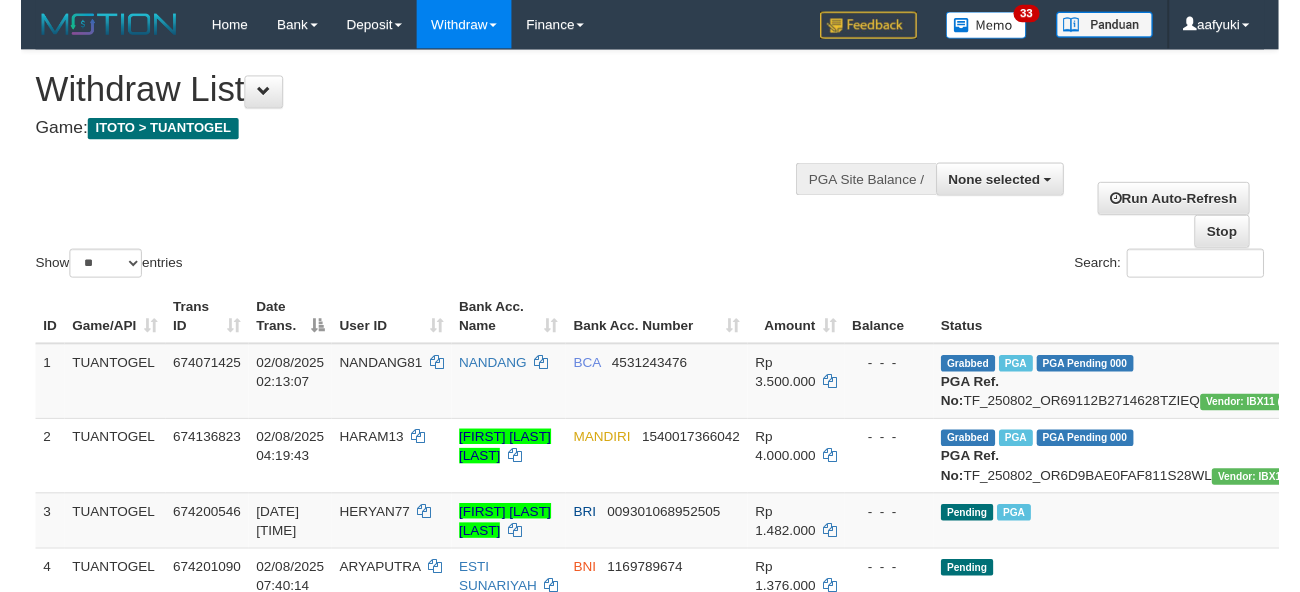 scroll, scrollTop: 266, scrollLeft: 0, axis: vertical 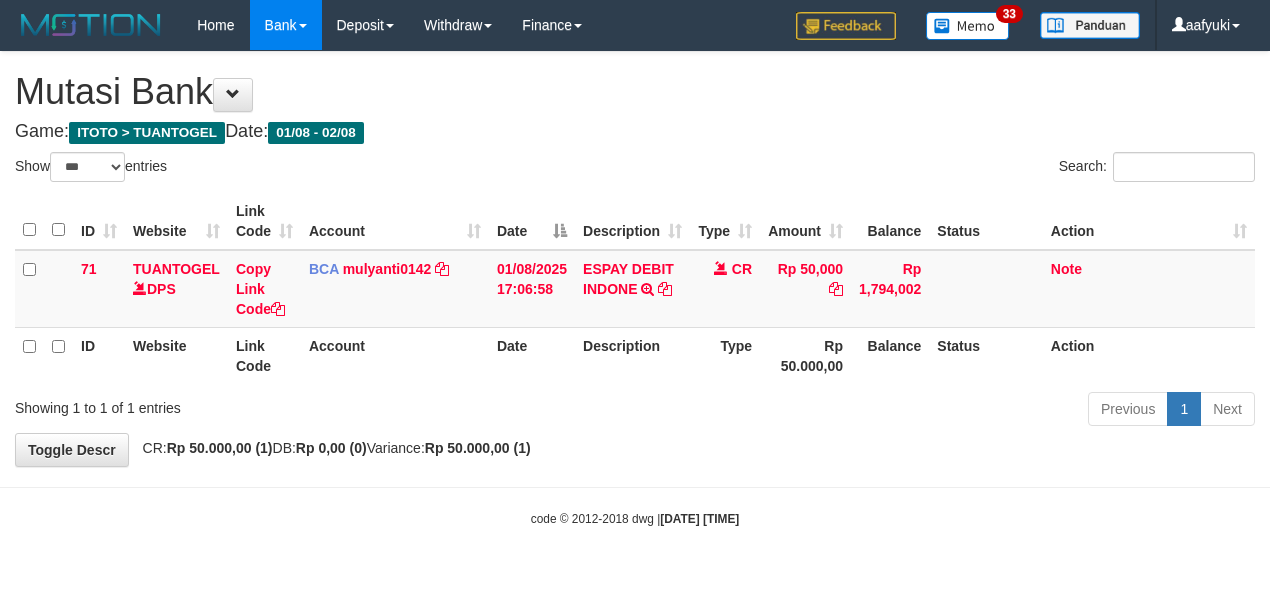 select on "***" 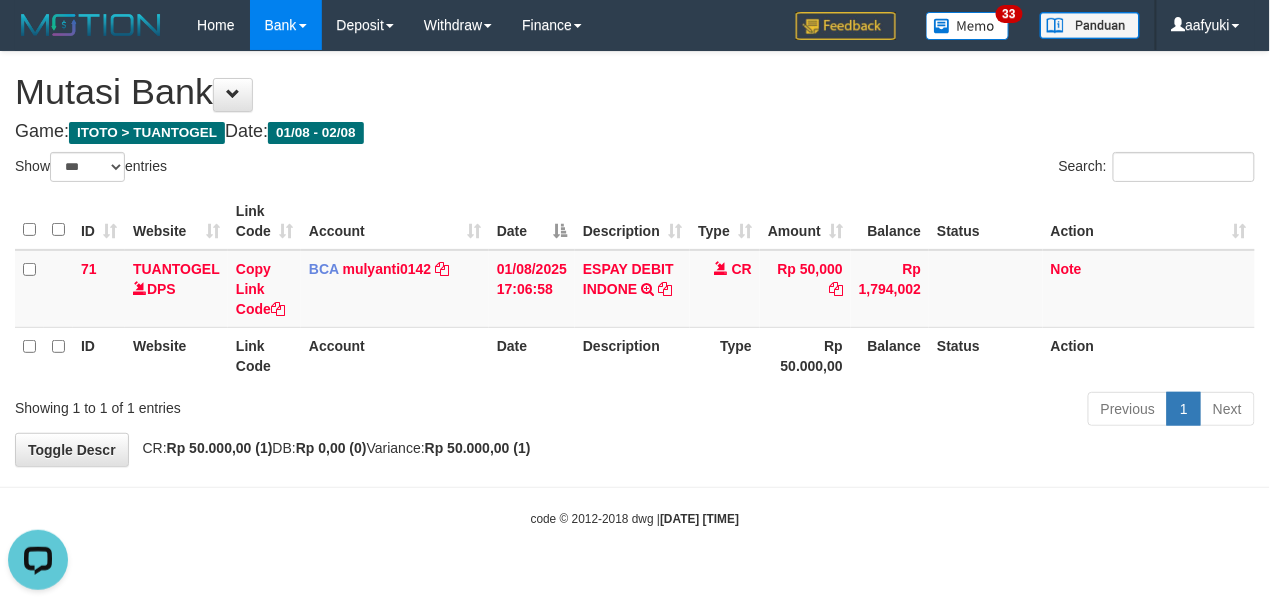 scroll, scrollTop: 0, scrollLeft: 0, axis: both 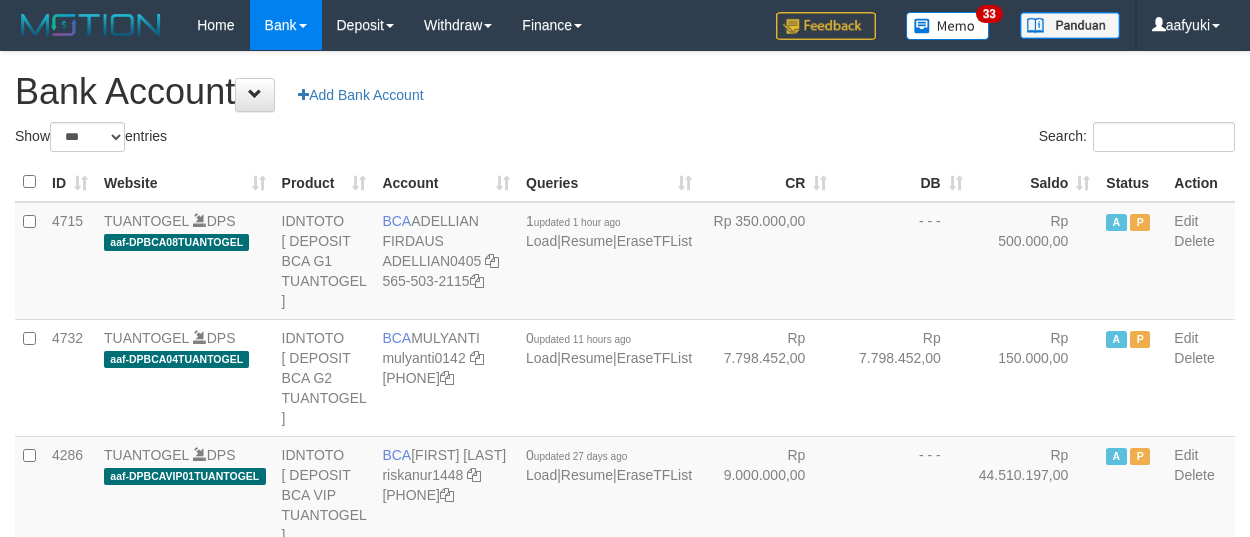 select on "***" 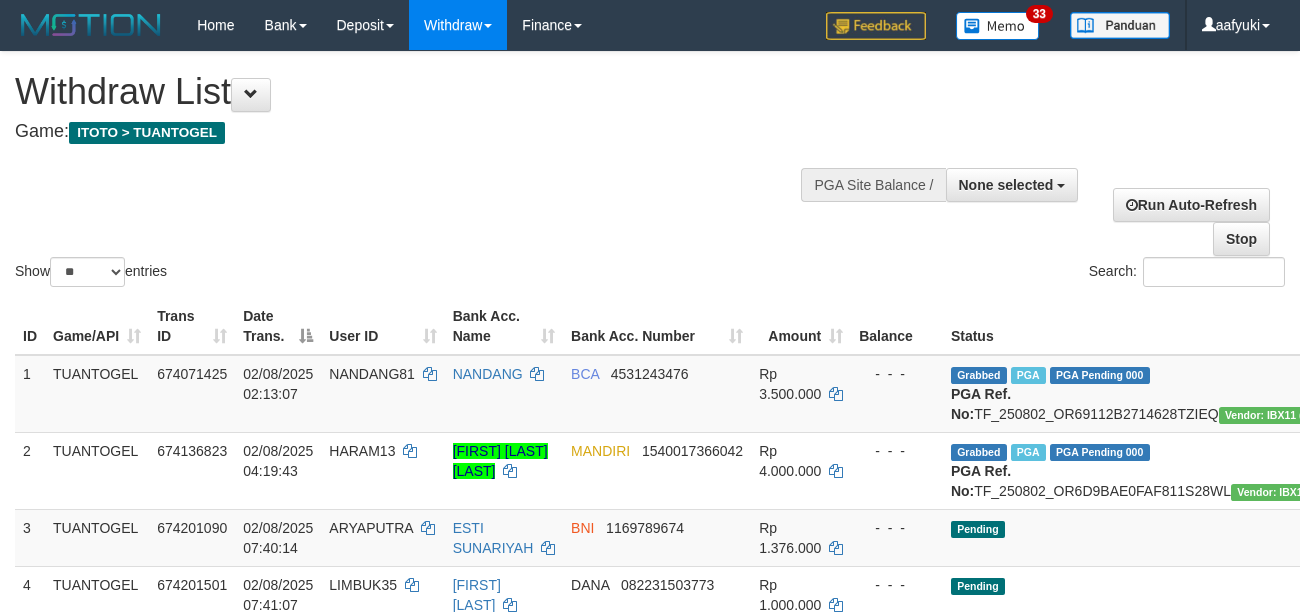 select 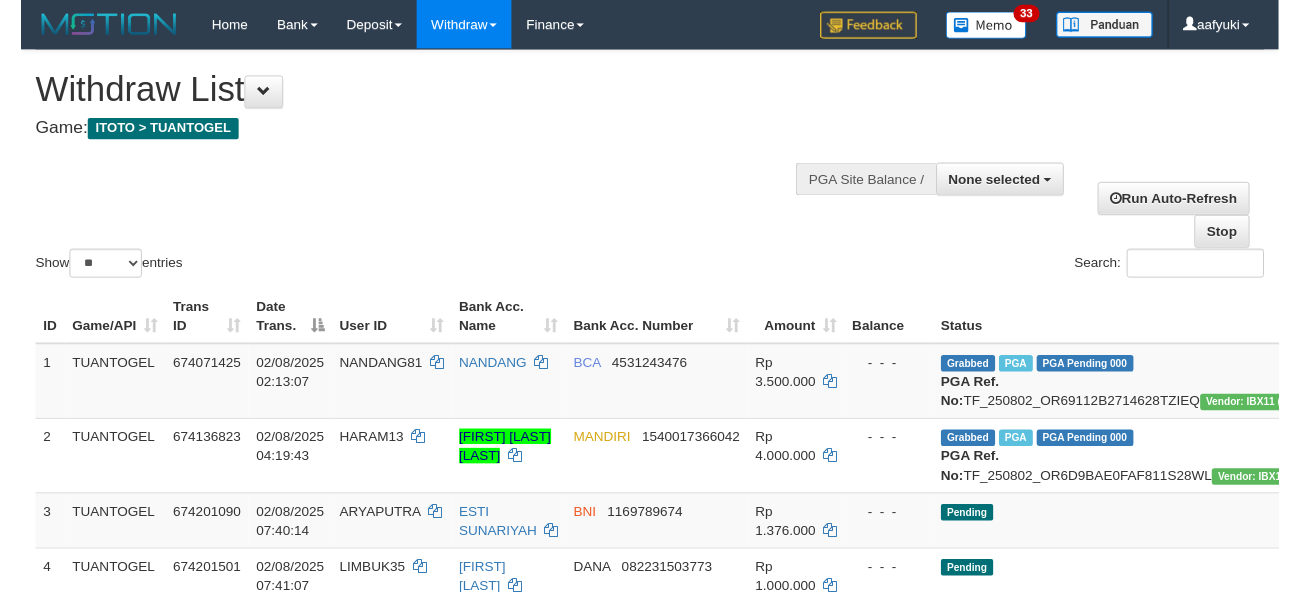 scroll, scrollTop: 266, scrollLeft: 0, axis: vertical 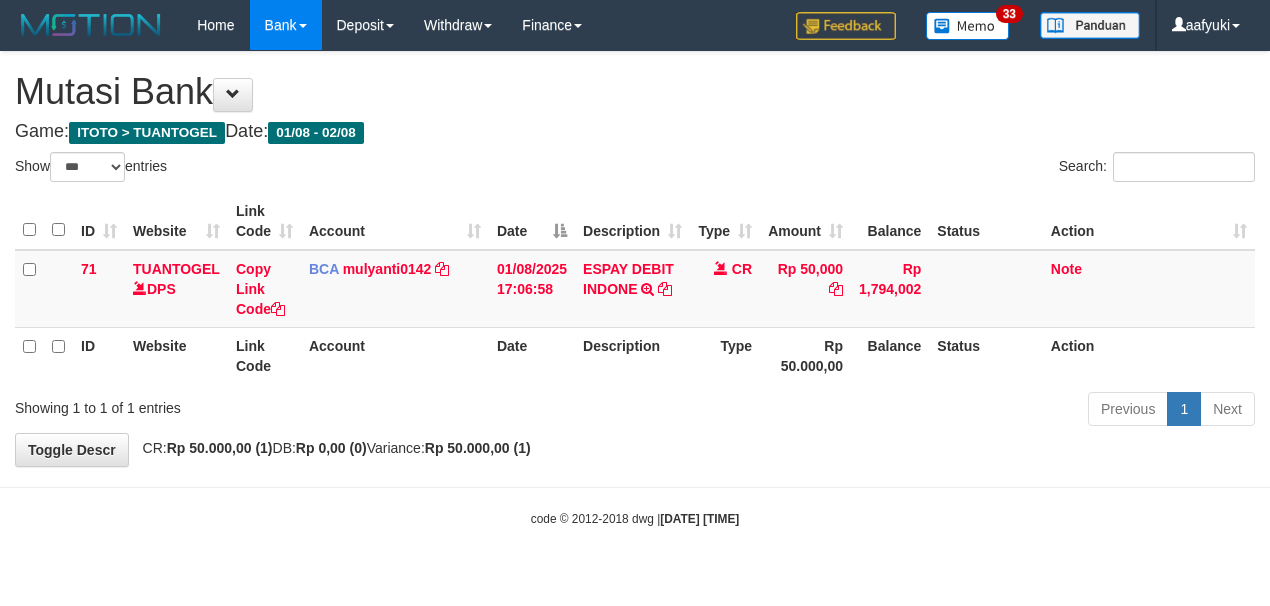 select on "***" 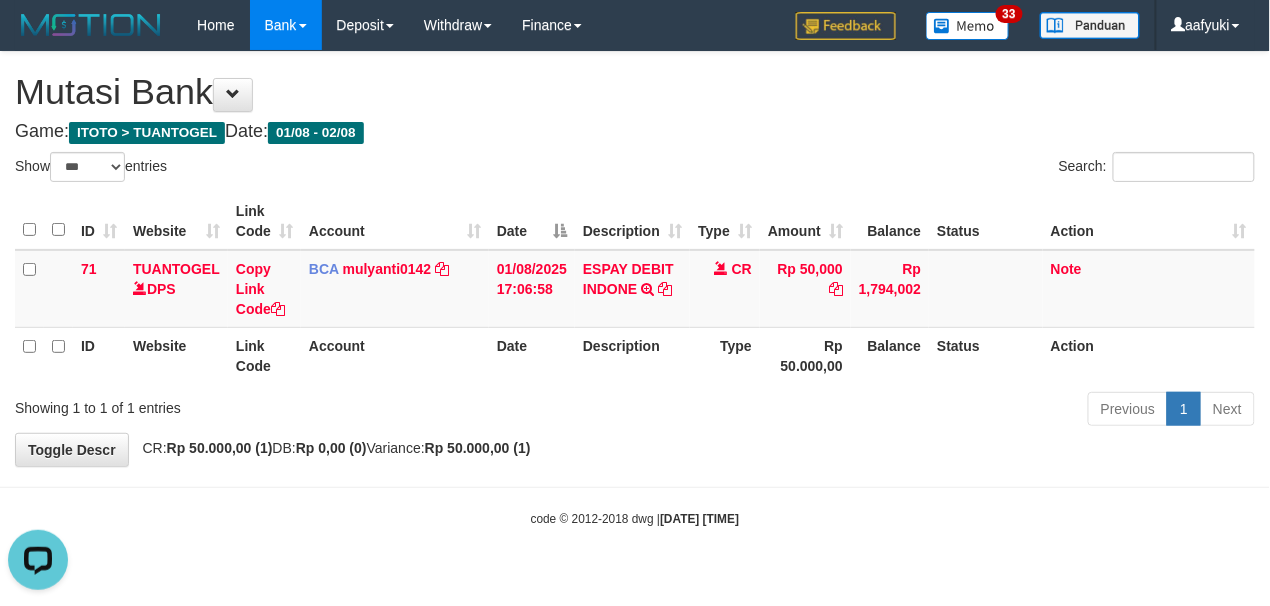 scroll, scrollTop: 0, scrollLeft: 0, axis: both 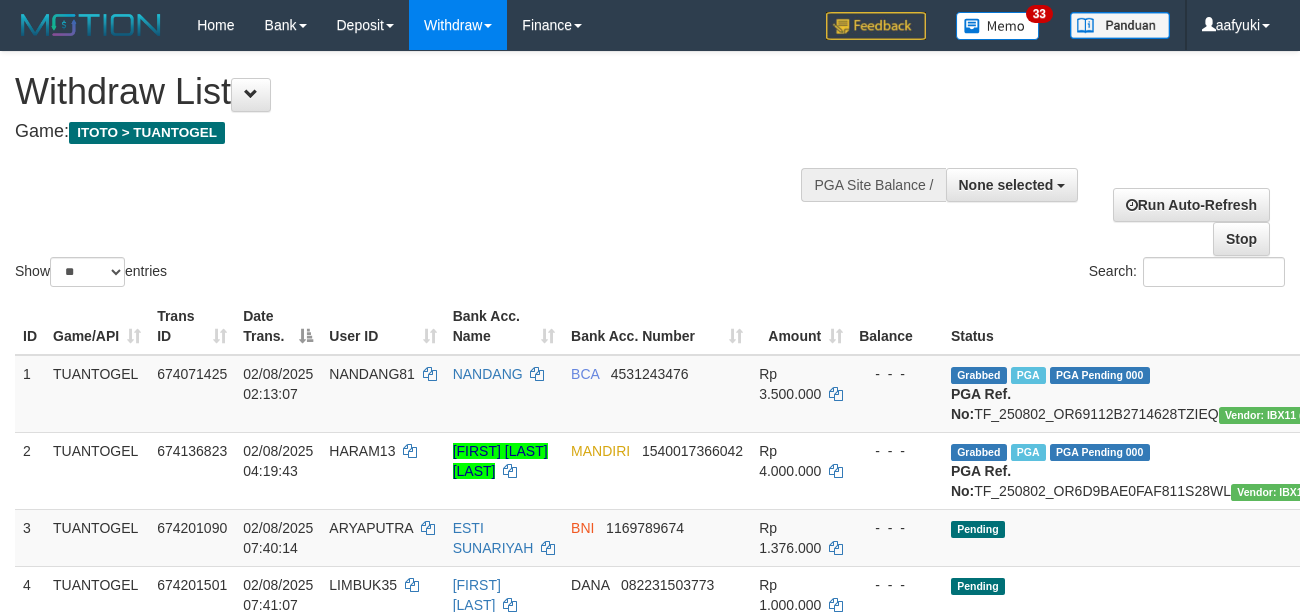 select 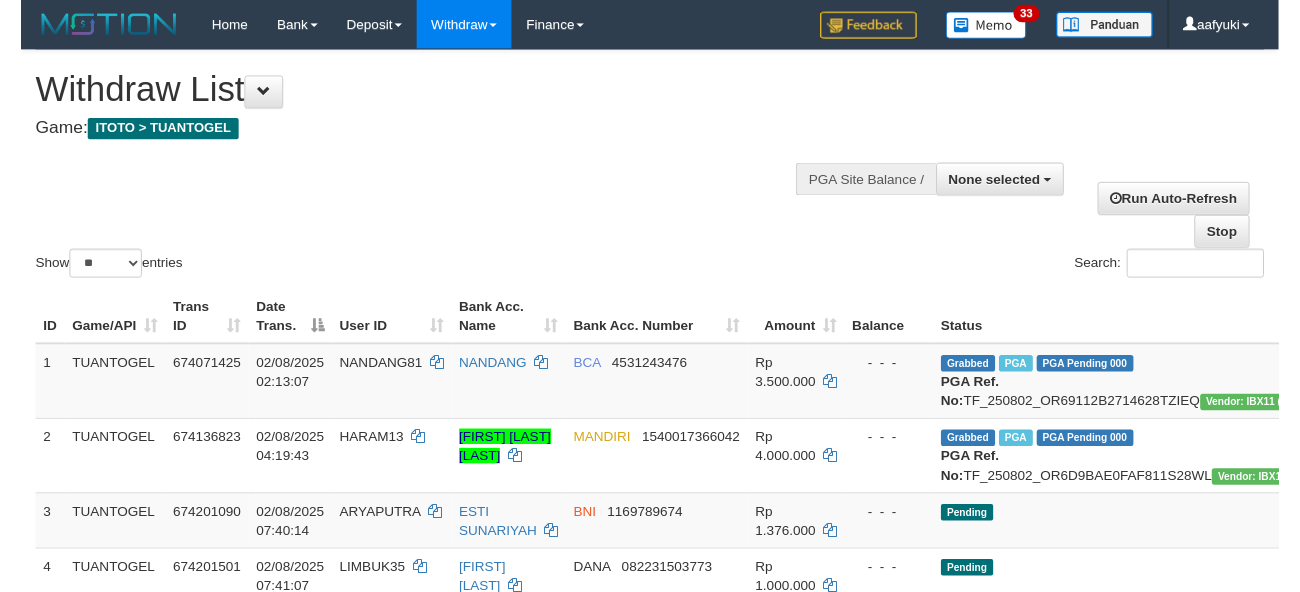 scroll, scrollTop: 266, scrollLeft: 0, axis: vertical 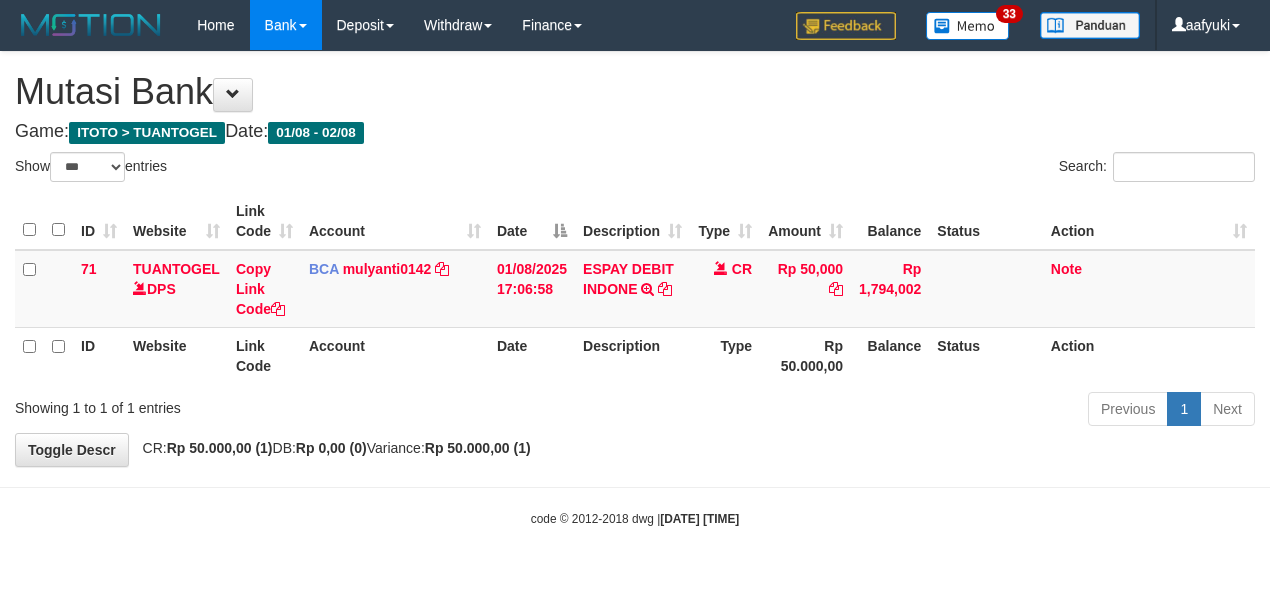 select on "***" 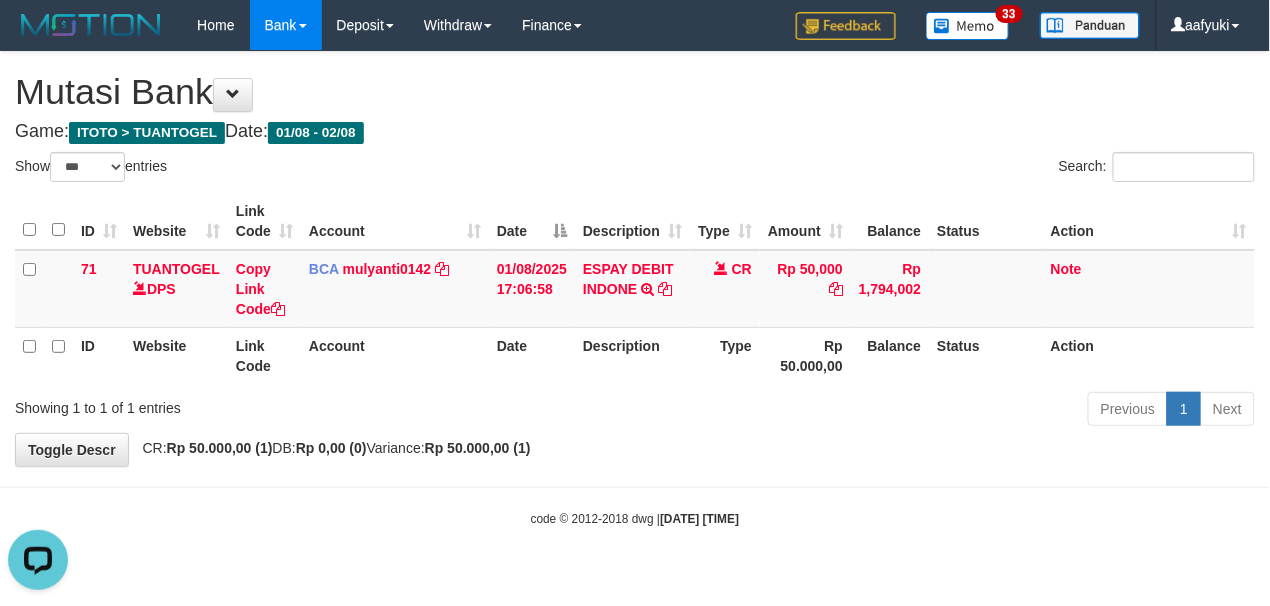 scroll, scrollTop: 0, scrollLeft: 0, axis: both 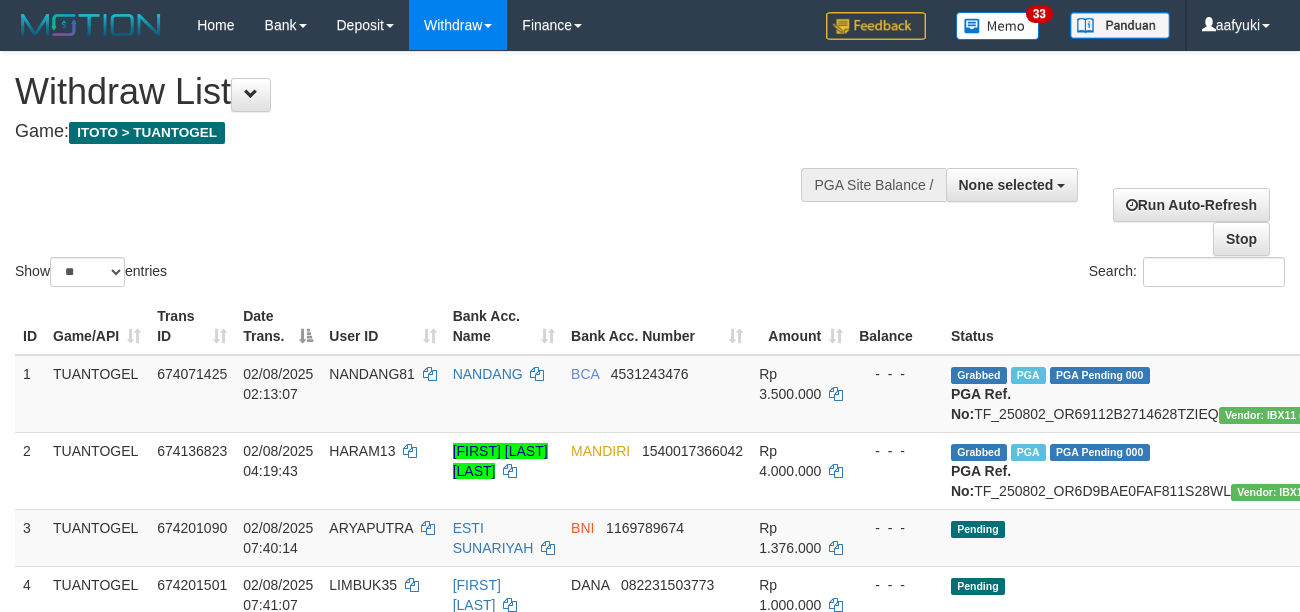 select 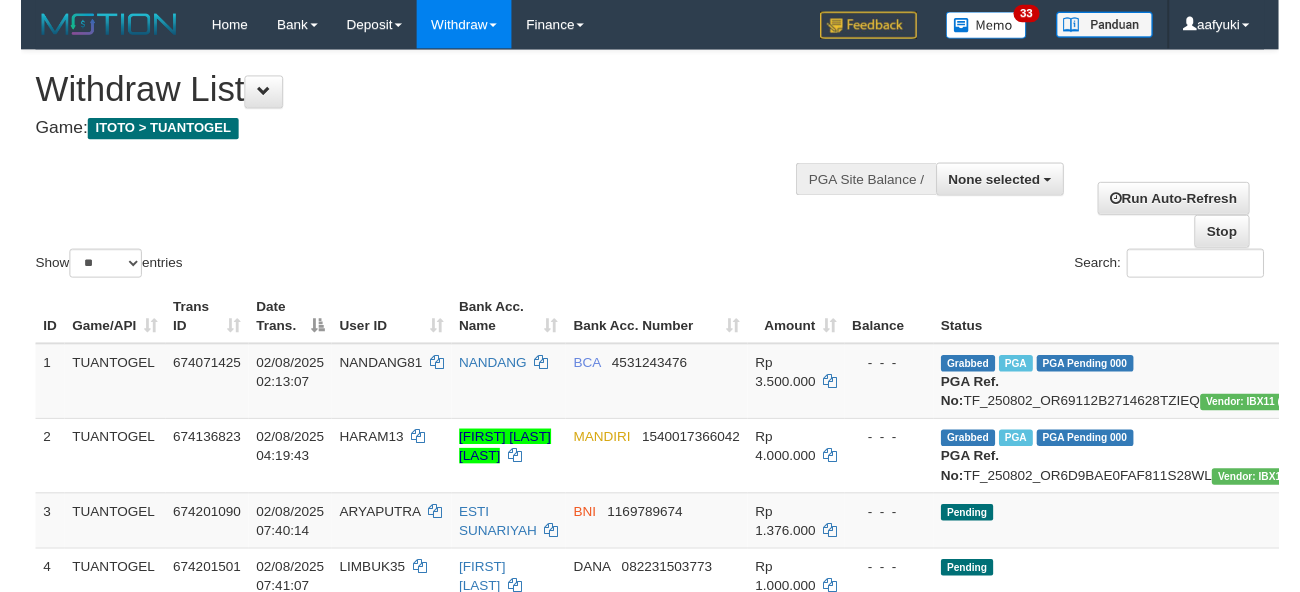scroll, scrollTop: 266, scrollLeft: 0, axis: vertical 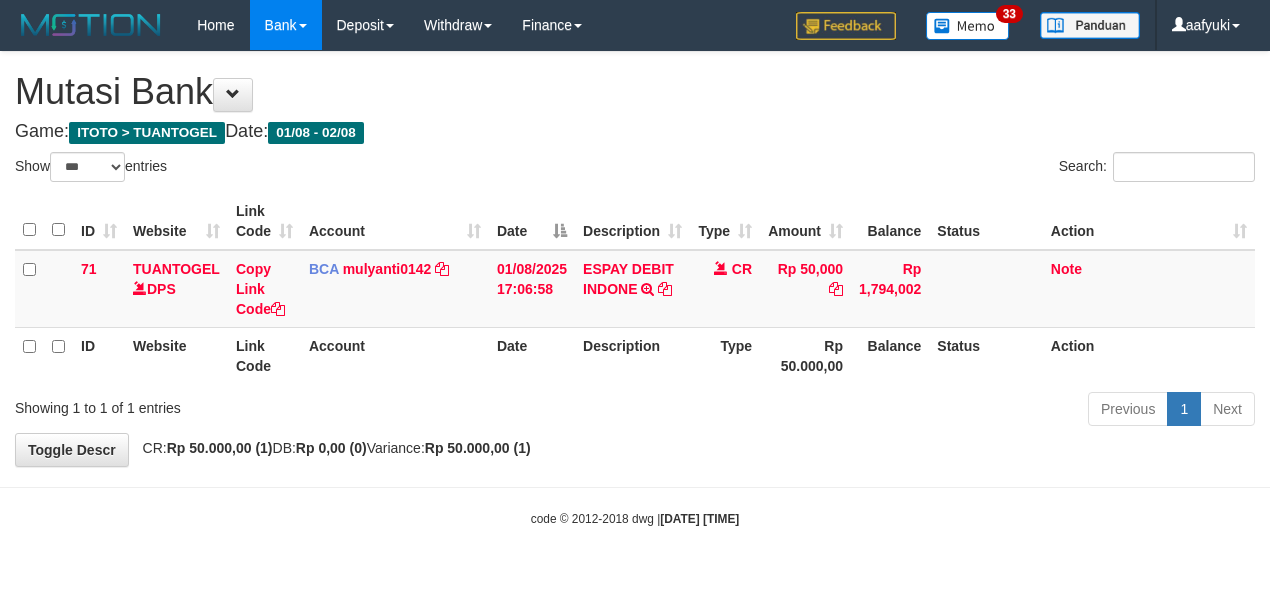 select on "***" 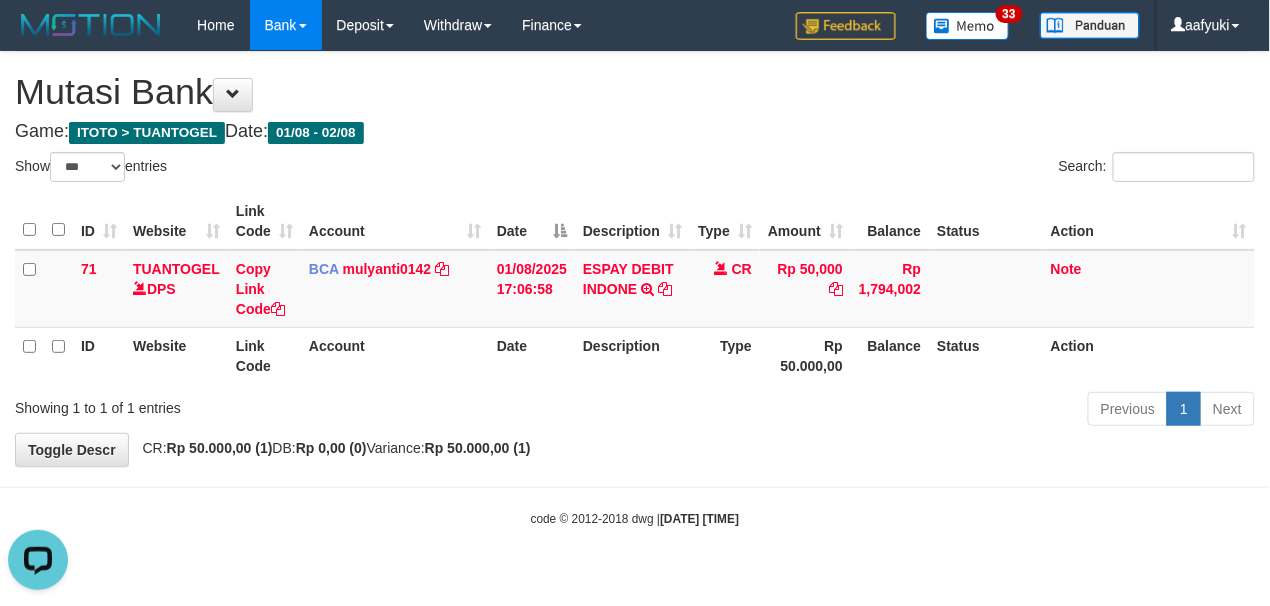 scroll, scrollTop: 0, scrollLeft: 0, axis: both 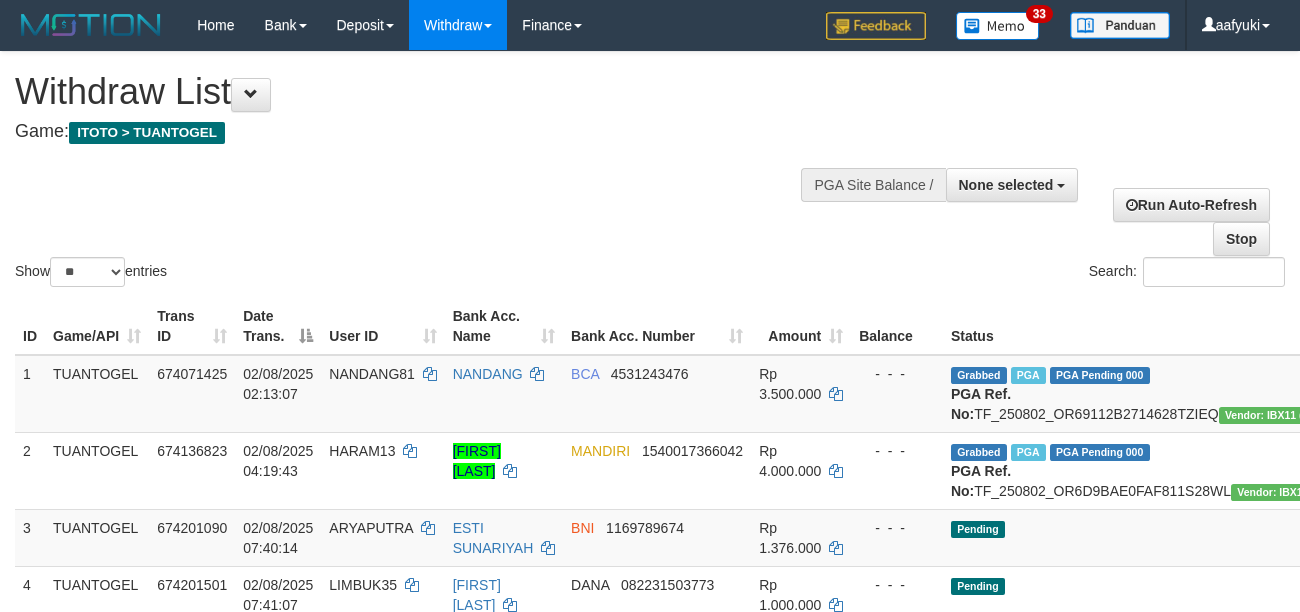 select 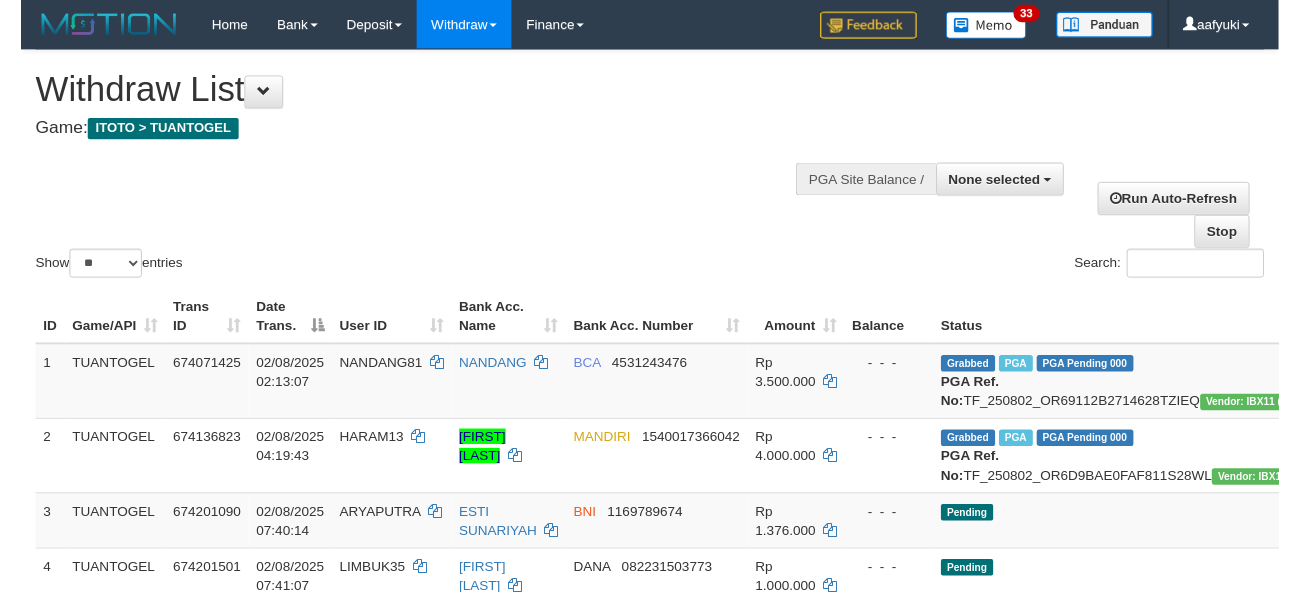 scroll, scrollTop: 266, scrollLeft: 0, axis: vertical 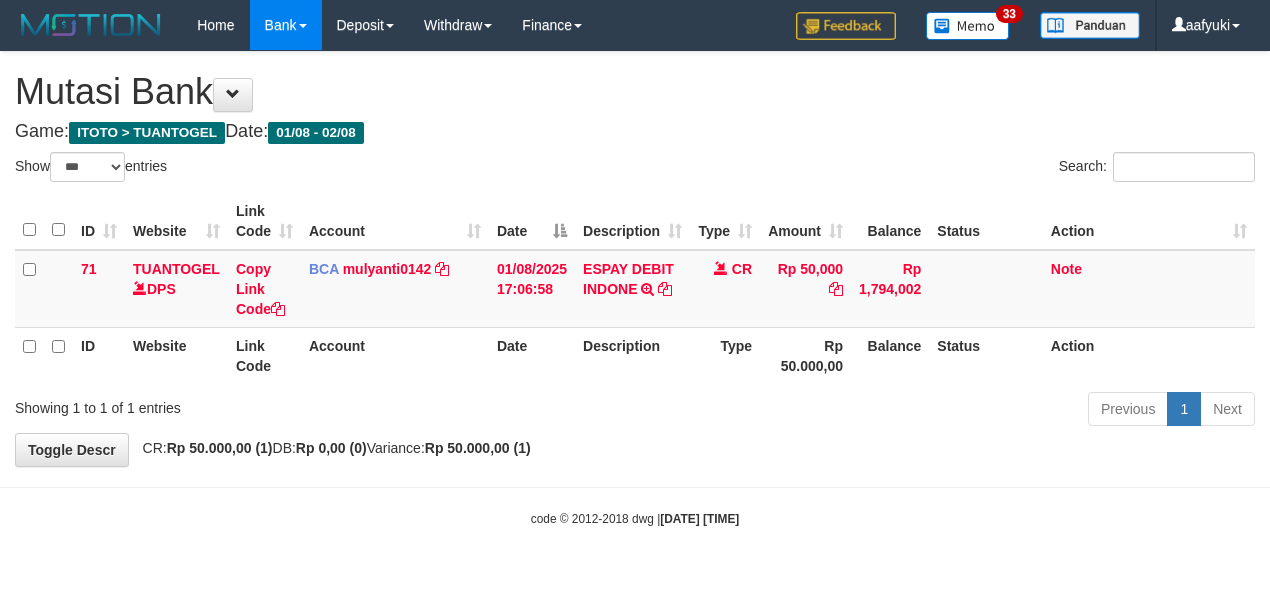 select on "***" 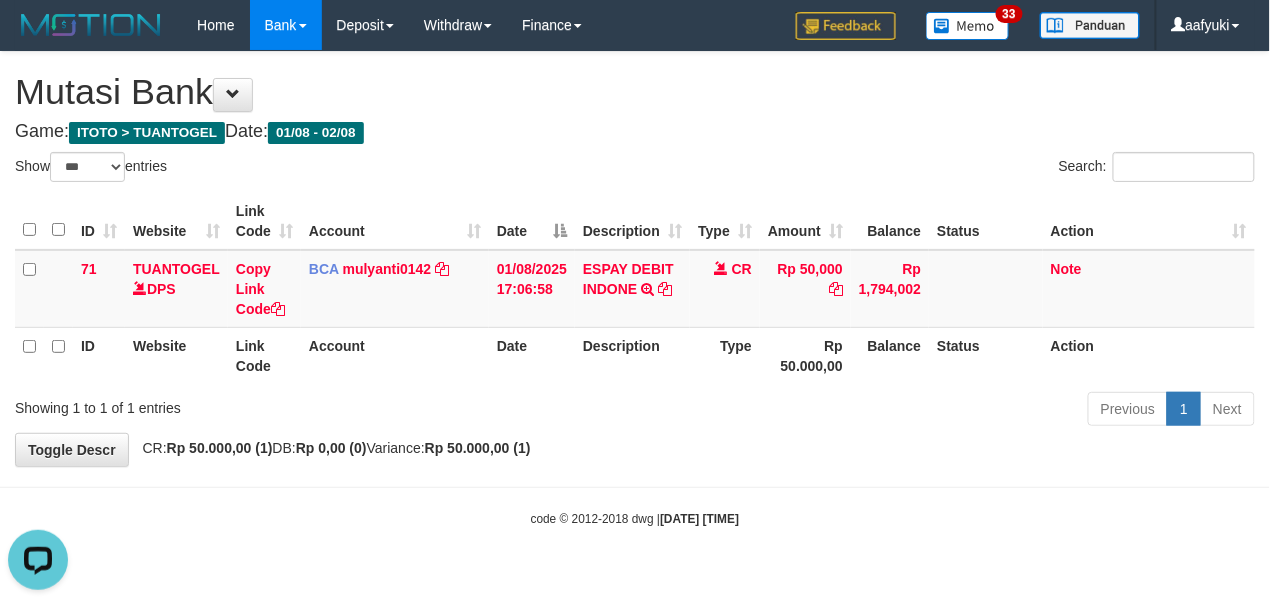 scroll, scrollTop: 0, scrollLeft: 0, axis: both 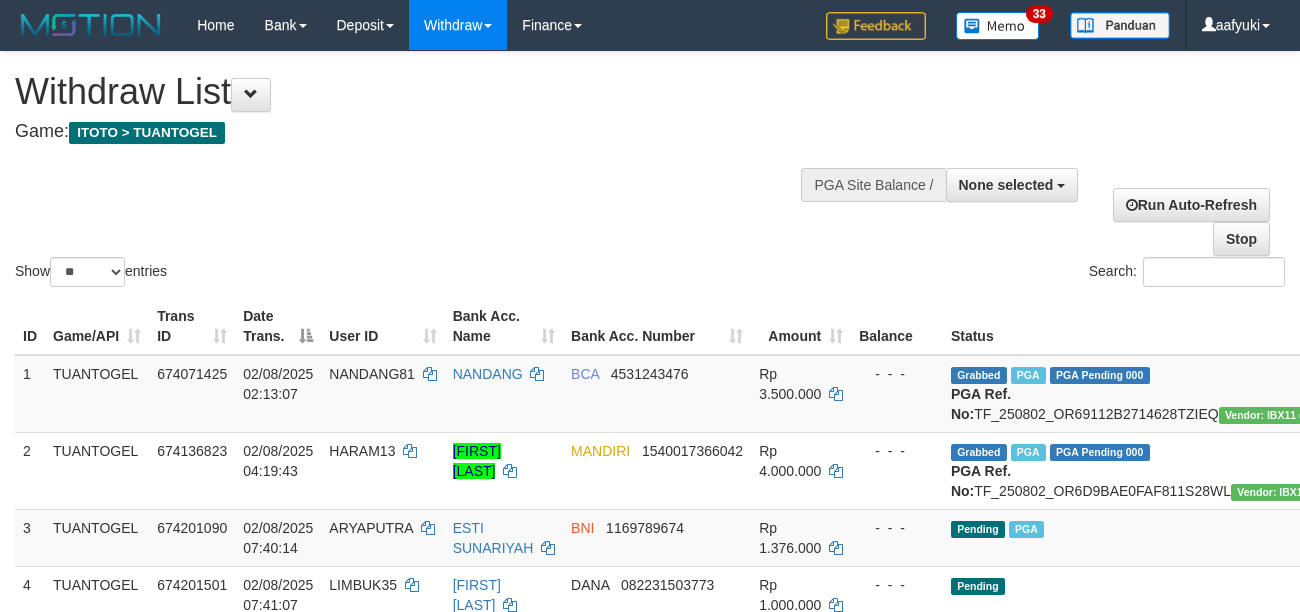 select 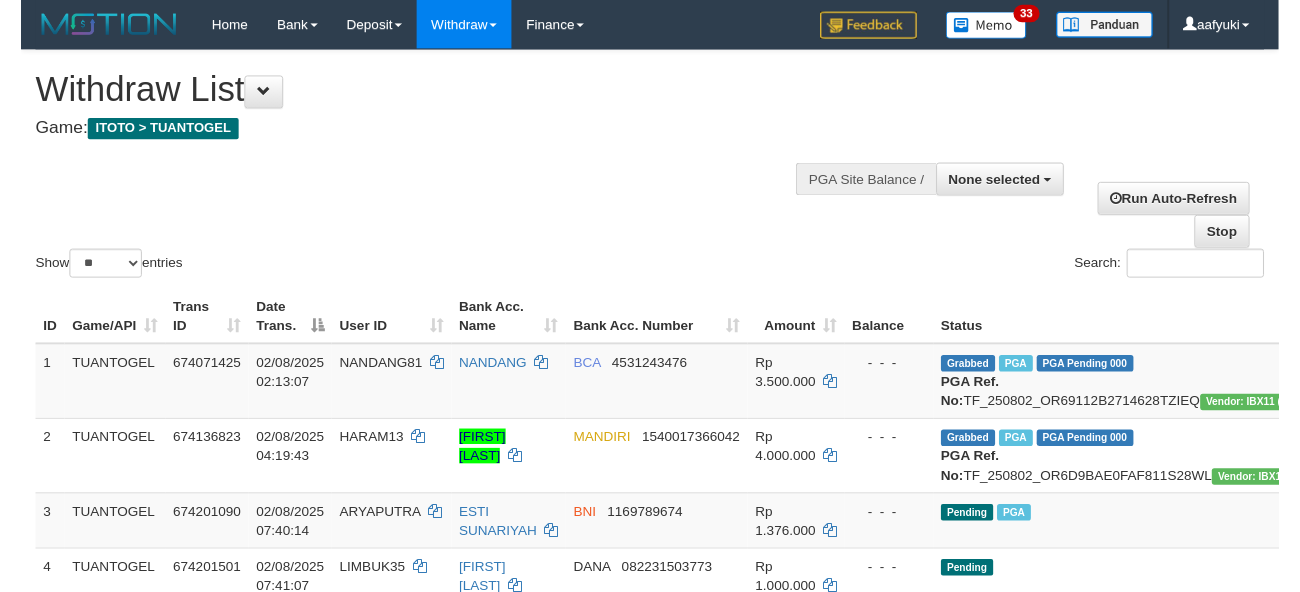 scroll, scrollTop: 266, scrollLeft: 0, axis: vertical 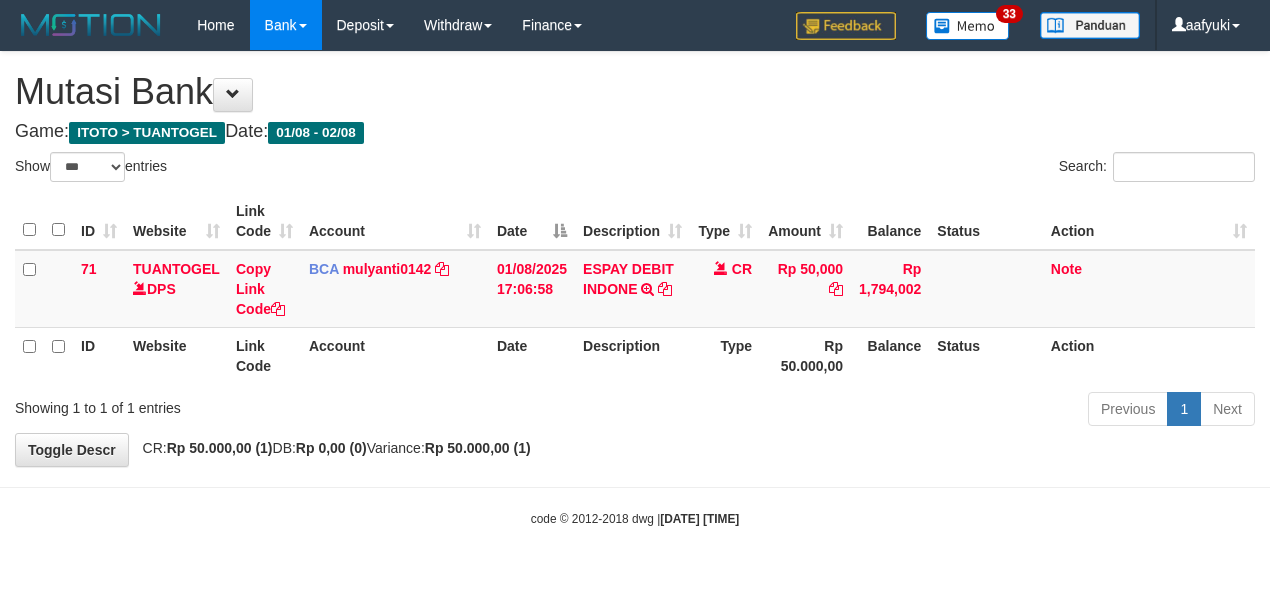 select on "***" 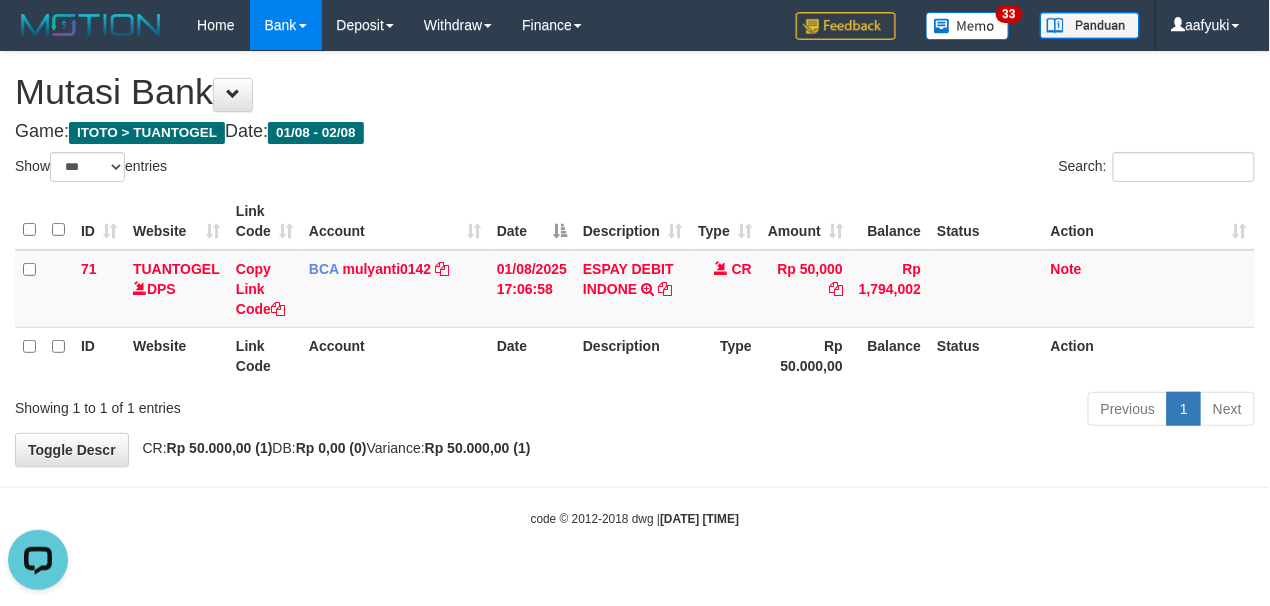 scroll, scrollTop: 0, scrollLeft: 0, axis: both 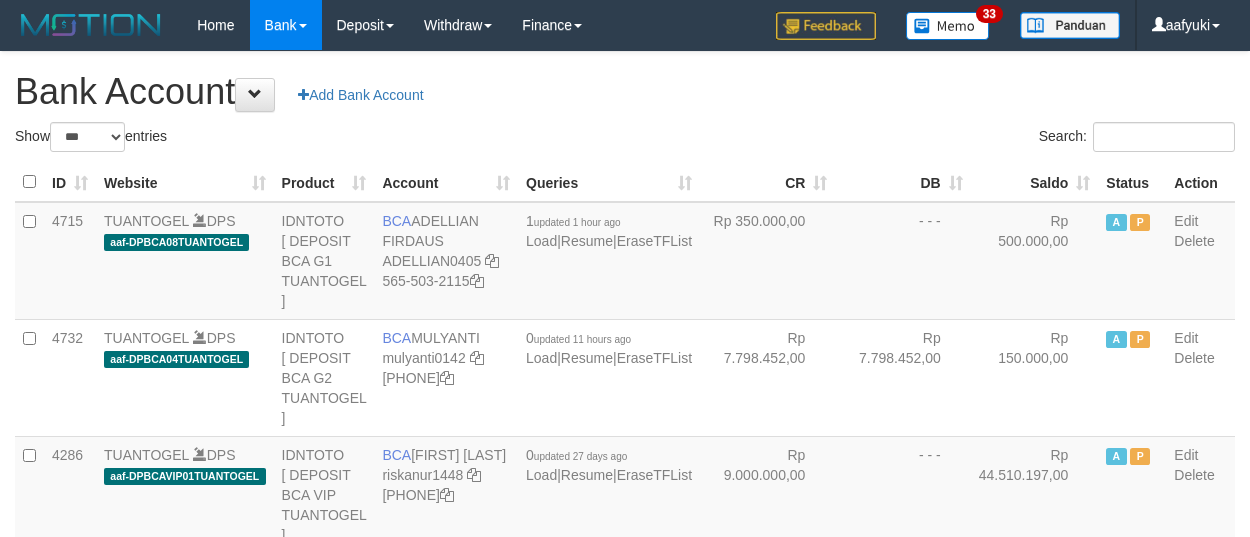 select on "***" 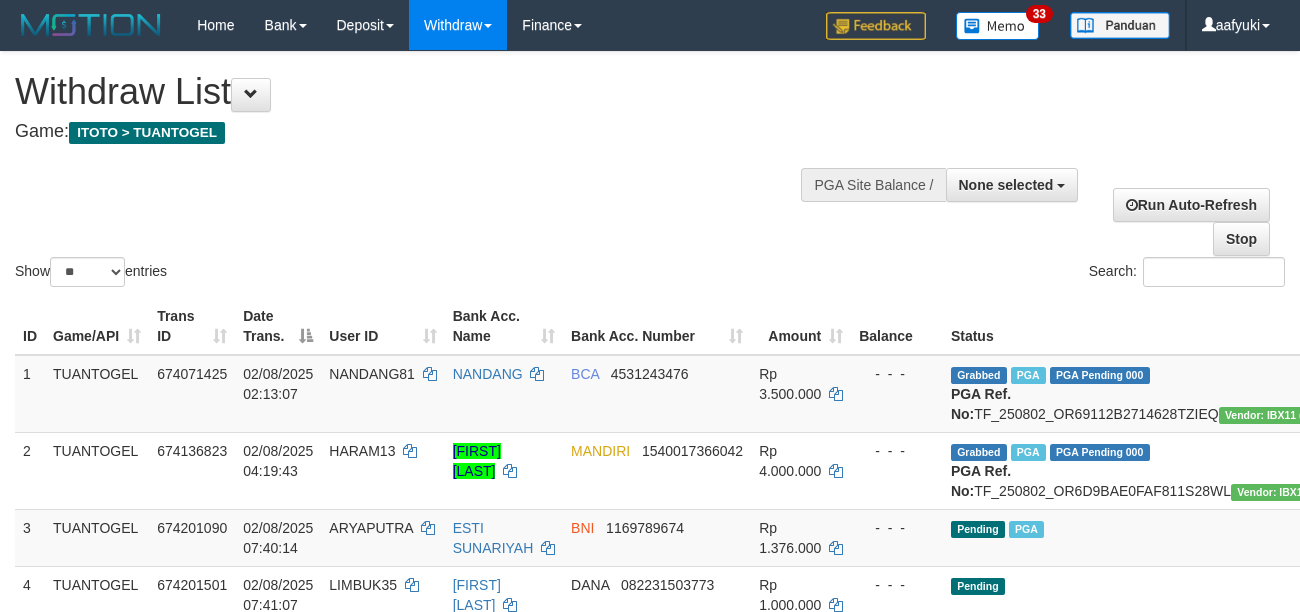 select 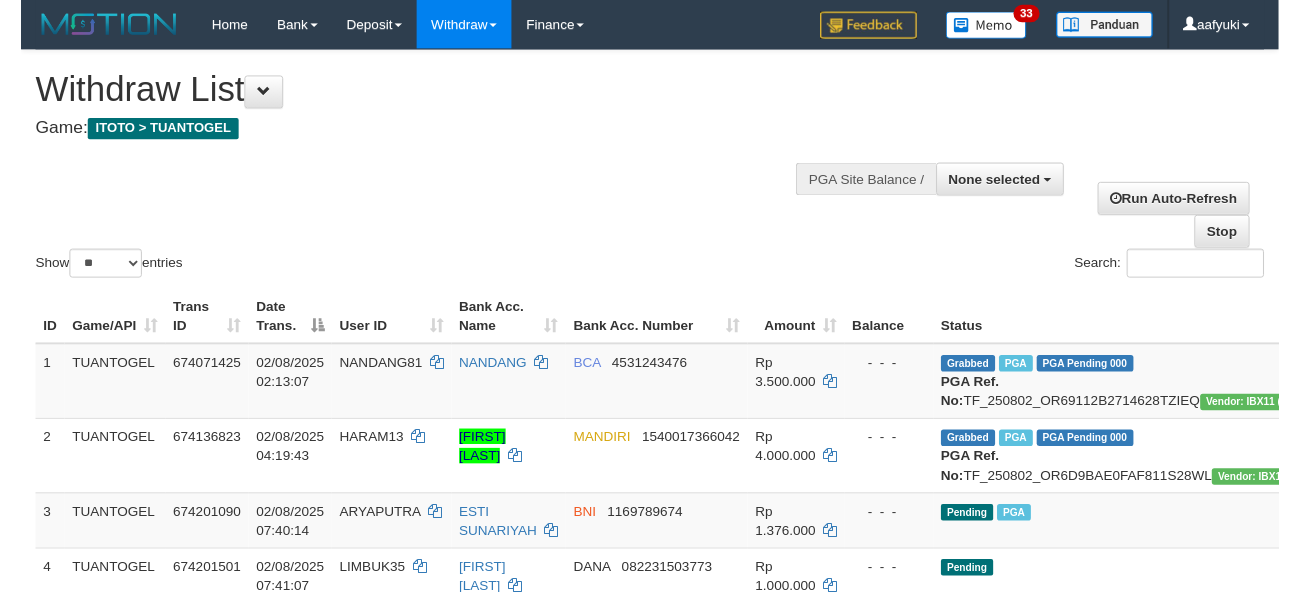 scroll, scrollTop: 266, scrollLeft: 0, axis: vertical 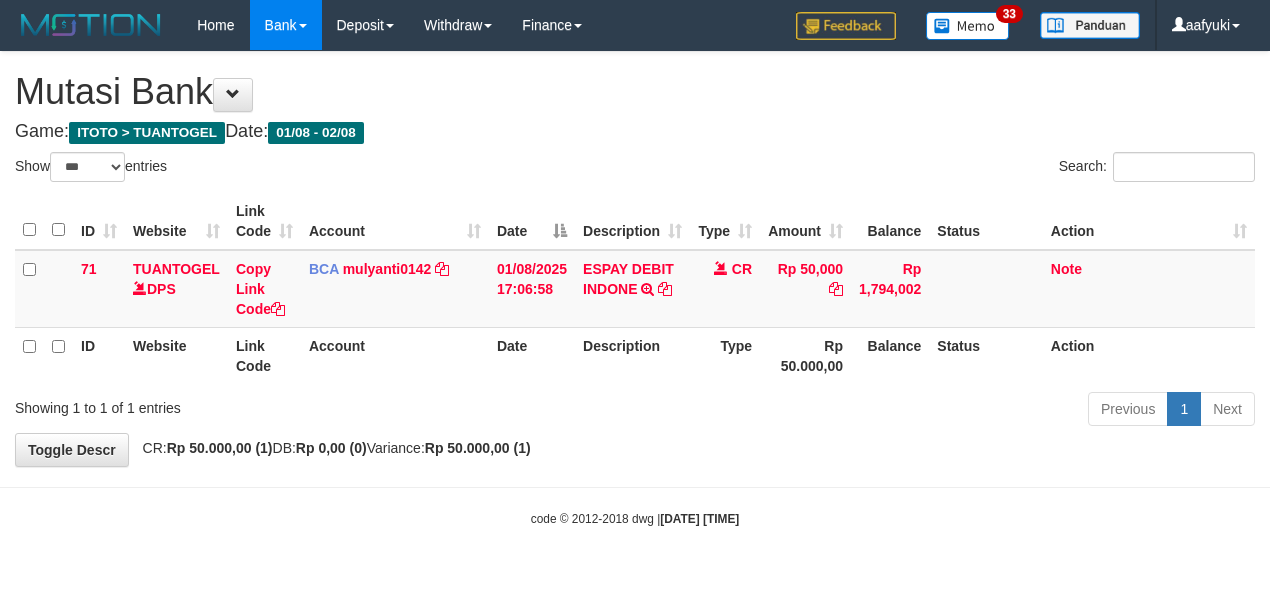 select on "***" 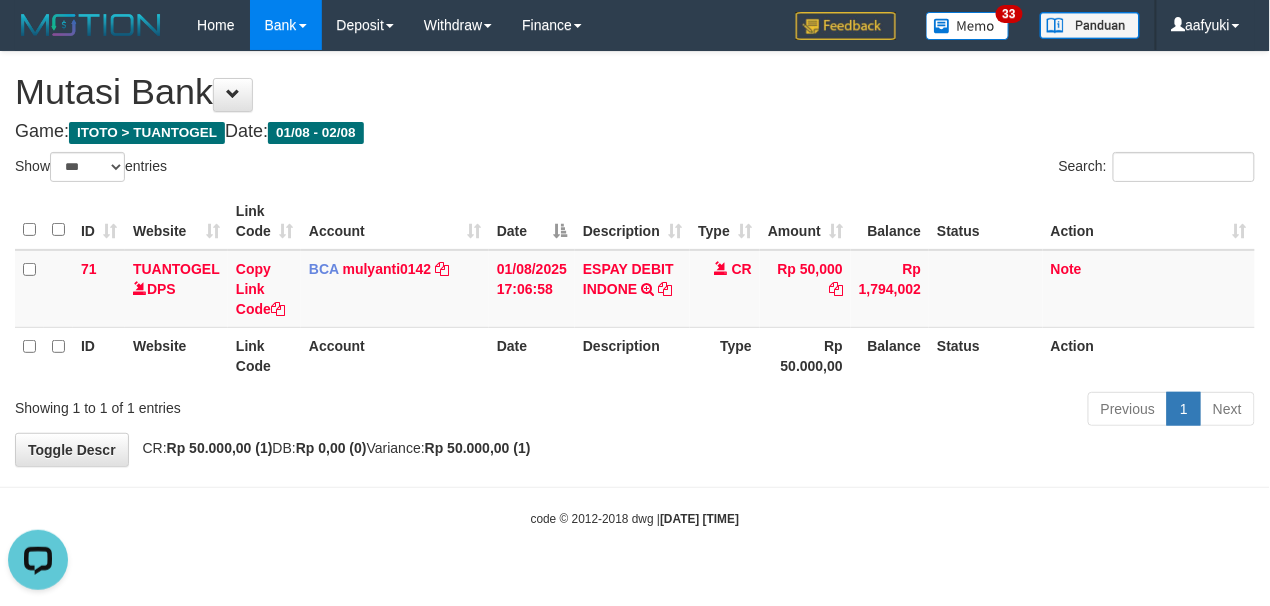 scroll, scrollTop: 0, scrollLeft: 0, axis: both 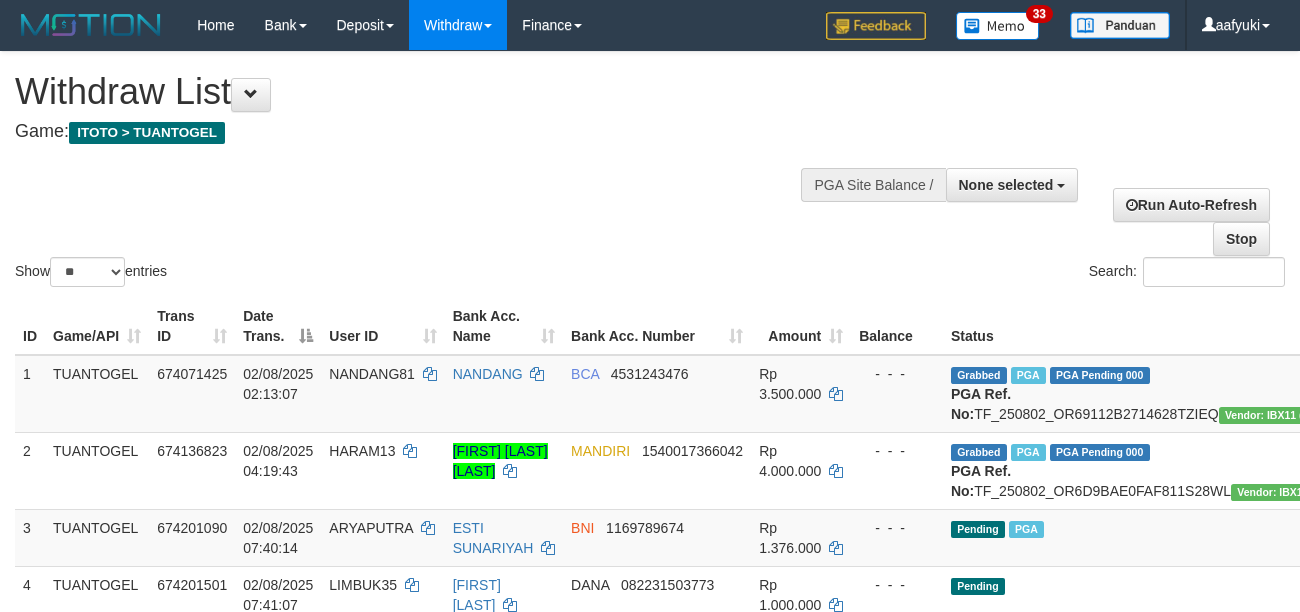 select 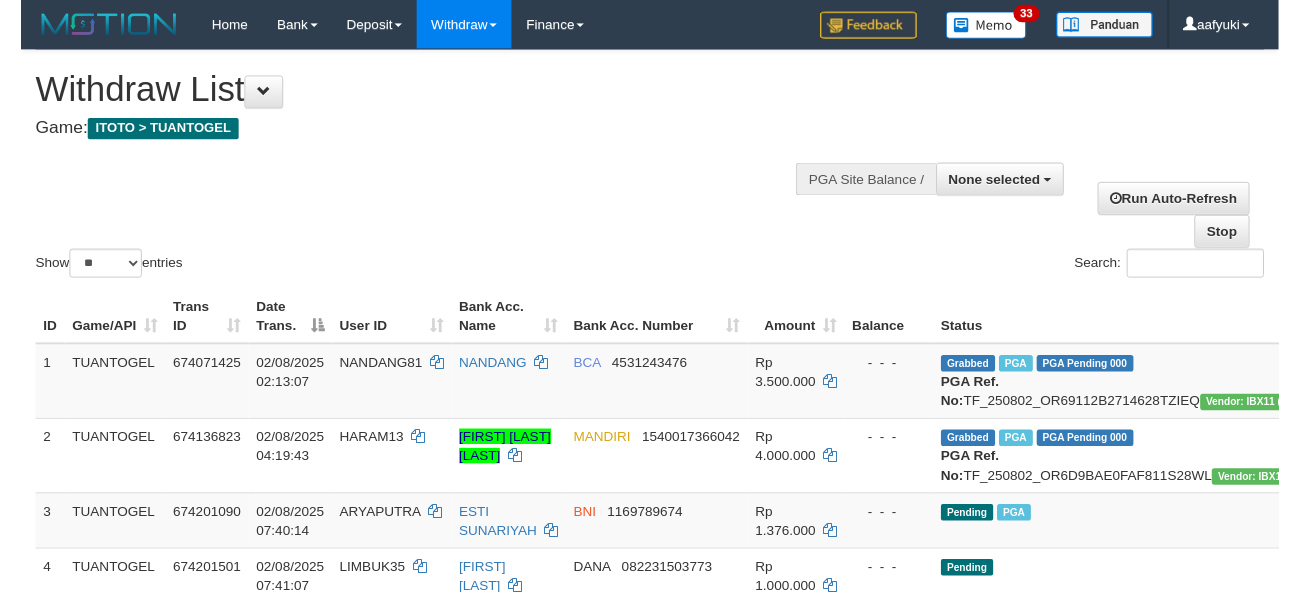 scroll, scrollTop: 266, scrollLeft: 0, axis: vertical 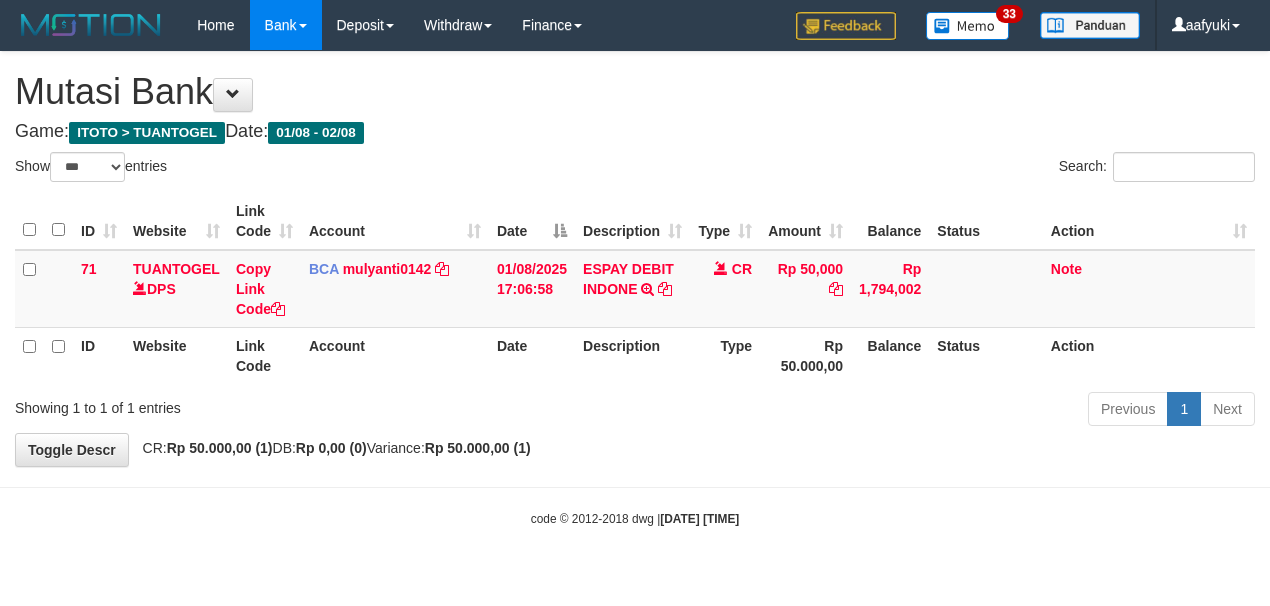 select on "***" 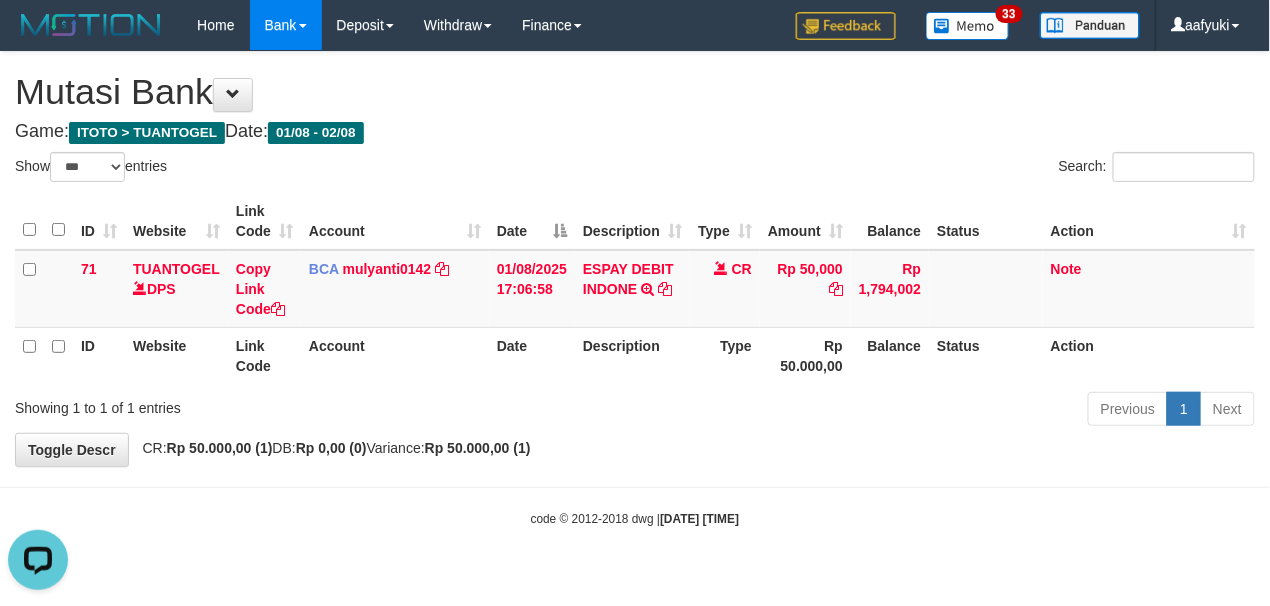 scroll, scrollTop: 0, scrollLeft: 0, axis: both 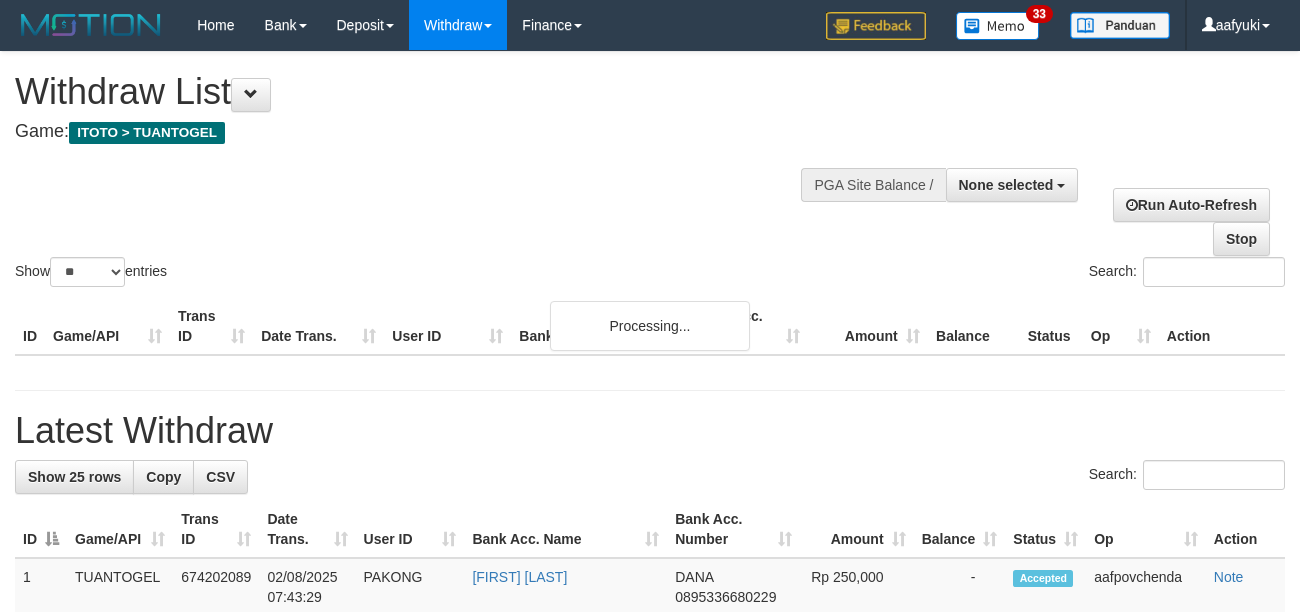 select 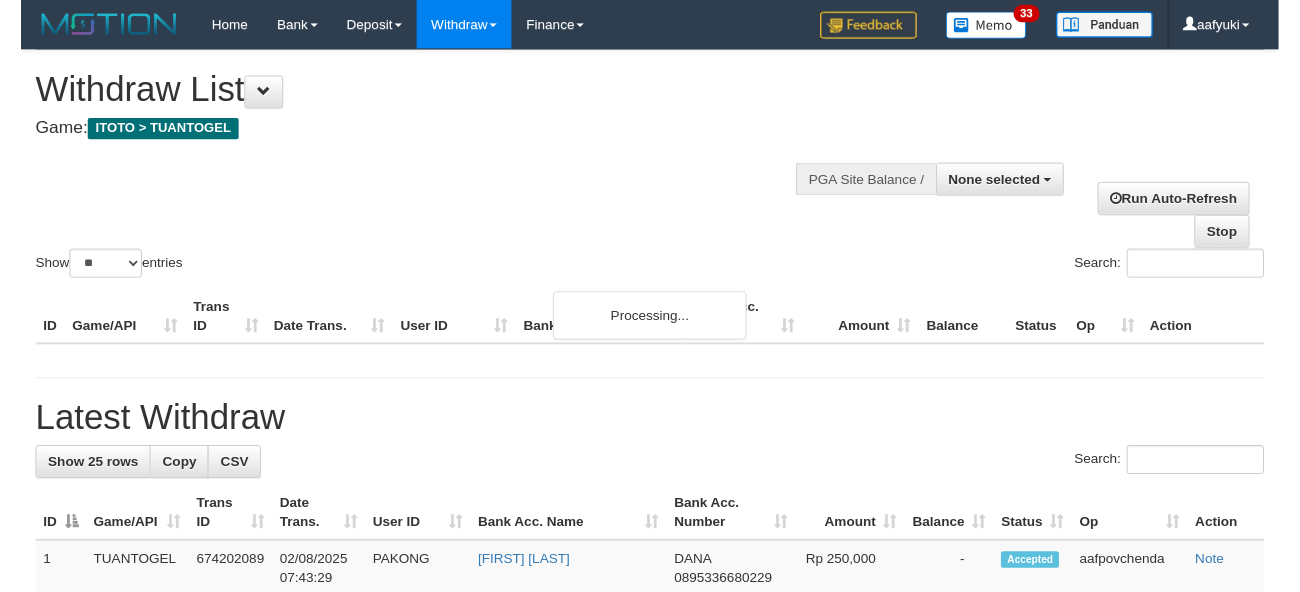 scroll, scrollTop: 266, scrollLeft: 0, axis: vertical 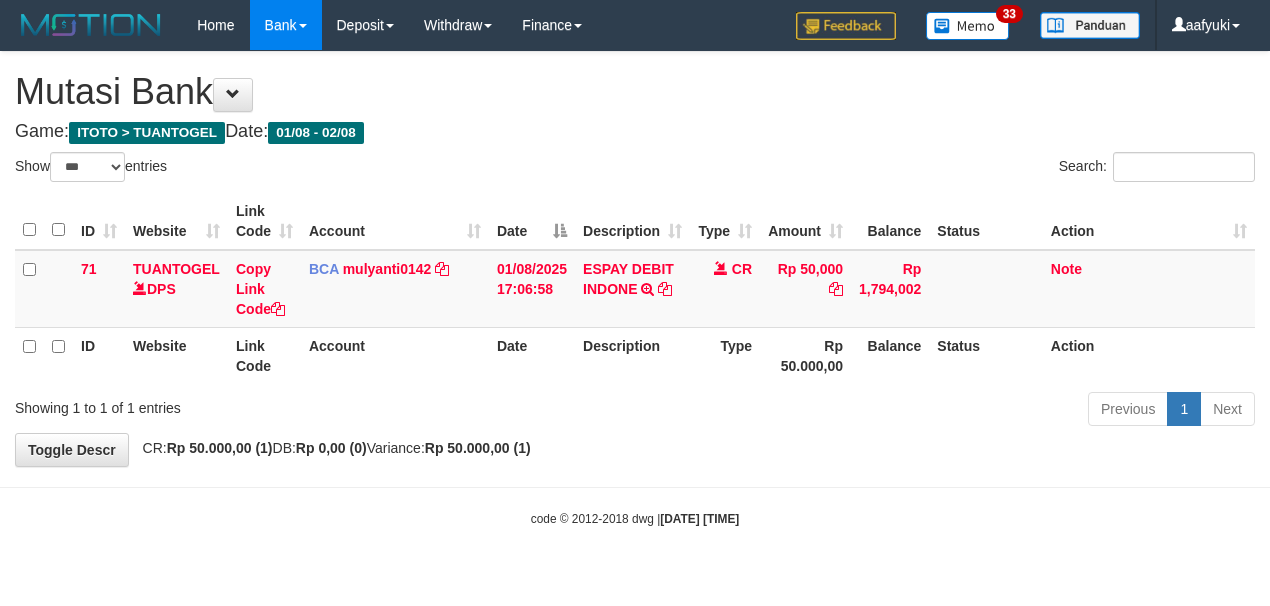 select on "***" 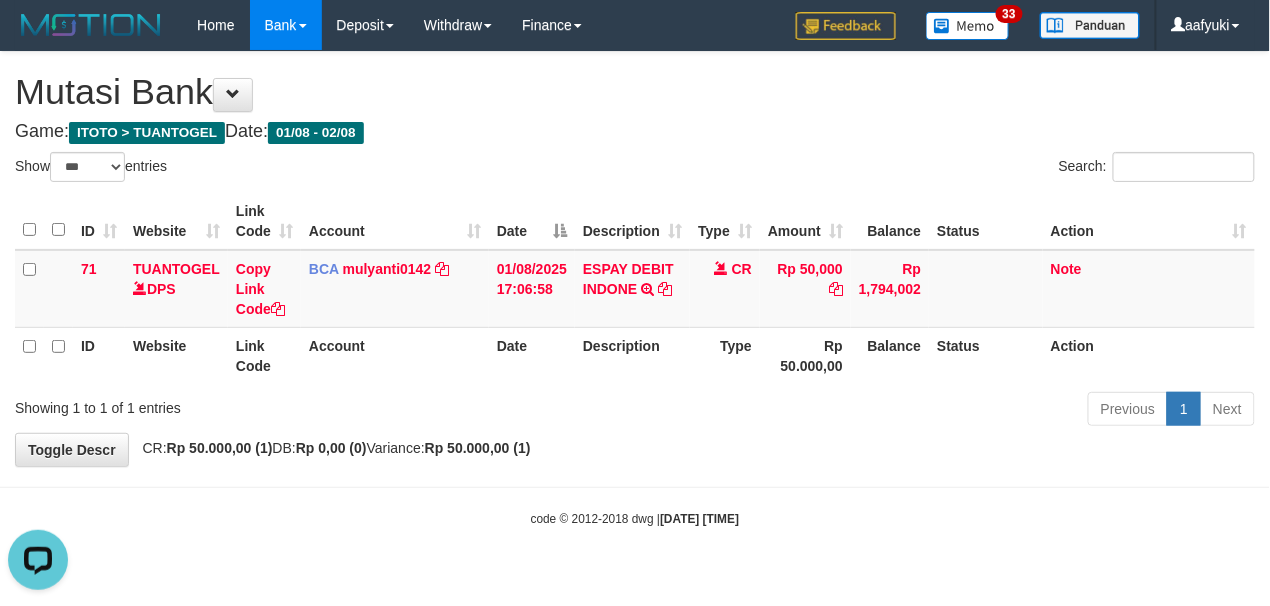 scroll, scrollTop: 0, scrollLeft: 0, axis: both 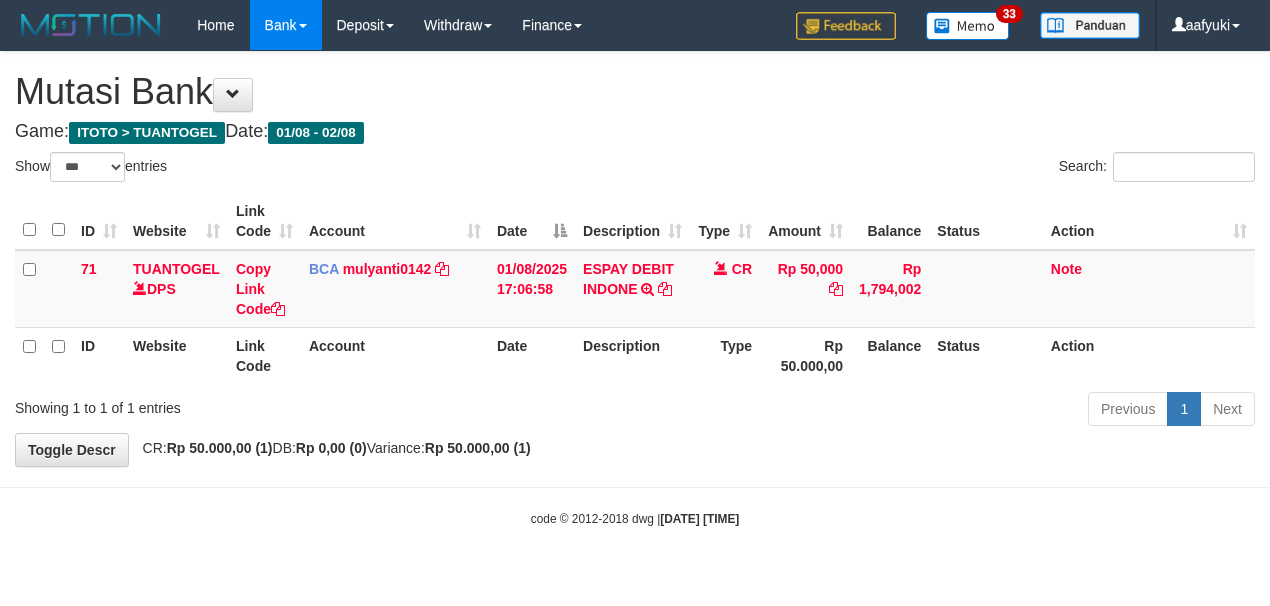 select on "***" 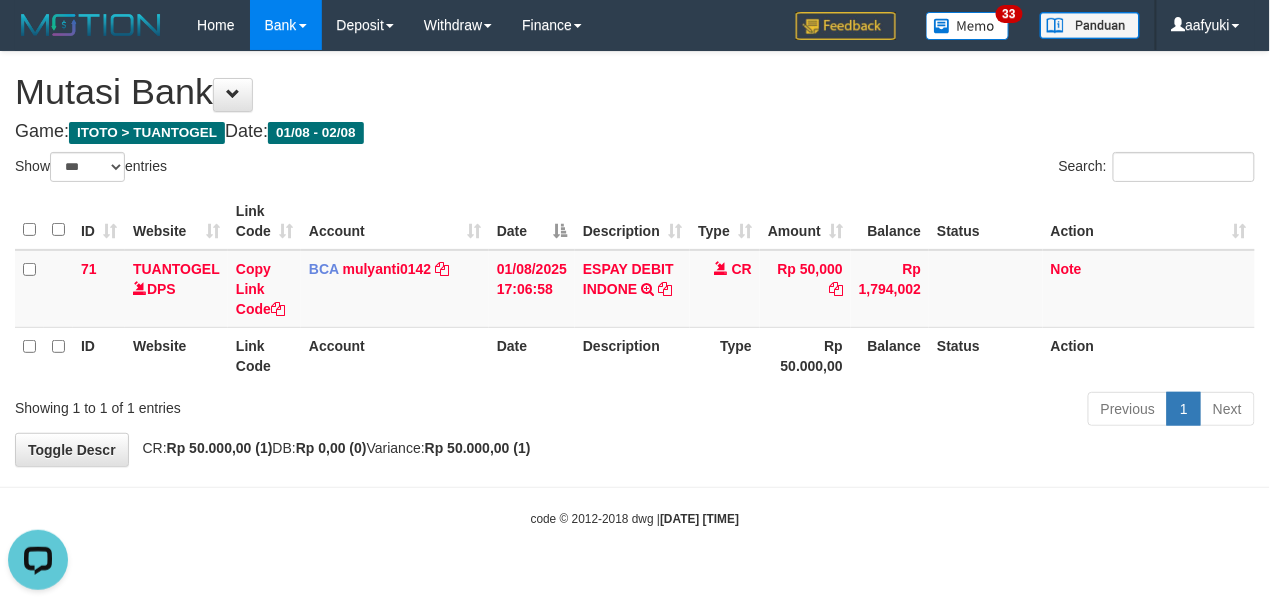 scroll, scrollTop: 0, scrollLeft: 0, axis: both 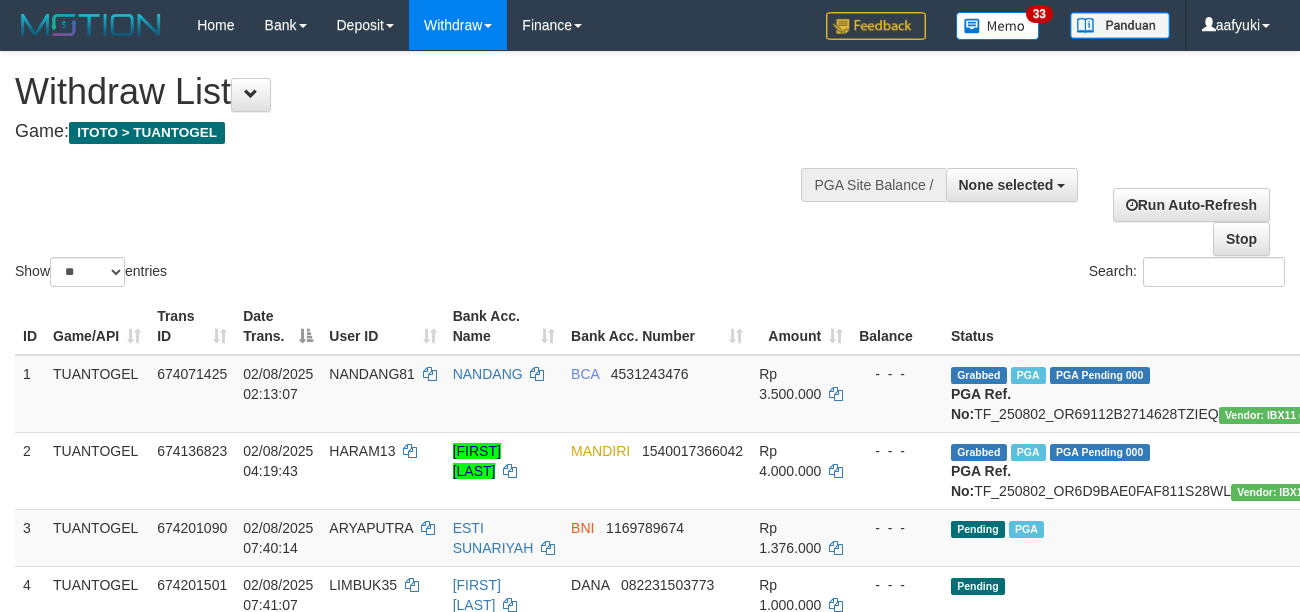 select 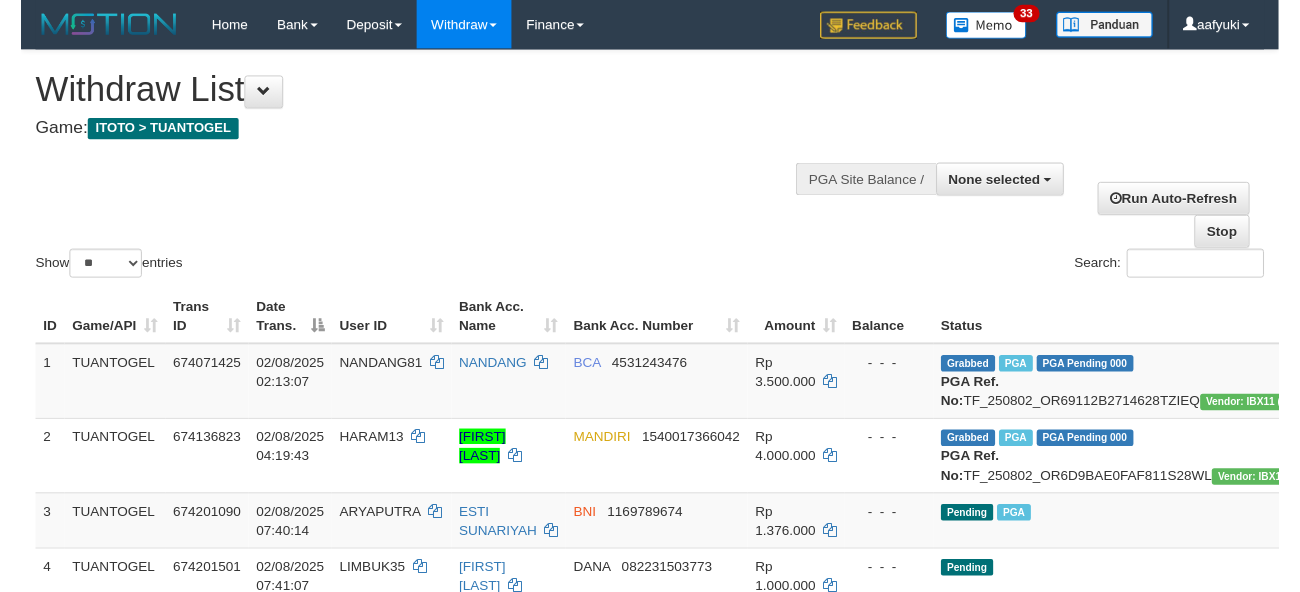 scroll, scrollTop: 266, scrollLeft: 0, axis: vertical 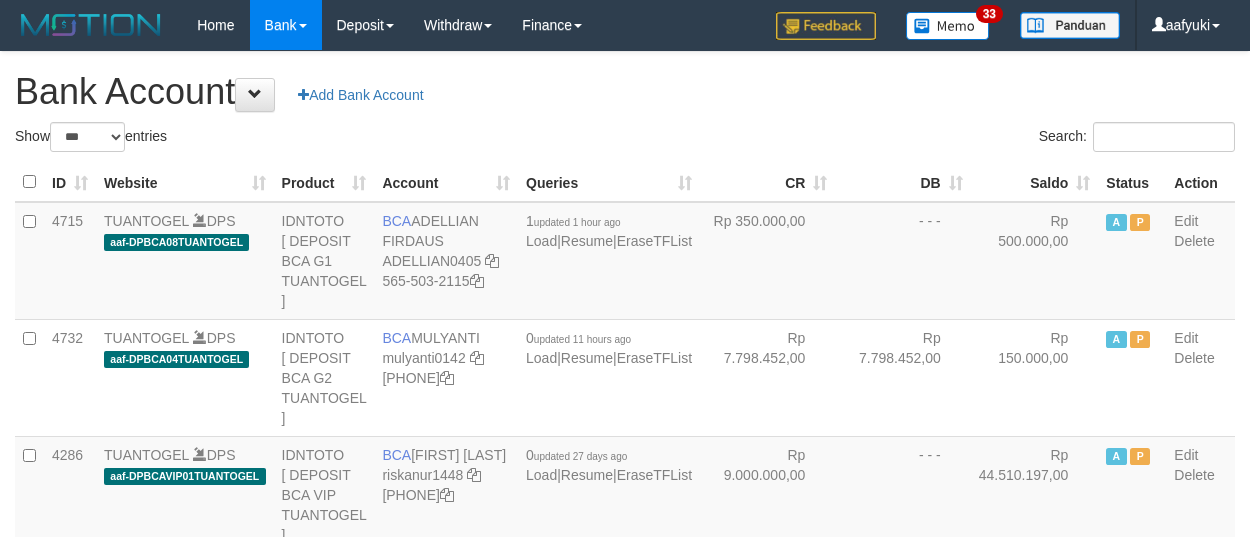 select on "***" 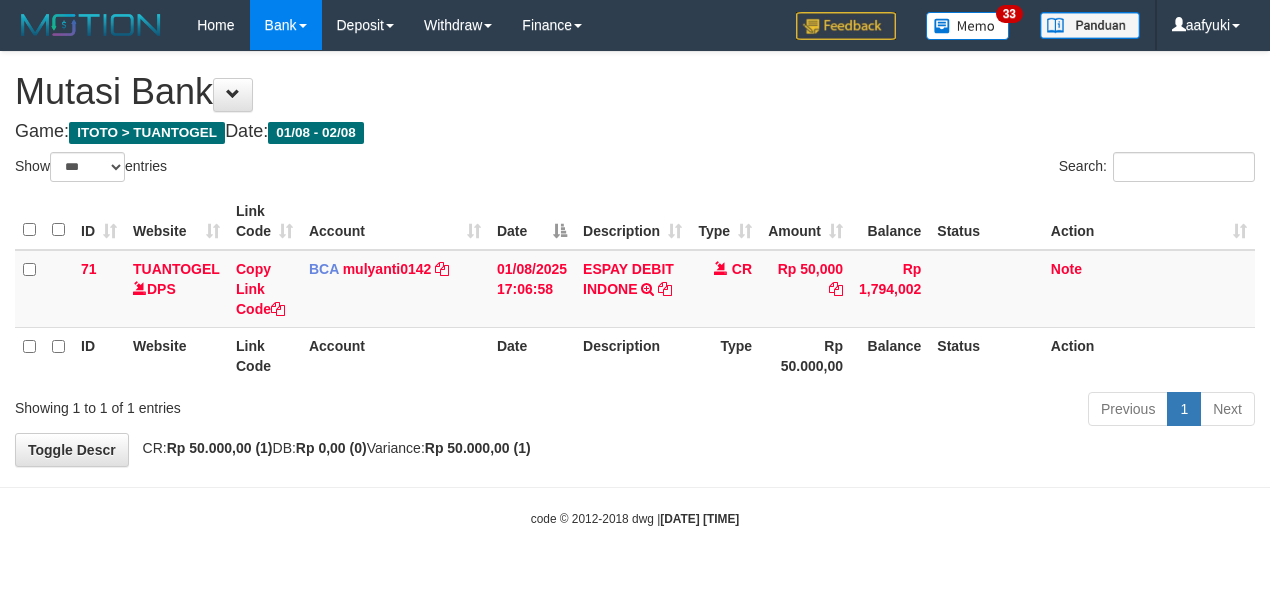 select on "***" 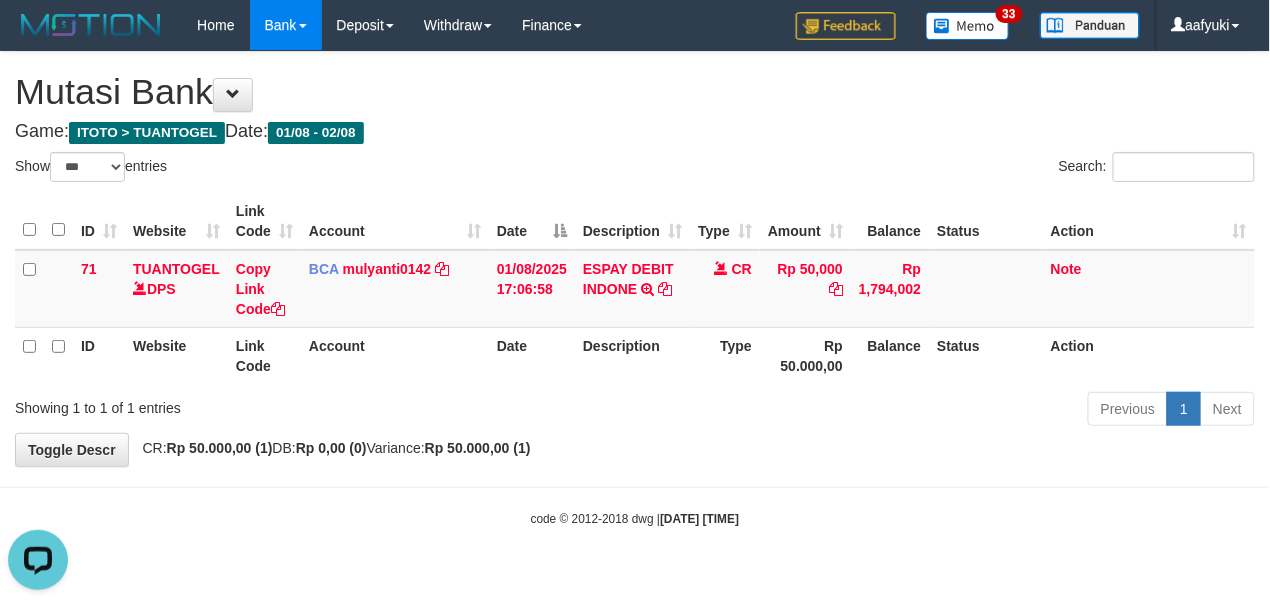 scroll, scrollTop: 0, scrollLeft: 0, axis: both 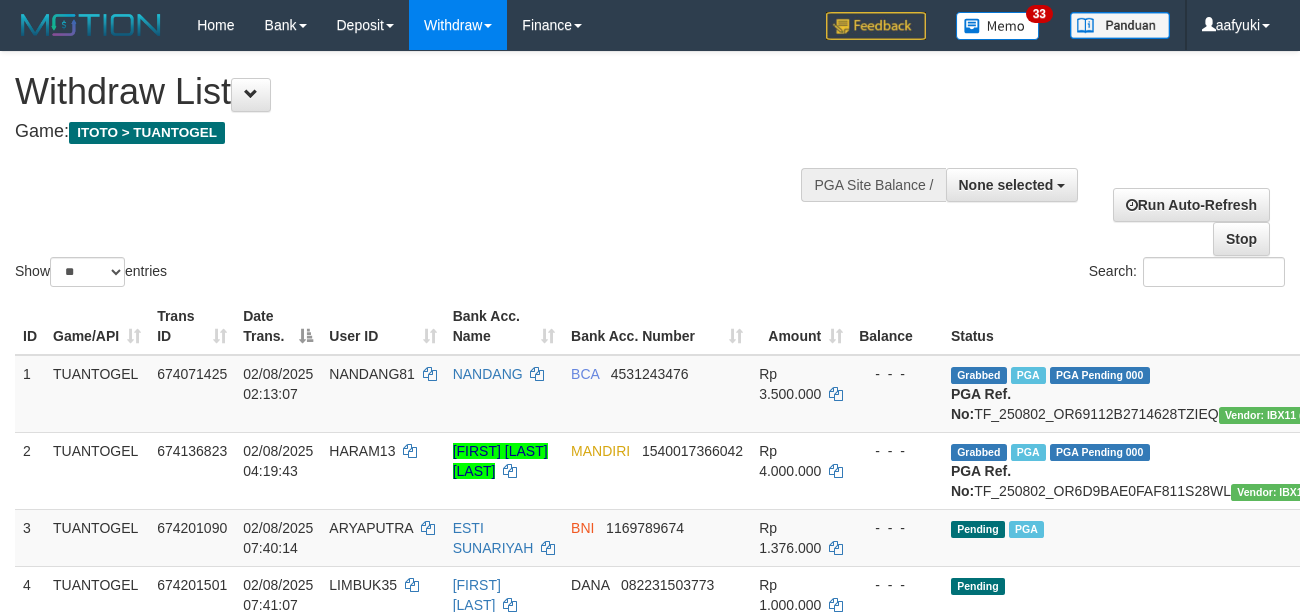 select 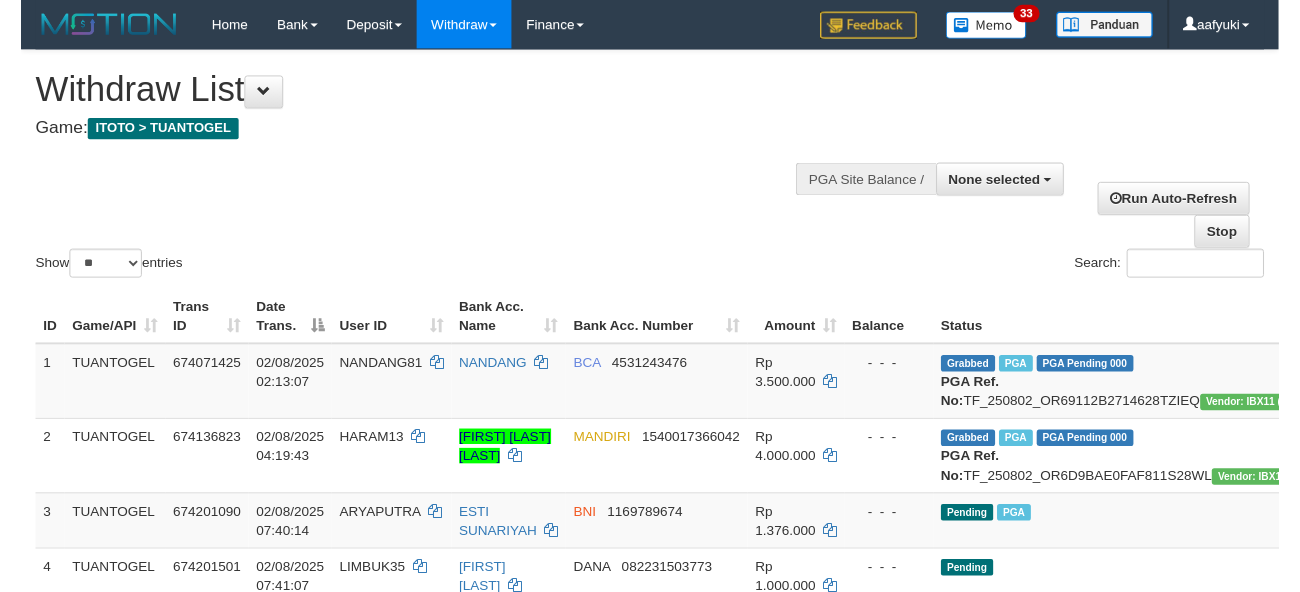 scroll, scrollTop: 266, scrollLeft: 0, axis: vertical 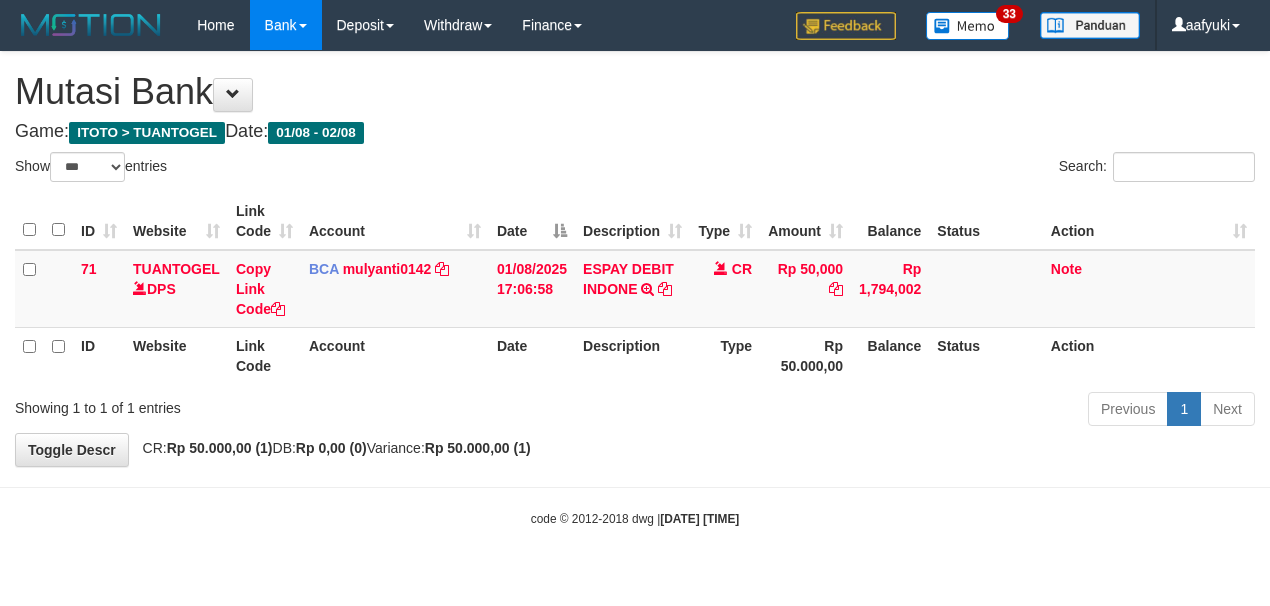 select on "***" 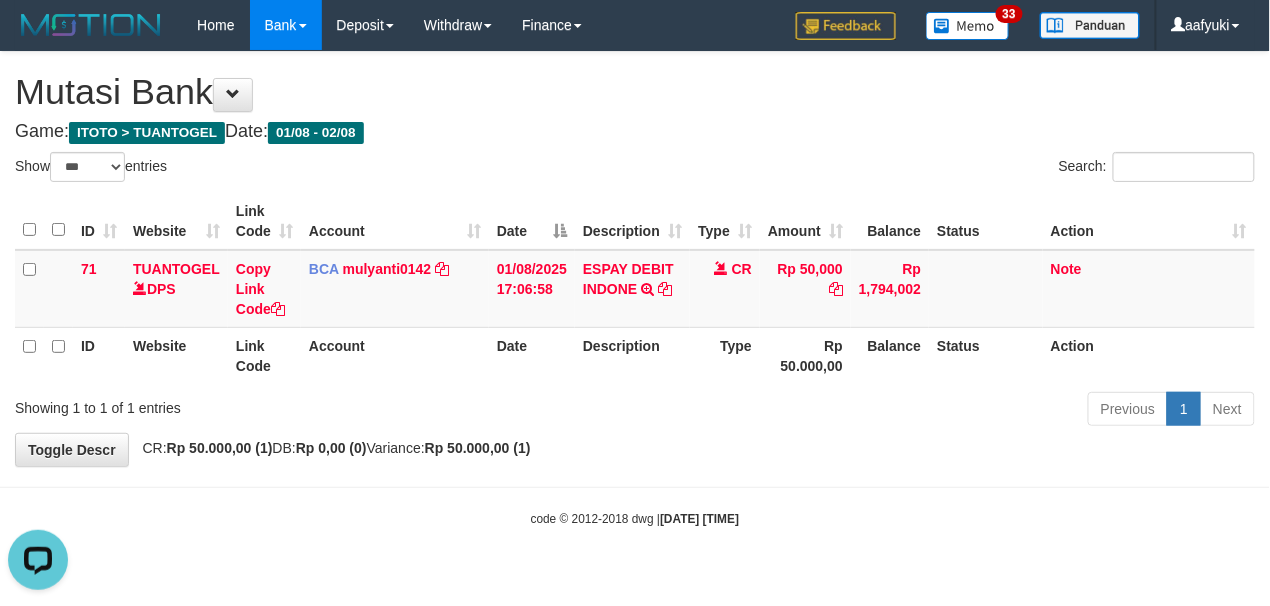 scroll, scrollTop: 0, scrollLeft: 0, axis: both 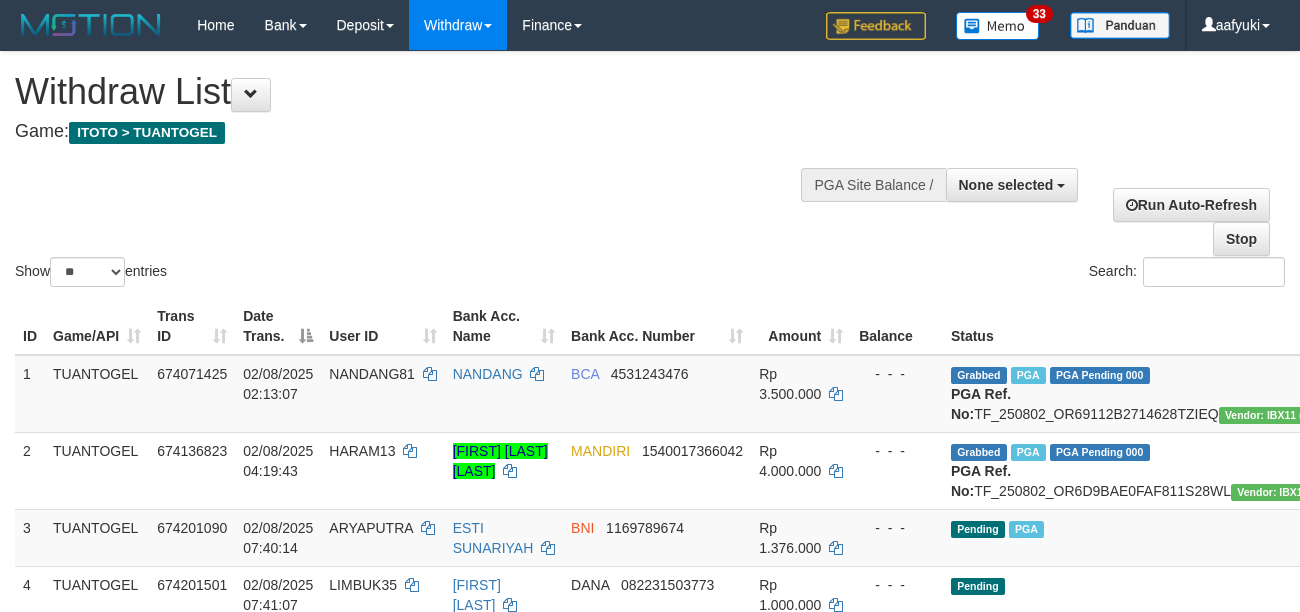 select 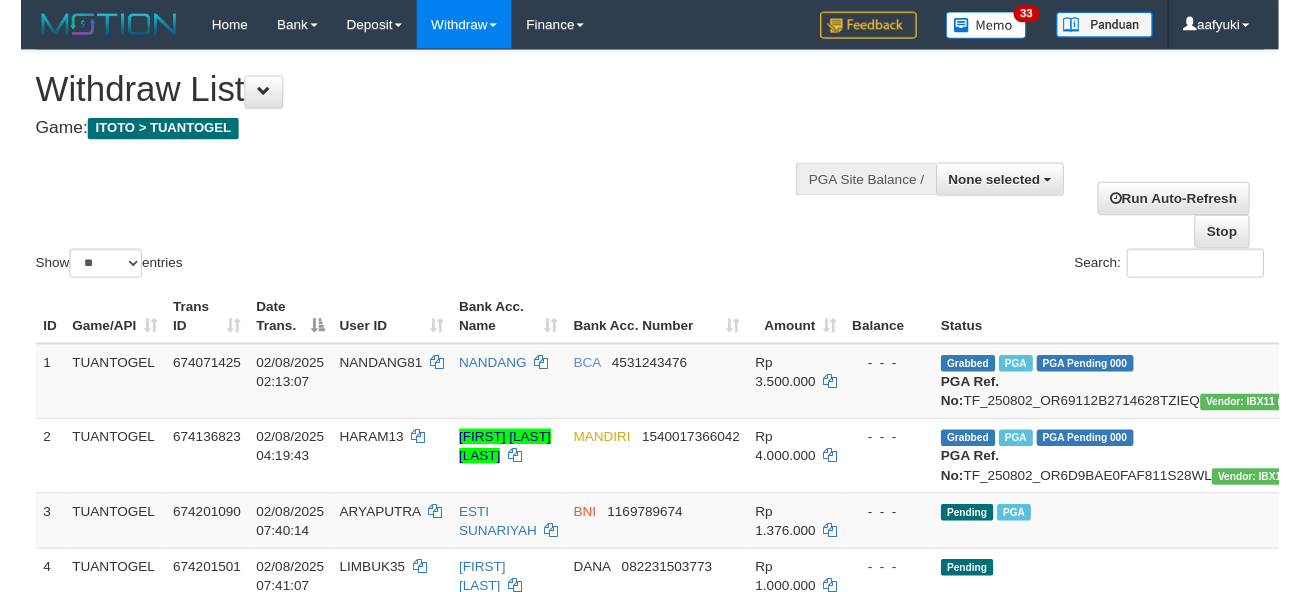 scroll, scrollTop: 266, scrollLeft: 0, axis: vertical 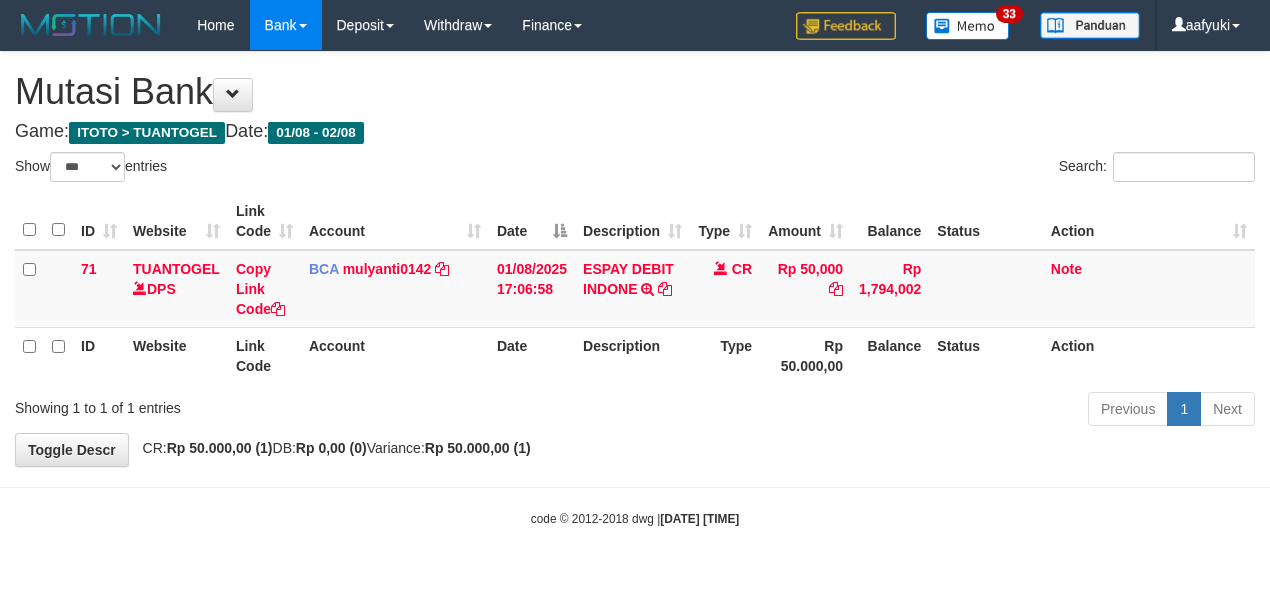 select on "***" 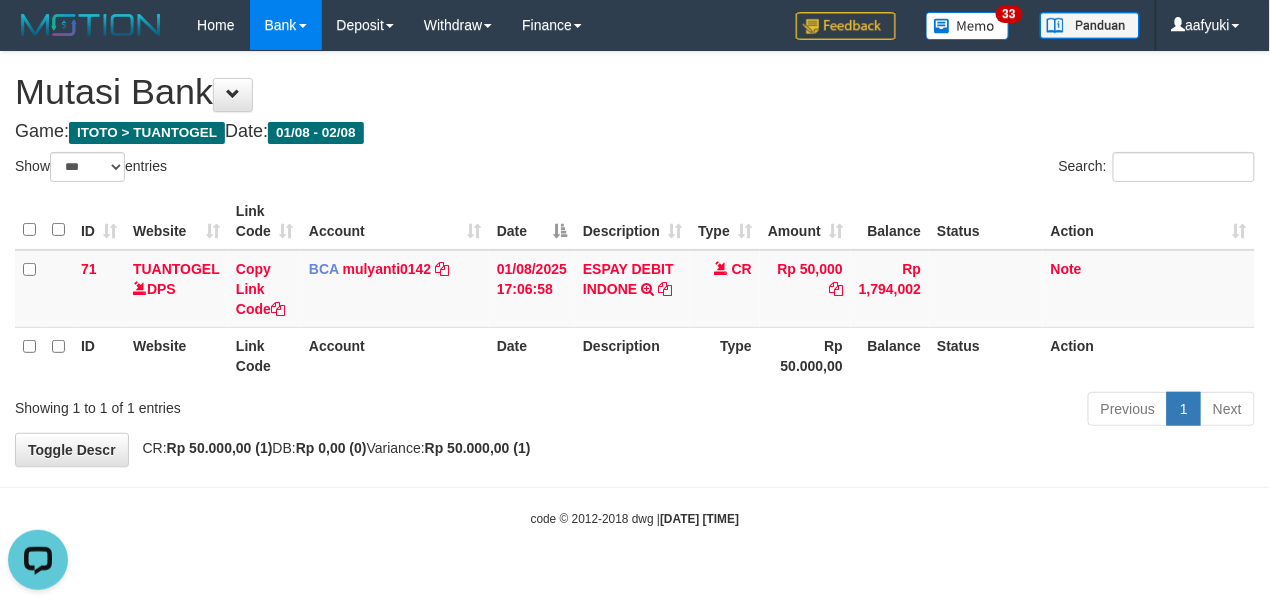 scroll, scrollTop: 0, scrollLeft: 0, axis: both 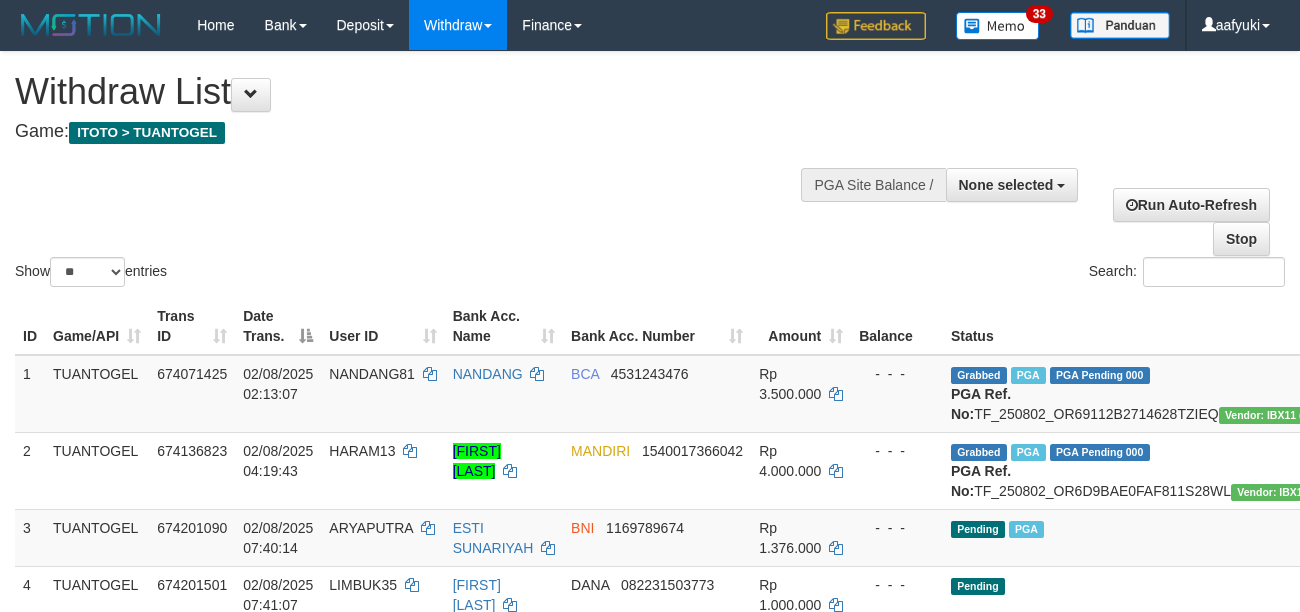 select 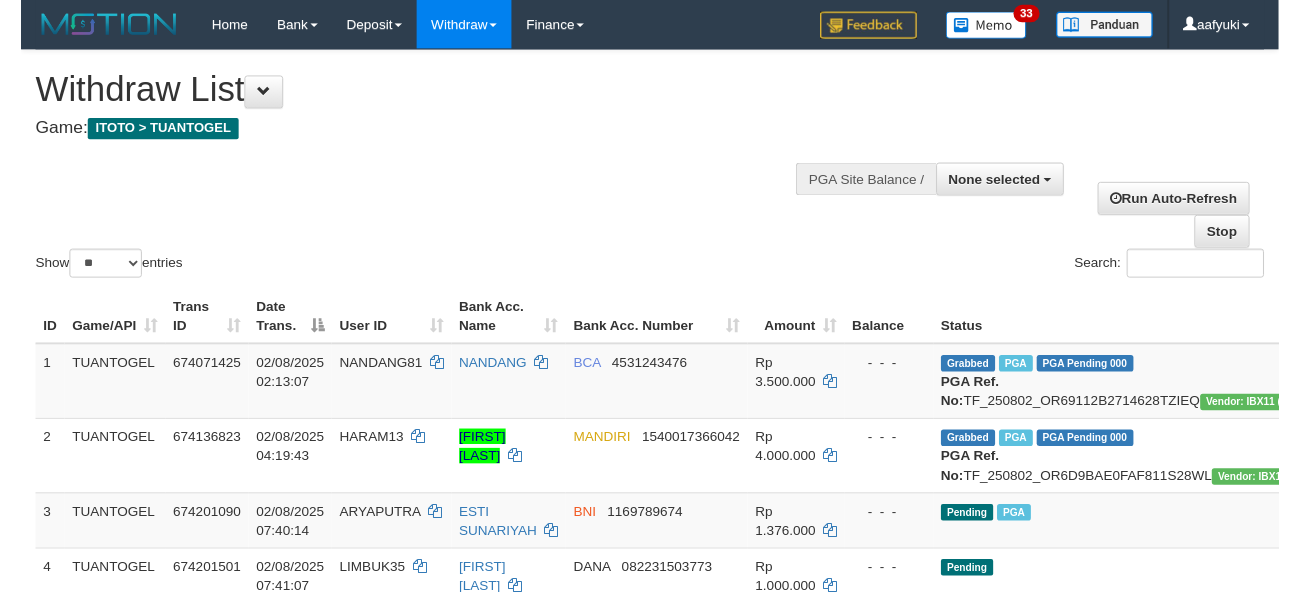 scroll, scrollTop: 266, scrollLeft: 0, axis: vertical 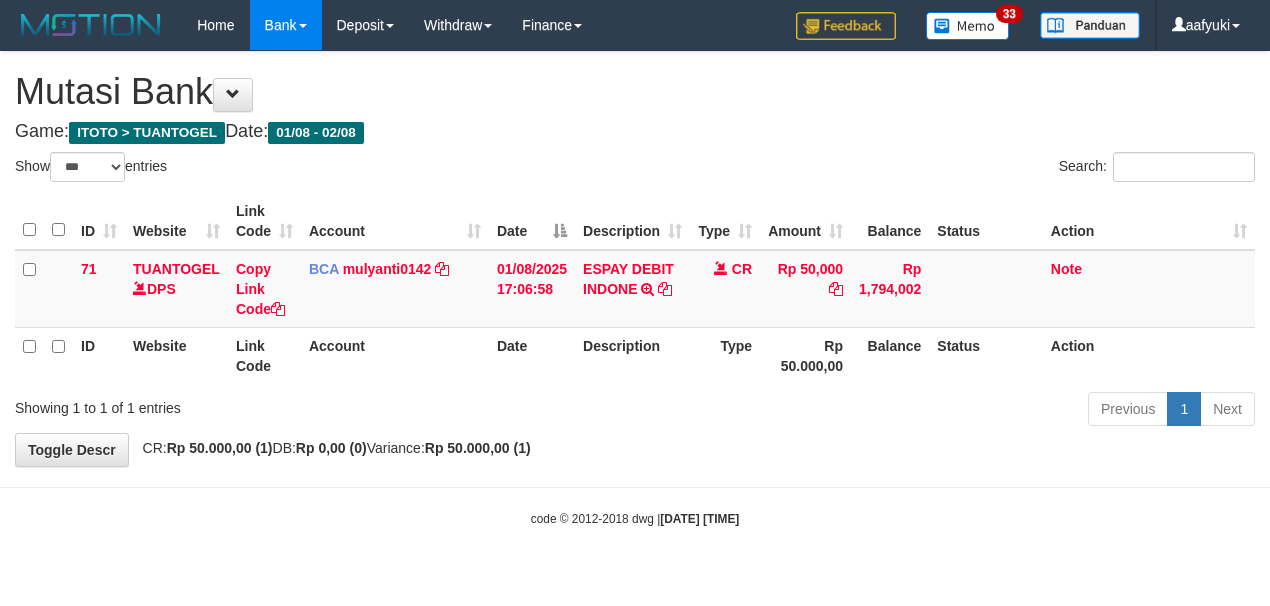 select on "***" 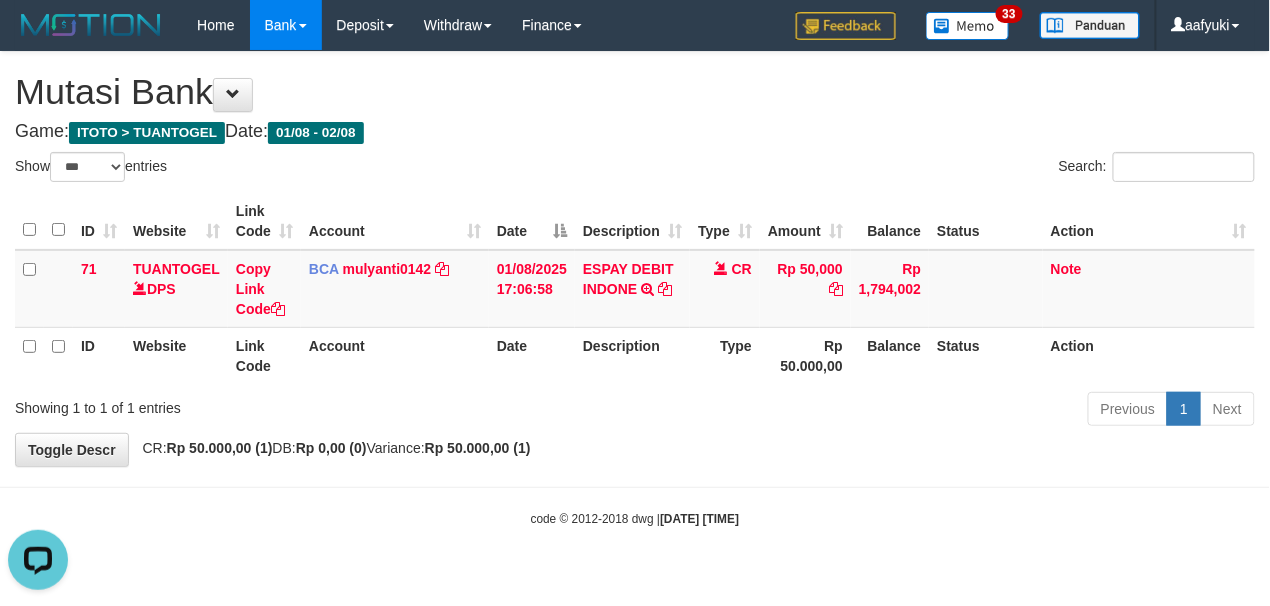 scroll, scrollTop: 0, scrollLeft: 0, axis: both 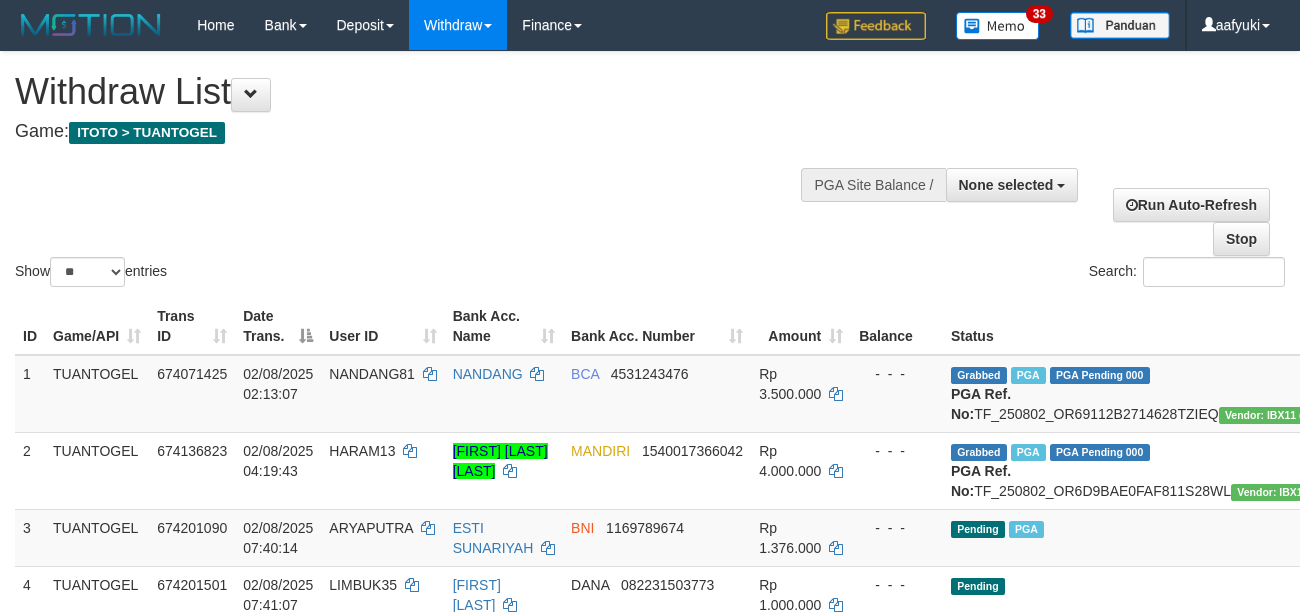 select 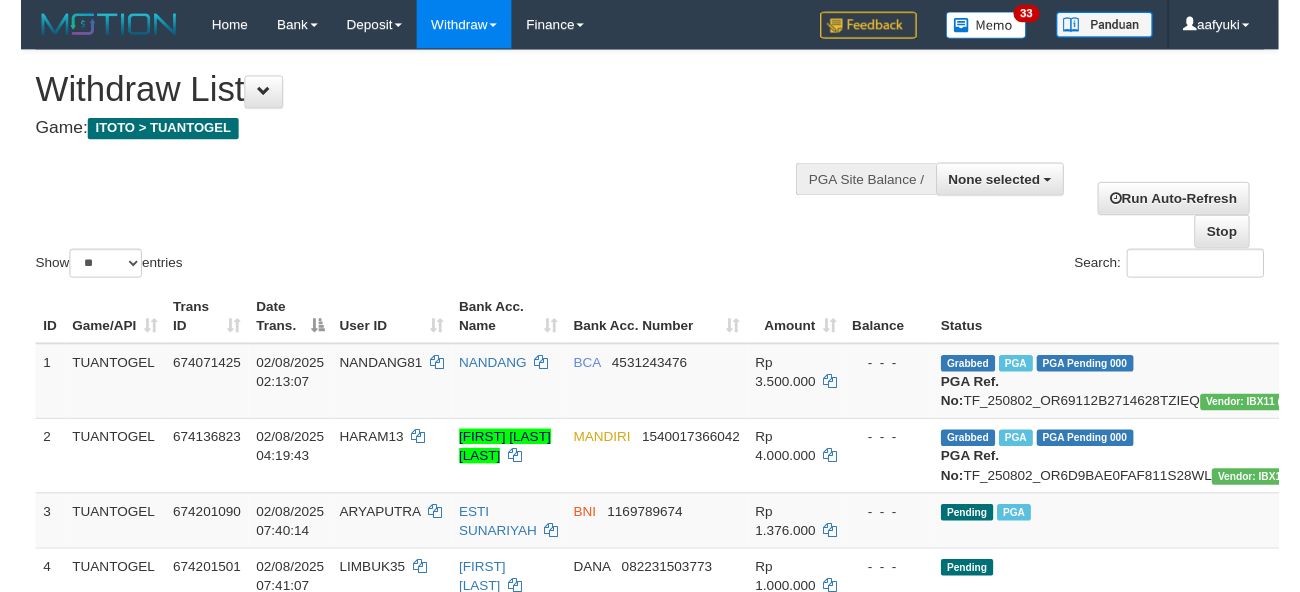scroll, scrollTop: 266, scrollLeft: 0, axis: vertical 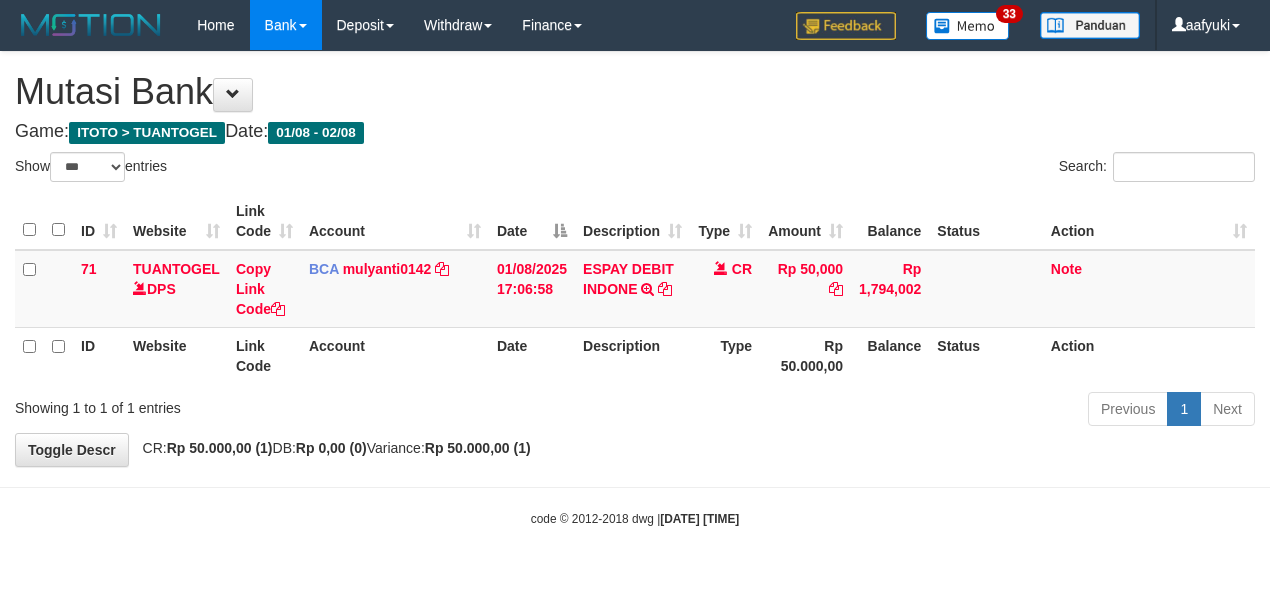 select on "***" 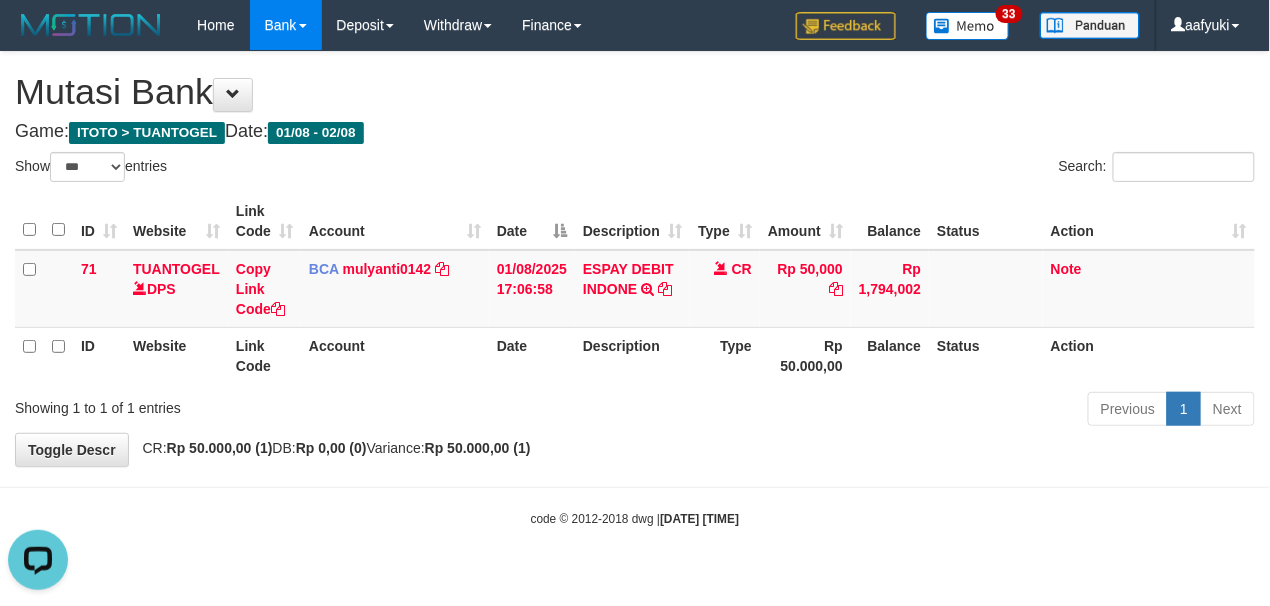scroll, scrollTop: 0, scrollLeft: 0, axis: both 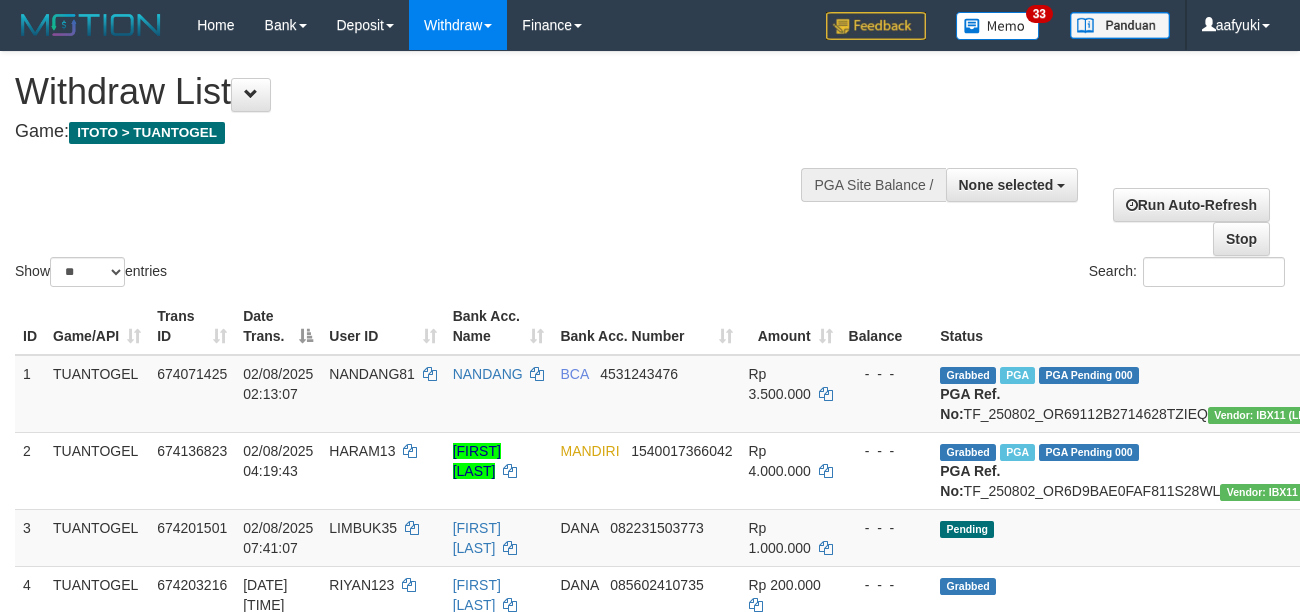 select 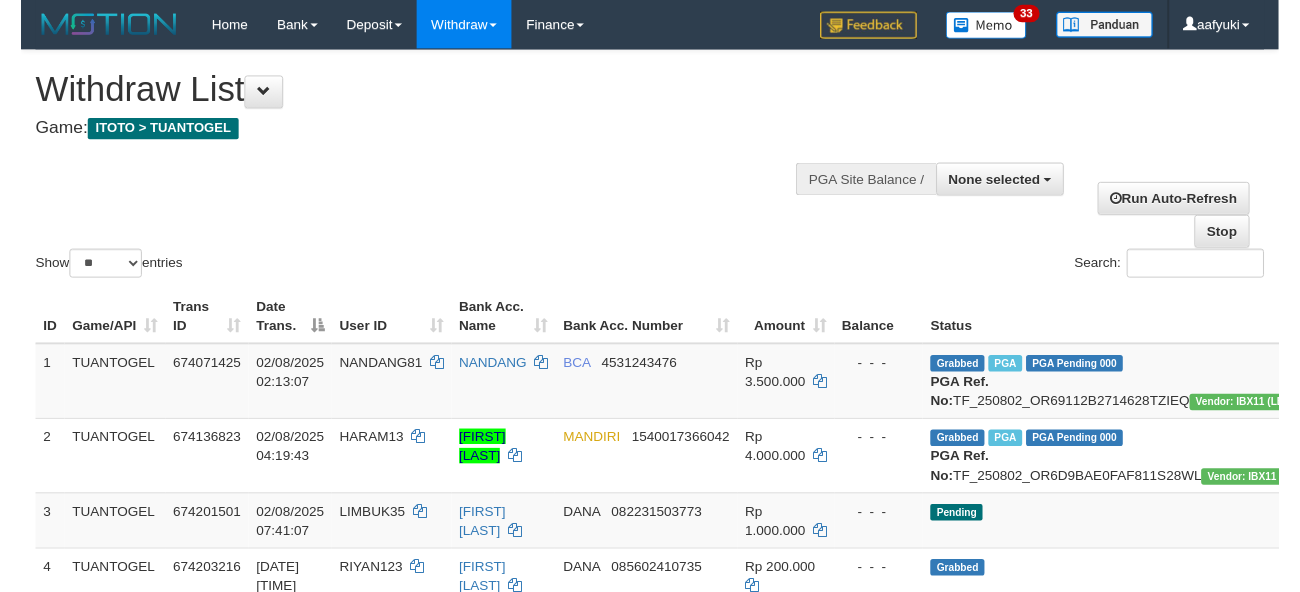 scroll, scrollTop: 266, scrollLeft: 0, axis: vertical 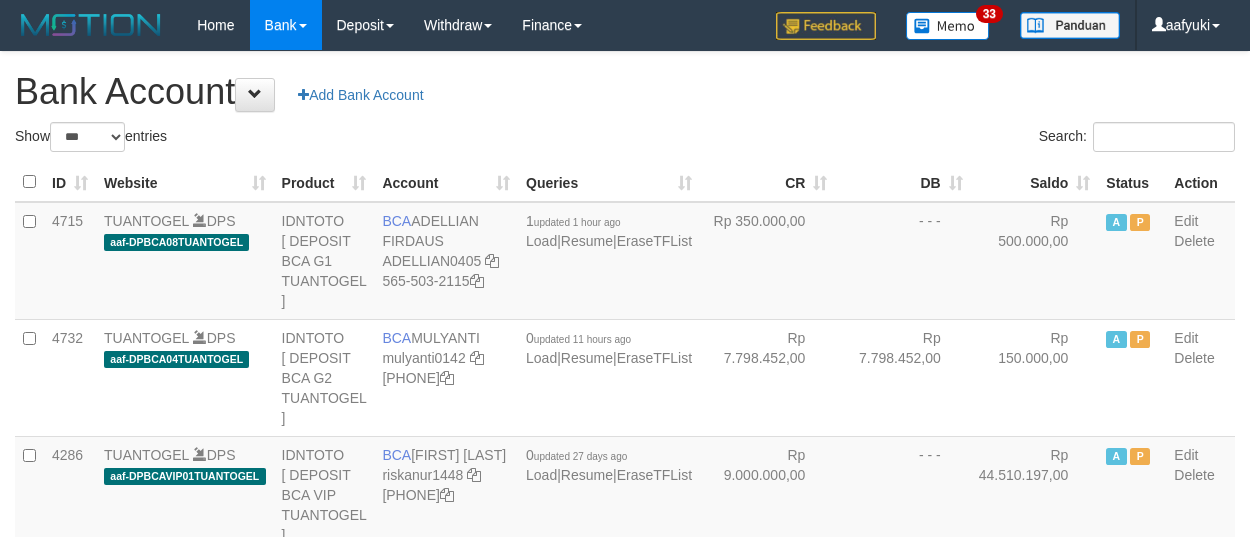 select on "***" 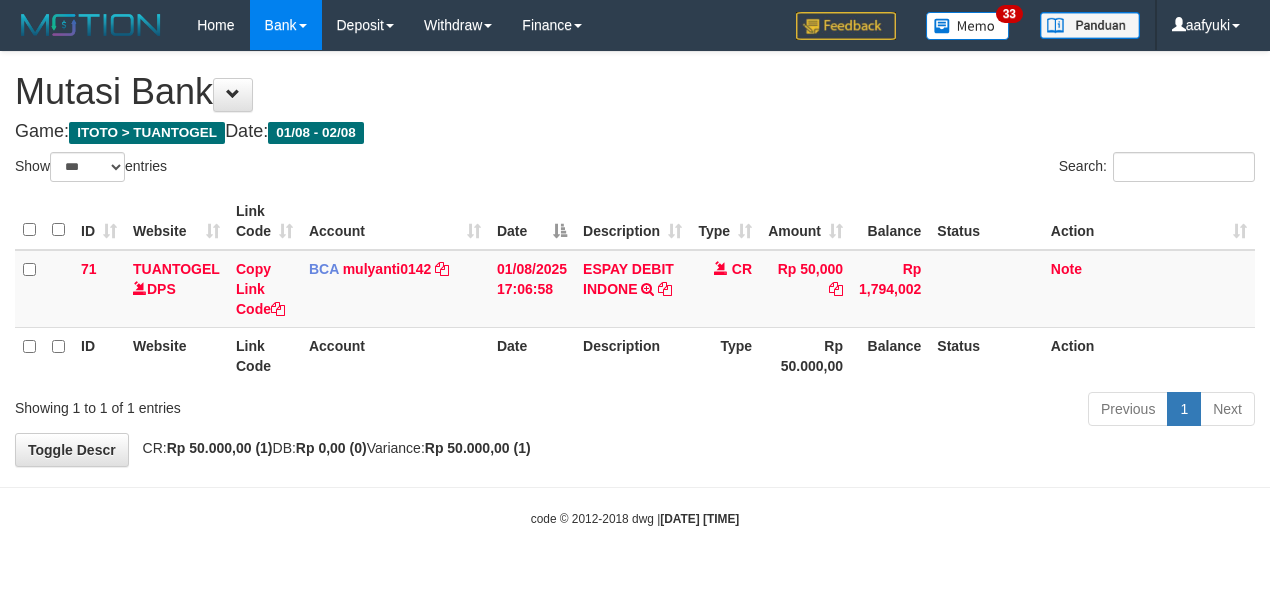select on "***" 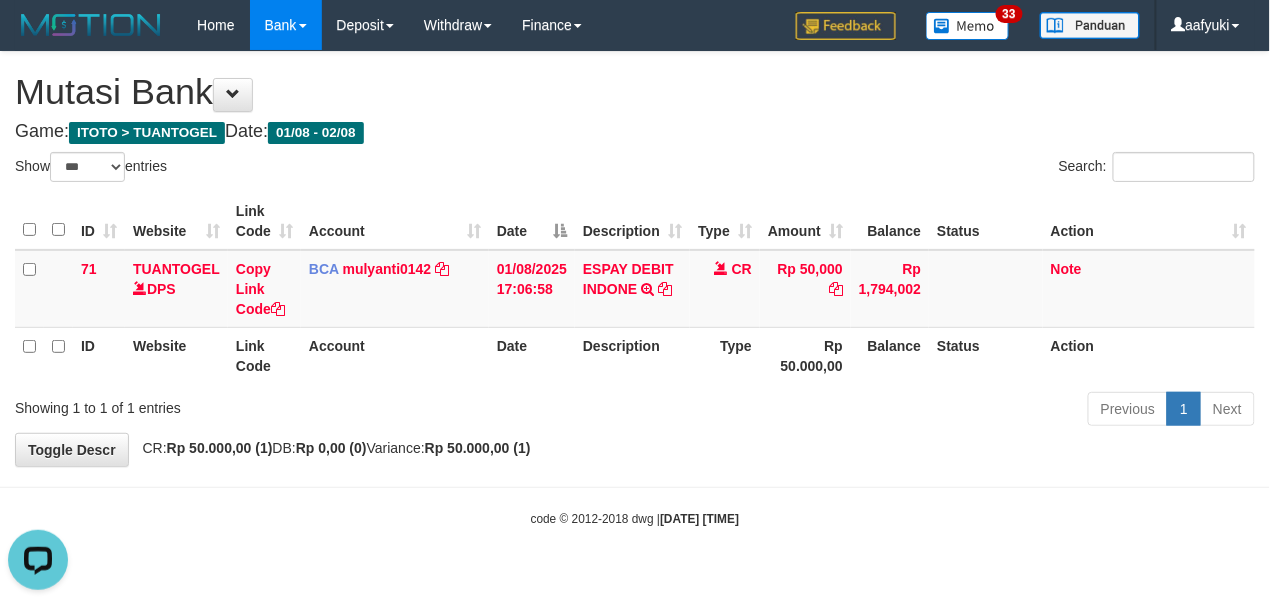 scroll, scrollTop: 0, scrollLeft: 0, axis: both 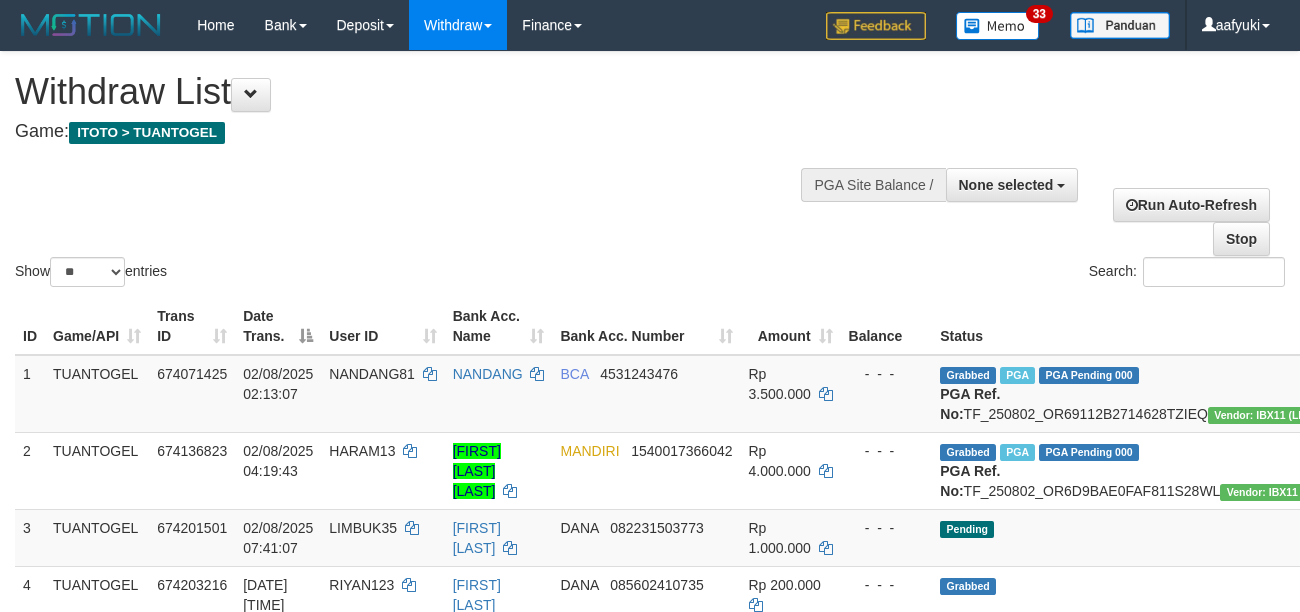 select 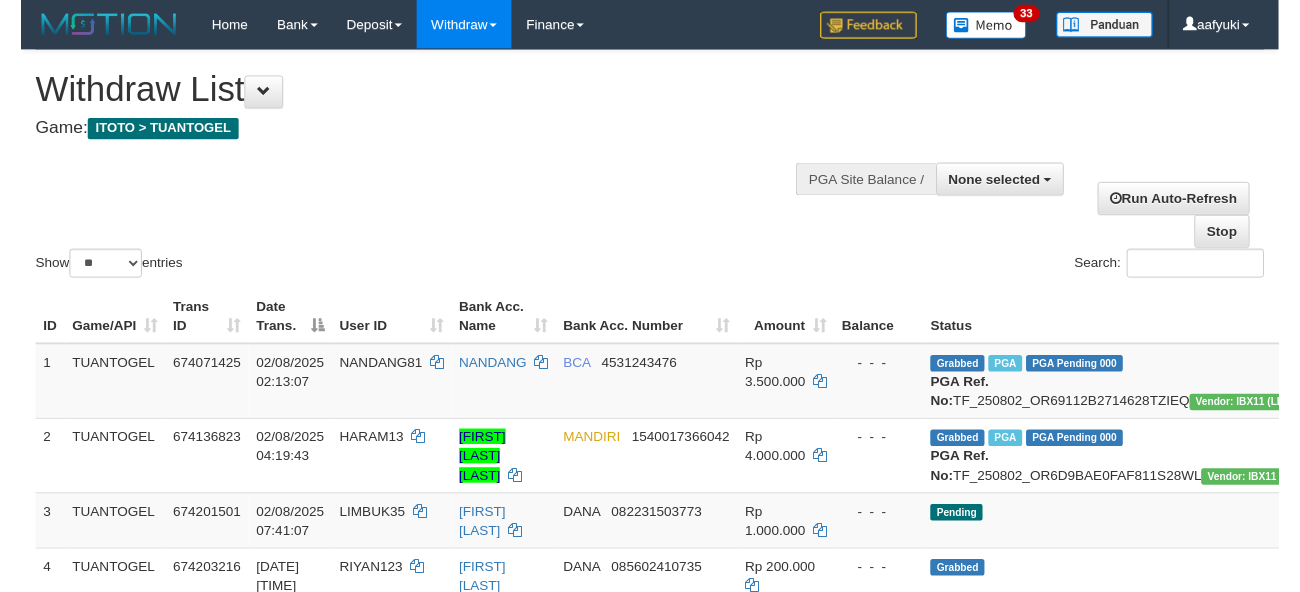 scroll, scrollTop: 266, scrollLeft: 0, axis: vertical 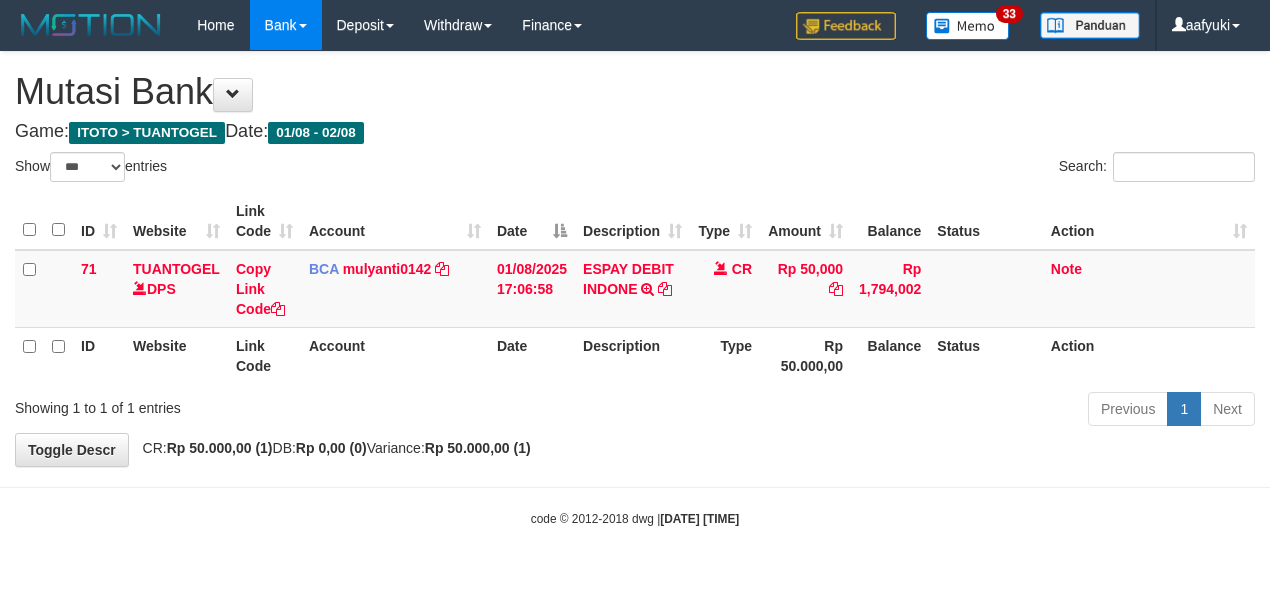 select on "***" 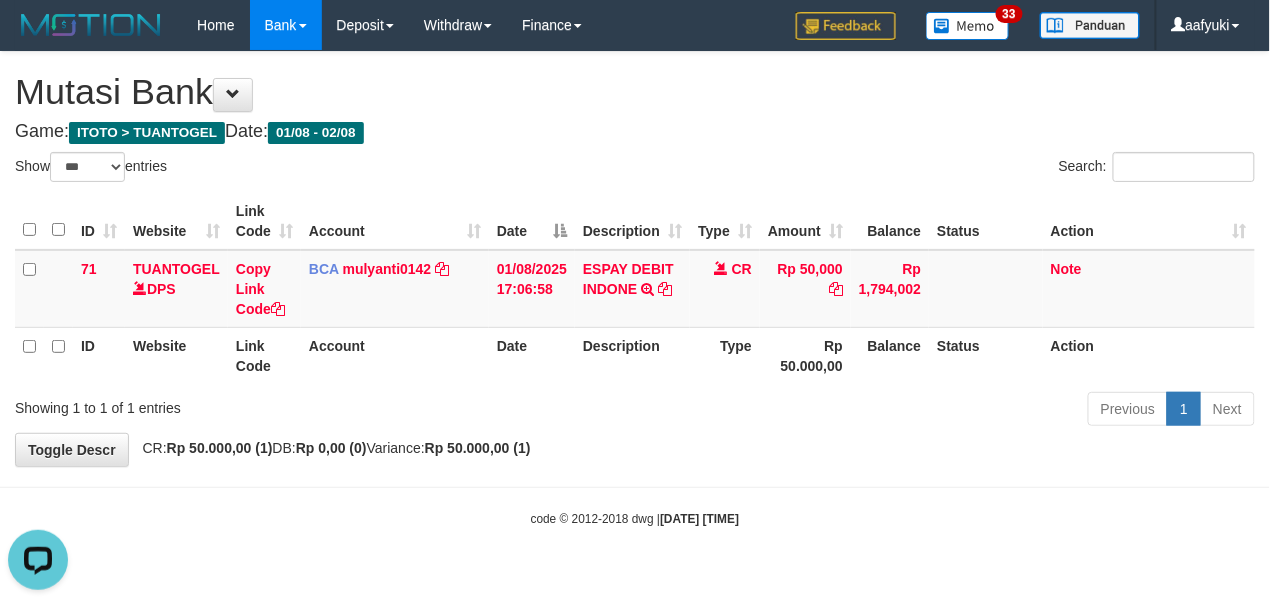 scroll, scrollTop: 0, scrollLeft: 0, axis: both 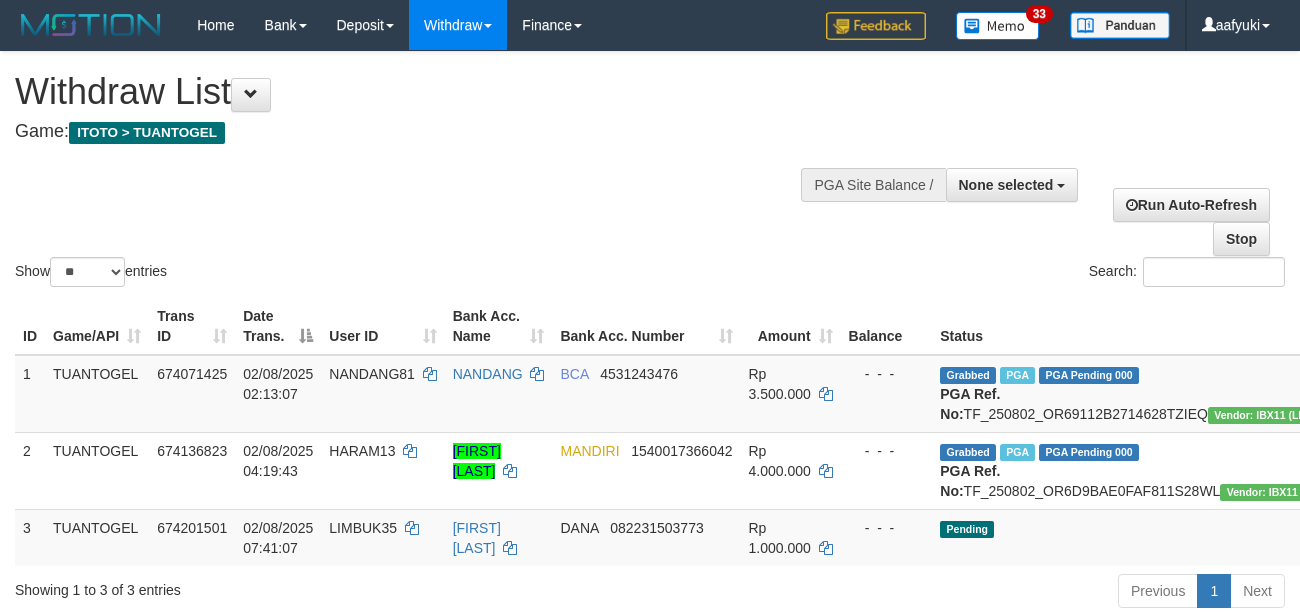 select 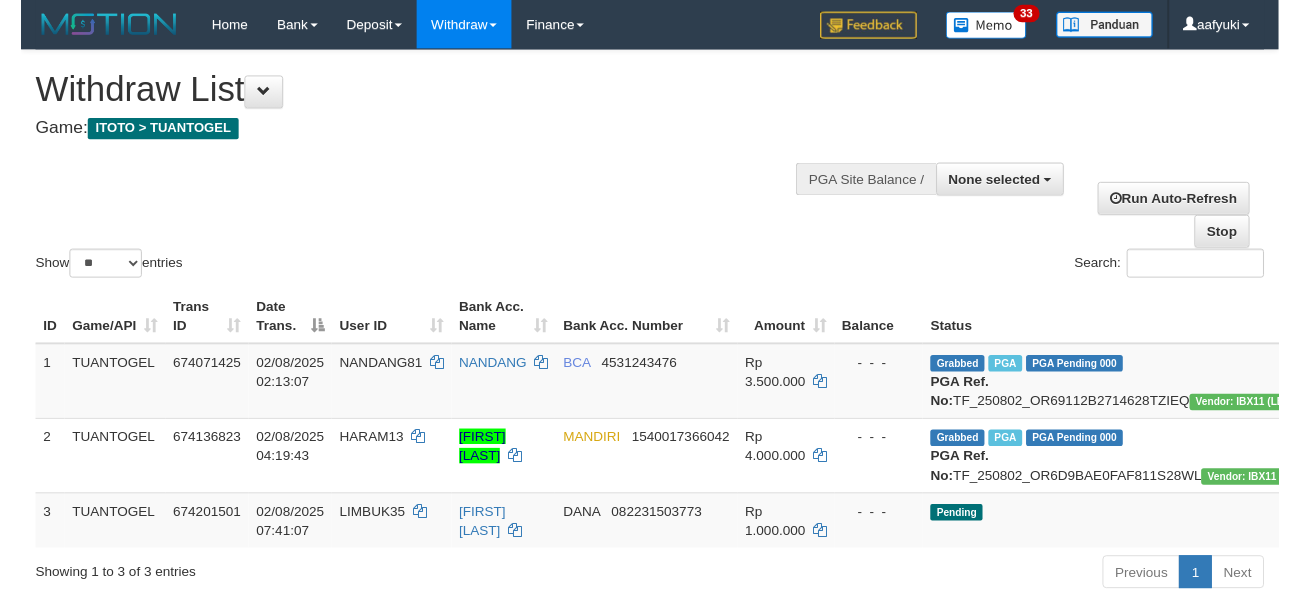 scroll, scrollTop: 266, scrollLeft: 0, axis: vertical 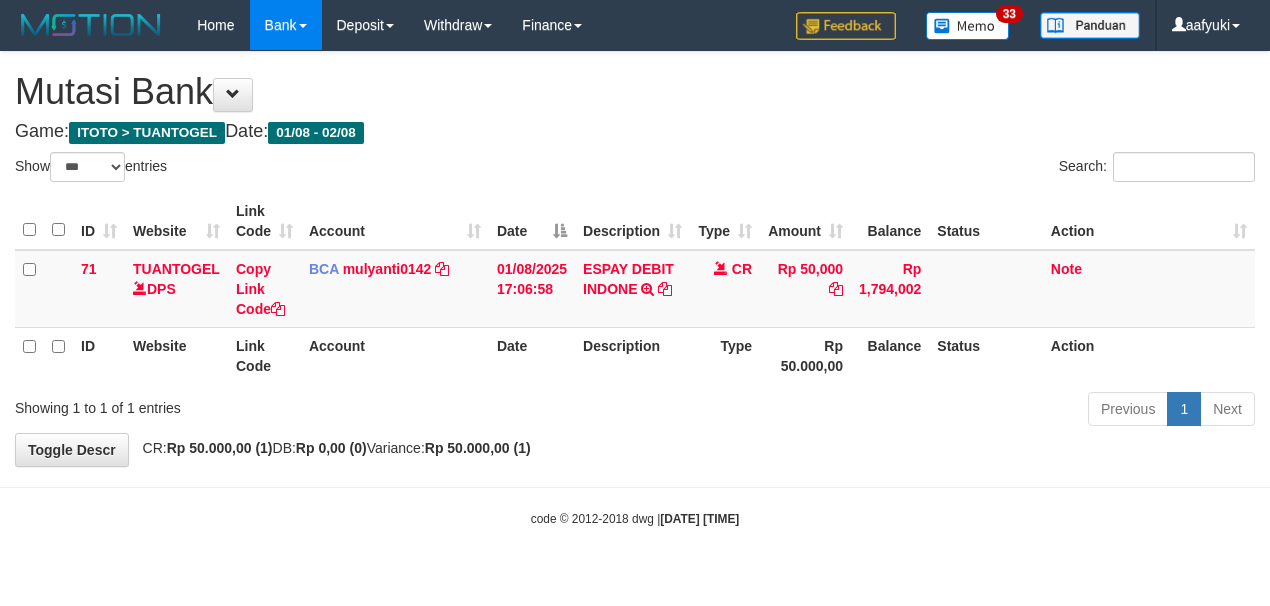select on "***" 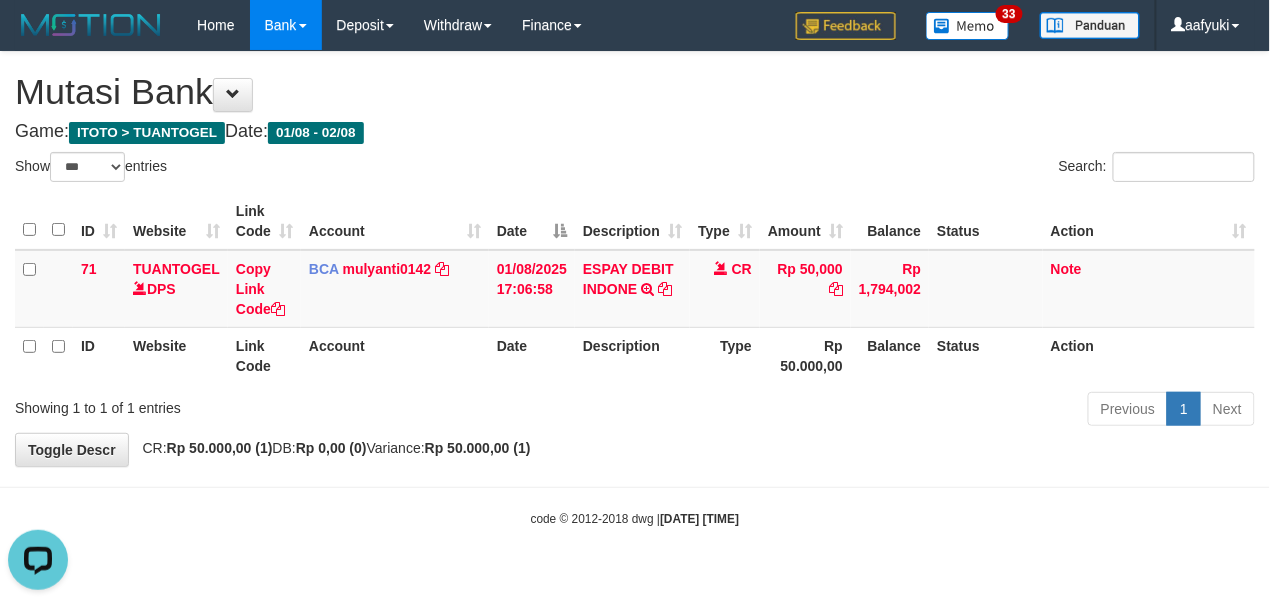 scroll, scrollTop: 0, scrollLeft: 0, axis: both 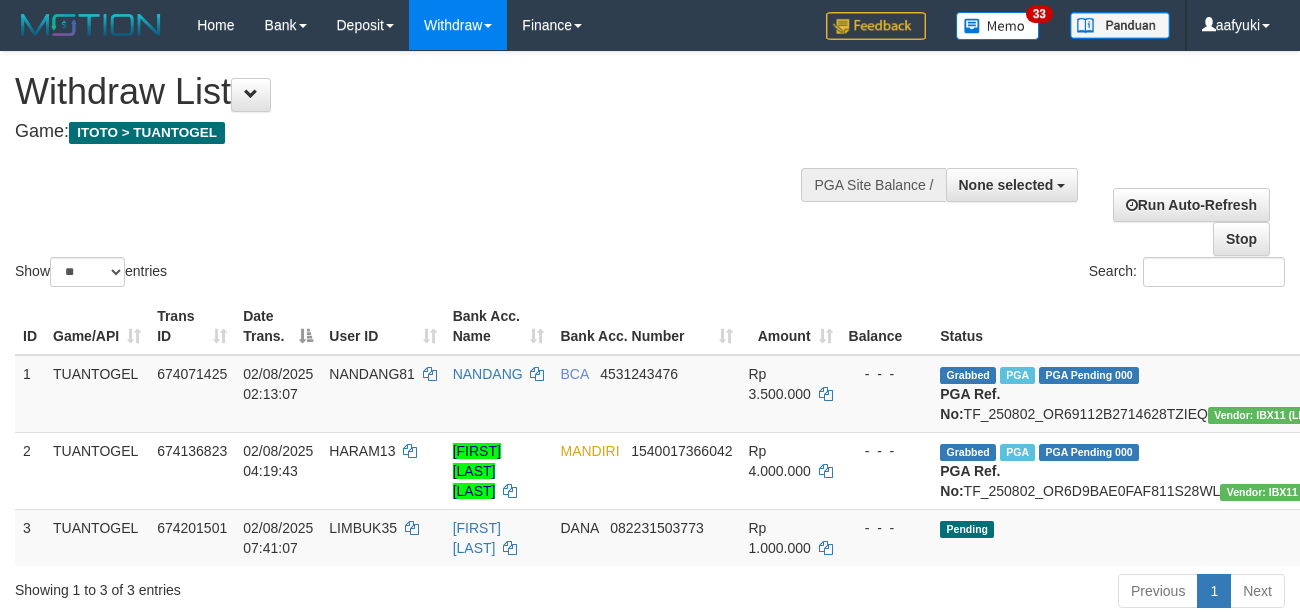 select 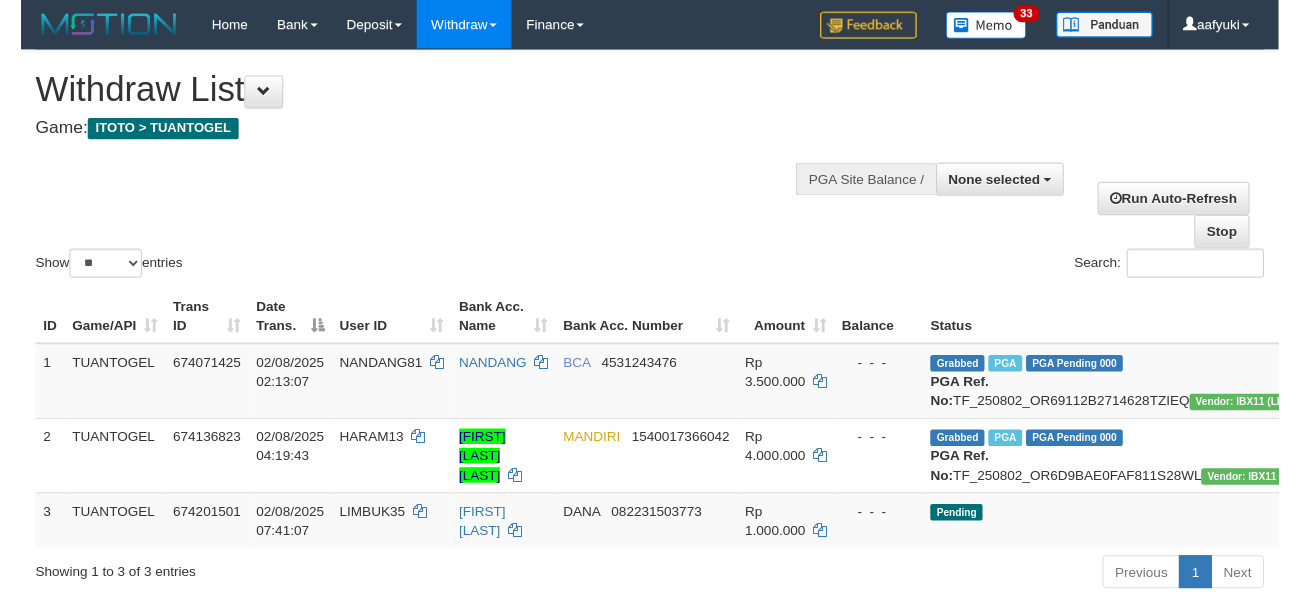 scroll, scrollTop: 266, scrollLeft: 0, axis: vertical 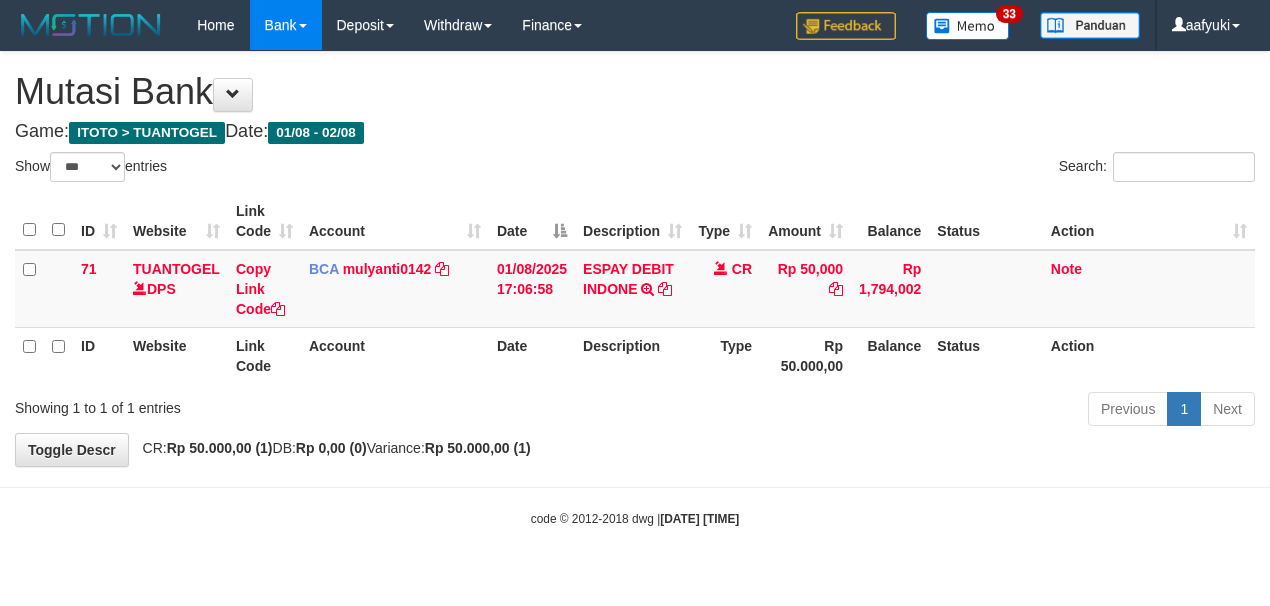 select on "***" 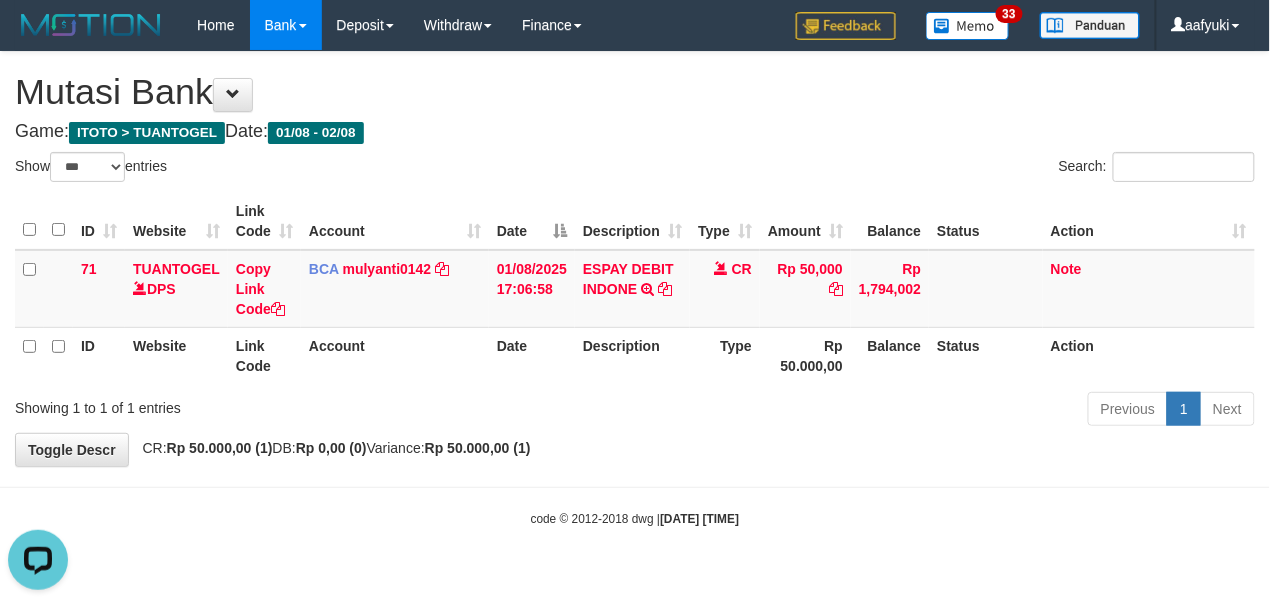 scroll, scrollTop: 0, scrollLeft: 0, axis: both 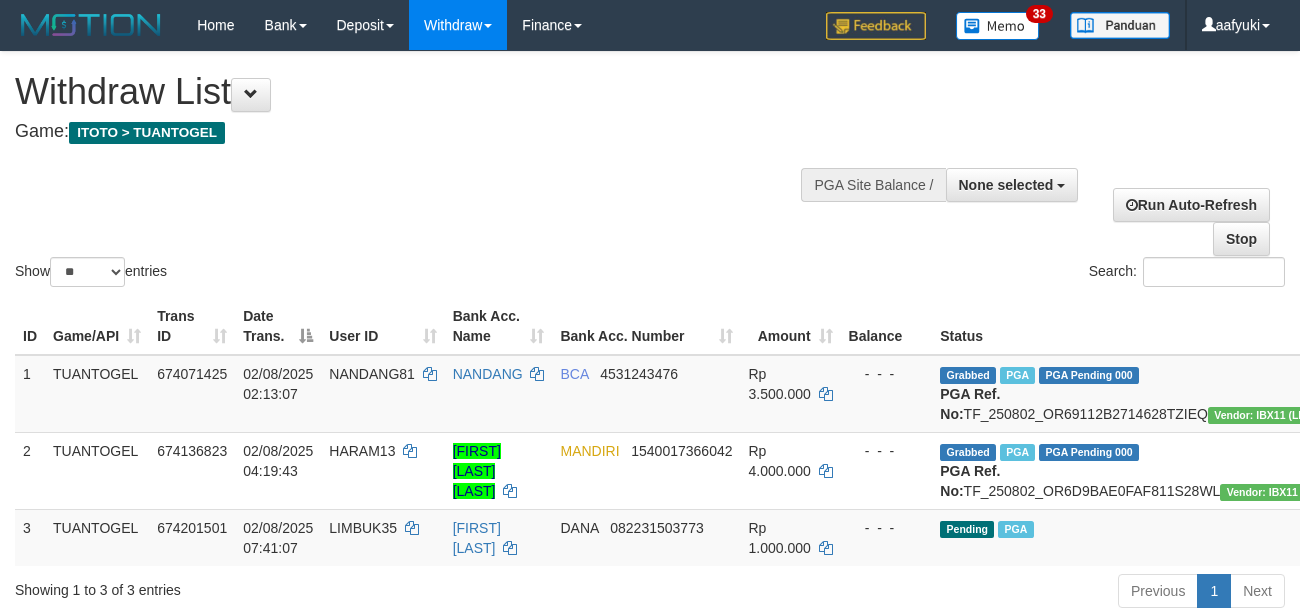 select 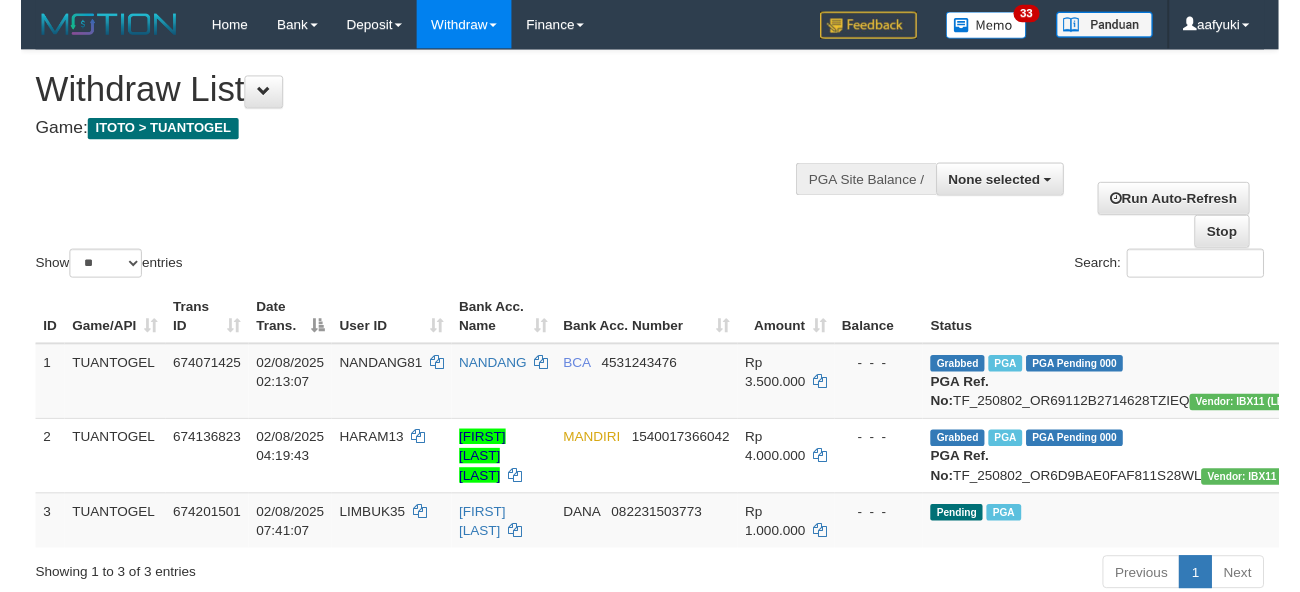 scroll, scrollTop: 266, scrollLeft: 0, axis: vertical 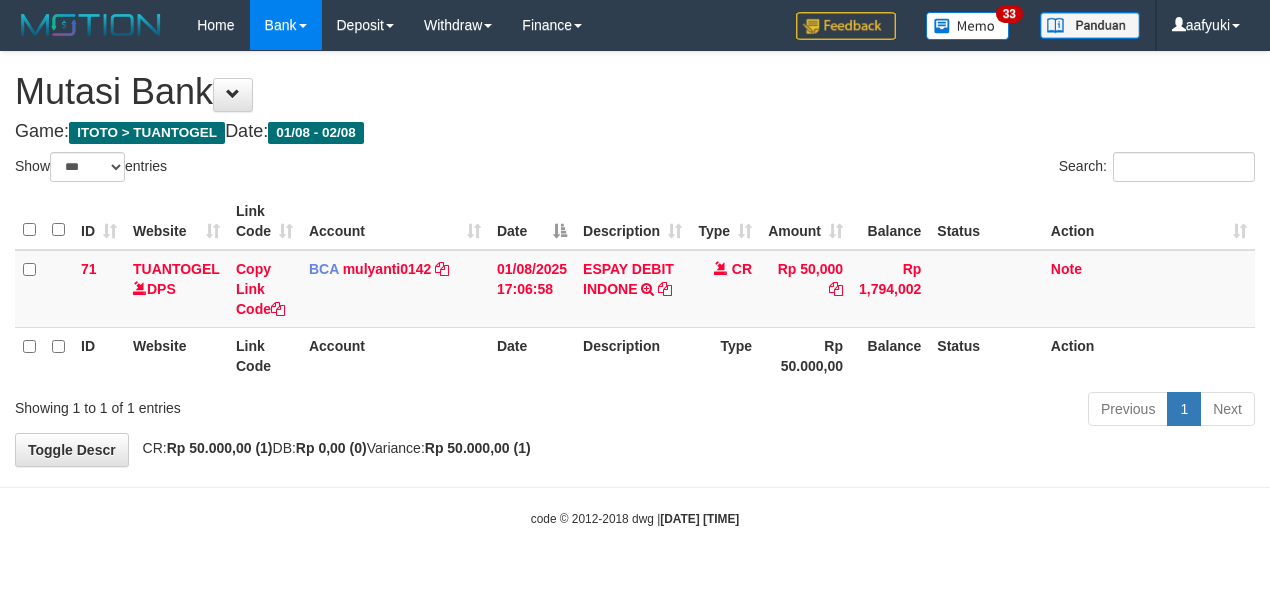 select on "***" 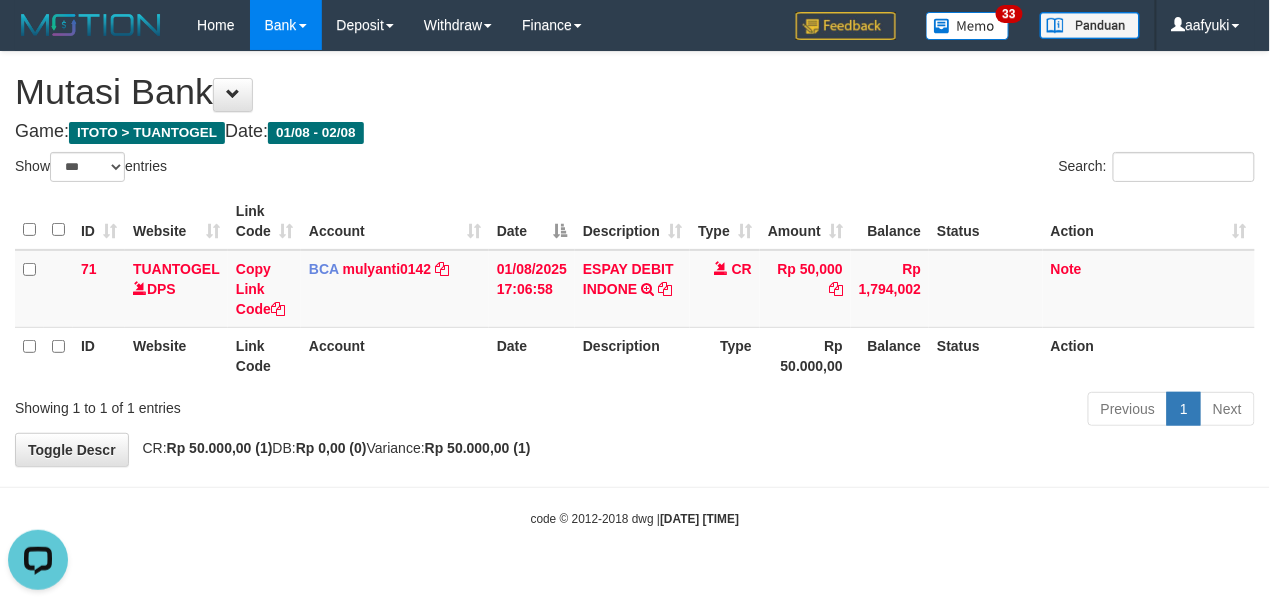 scroll, scrollTop: 0, scrollLeft: 0, axis: both 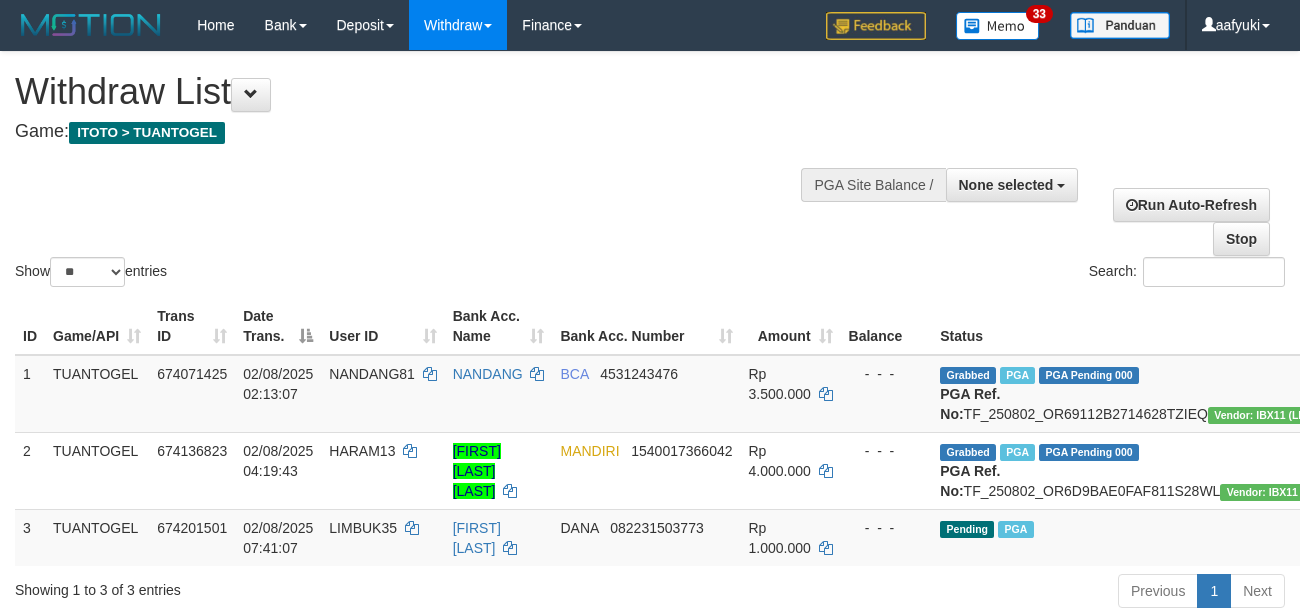 select 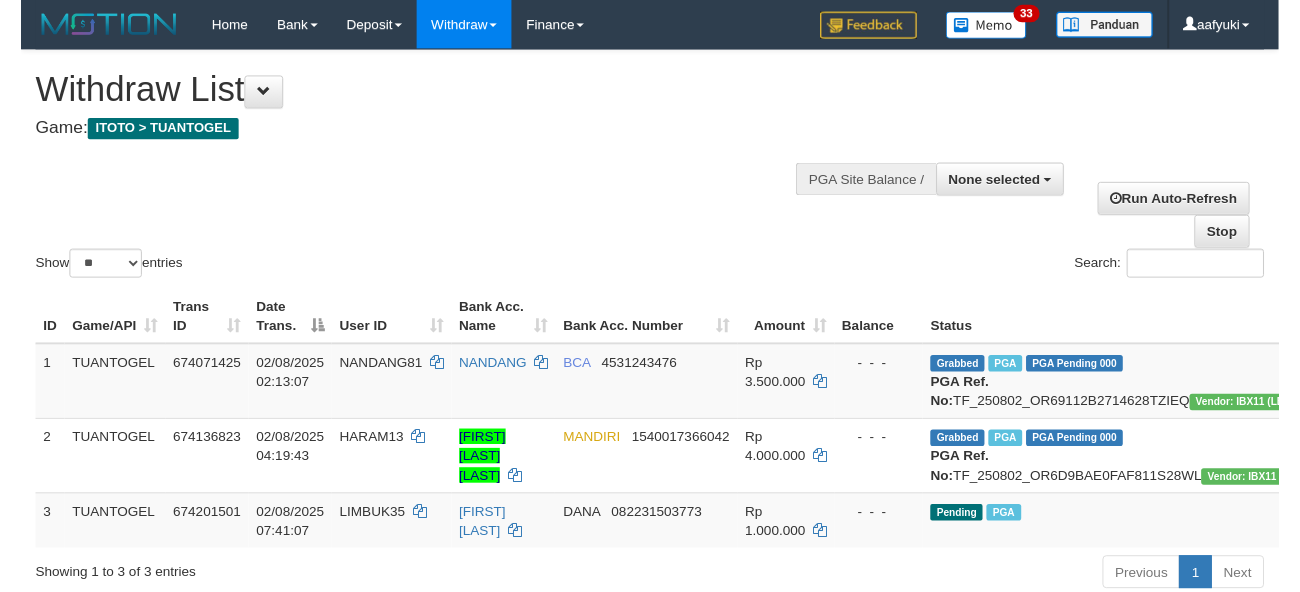 scroll, scrollTop: 266, scrollLeft: 0, axis: vertical 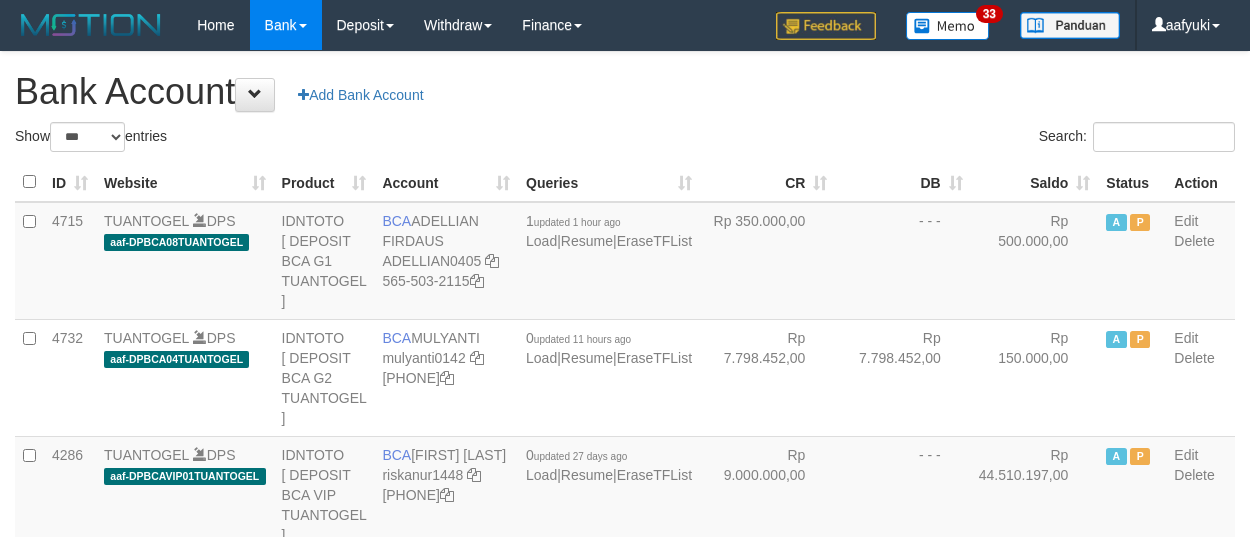 select on "***" 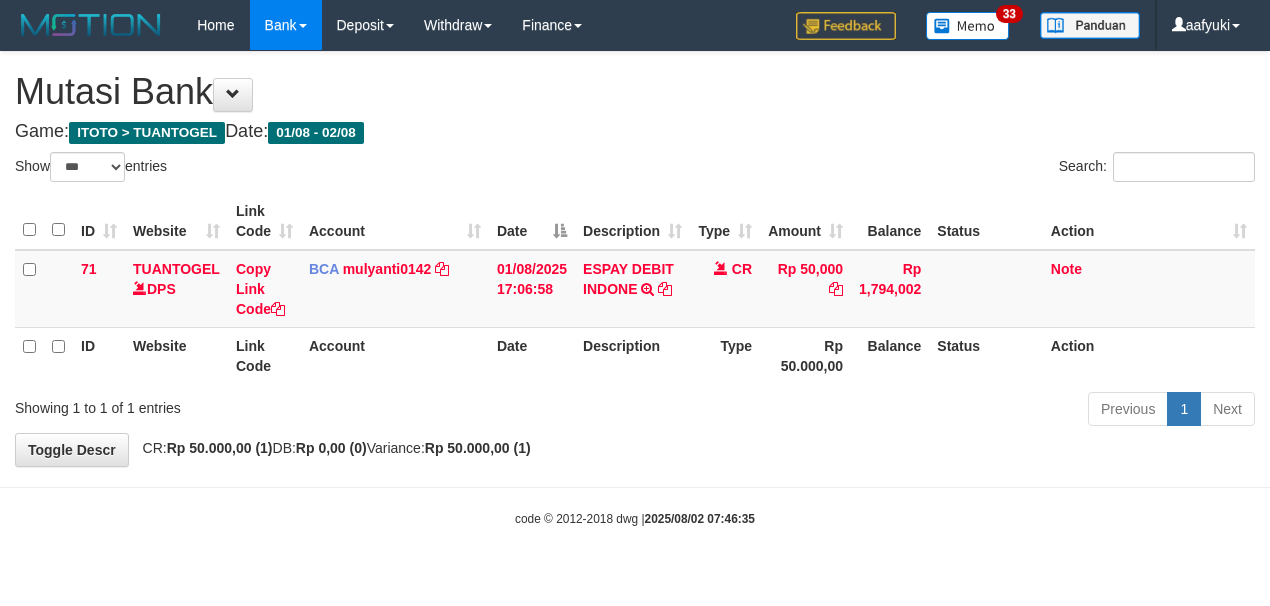 select on "***" 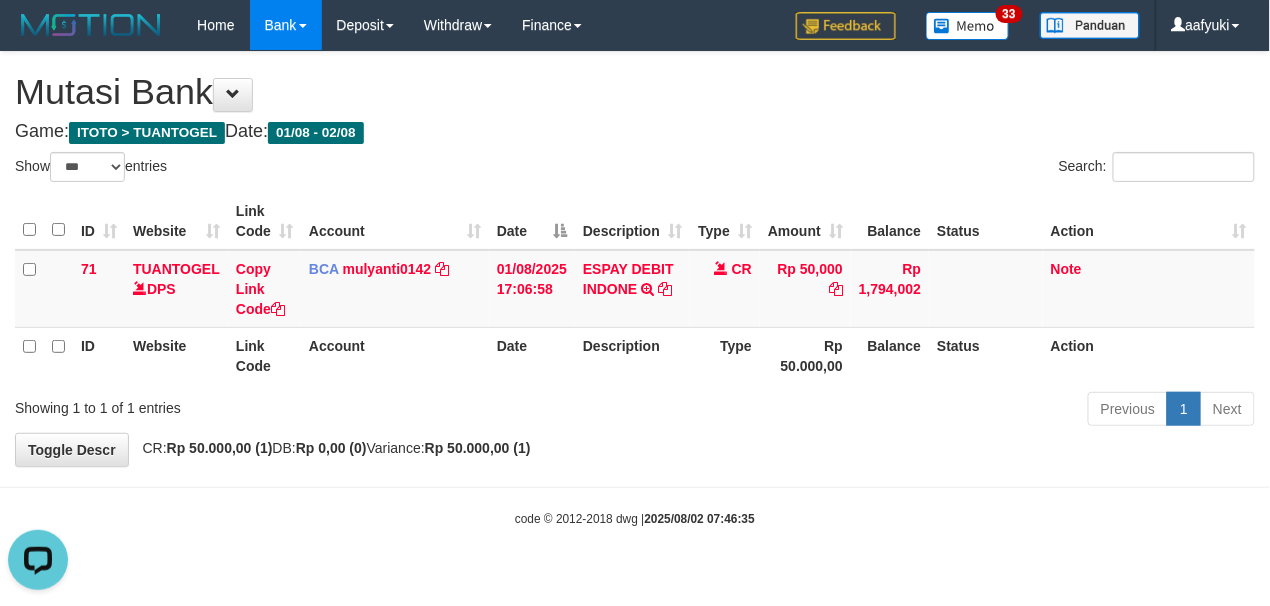 scroll, scrollTop: 0, scrollLeft: 0, axis: both 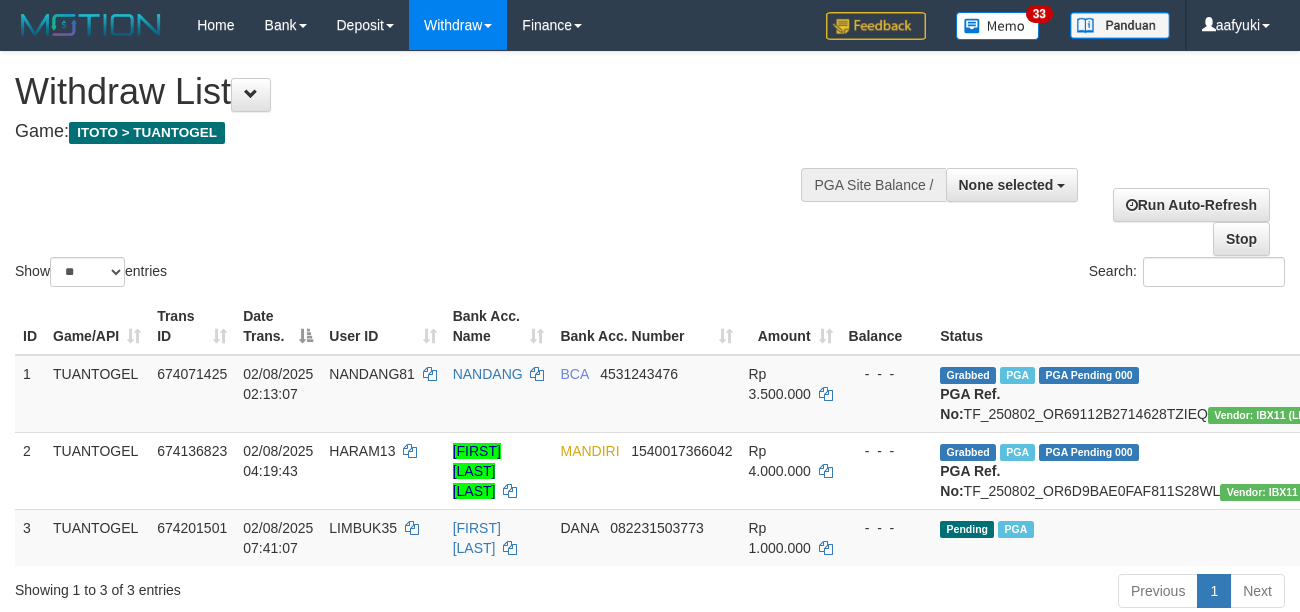 select 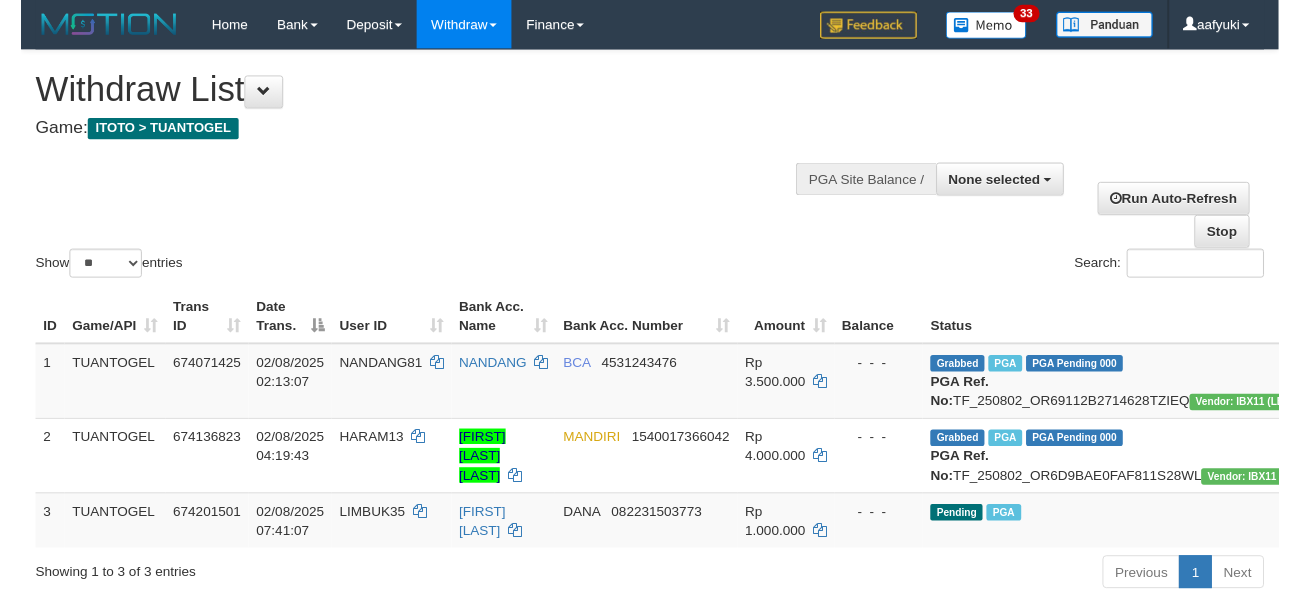scroll, scrollTop: 266, scrollLeft: 0, axis: vertical 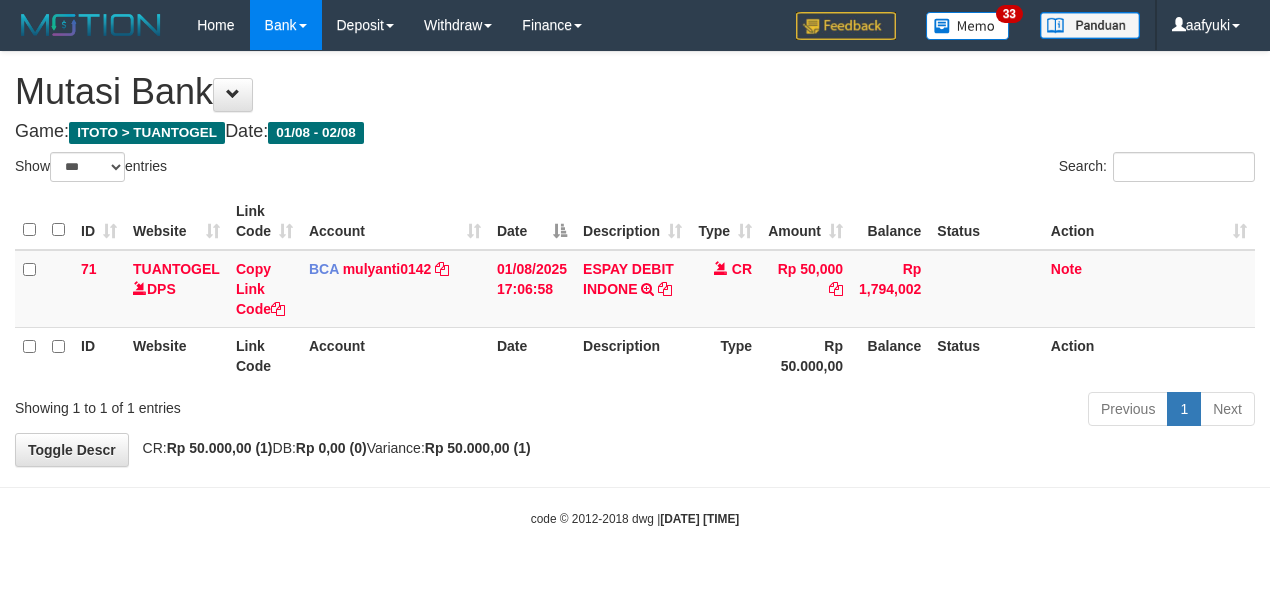 select on "***" 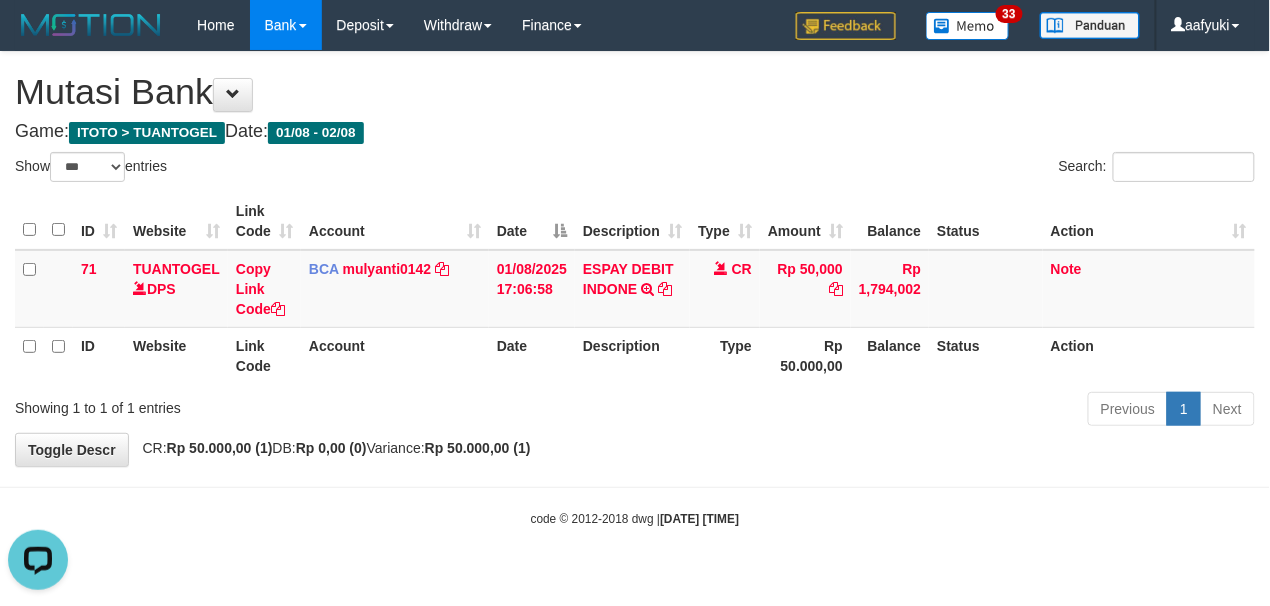 scroll, scrollTop: 0, scrollLeft: 0, axis: both 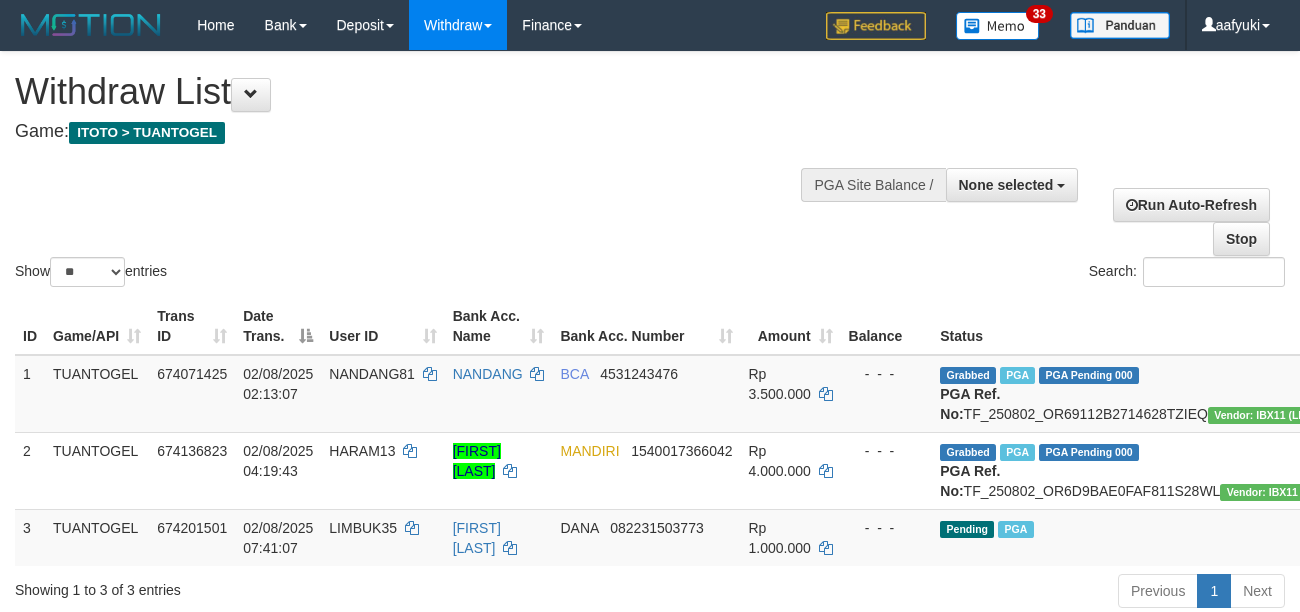 select 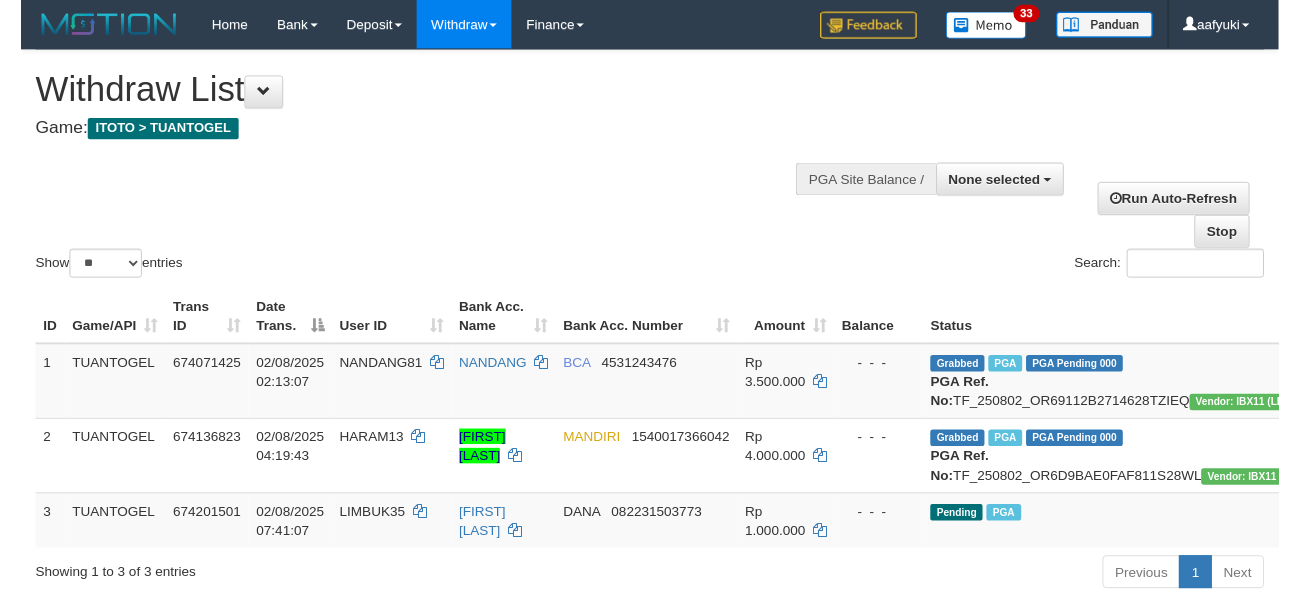 scroll, scrollTop: 266, scrollLeft: 0, axis: vertical 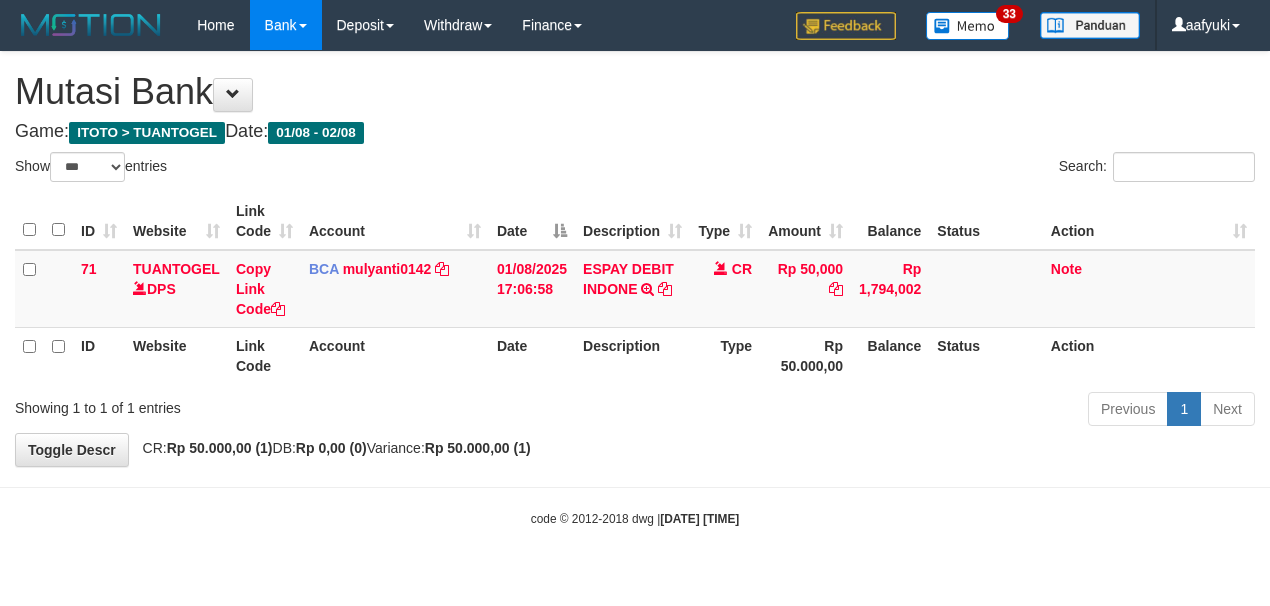 select on "***" 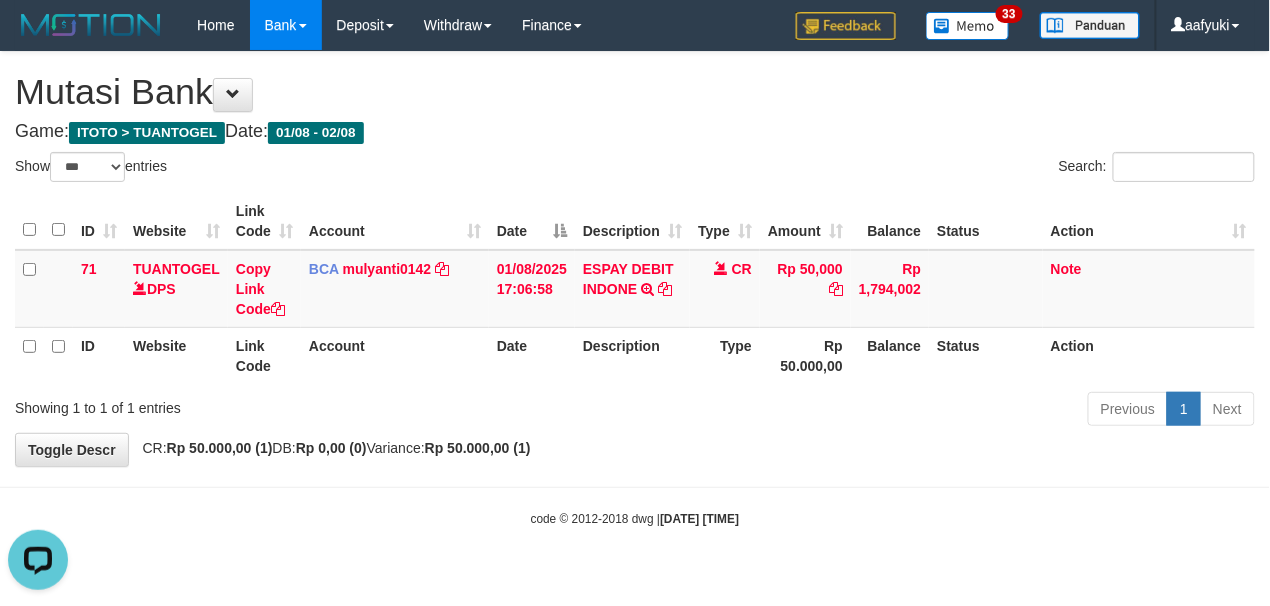 scroll, scrollTop: 0, scrollLeft: 0, axis: both 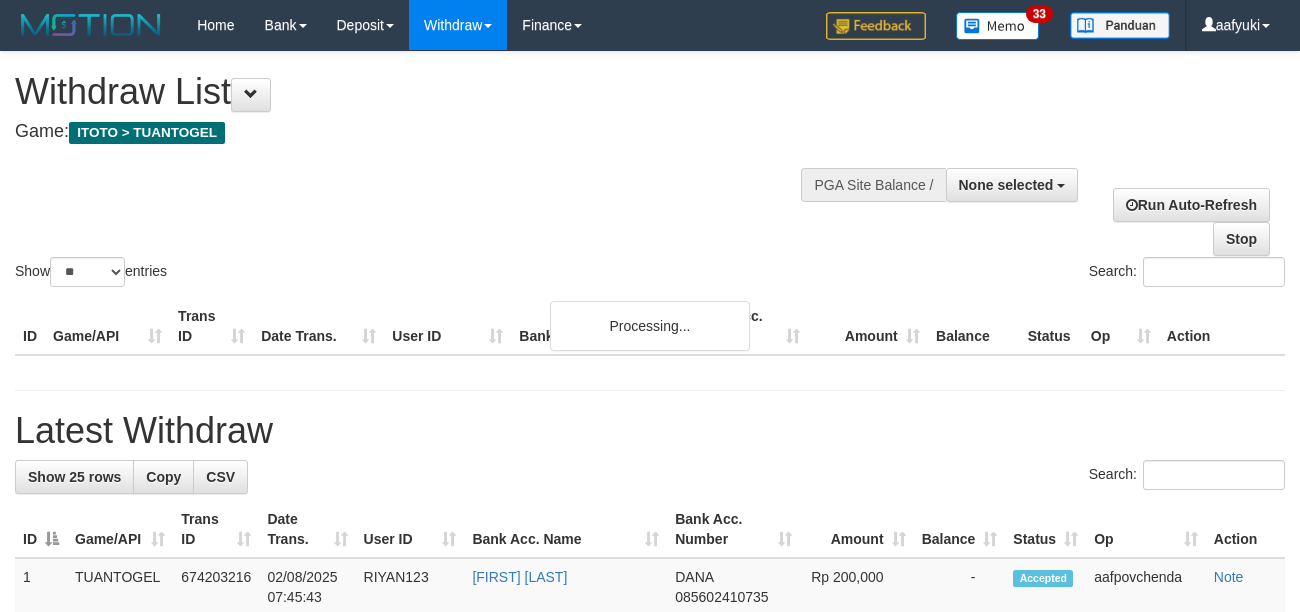 select 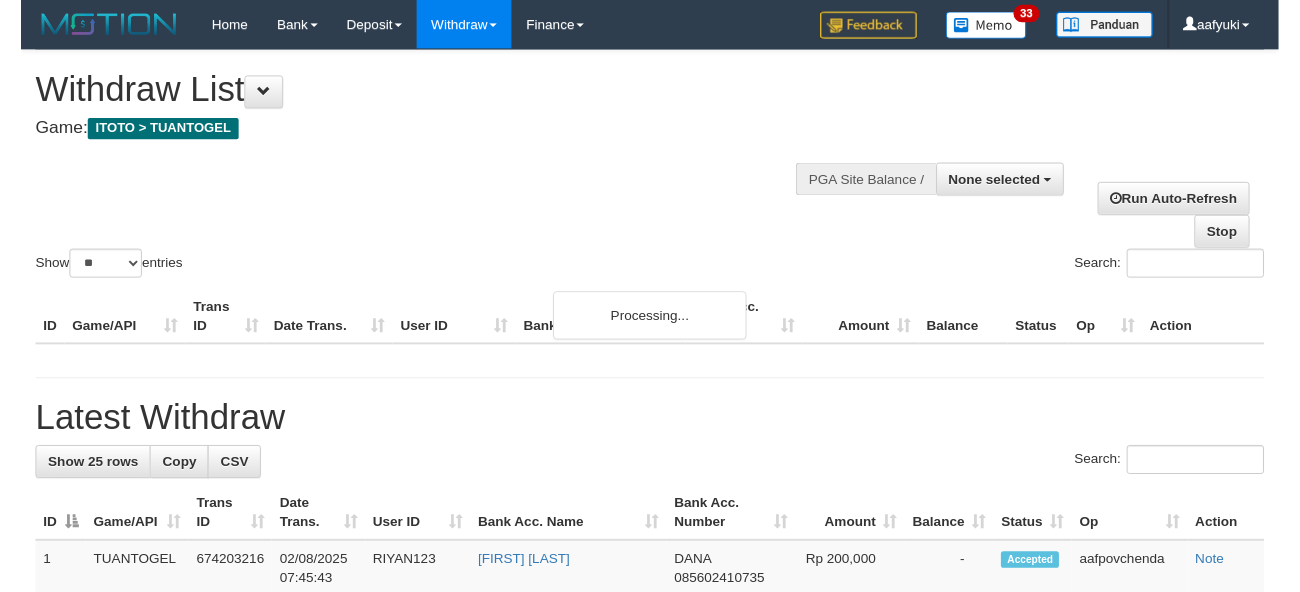 scroll, scrollTop: 266, scrollLeft: 0, axis: vertical 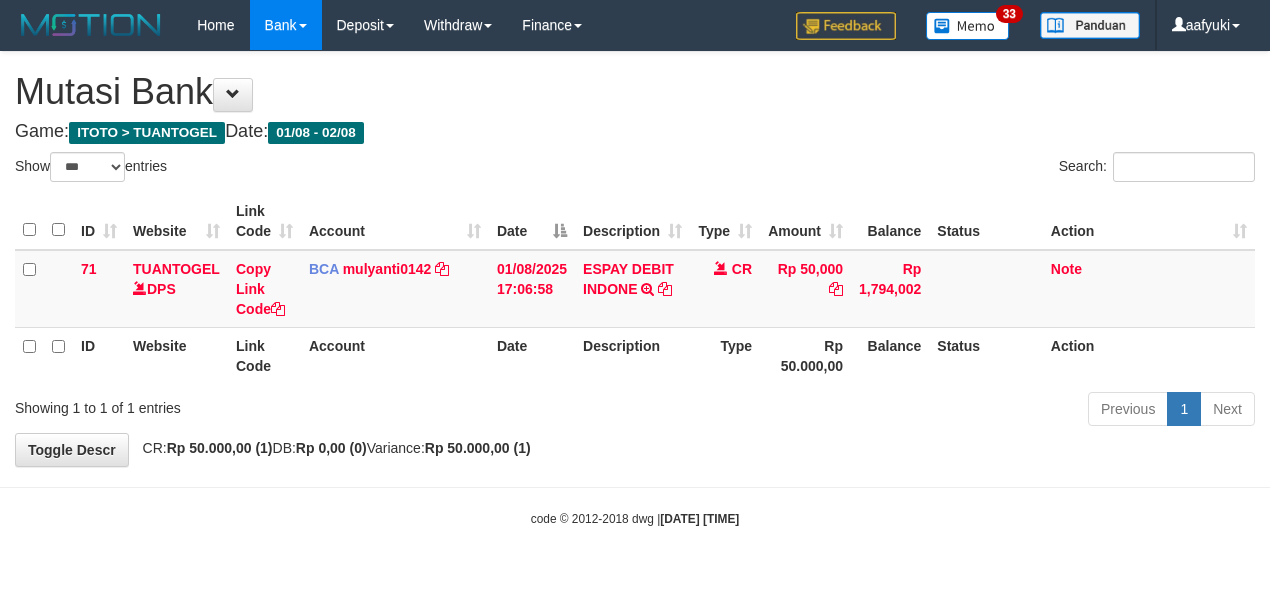 select on "***" 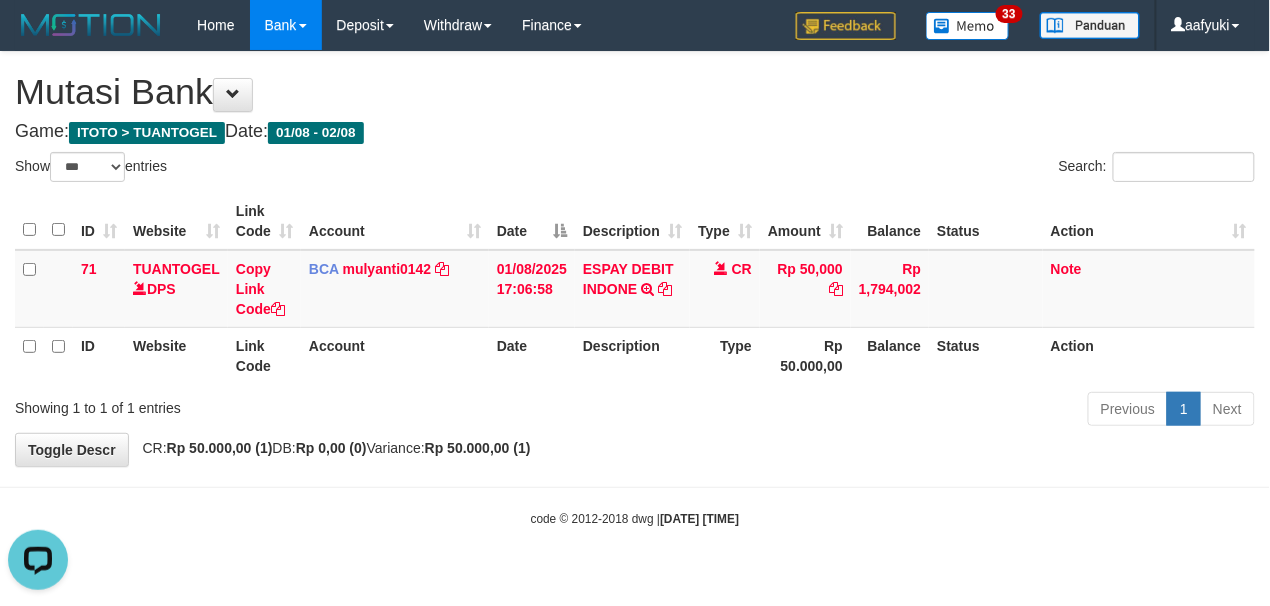 scroll, scrollTop: 0, scrollLeft: 0, axis: both 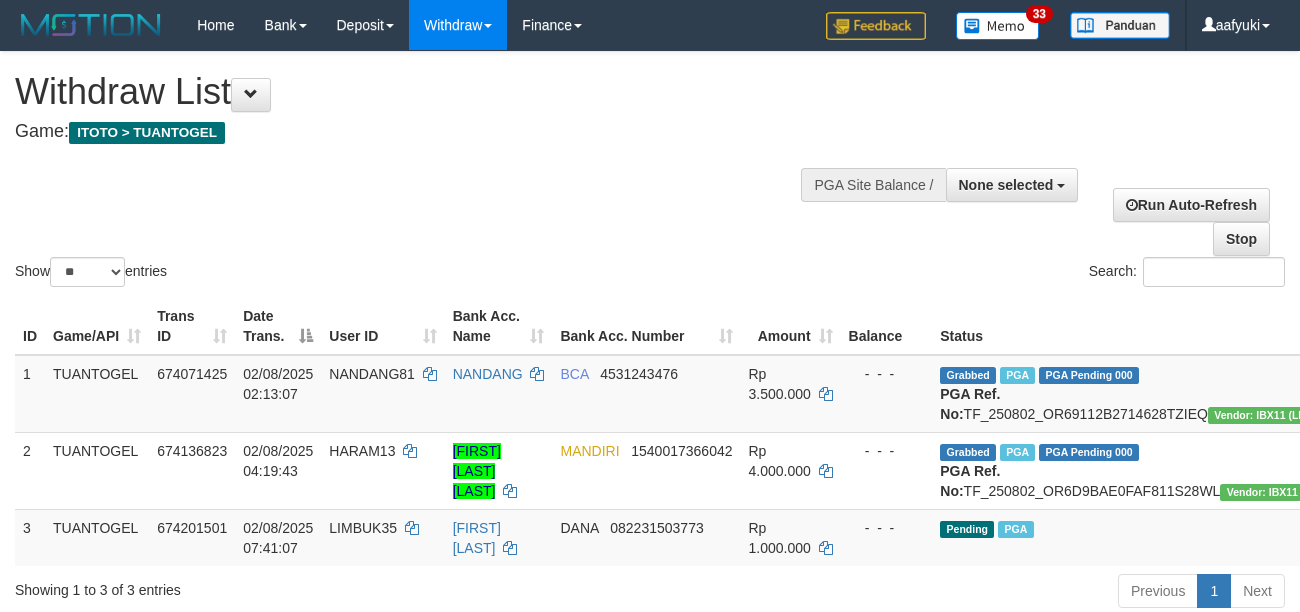 select 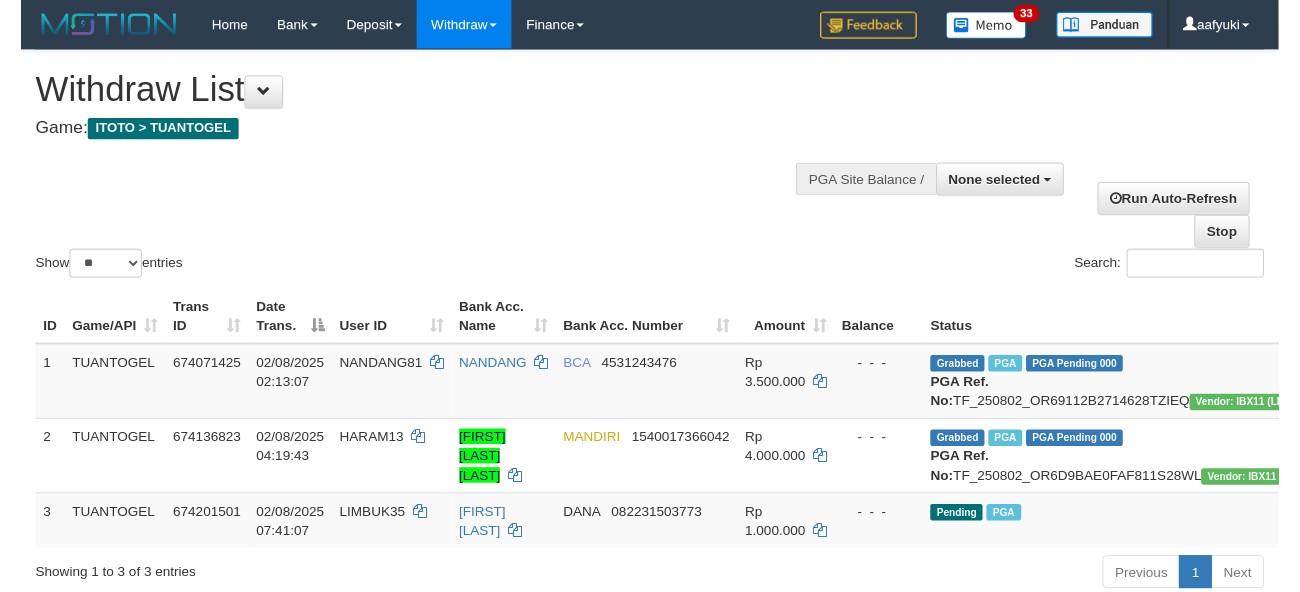 scroll, scrollTop: 266, scrollLeft: 0, axis: vertical 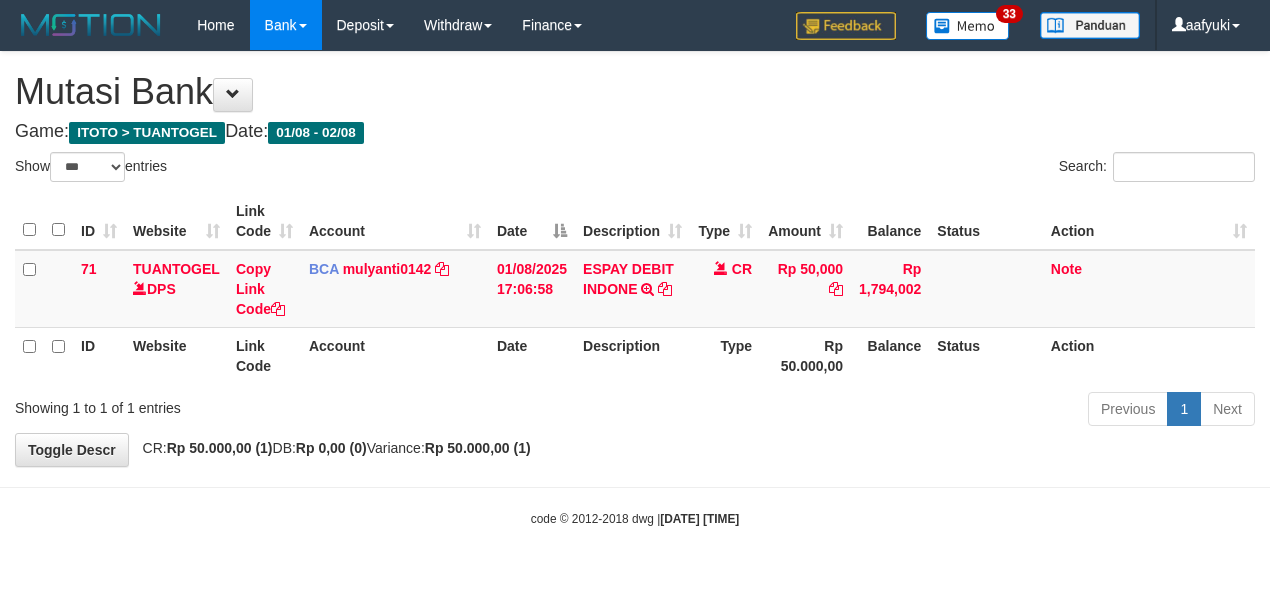select on "***" 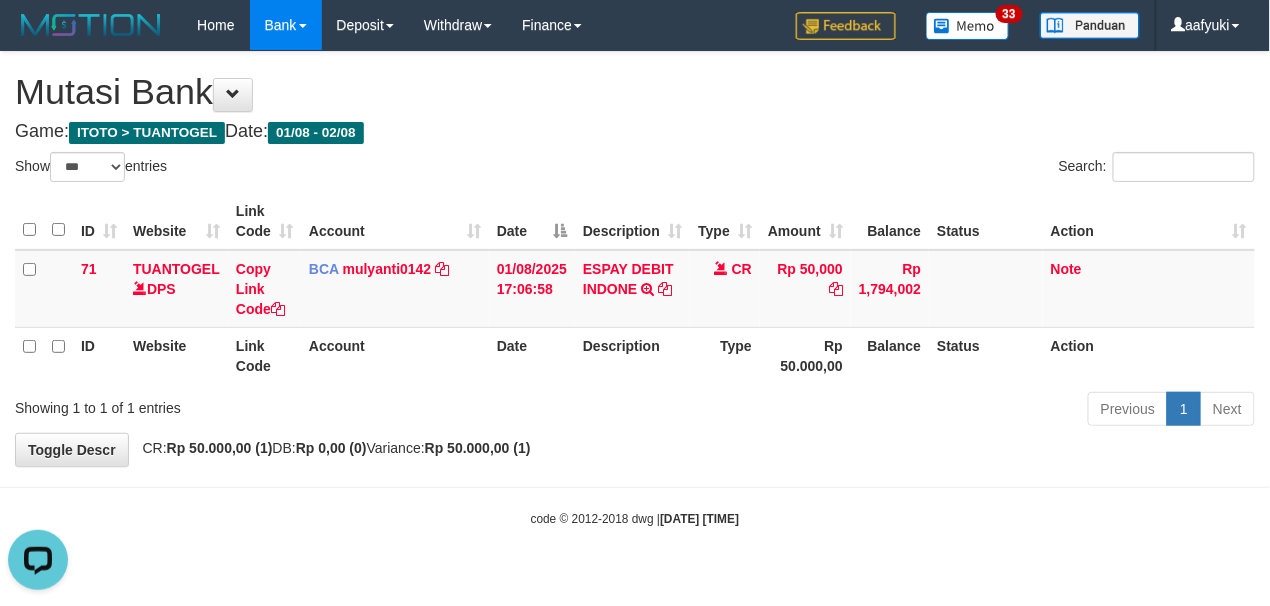 scroll, scrollTop: 0, scrollLeft: 0, axis: both 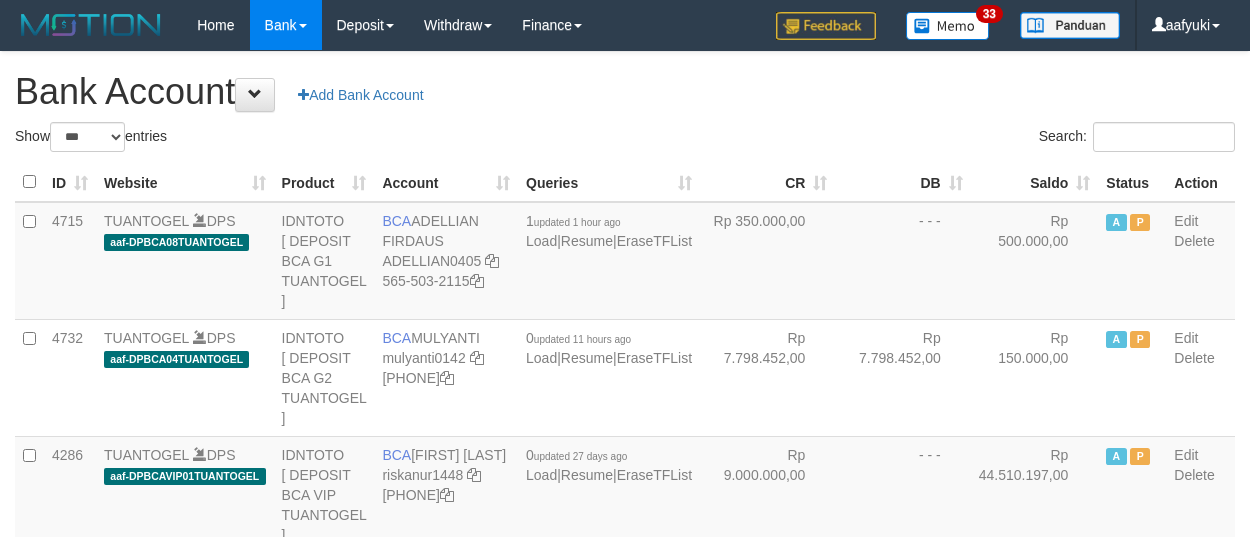 select on "***" 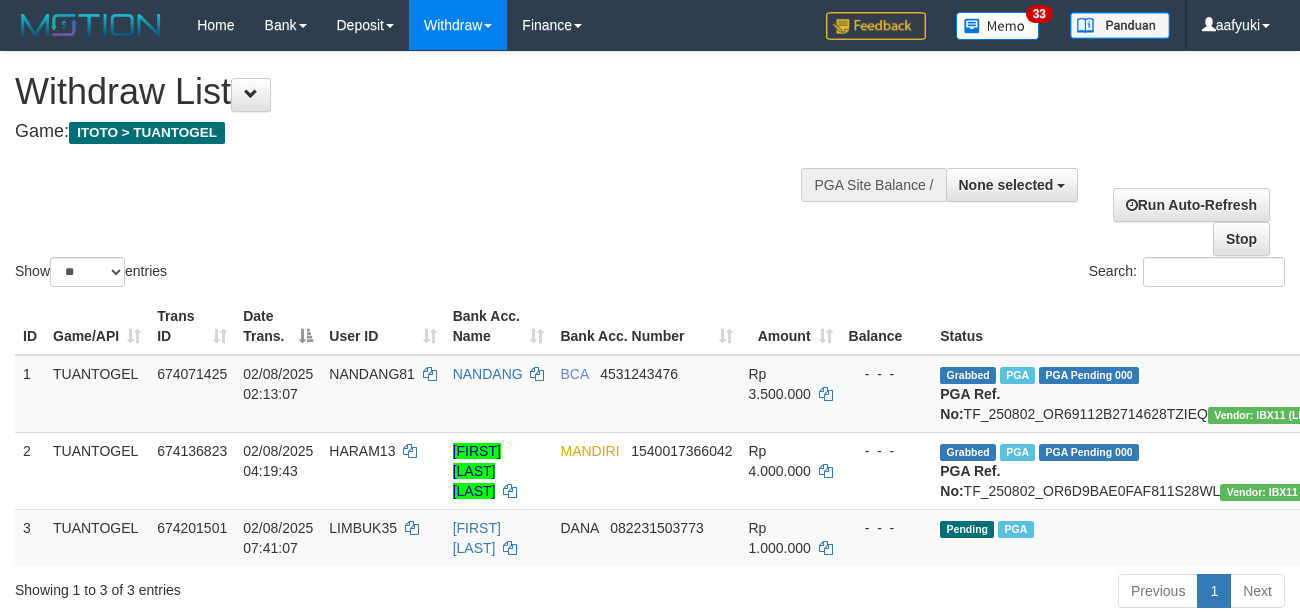 select 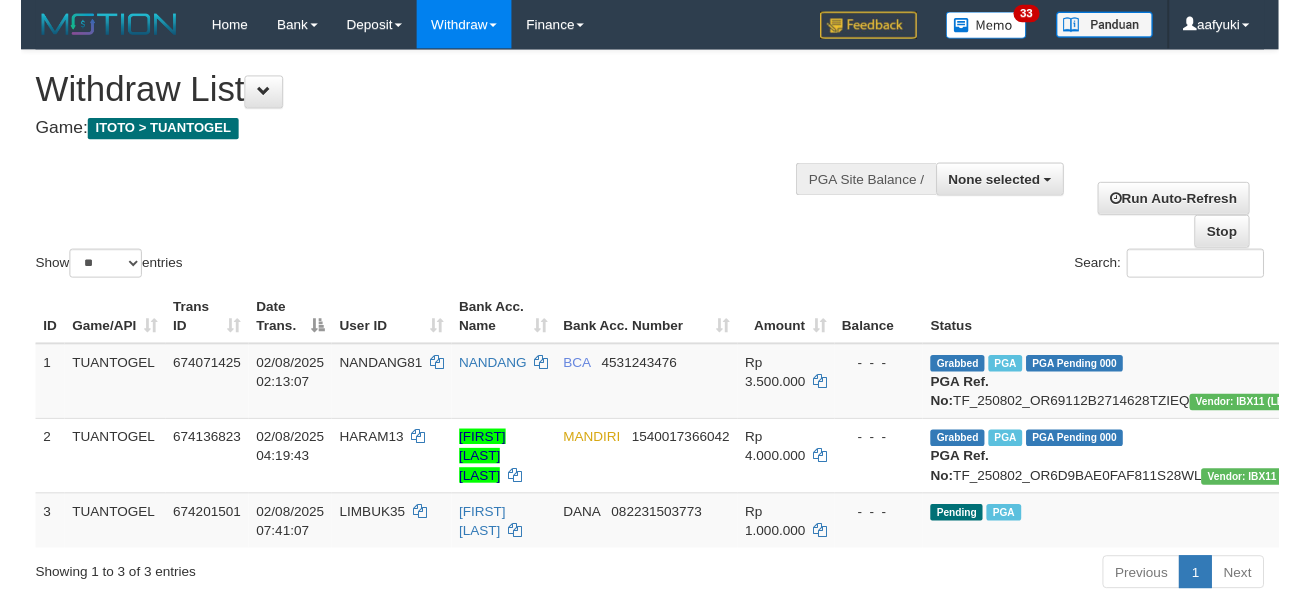 scroll, scrollTop: 266, scrollLeft: 0, axis: vertical 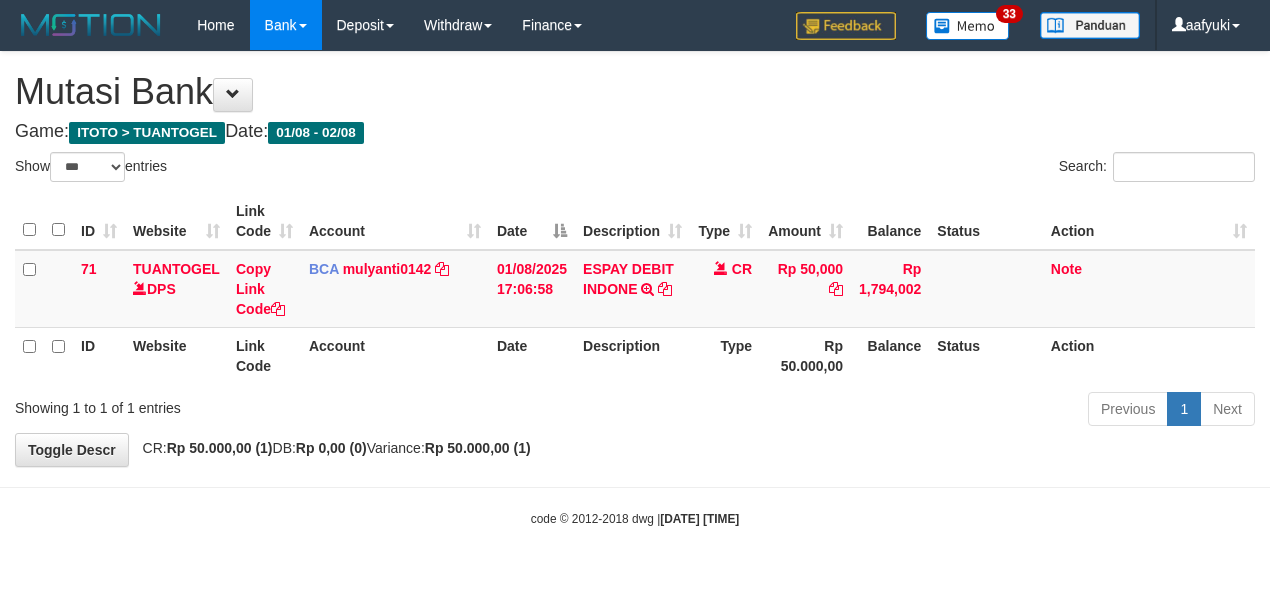 select on "***" 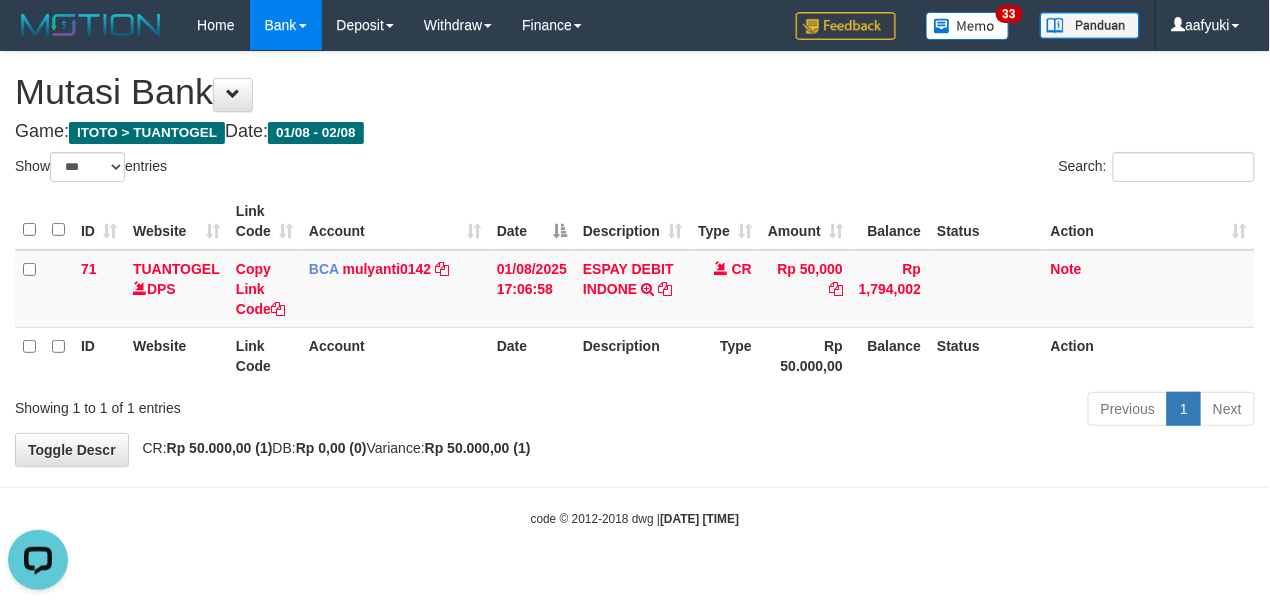 scroll, scrollTop: 0, scrollLeft: 0, axis: both 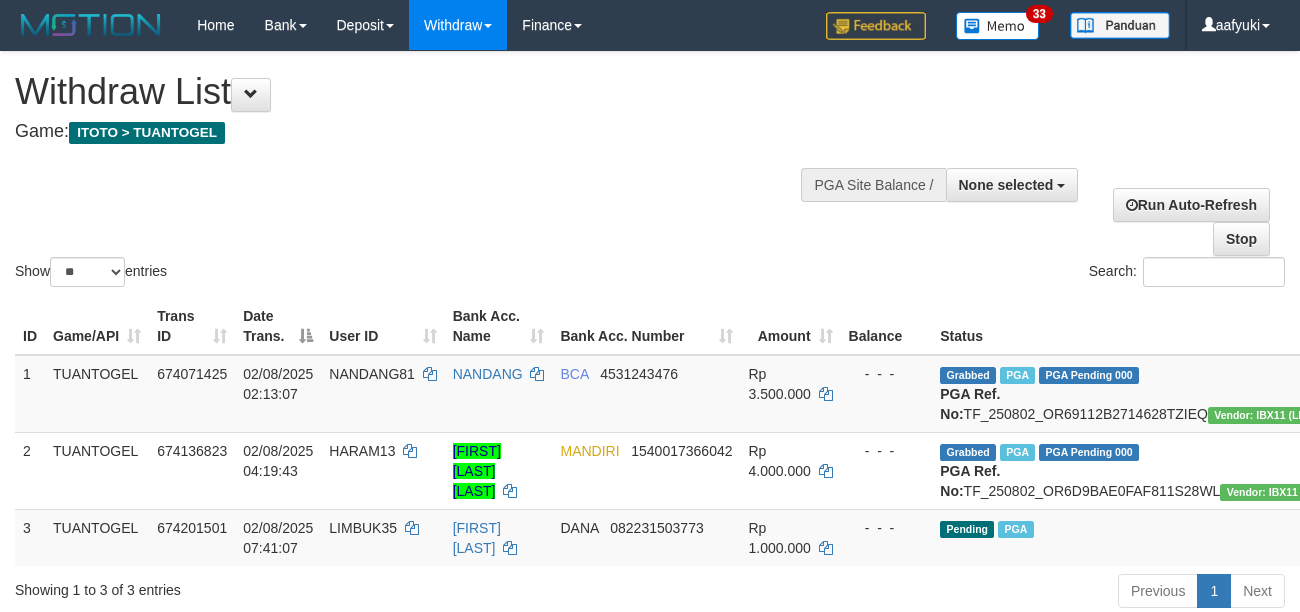 select 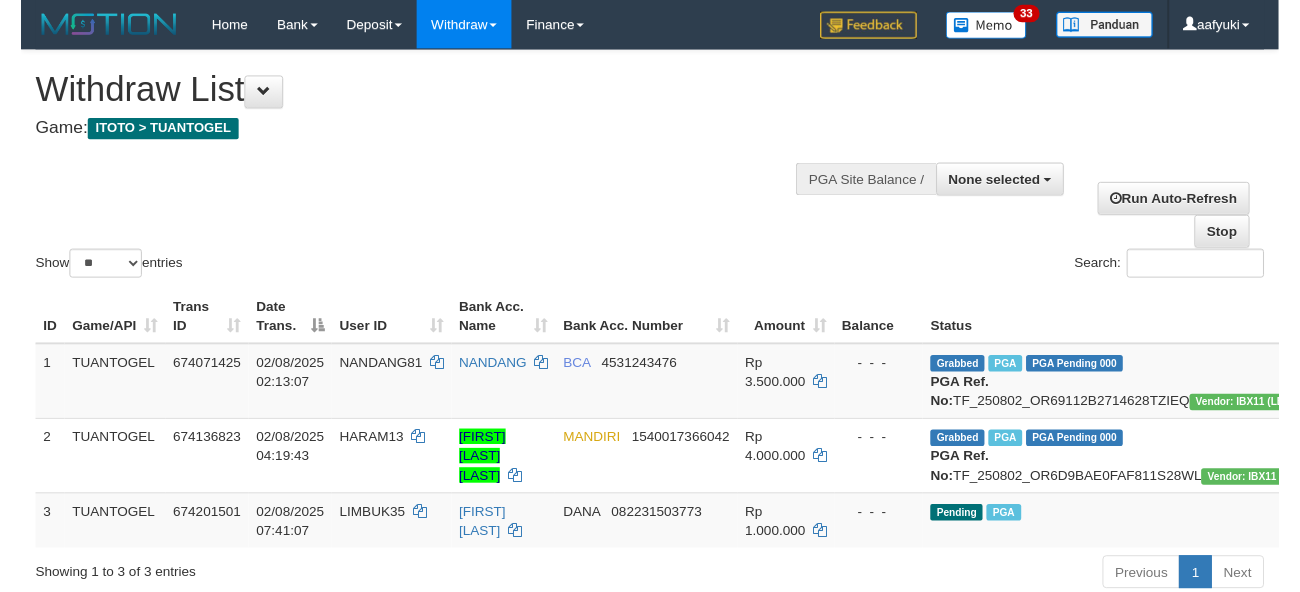 scroll, scrollTop: 266, scrollLeft: 0, axis: vertical 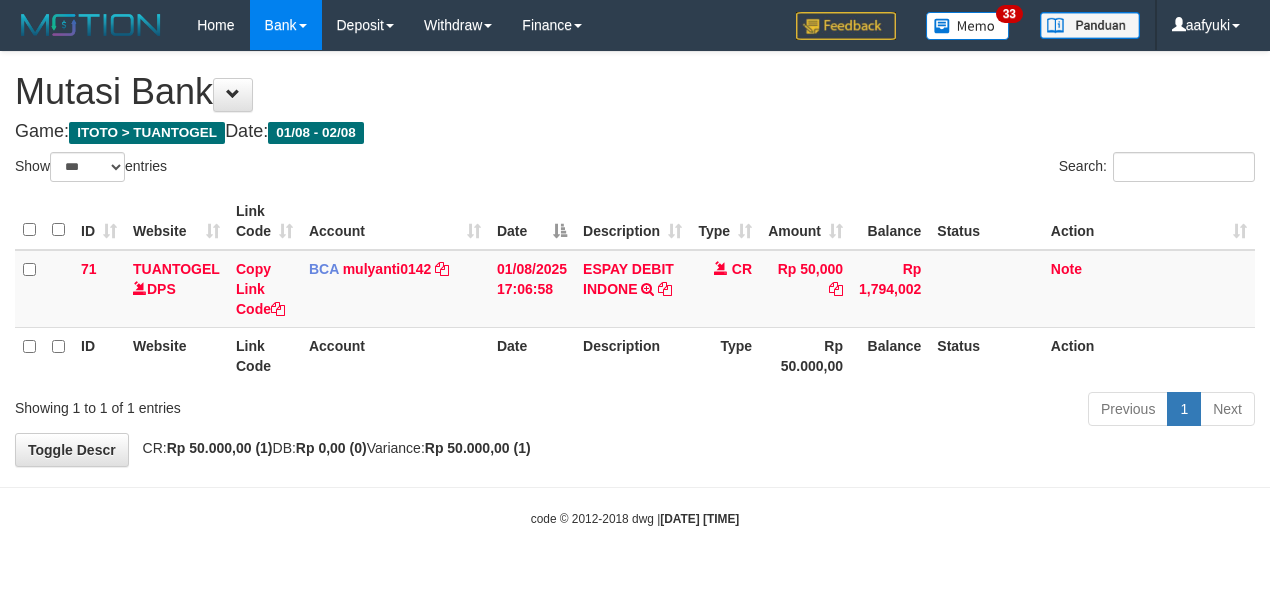 select on "***" 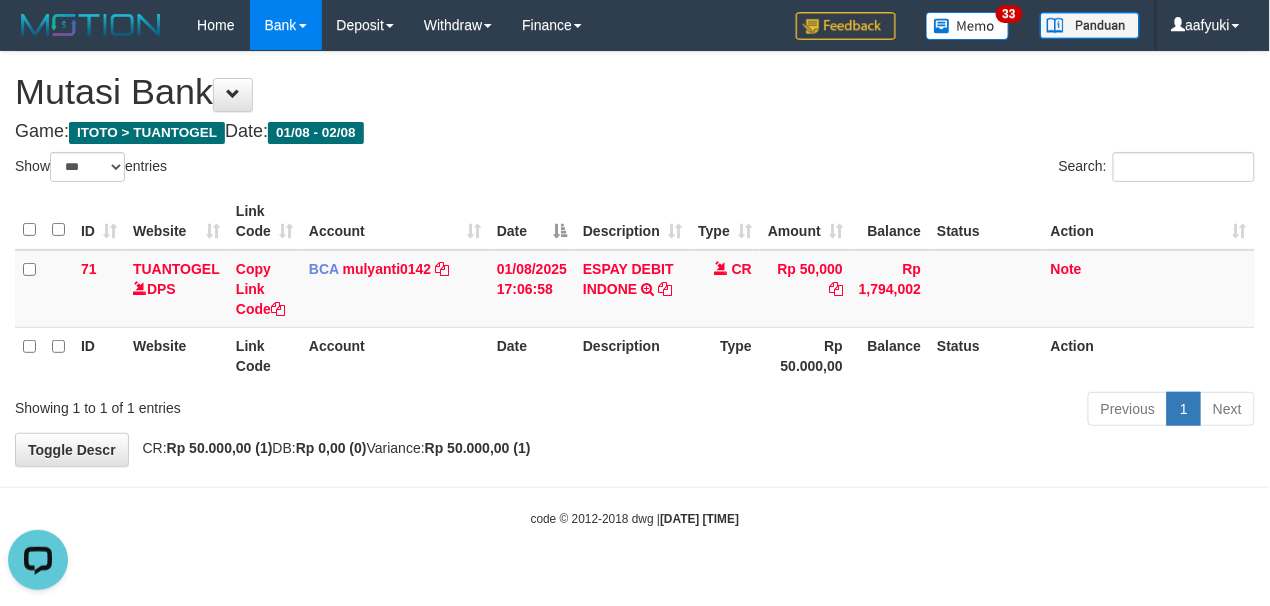 scroll, scrollTop: 0, scrollLeft: 0, axis: both 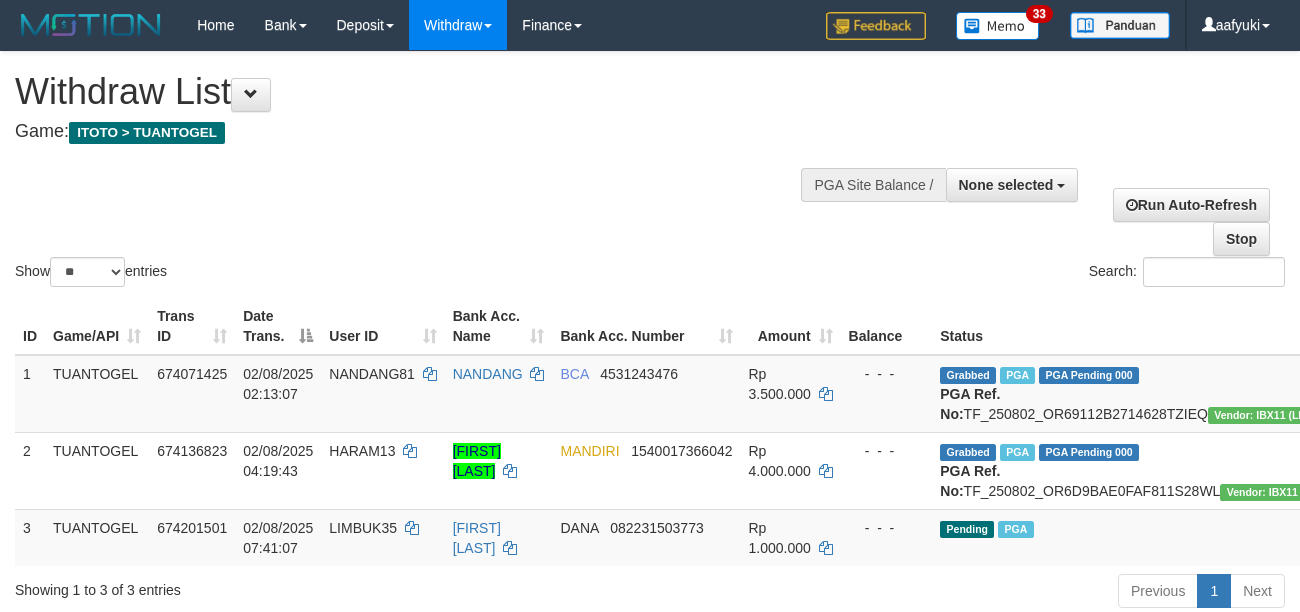 select 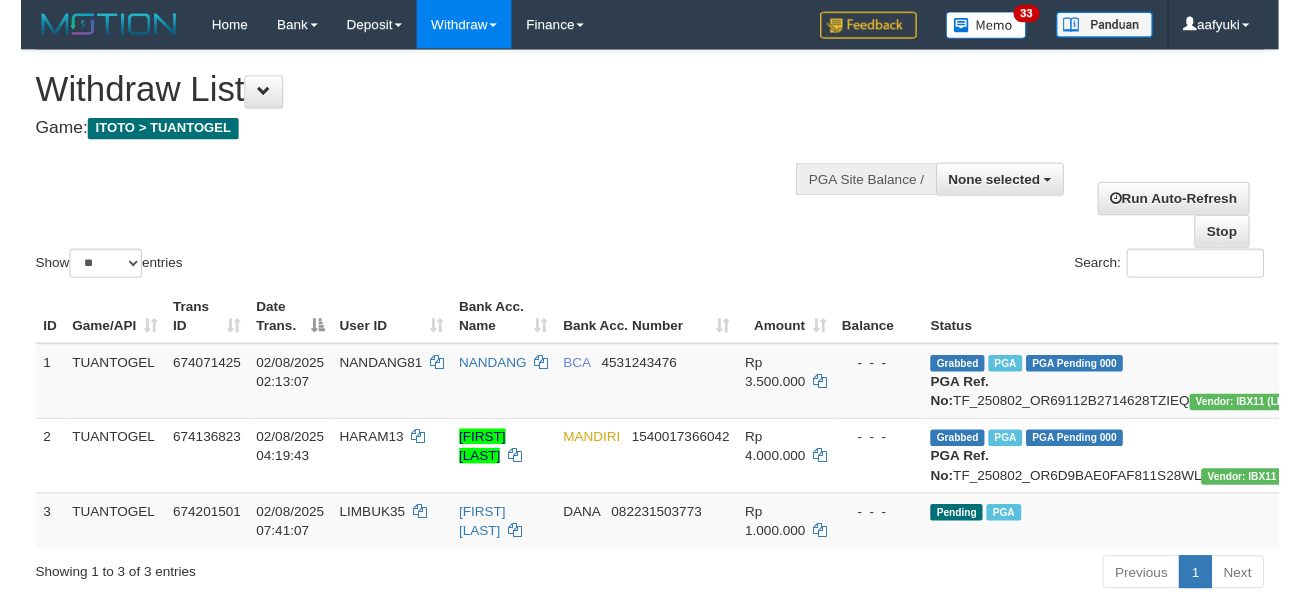 scroll, scrollTop: 266, scrollLeft: 0, axis: vertical 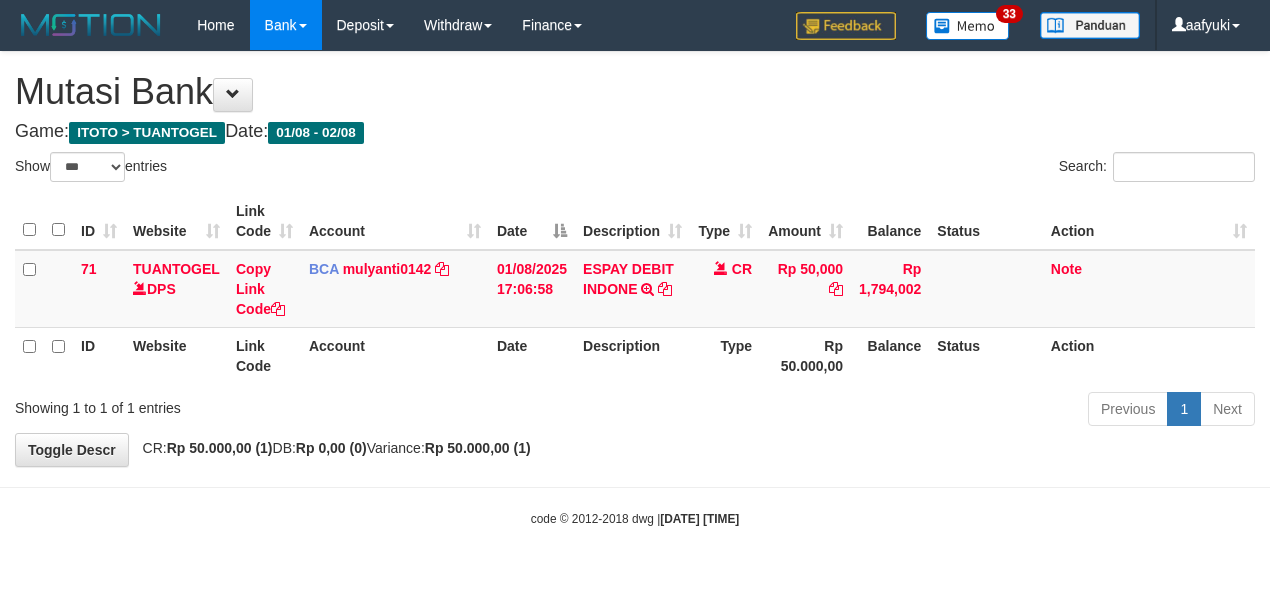 select on "***" 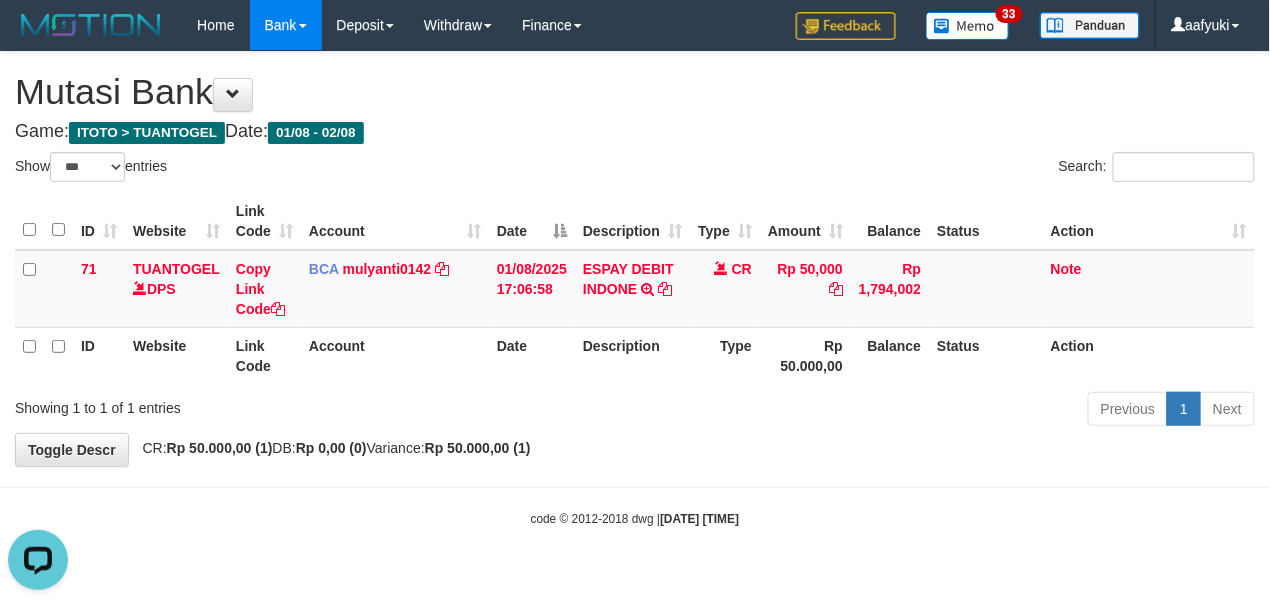 scroll, scrollTop: 0, scrollLeft: 0, axis: both 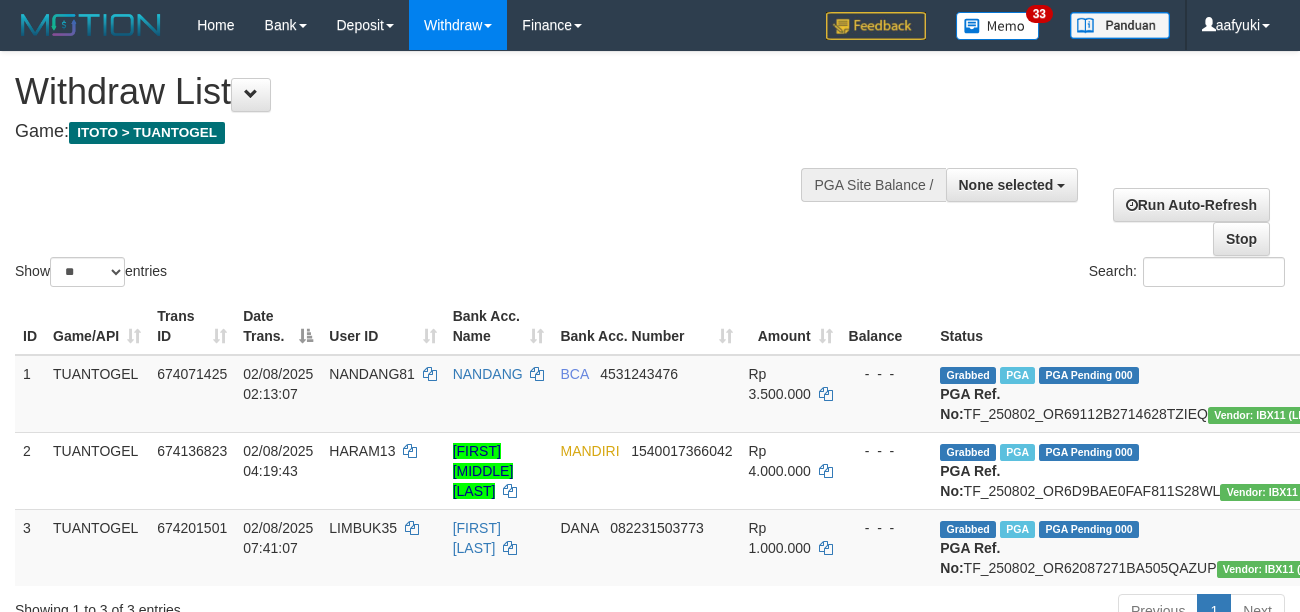 select 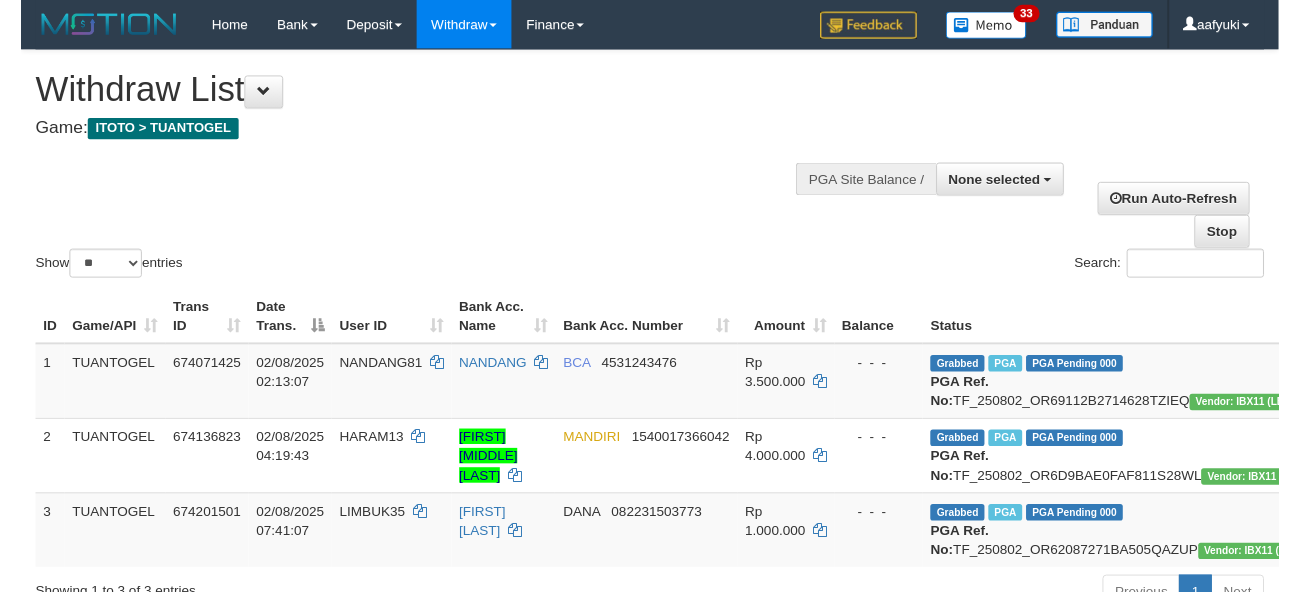 scroll, scrollTop: 266, scrollLeft: 0, axis: vertical 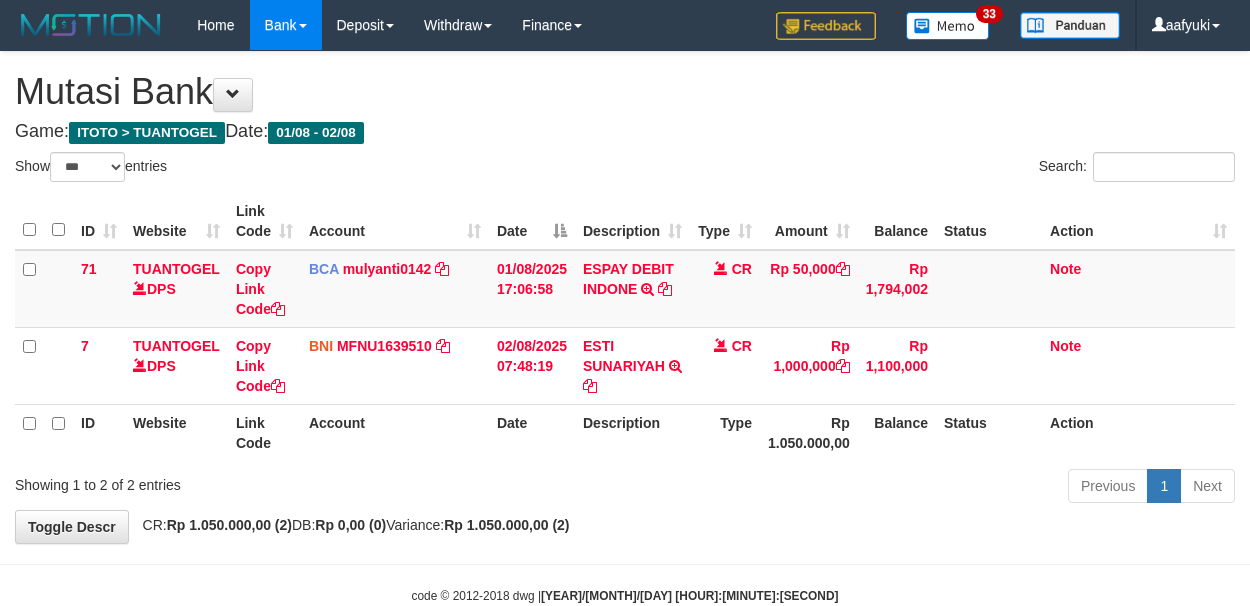 select on "***" 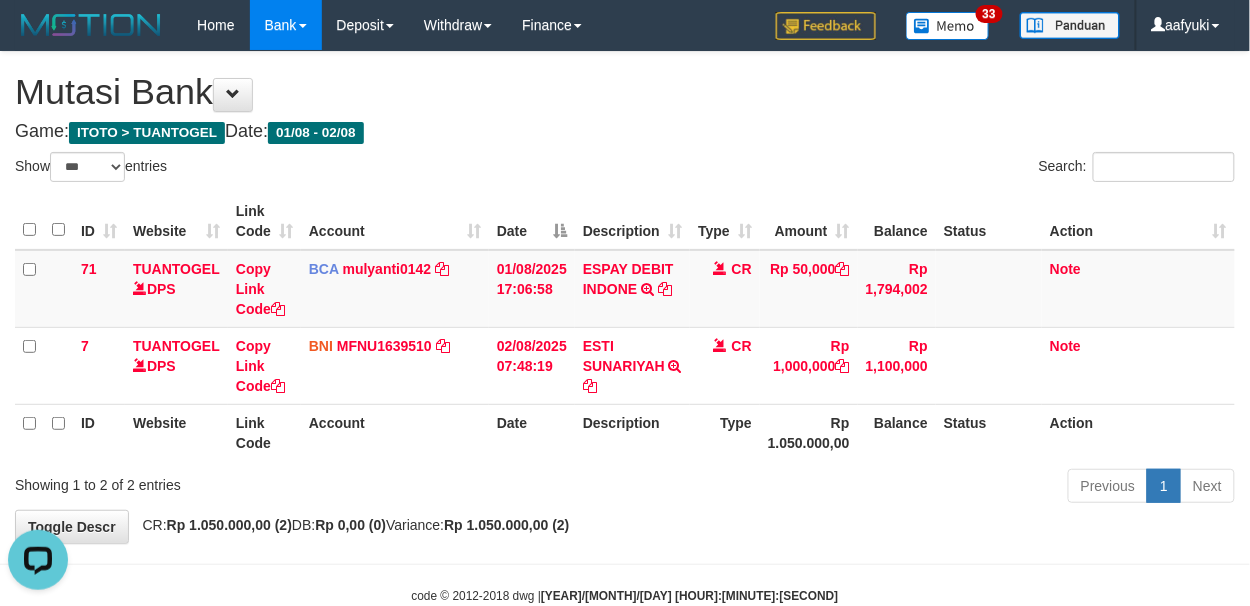 scroll, scrollTop: 0, scrollLeft: 0, axis: both 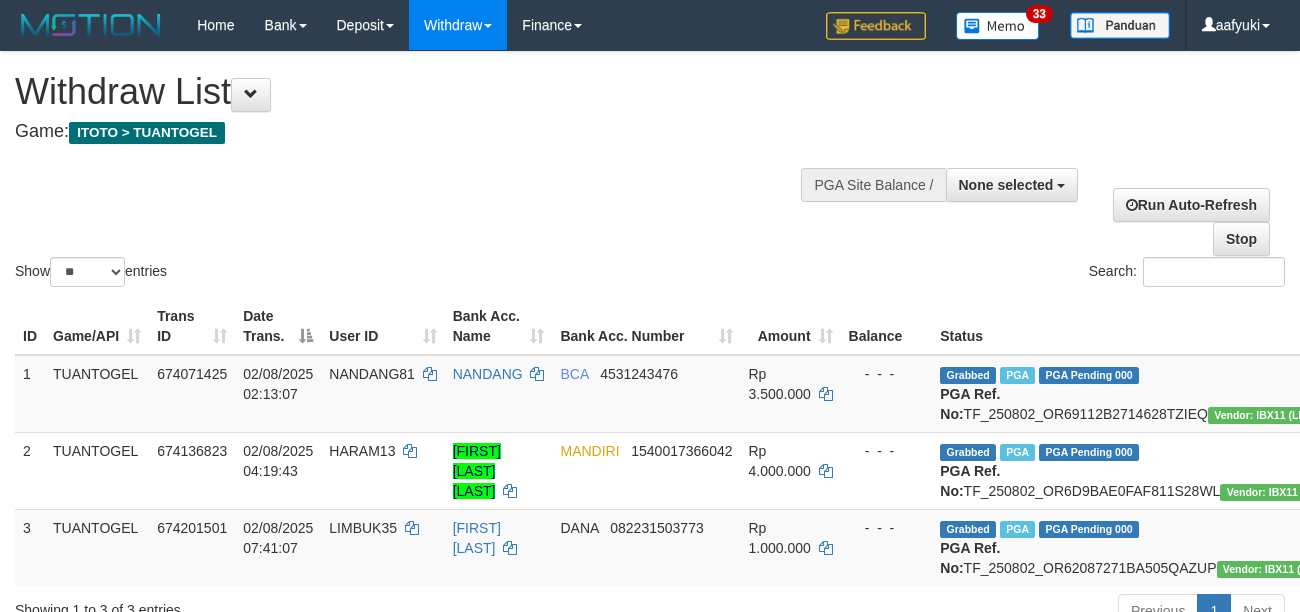 select 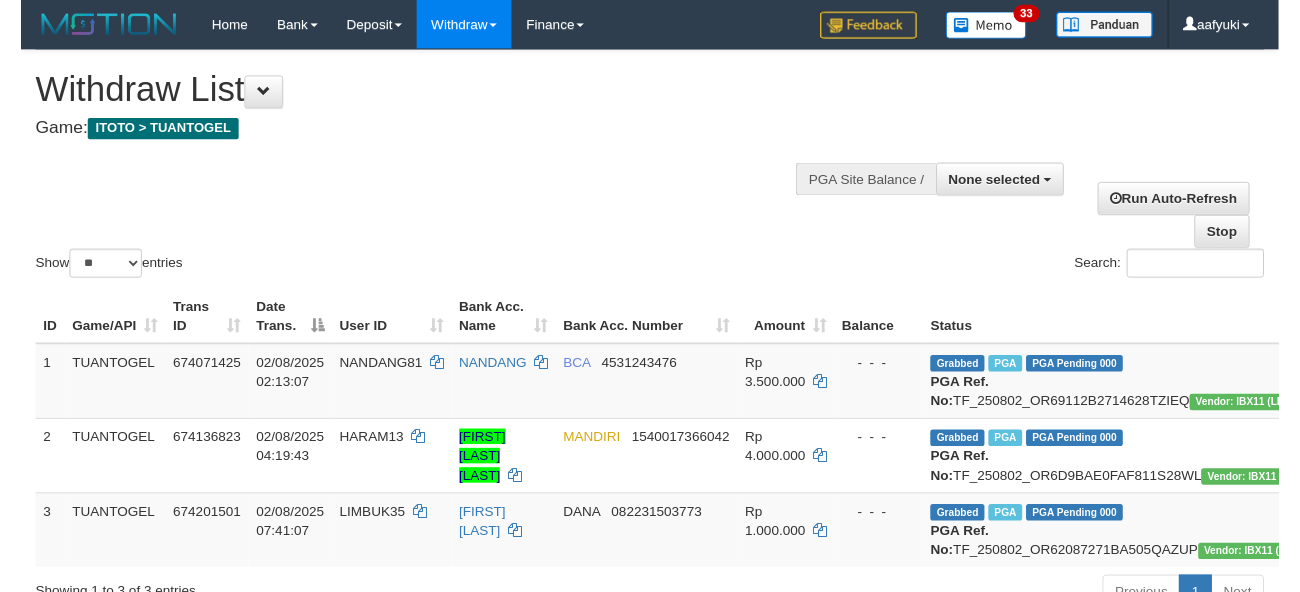 scroll, scrollTop: 266, scrollLeft: 0, axis: vertical 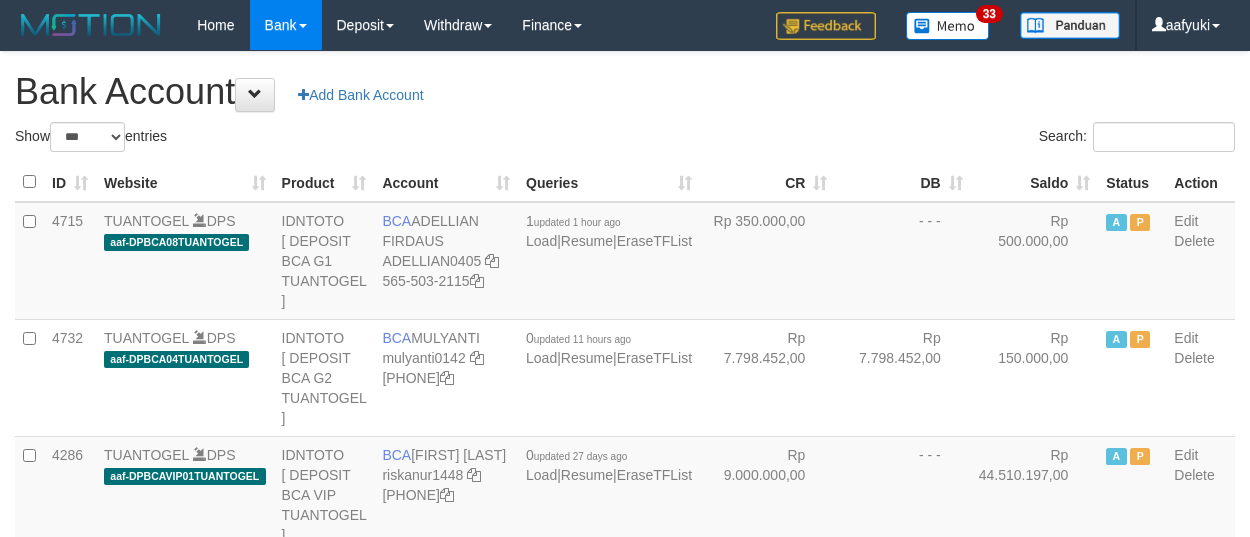select on "***" 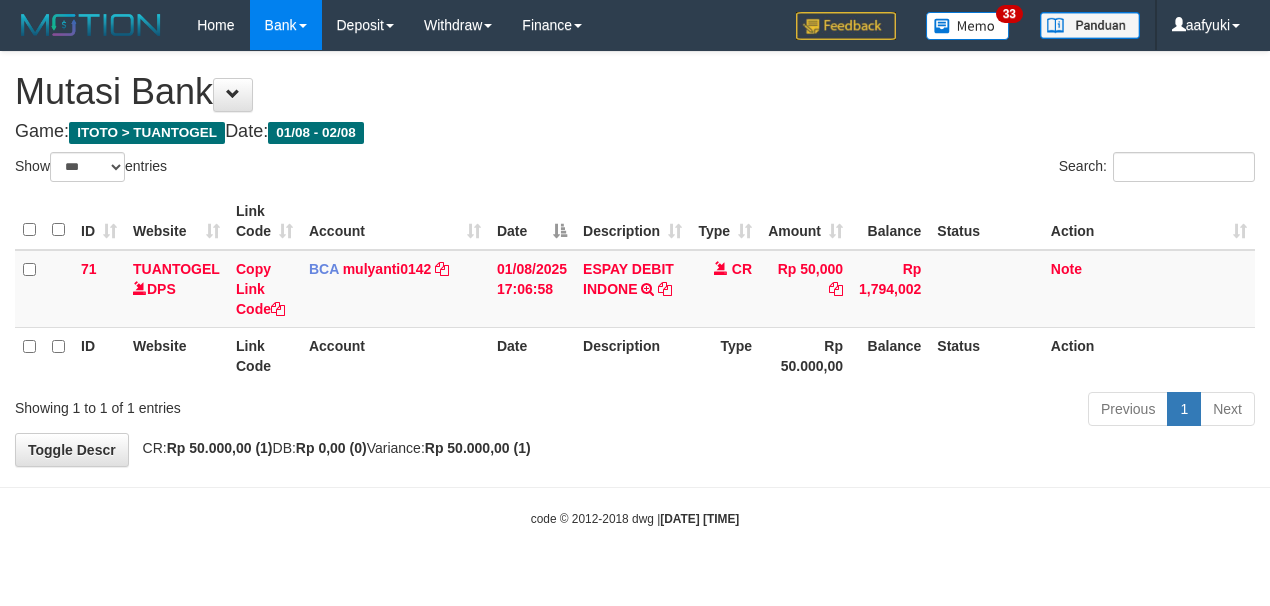 select on "***" 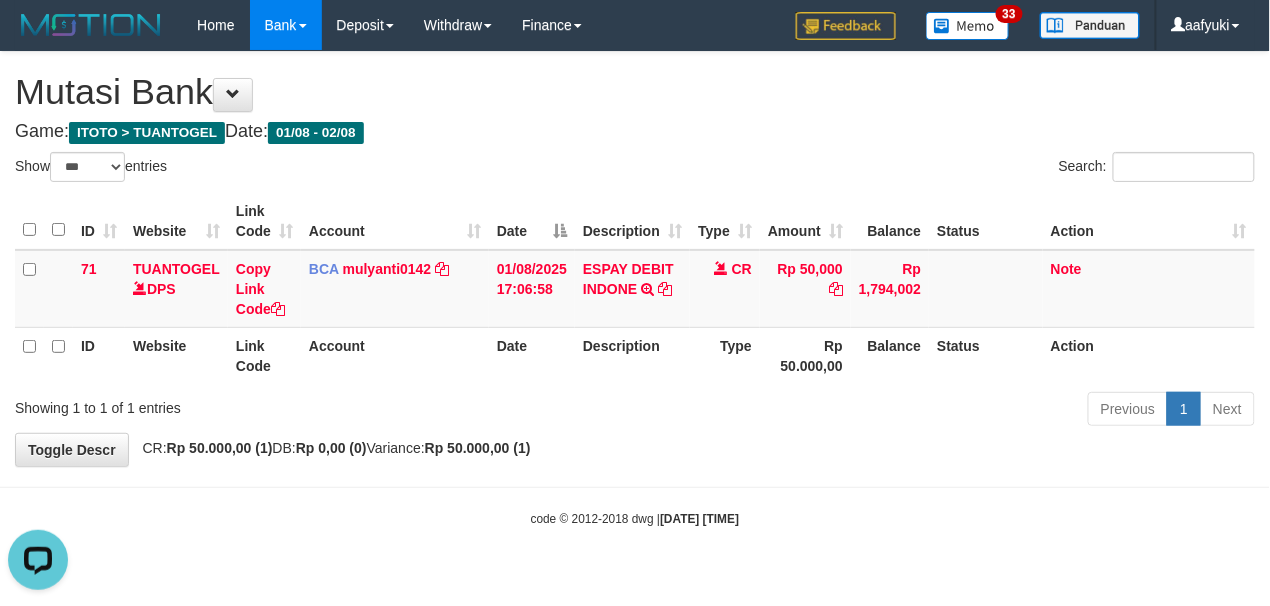 scroll, scrollTop: 0, scrollLeft: 0, axis: both 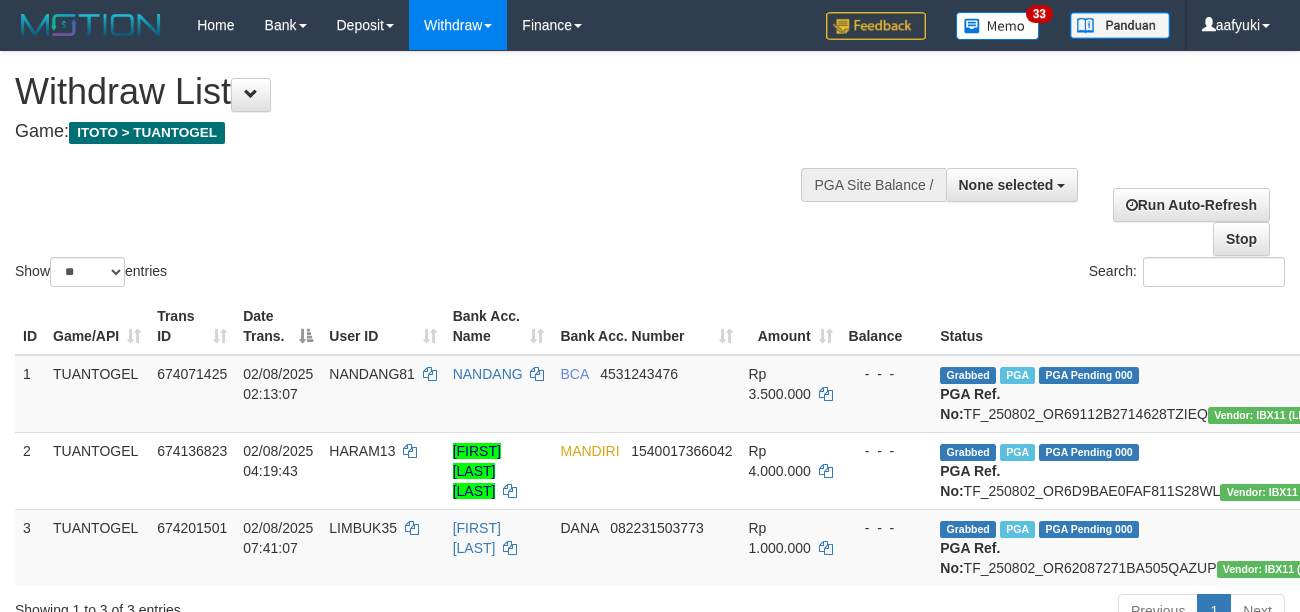 select 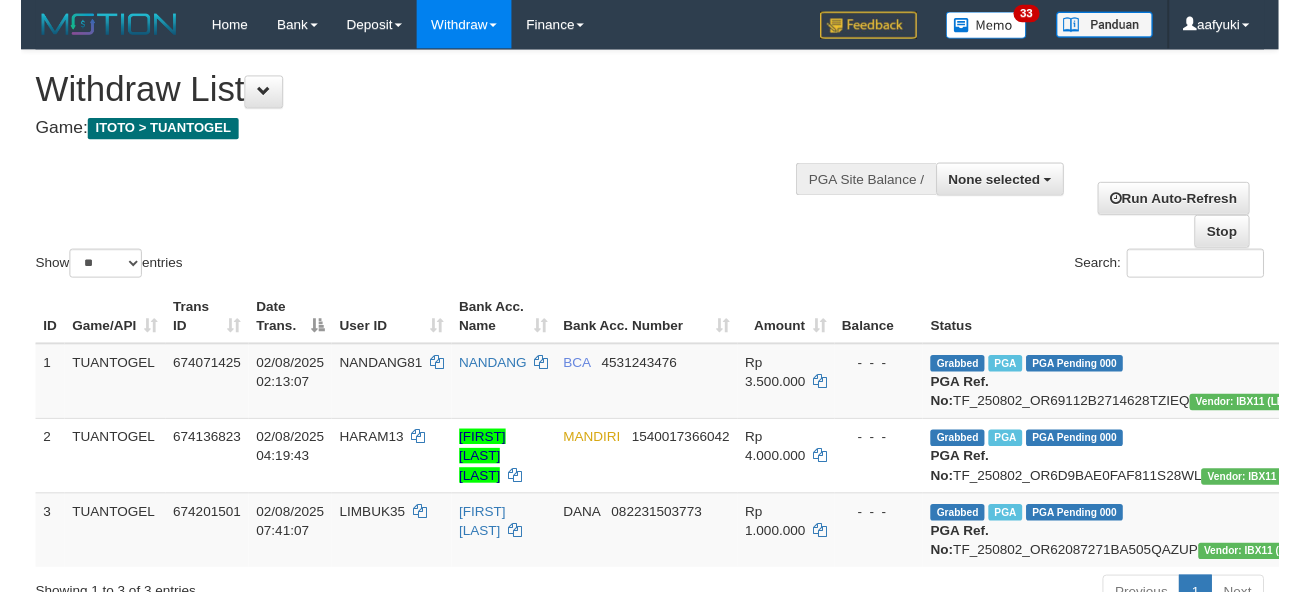 scroll, scrollTop: 266, scrollLeft: 0, axis: vertical 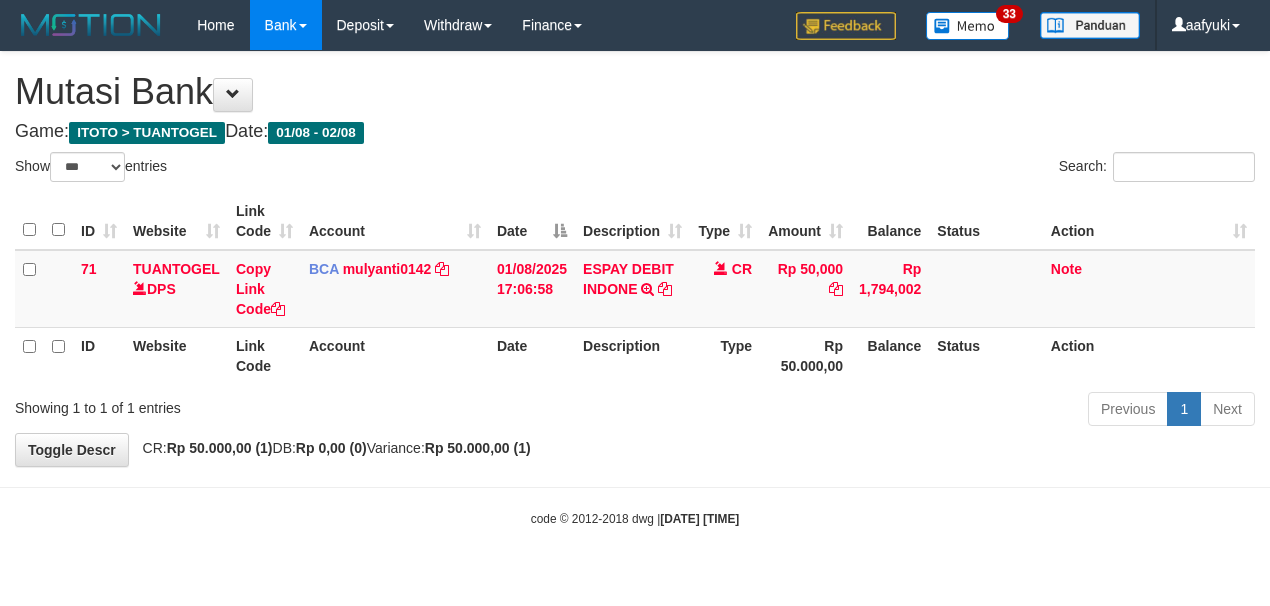 select on "***" 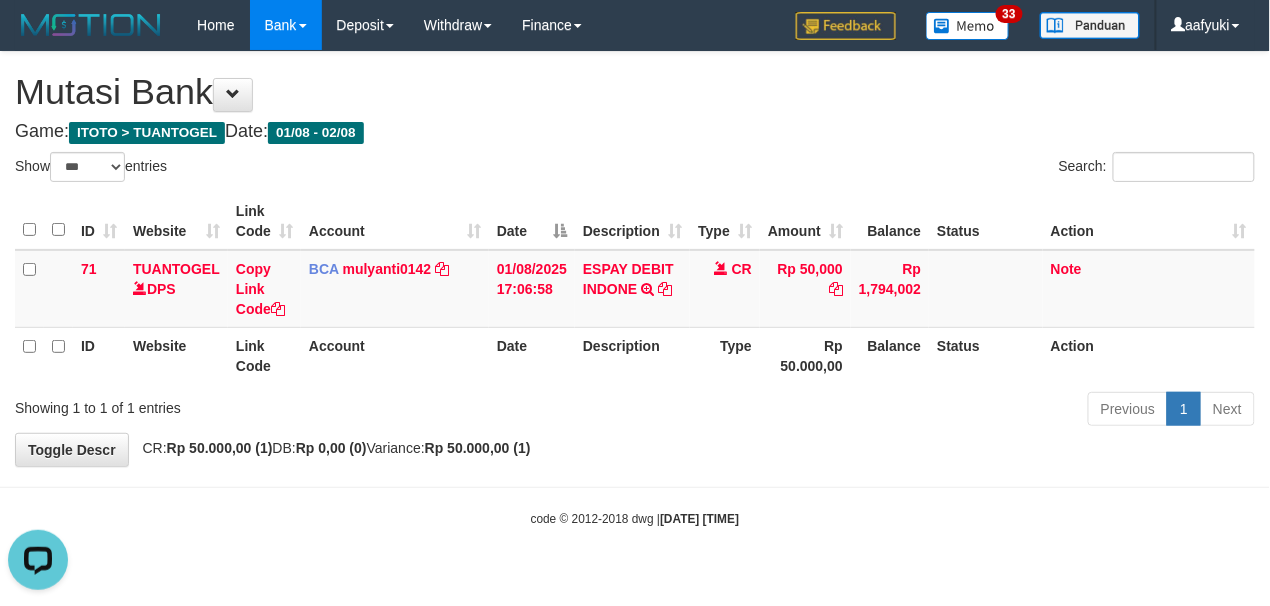 scroll, scrollTop: 0, scrollLeft: 0, axis: both 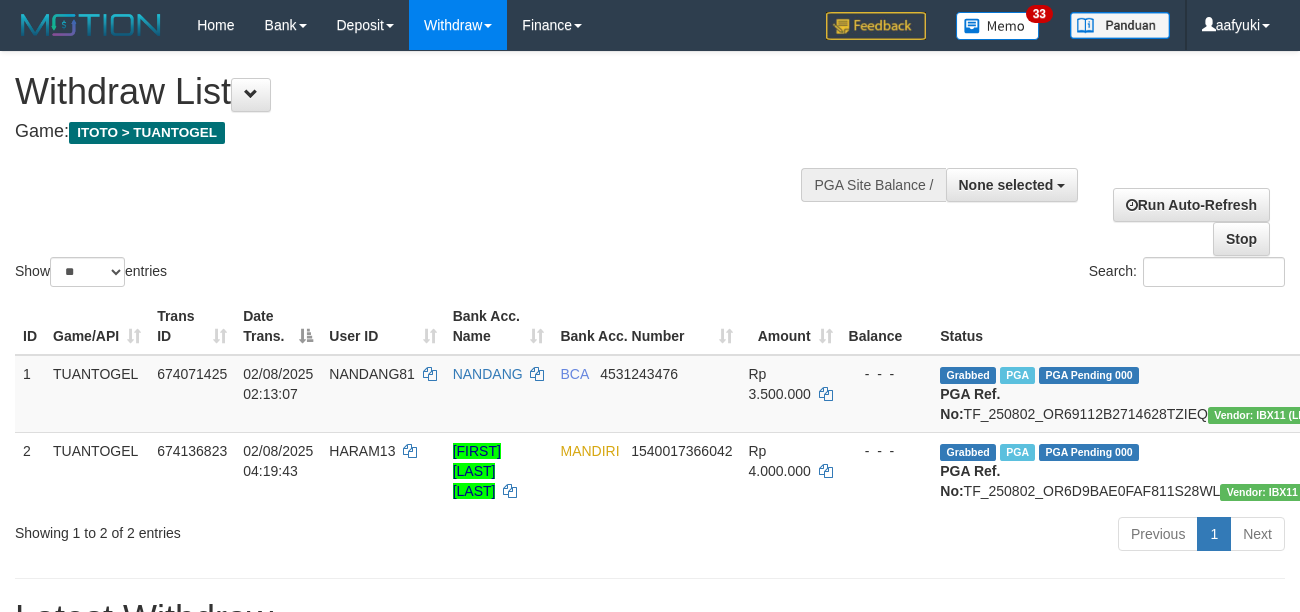 select 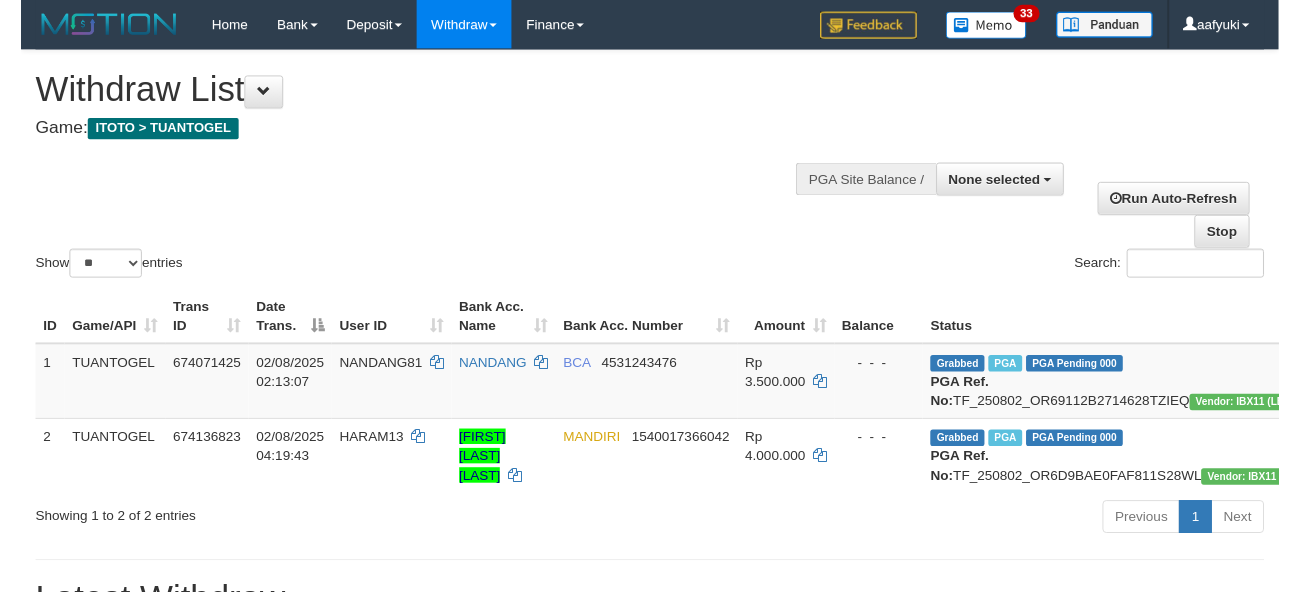 scroll, scrollTop: 266, scrollLeft: 0, axis: vertical 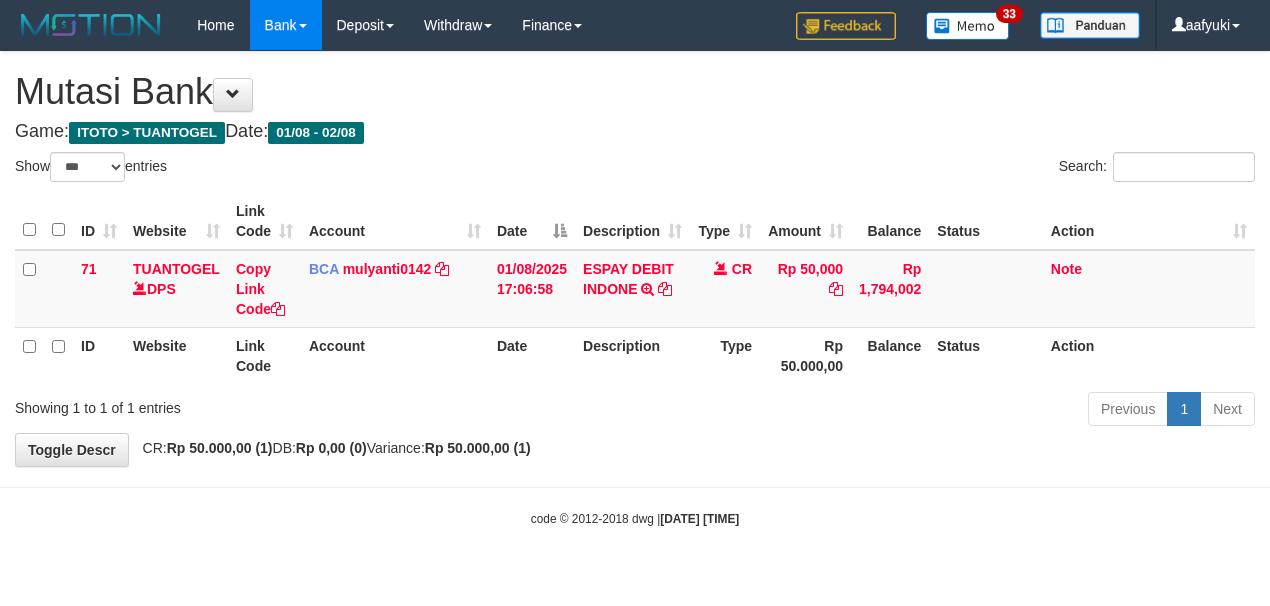select on "***" 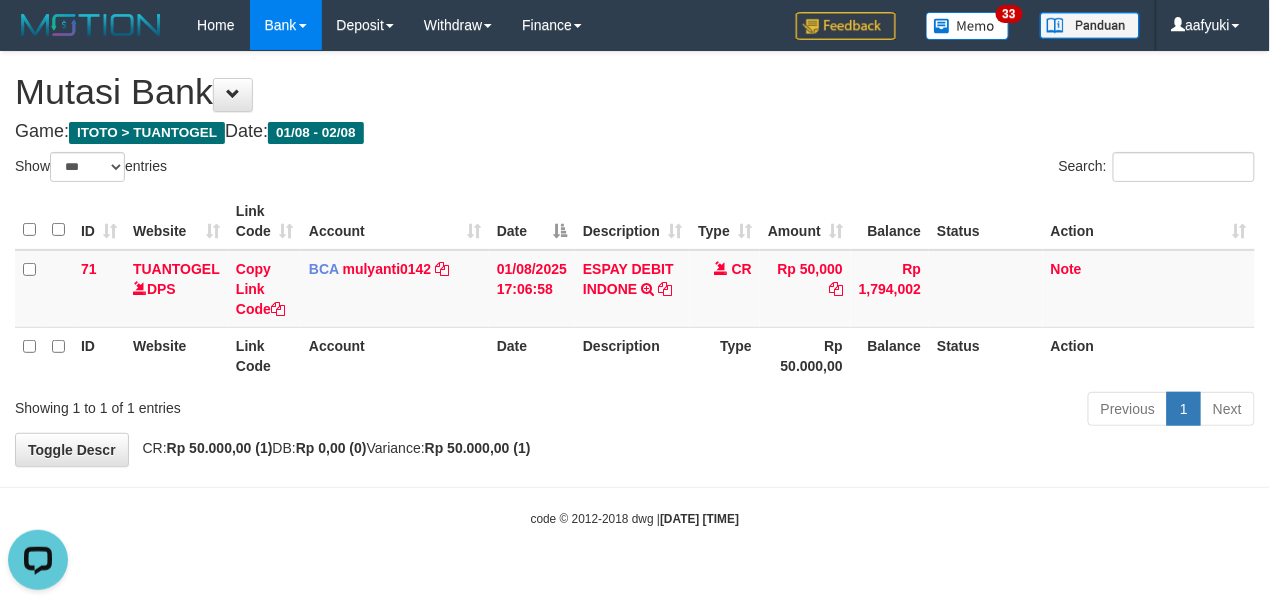 scroll, scrollTop: 0, scrollLeft: 0, axis: both 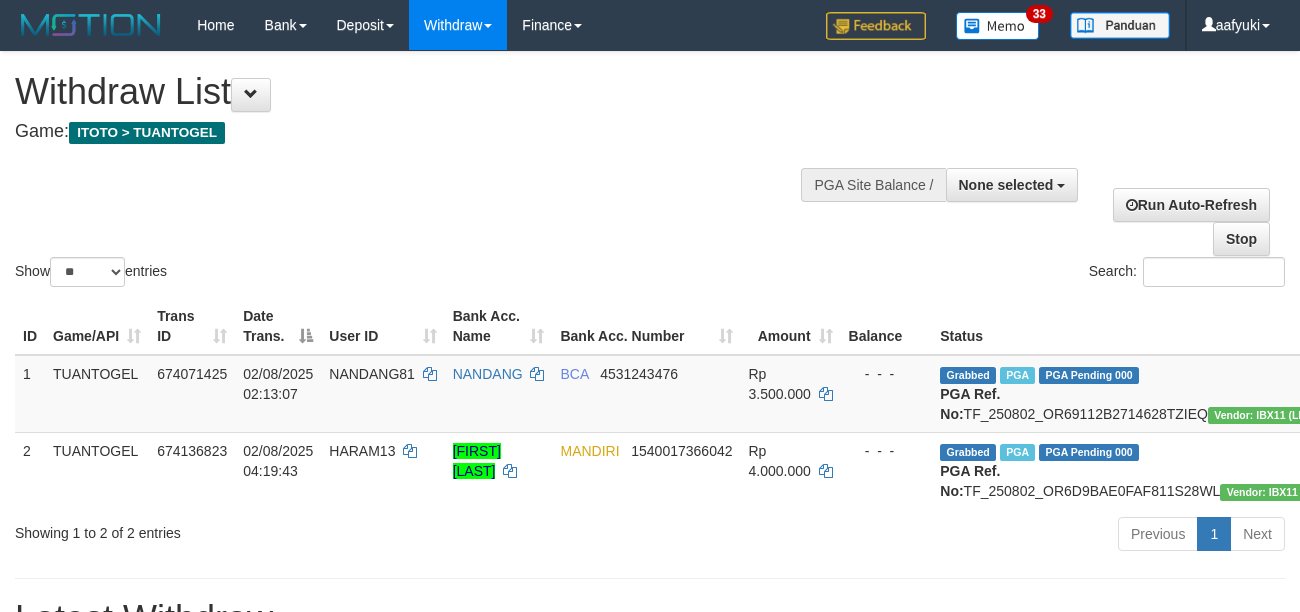 select 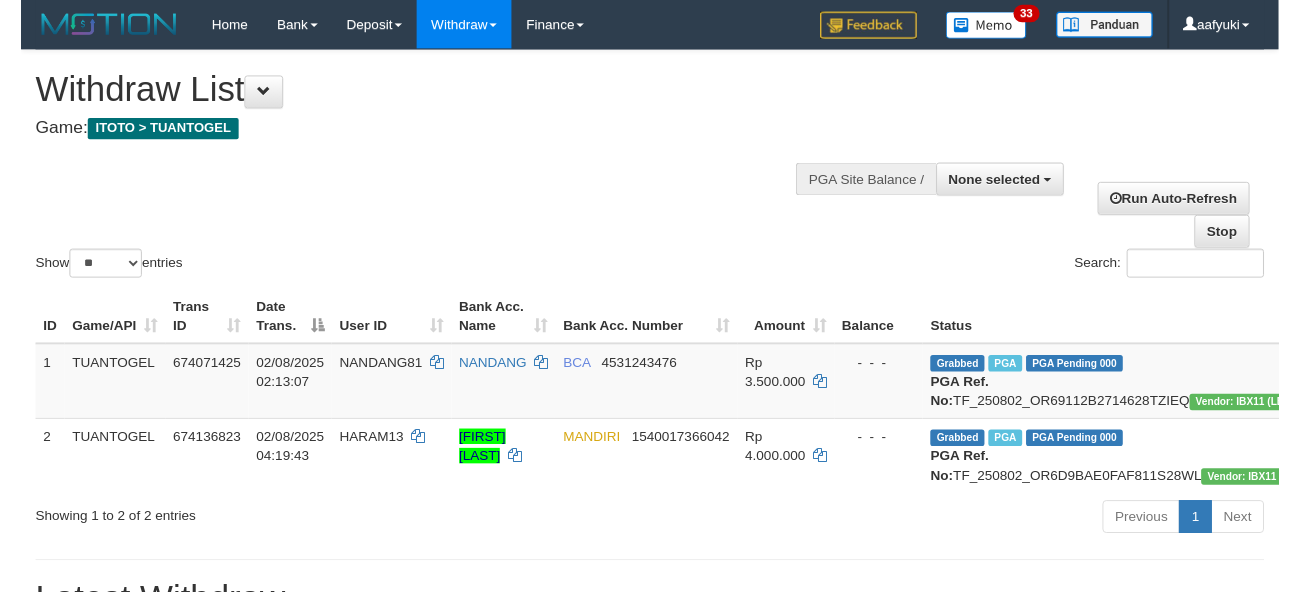 scroll, scrollTop: 266, scrollLeft: 0, axis: vertical 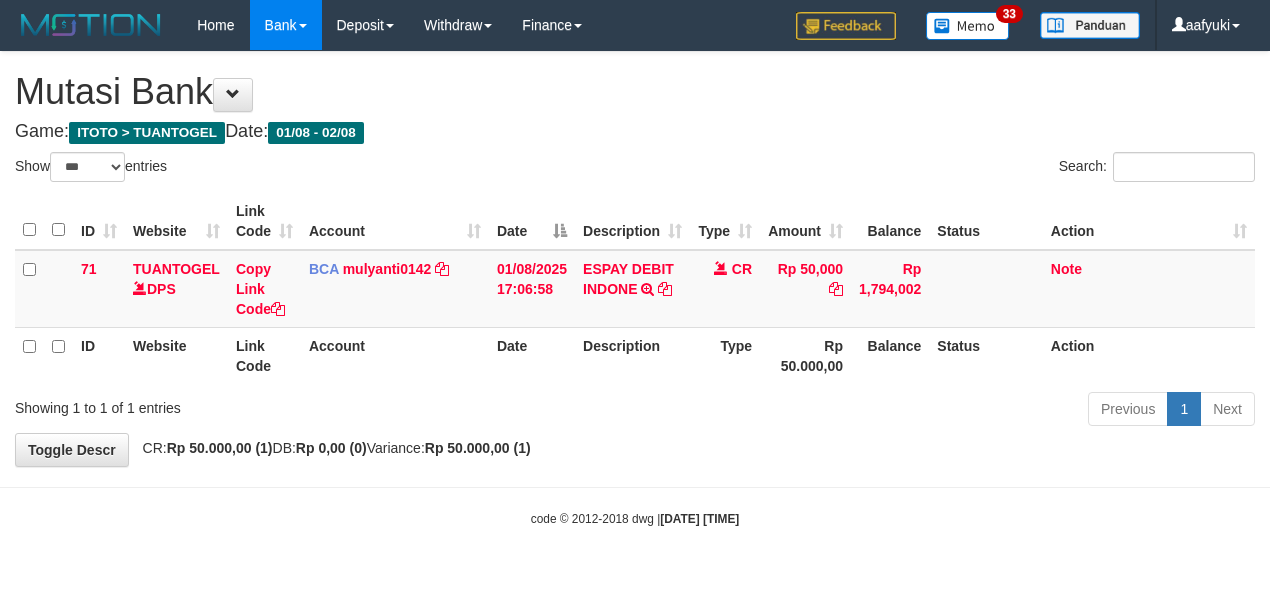 select on "***" 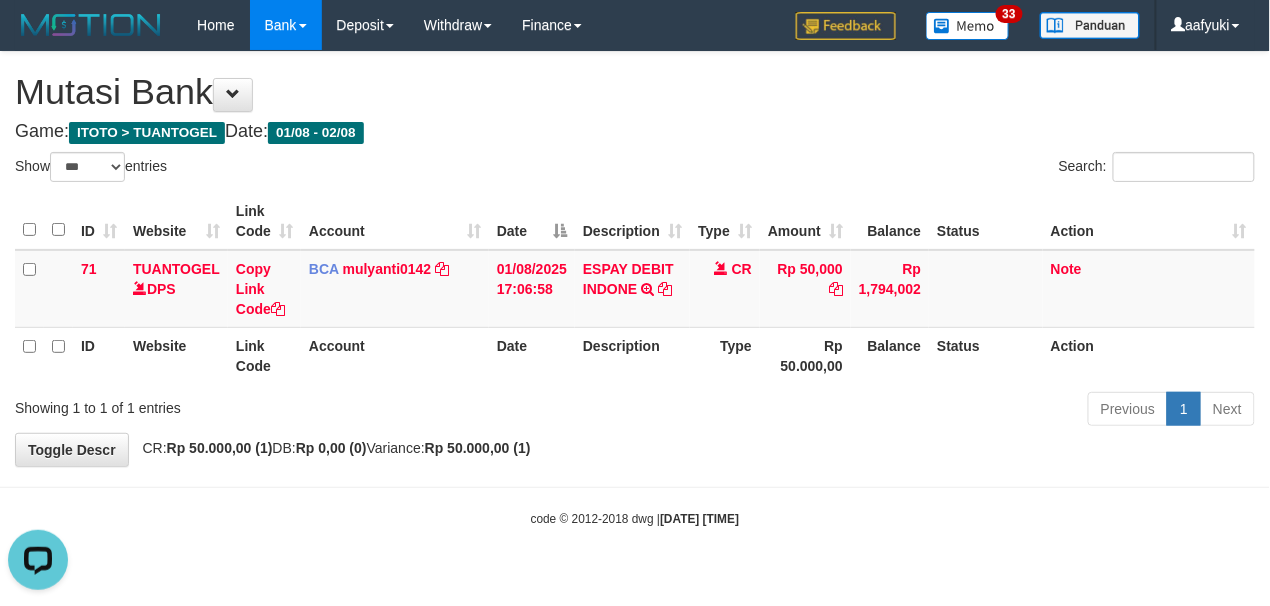 scroll, scrollTop: 0, scrollLeft: 0, axis: both 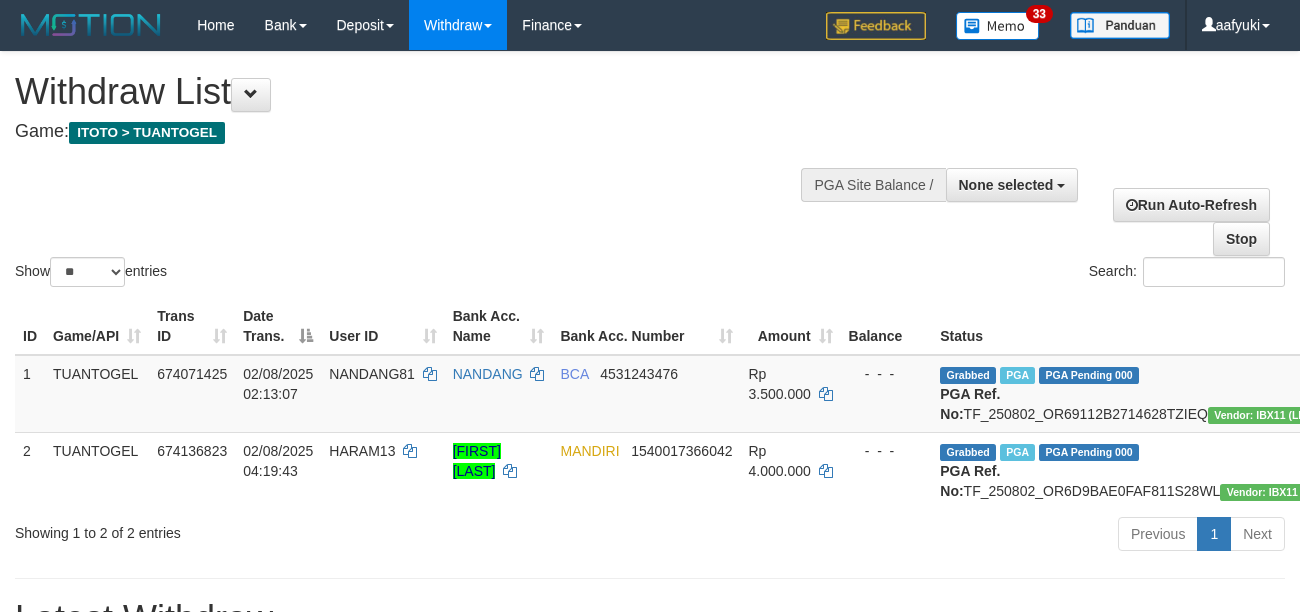 select 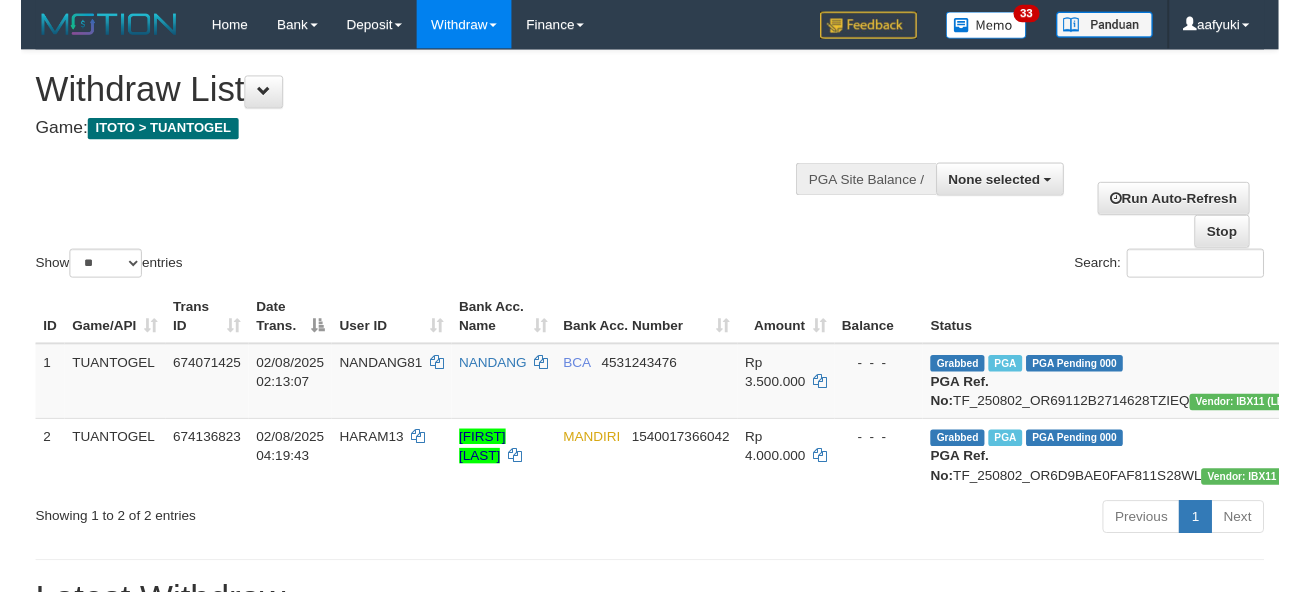 scroll, scrollTop: 266, scrollLeft: 0, axis: vertical 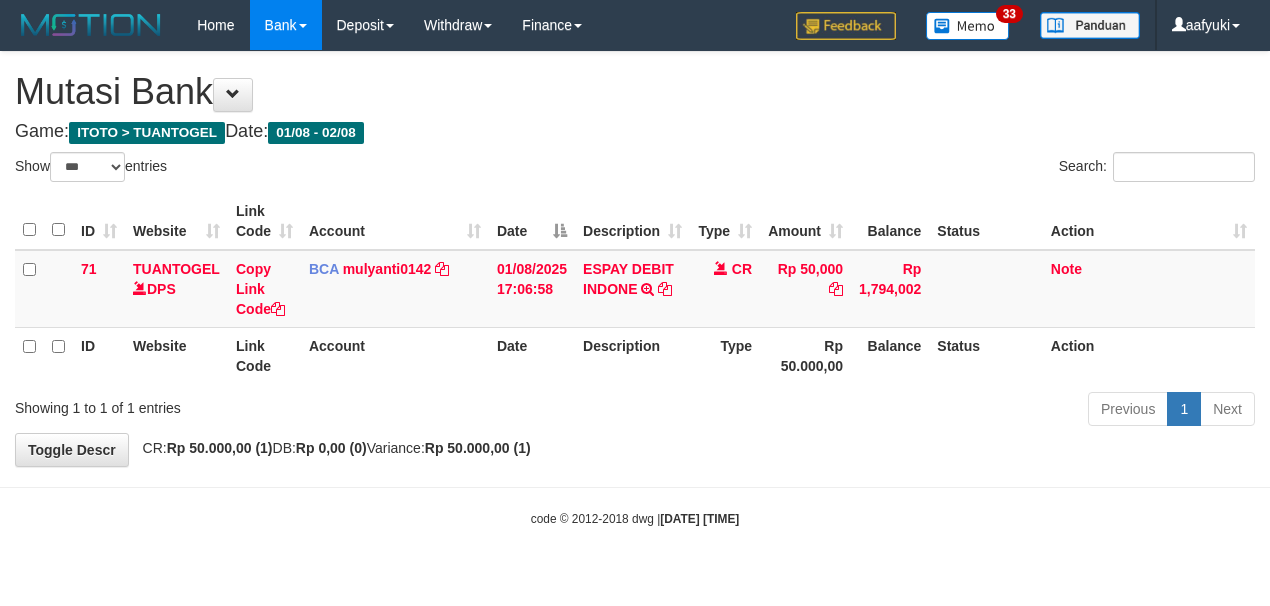 select on "***" 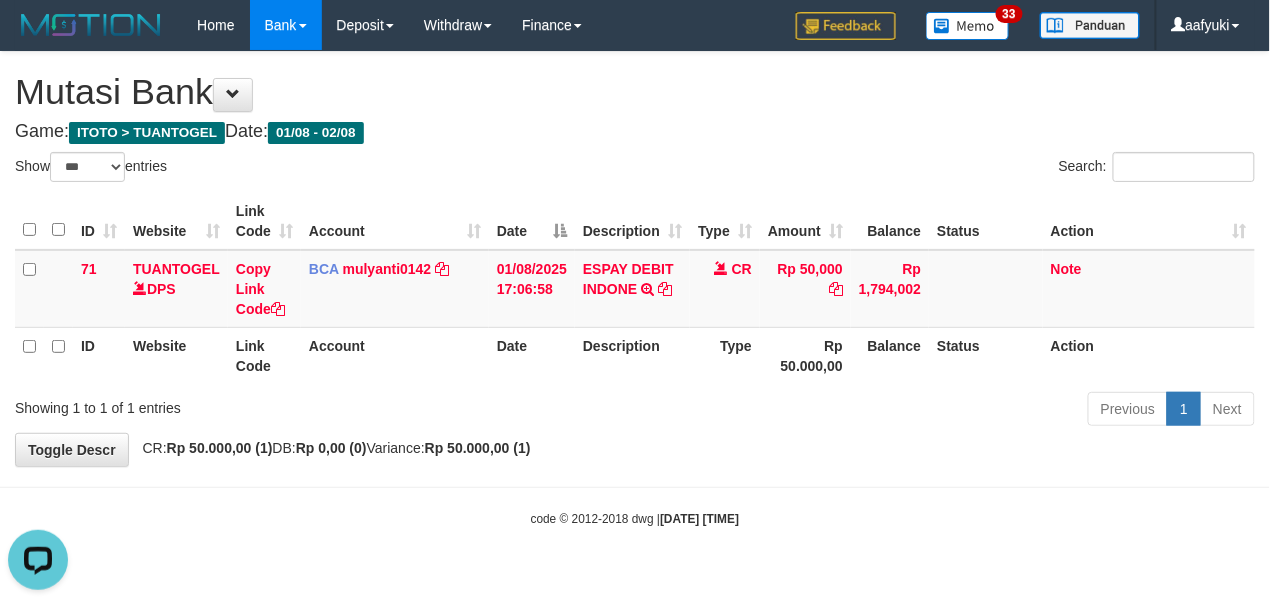 scroll, scrollTop: 0, scrollLeft: 0, axis: both 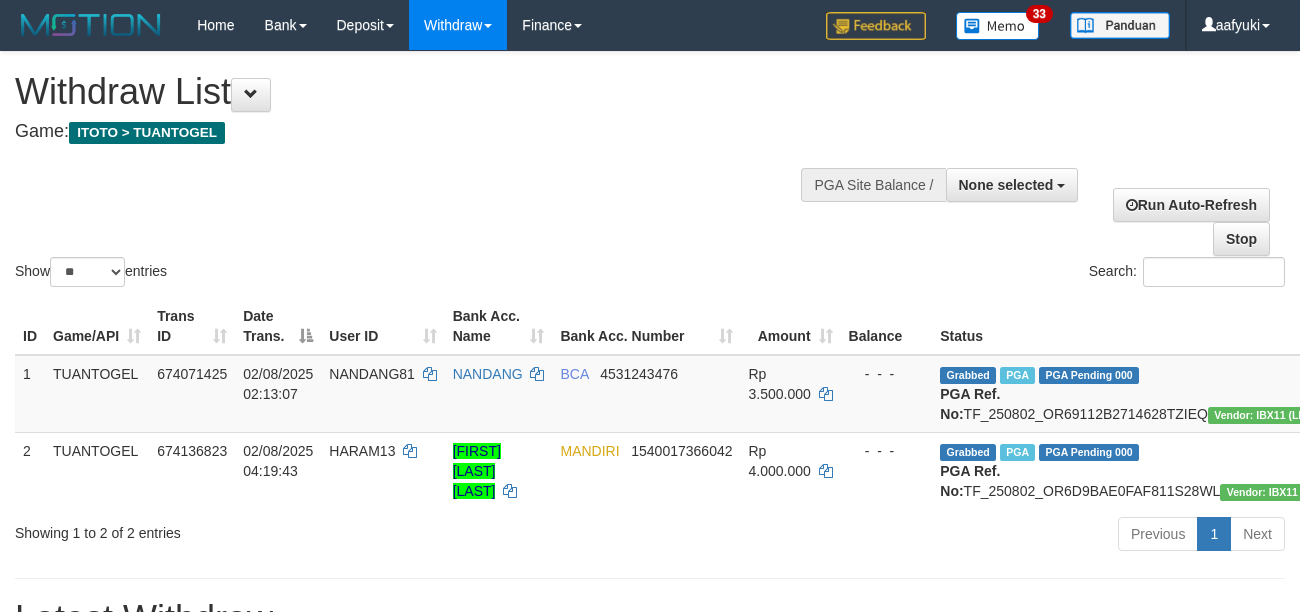 select 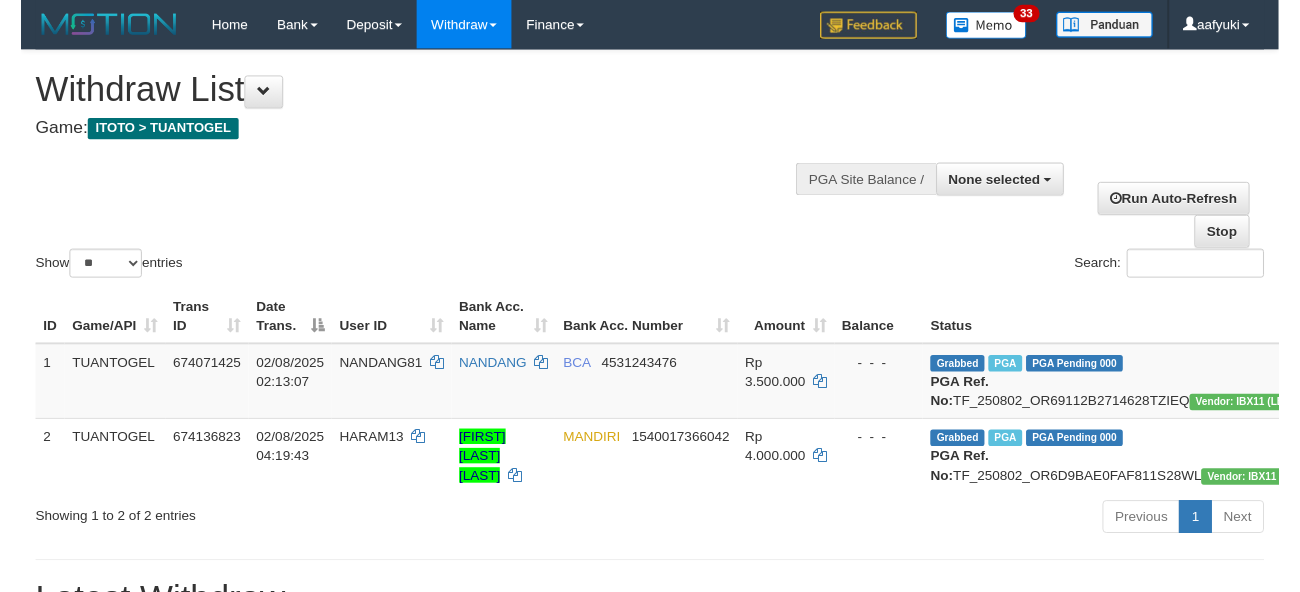 scroll, scrollTop: 266, scrollLeft: 0, axis: vertical 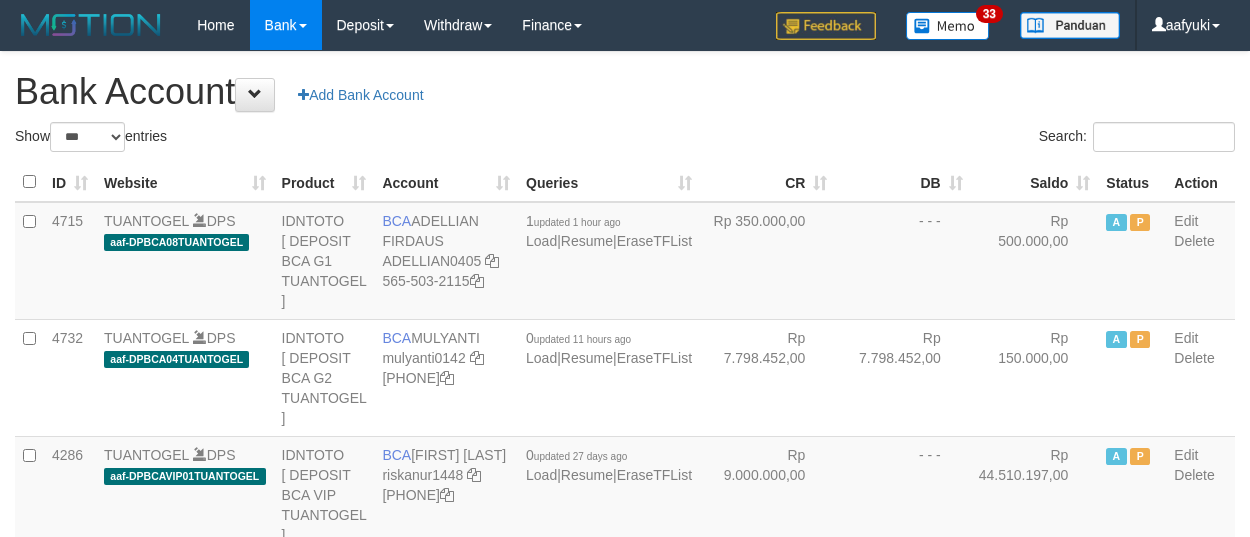 select on "***" 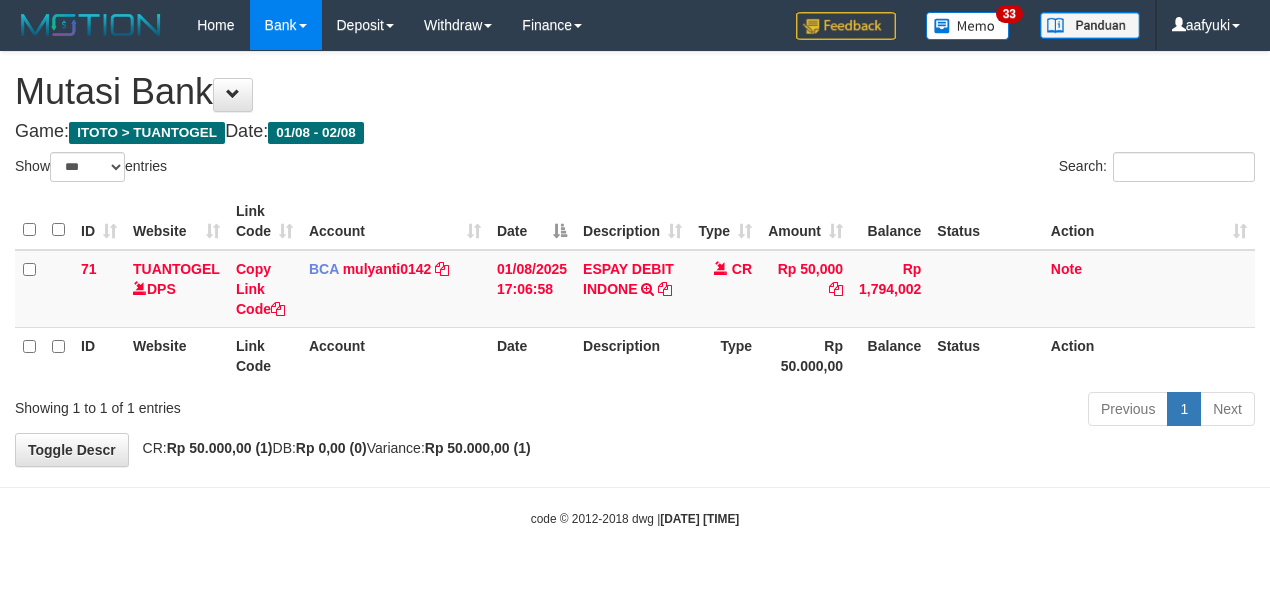 select on "***" 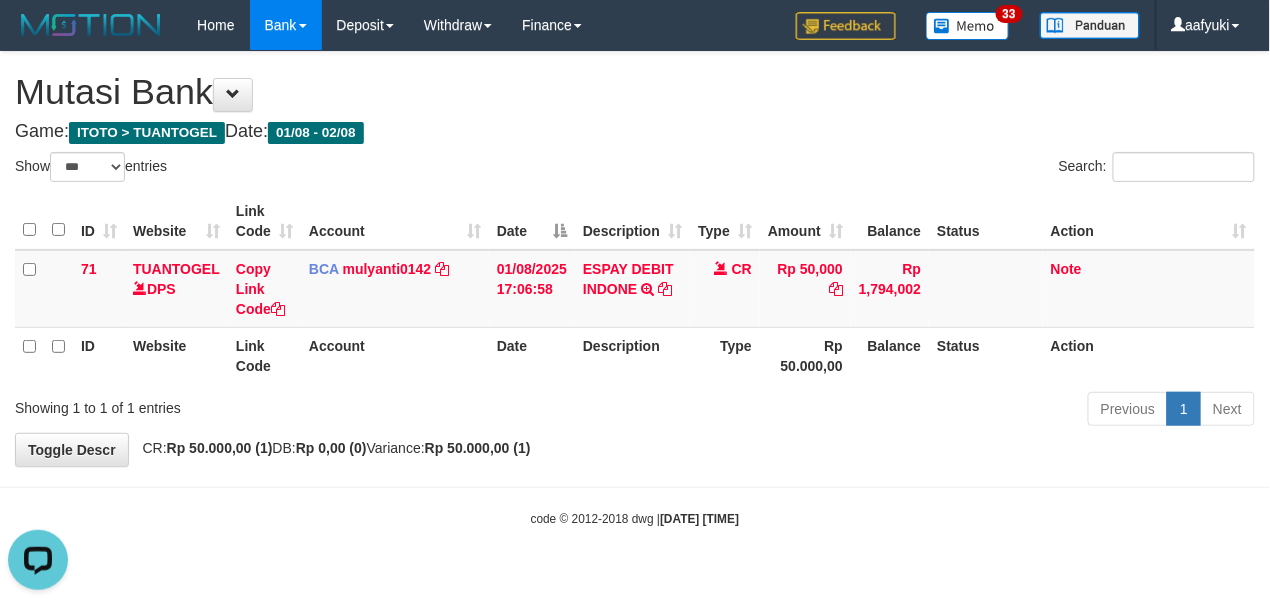 scroll, scrollTop: 0, scrollLeft: 0, axis: both 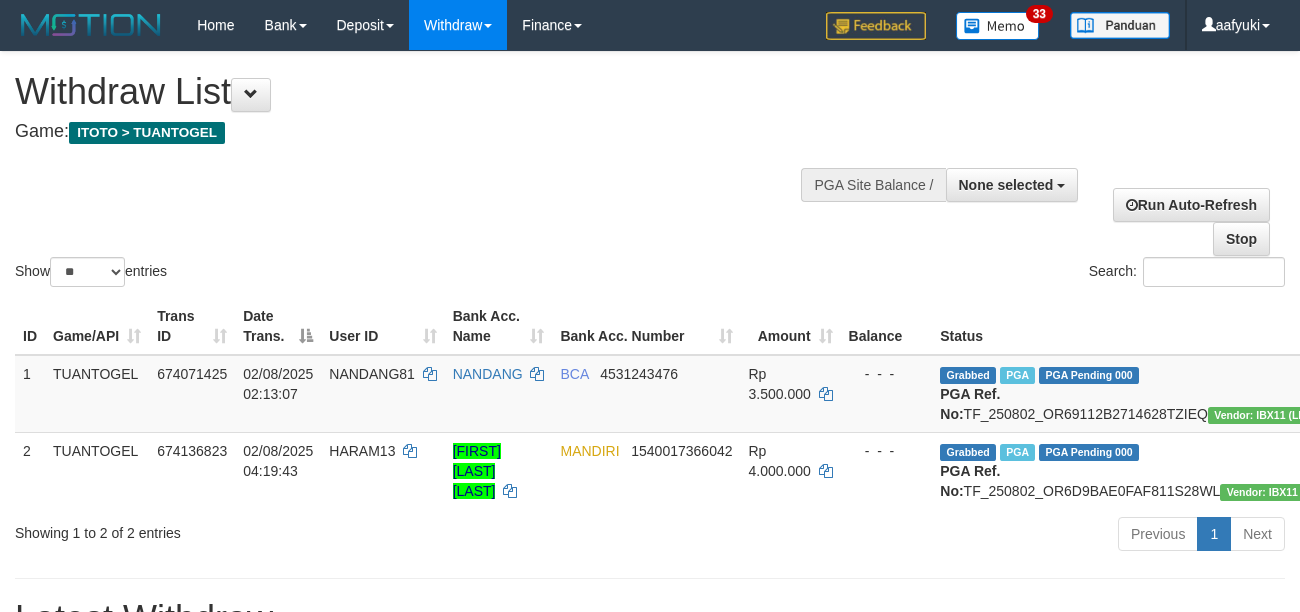select 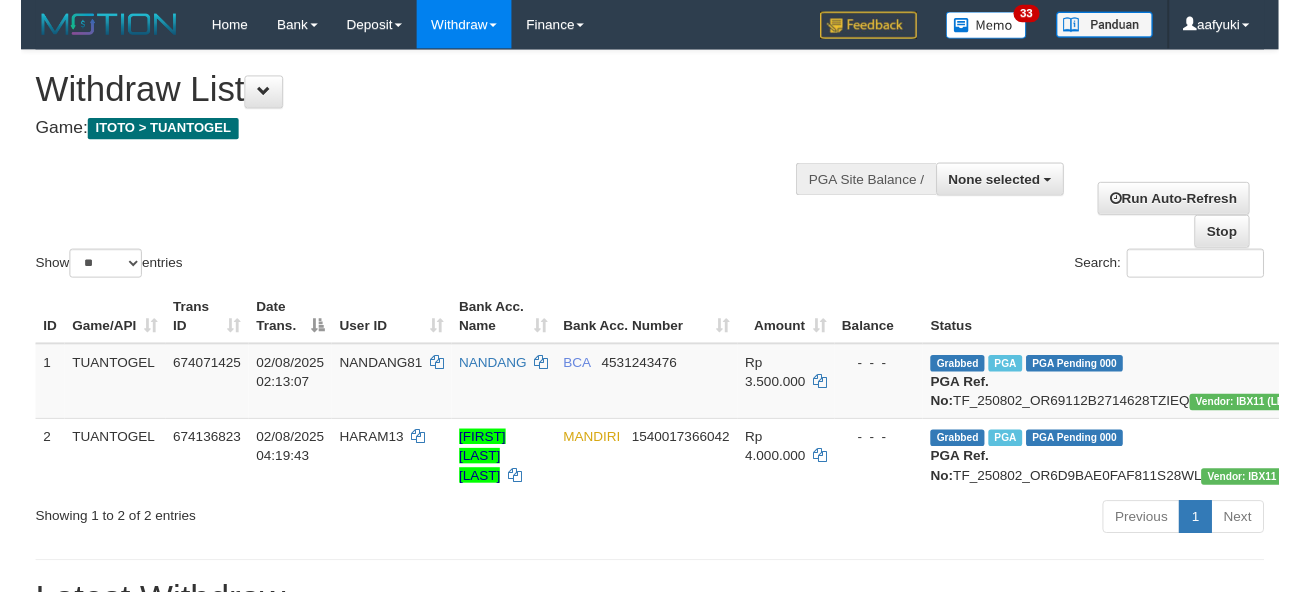 scroll, scrollTop: 266, scrollLeft: 0, axis: vertical 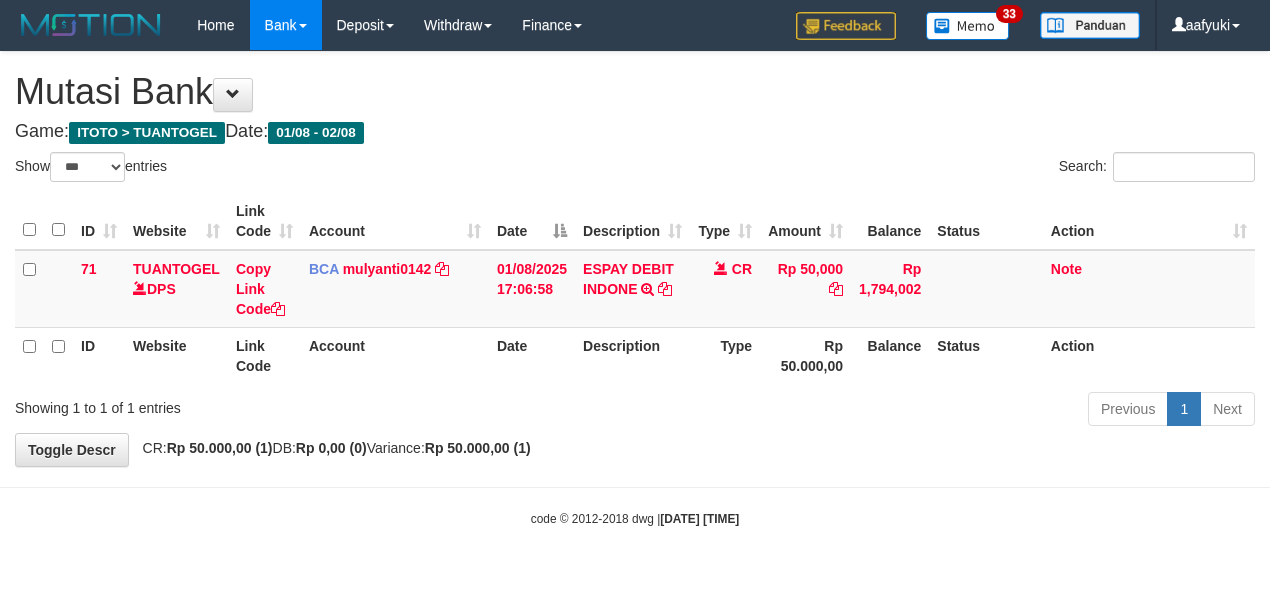 select on "***" 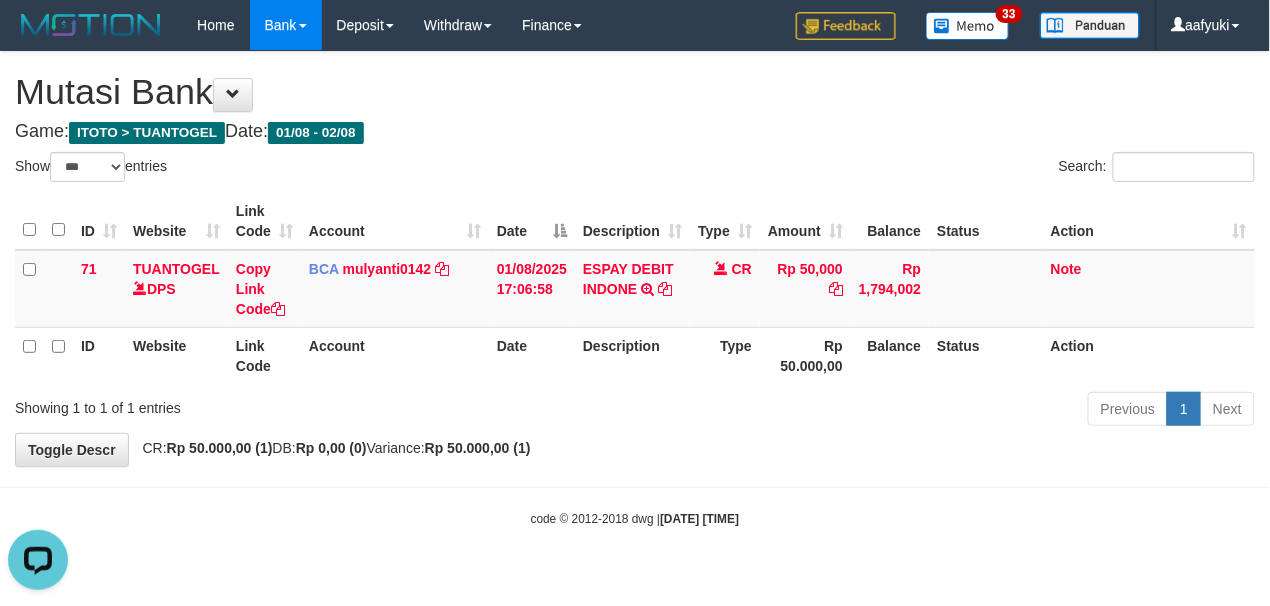 scroll, scrollTop: 0, scrollLeft: 0, axis: both 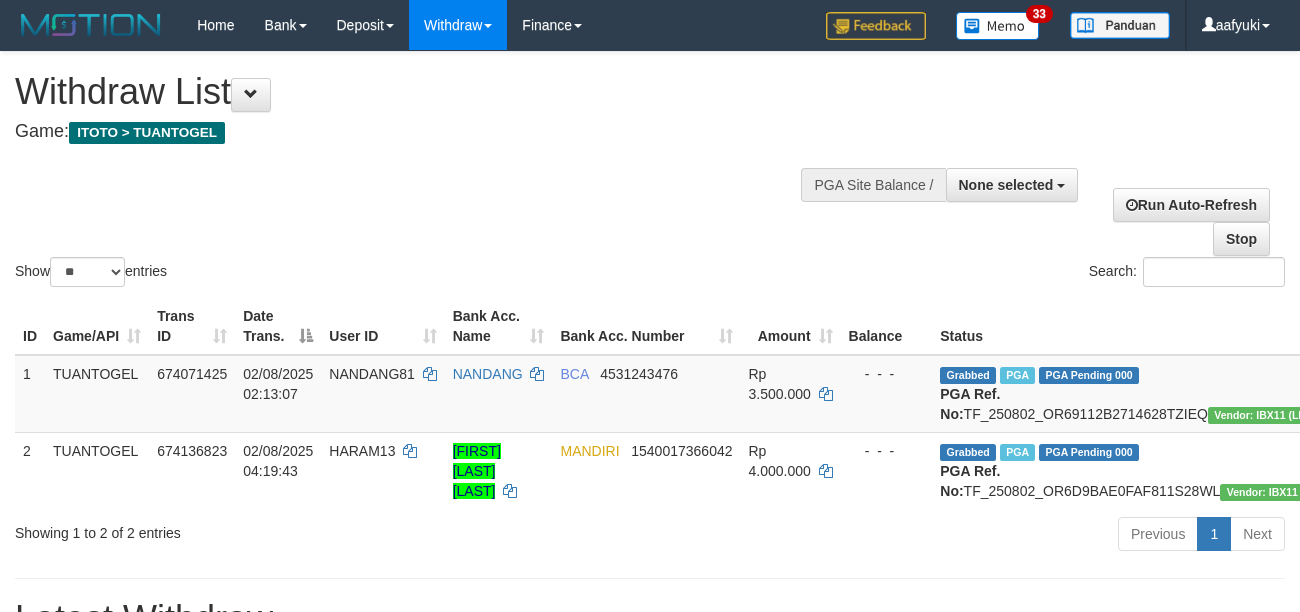 select 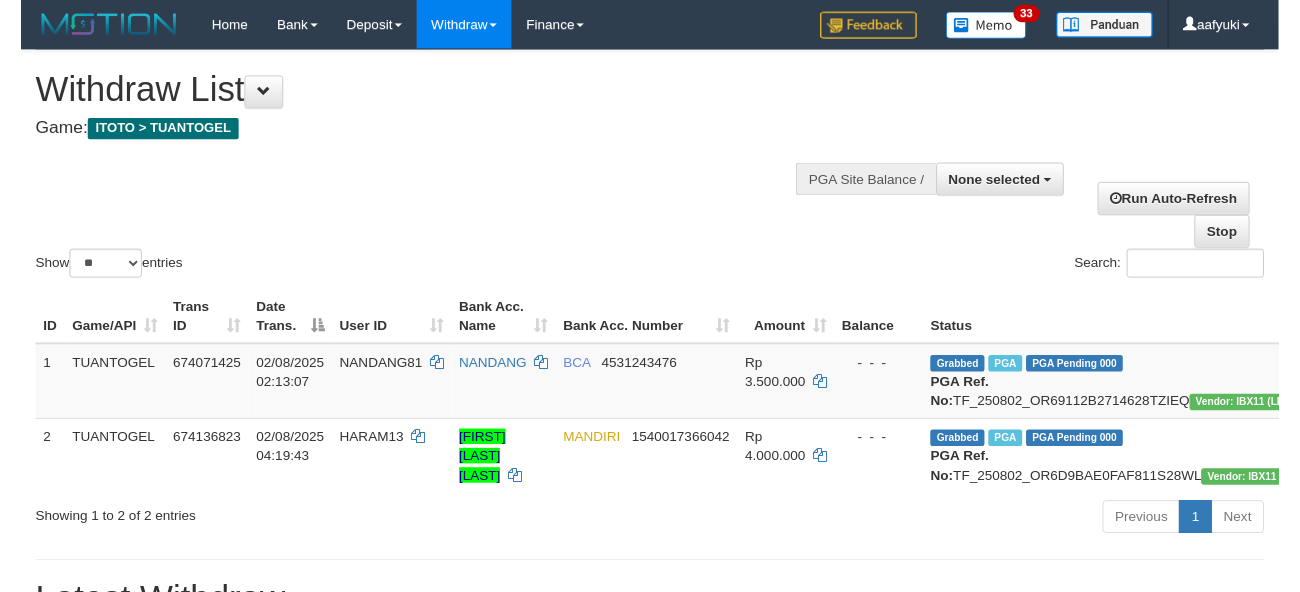 scroll, scrollTop: 266, scrollLeft: 0, axis: vertical 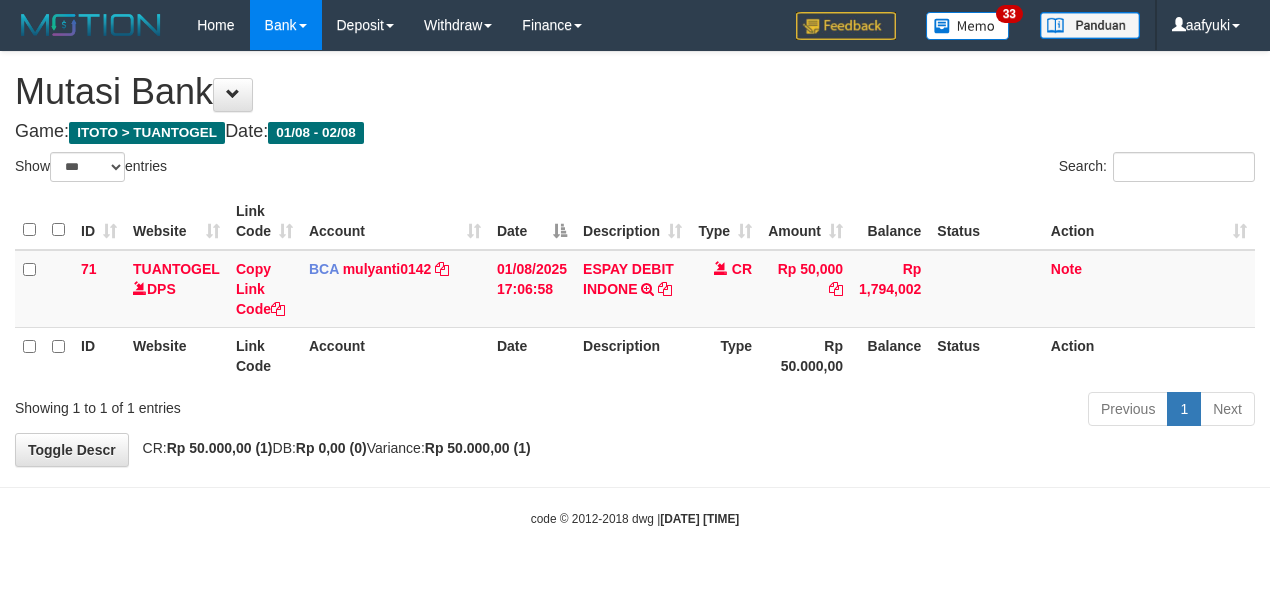 select on "***" 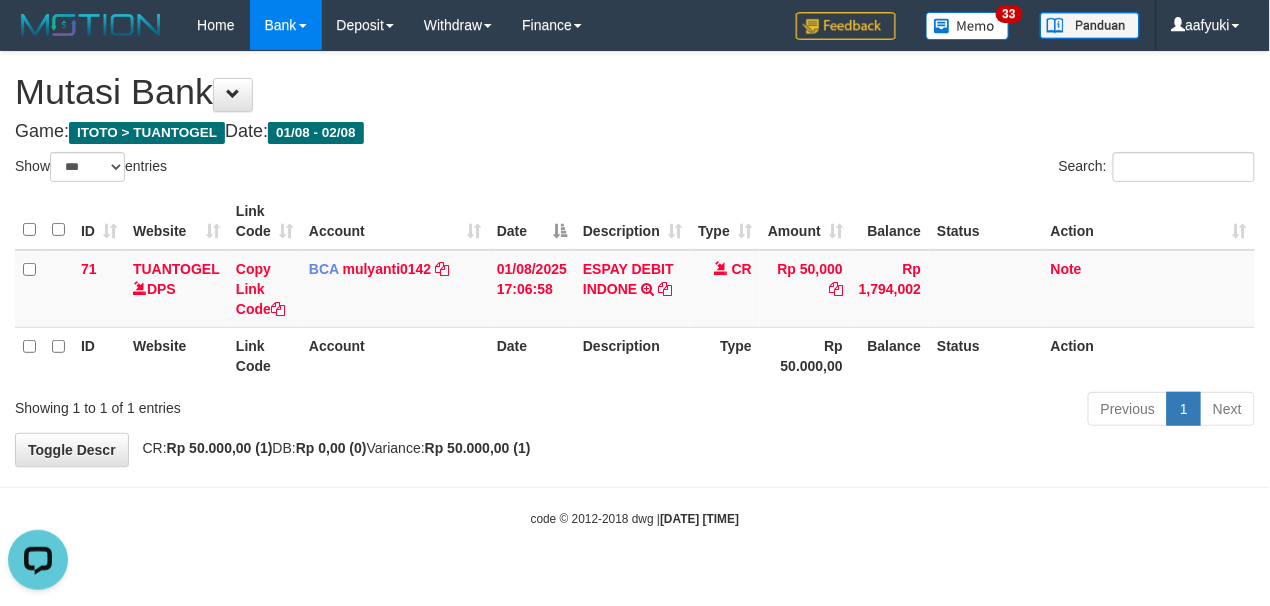 scroll, scrollTop: 0, scrollLeft: 0, axis: both 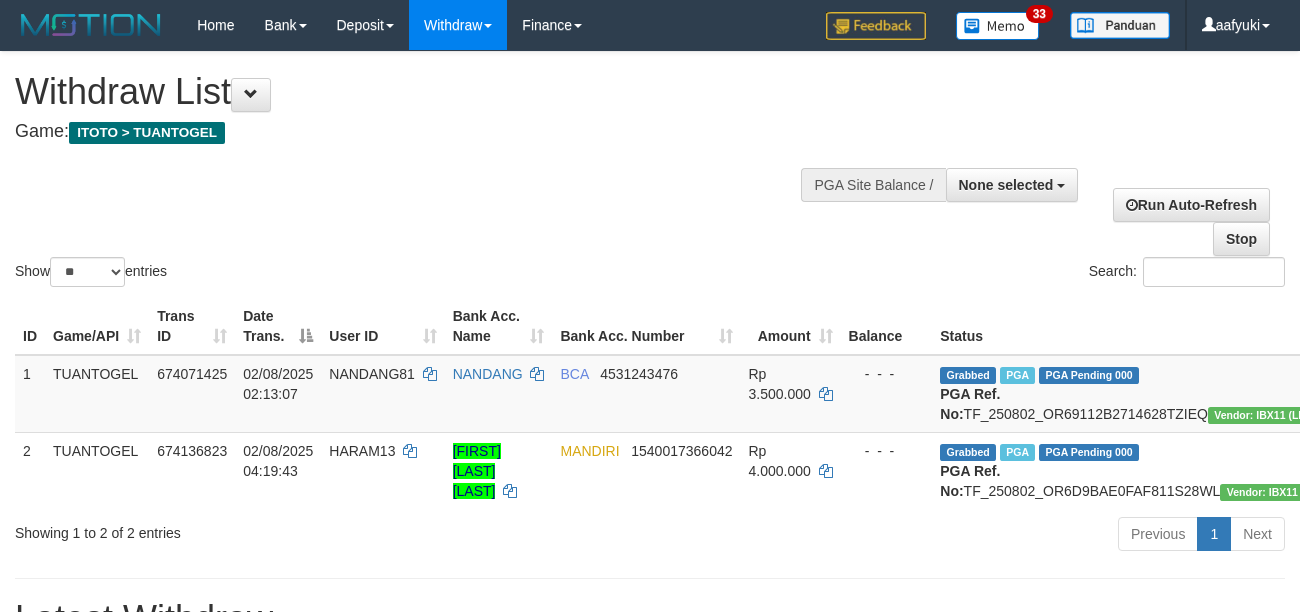 select 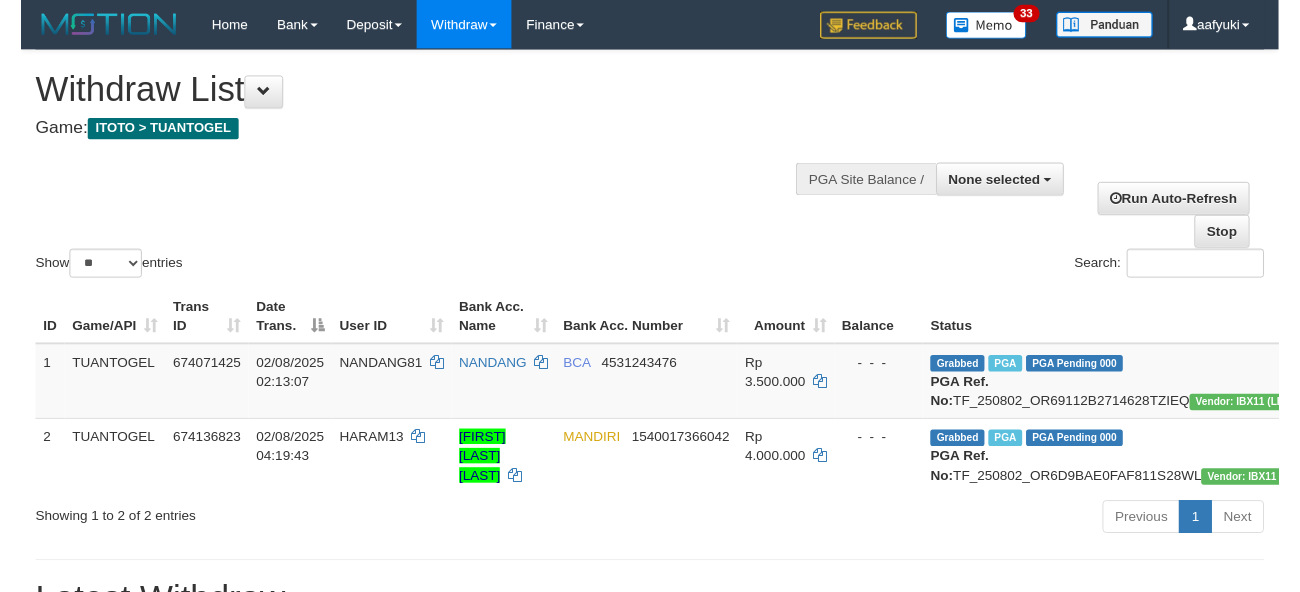 scroll, scrollTop: 266, scrollLeft: 0, axis: vertical 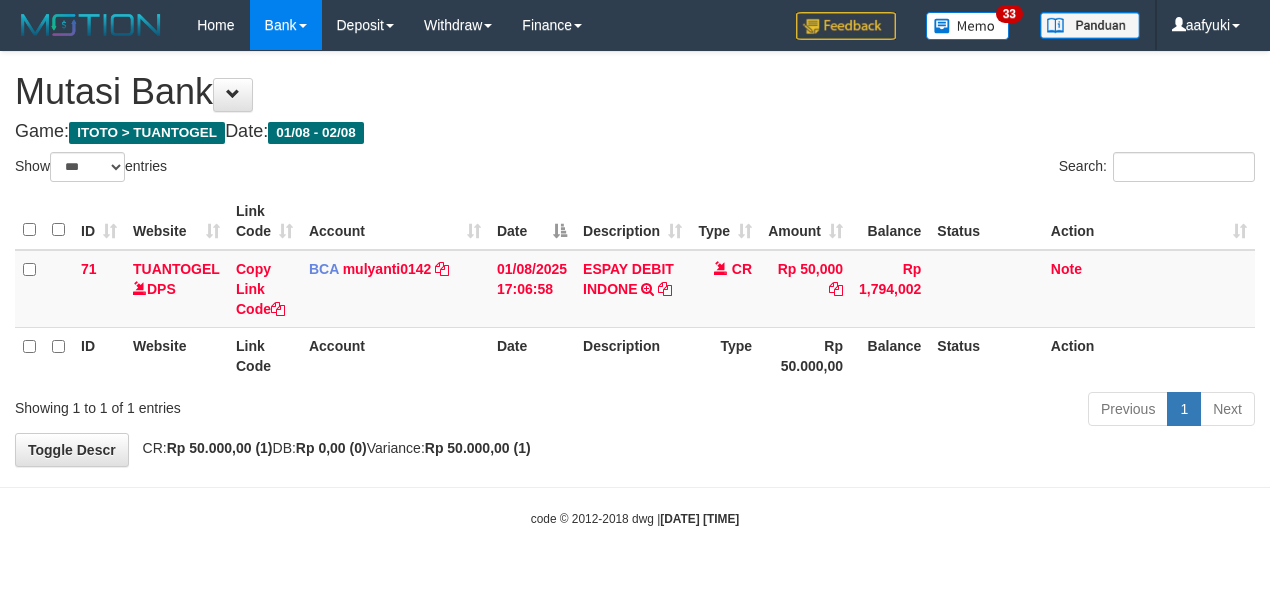 select on "***" 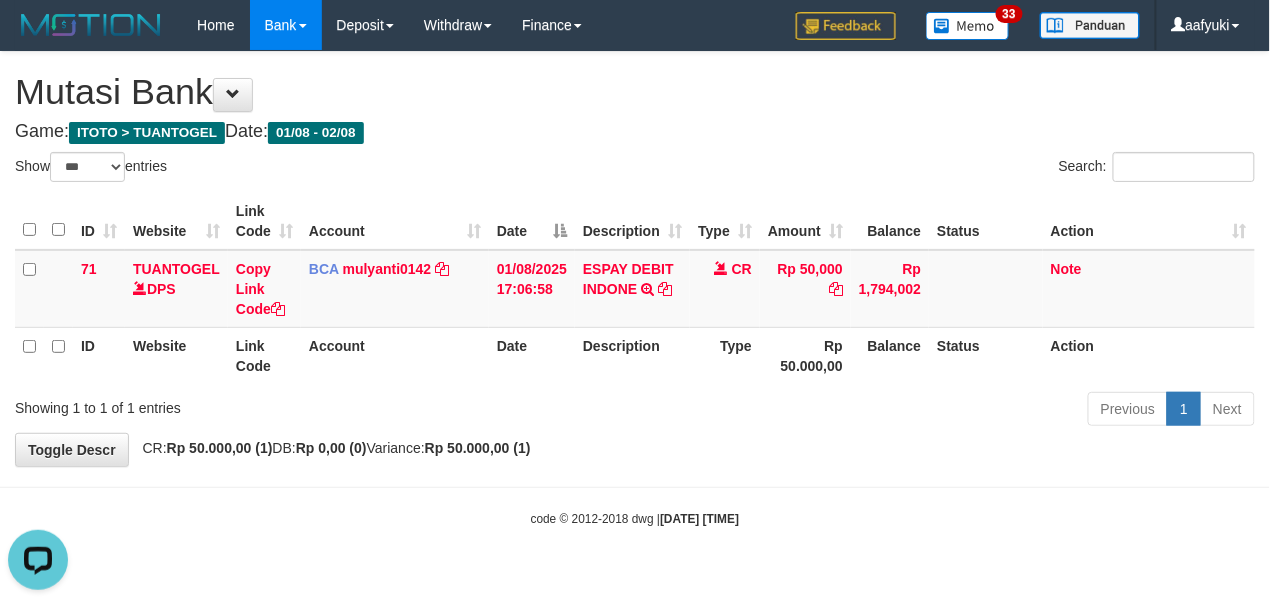 scroll, scrollTop: 0, scrollLeft: 0, axis: both 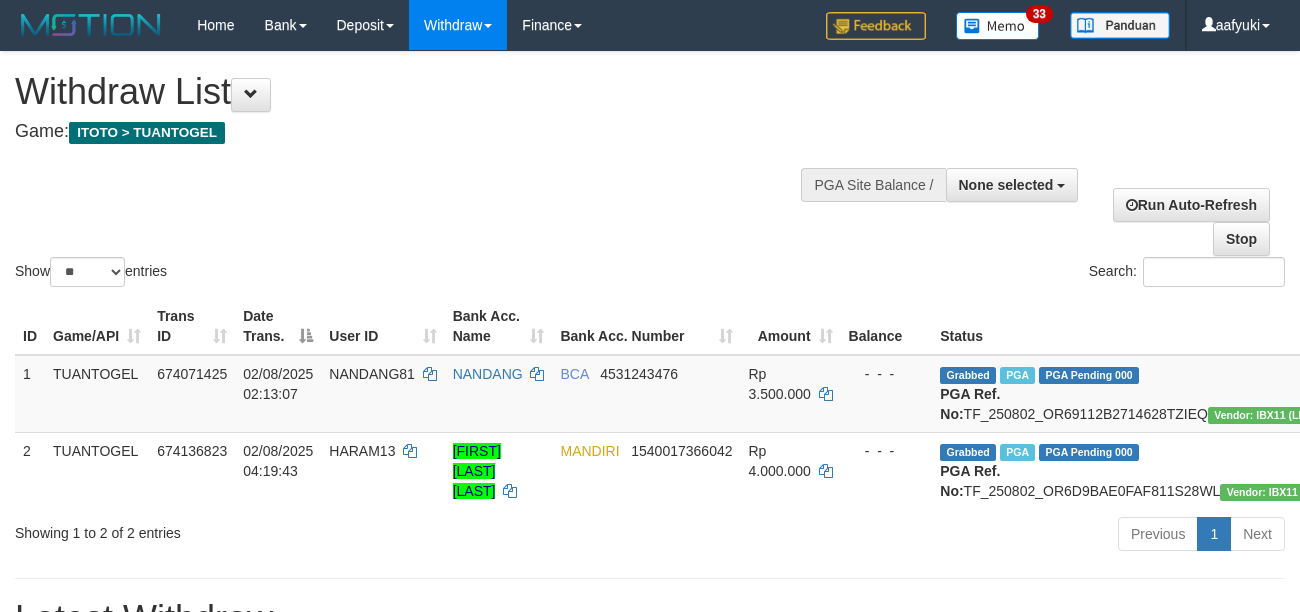 select 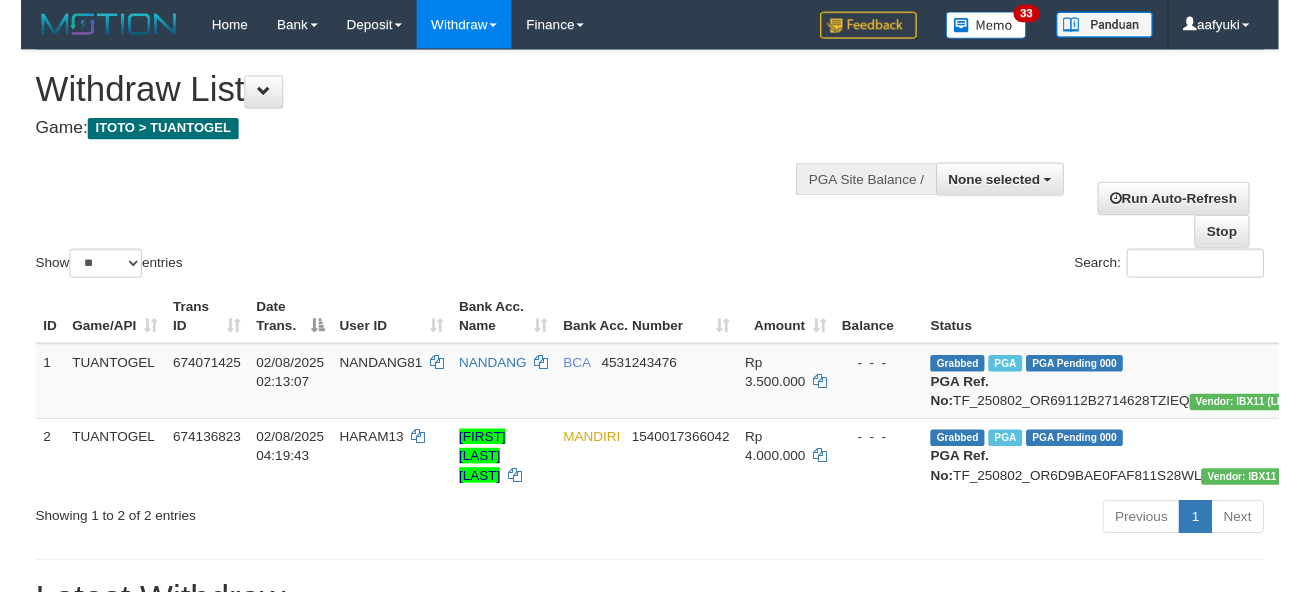 scroll, scrollTop: 266, scrollLeft: 0, axis: vertical 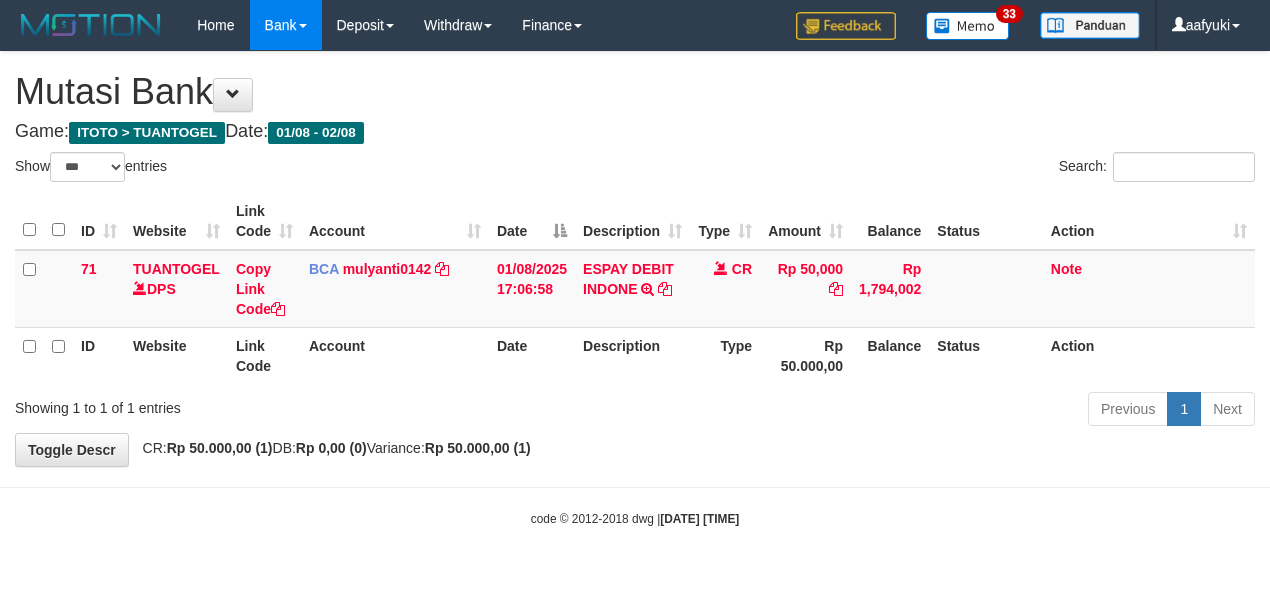 select on "***" 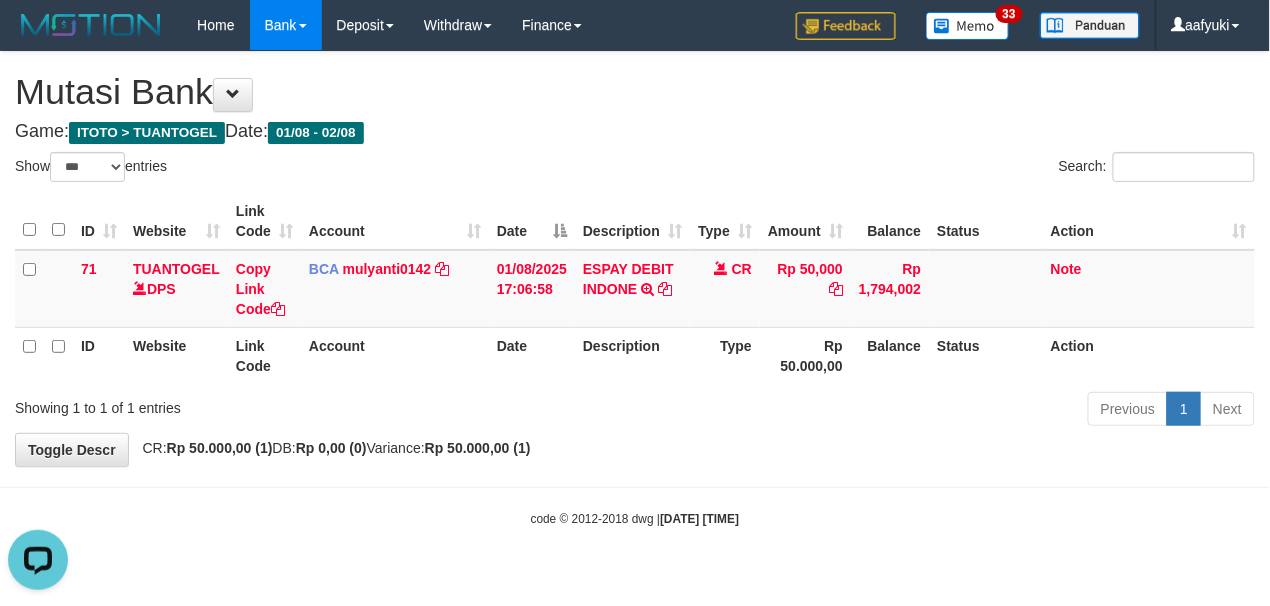 scroll, scrollTop: 0, scrollLeft: 0, axis: both 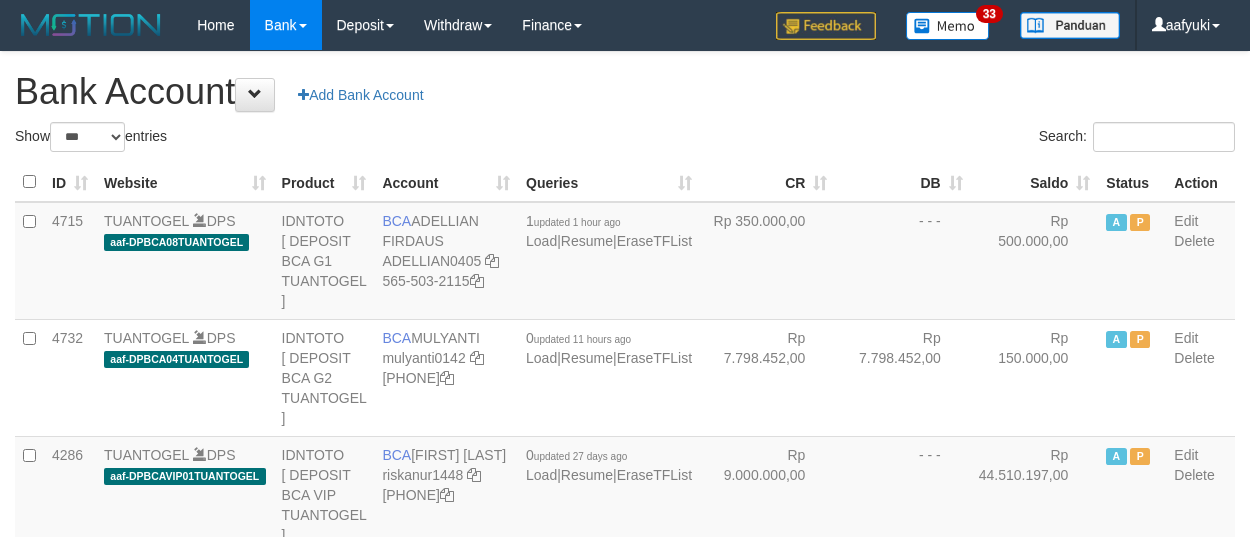 select on "***" 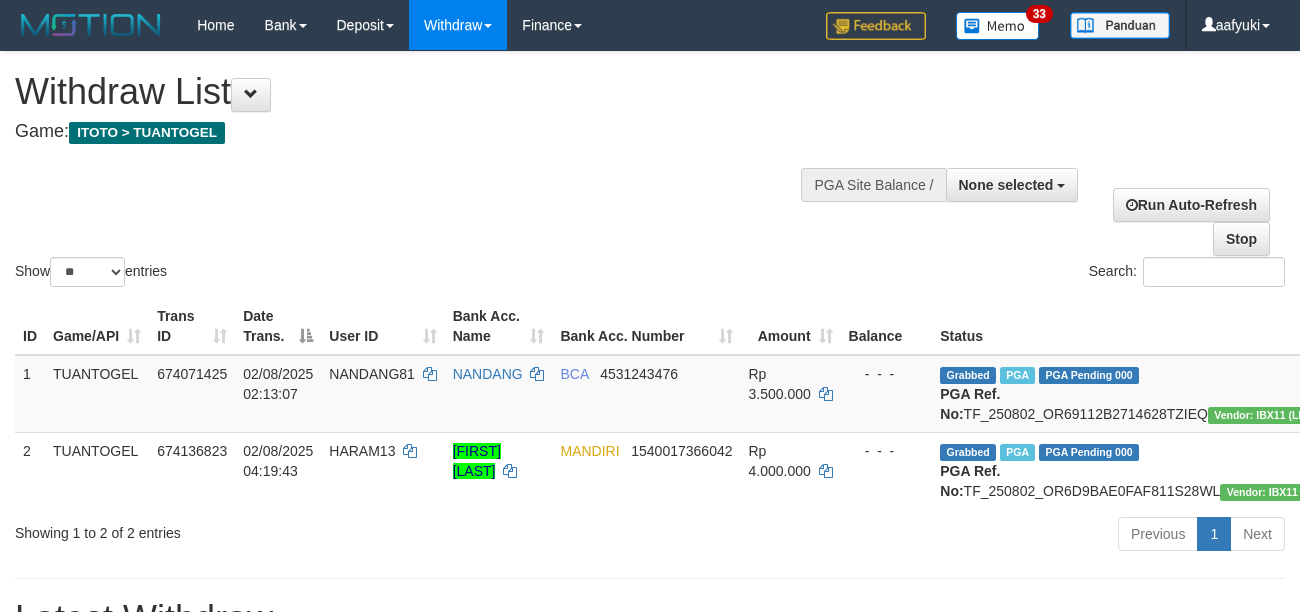 select 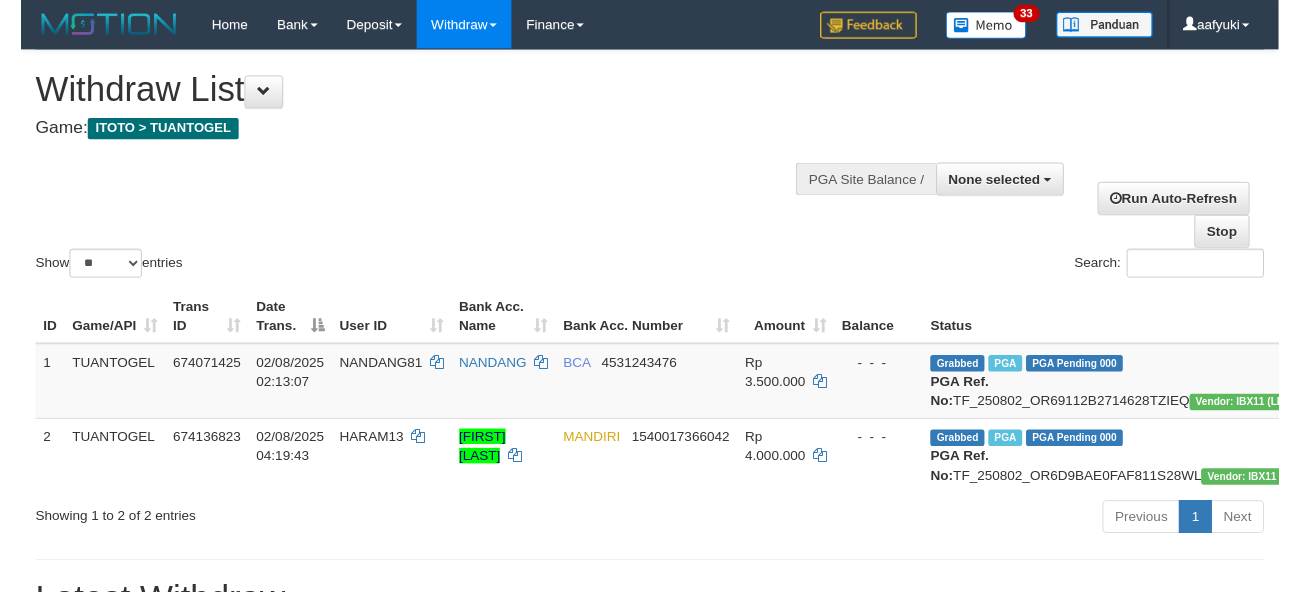scroll, scrollTop: 266, scrollLeft: 0, axis: vertical 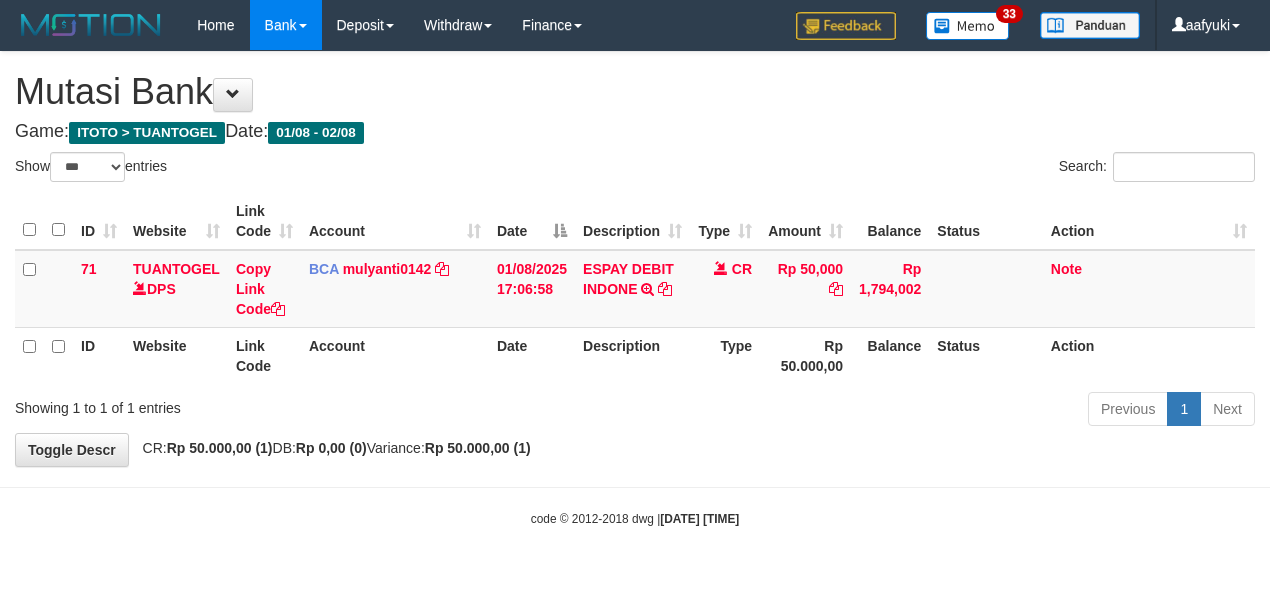 select on "***" 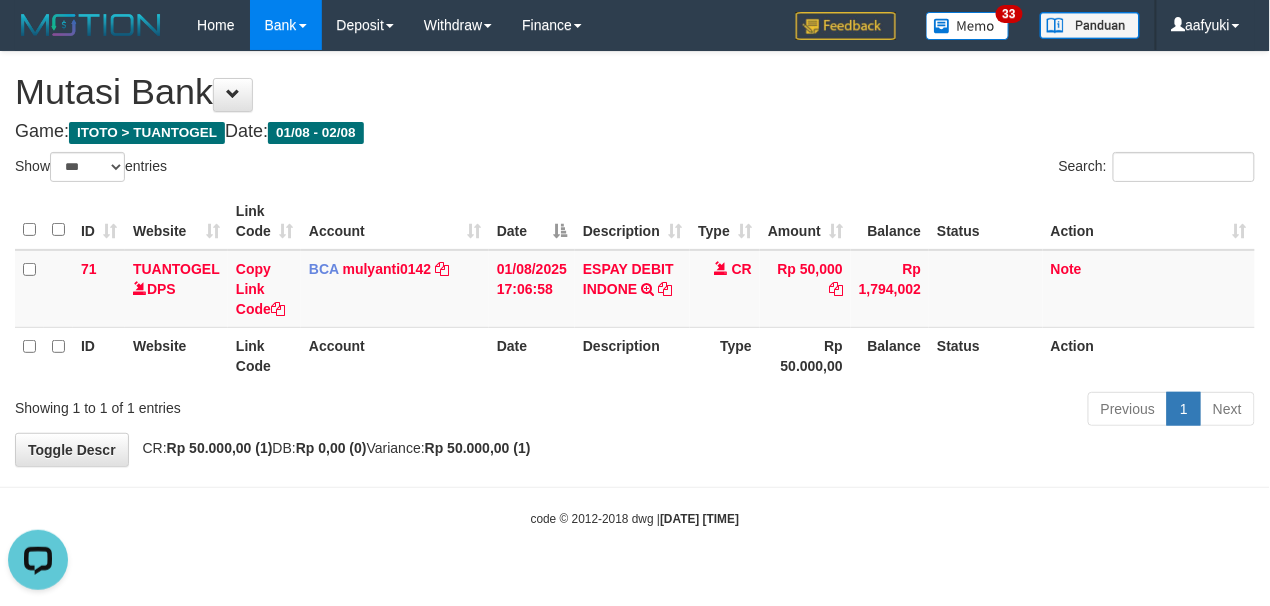 scroll, scrollTop: 0, scrollLeft: 0, axis: both 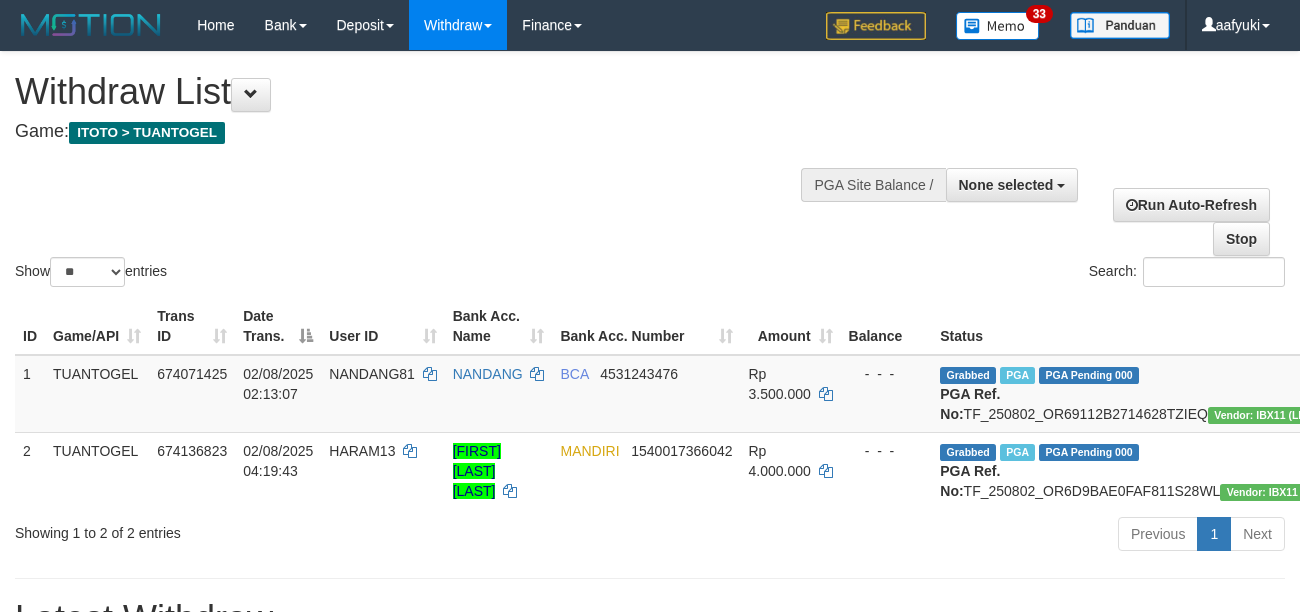 select 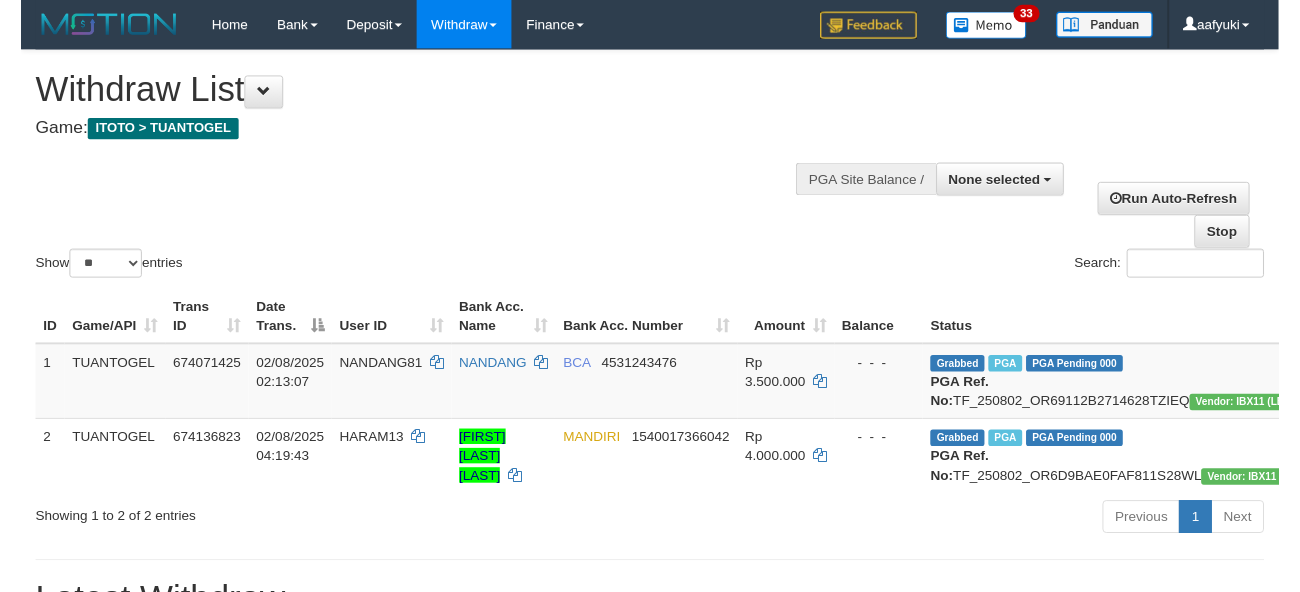 scroll, scrollTop: 266, scrollLeft: 0, axis: vertical 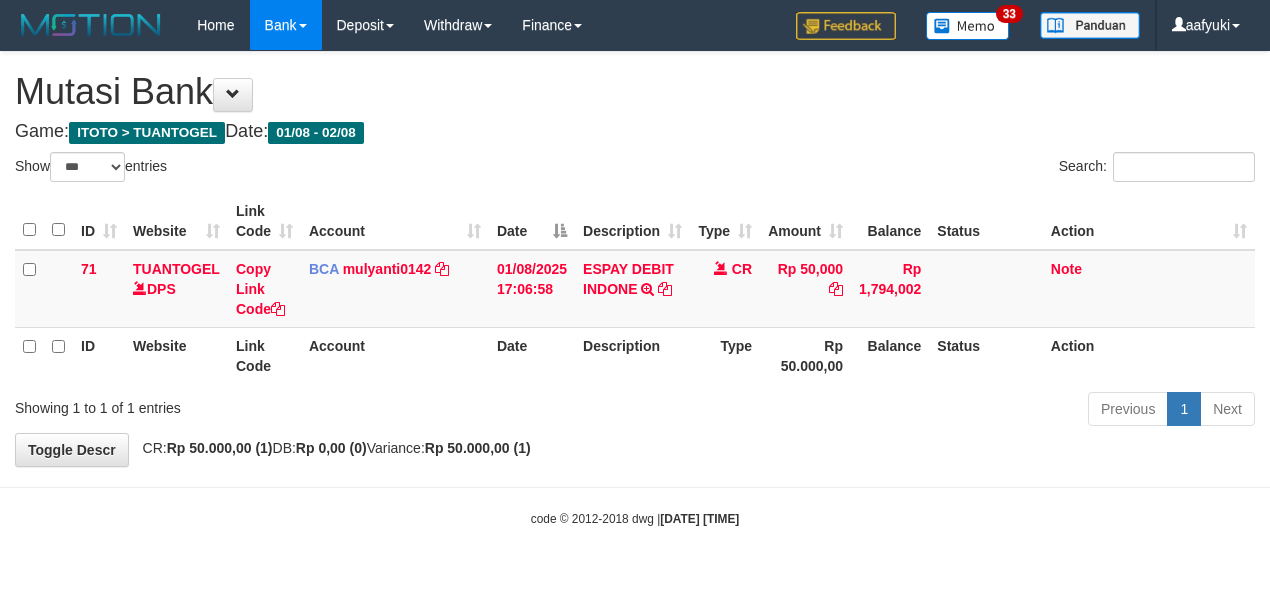 select on "***" 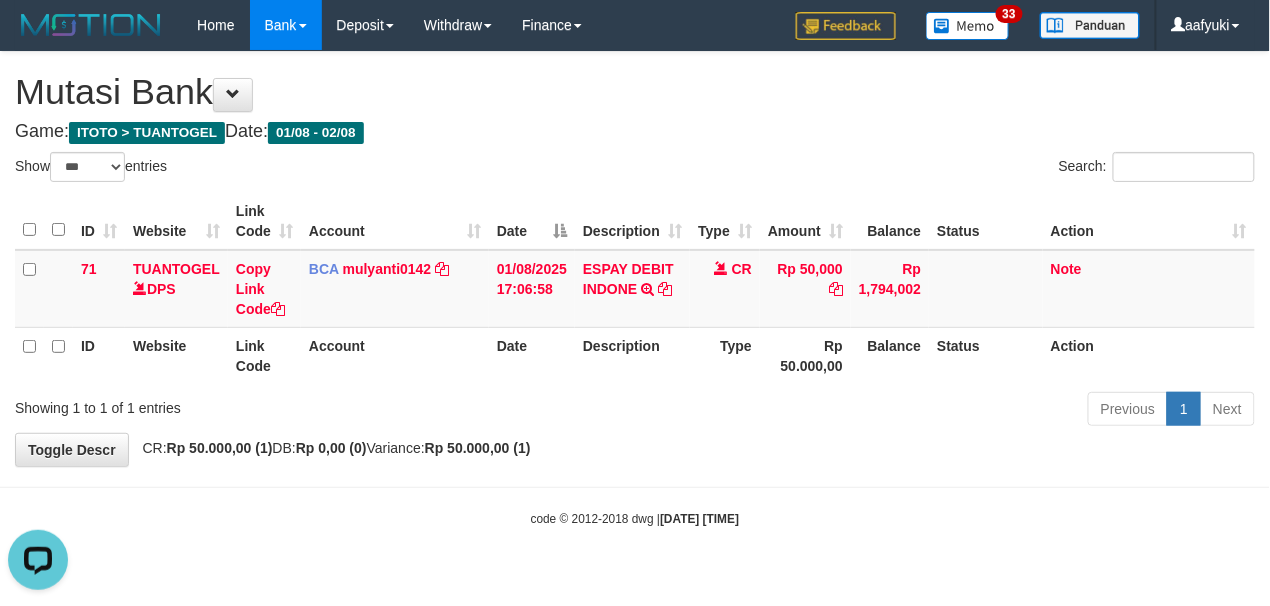 scroll, scrollTop: 0, scrollLeft: 0, axis: both 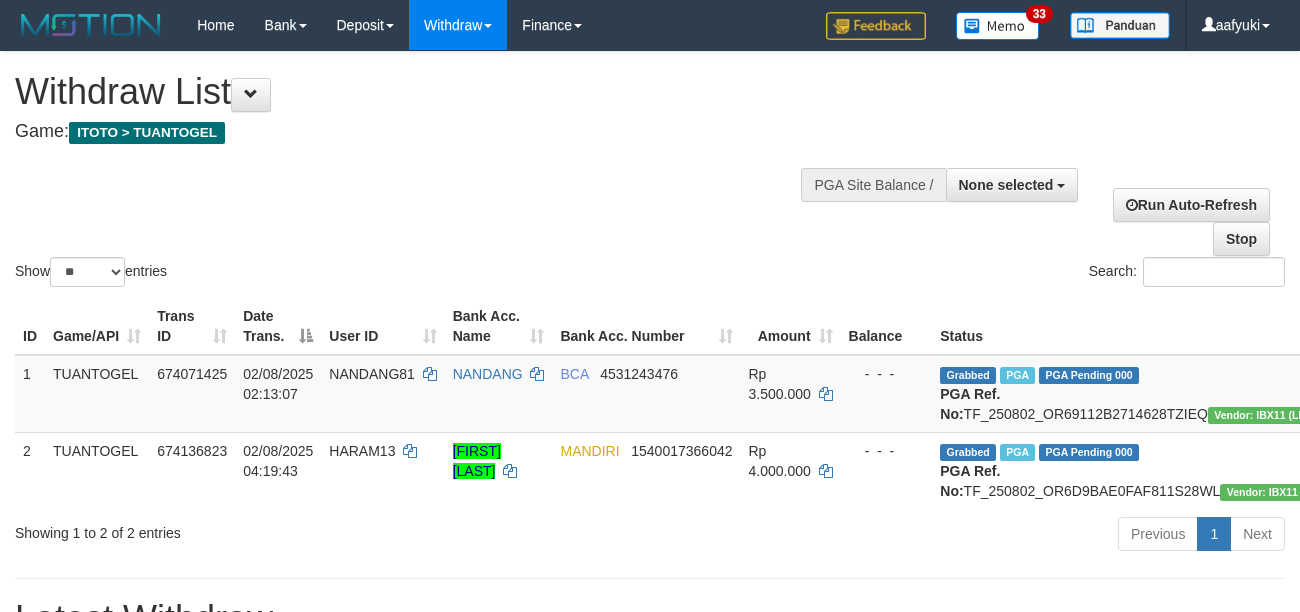 select 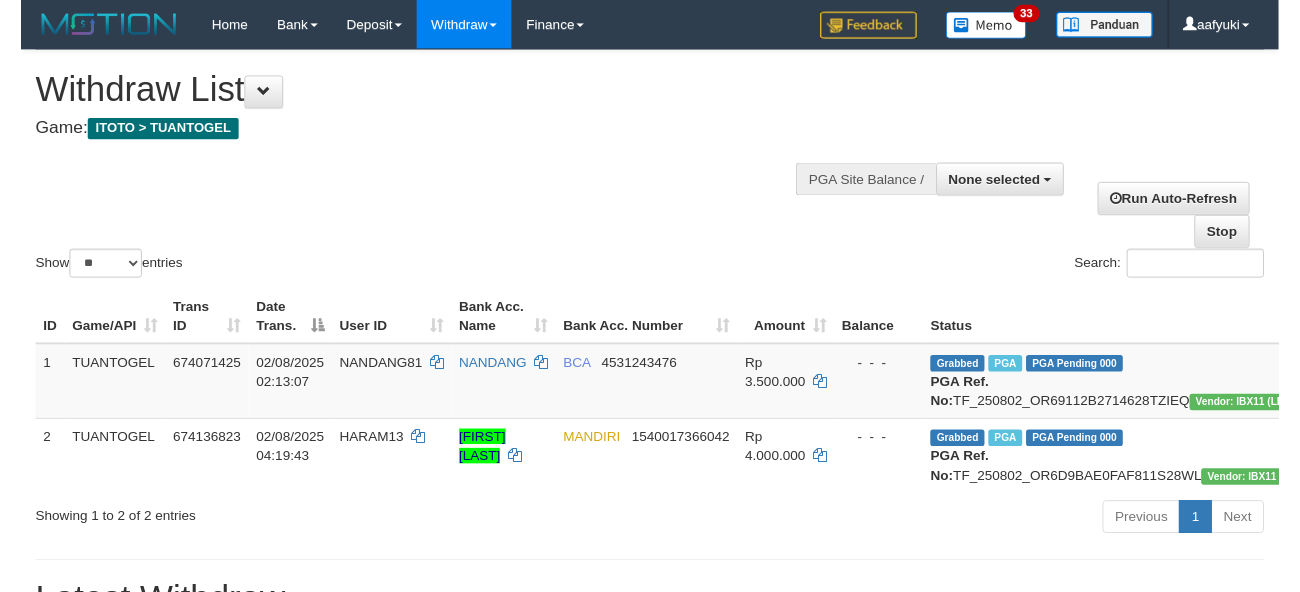 scroll, scrollTop: 266, scrollLeft: 0, axis: vertical 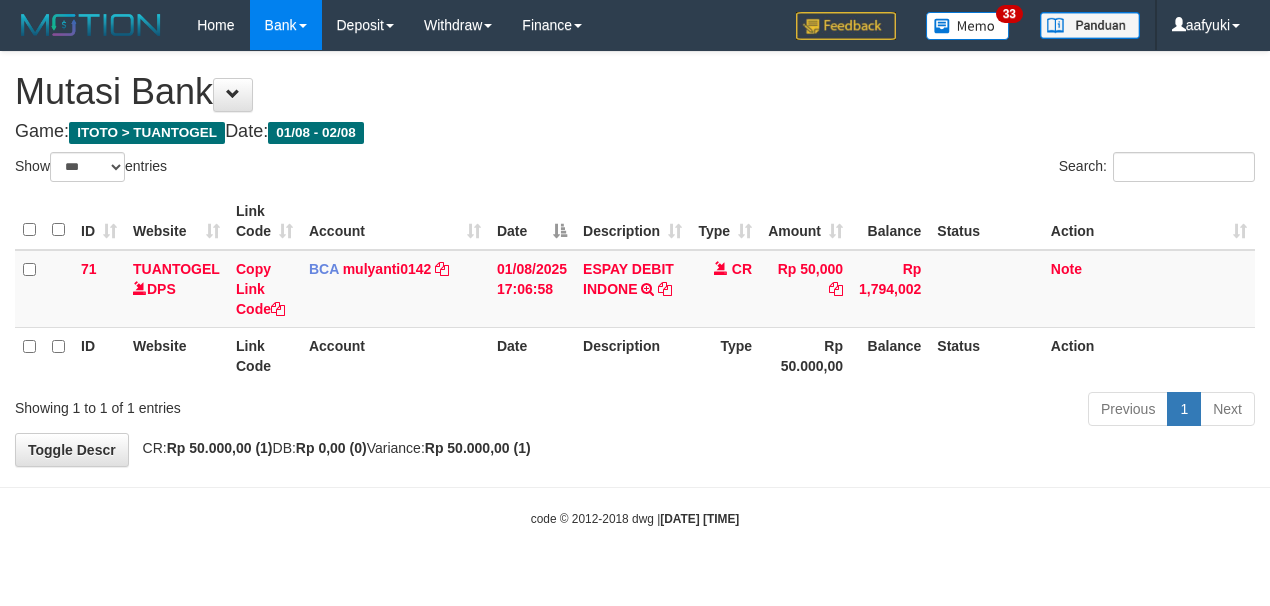 select on "***" 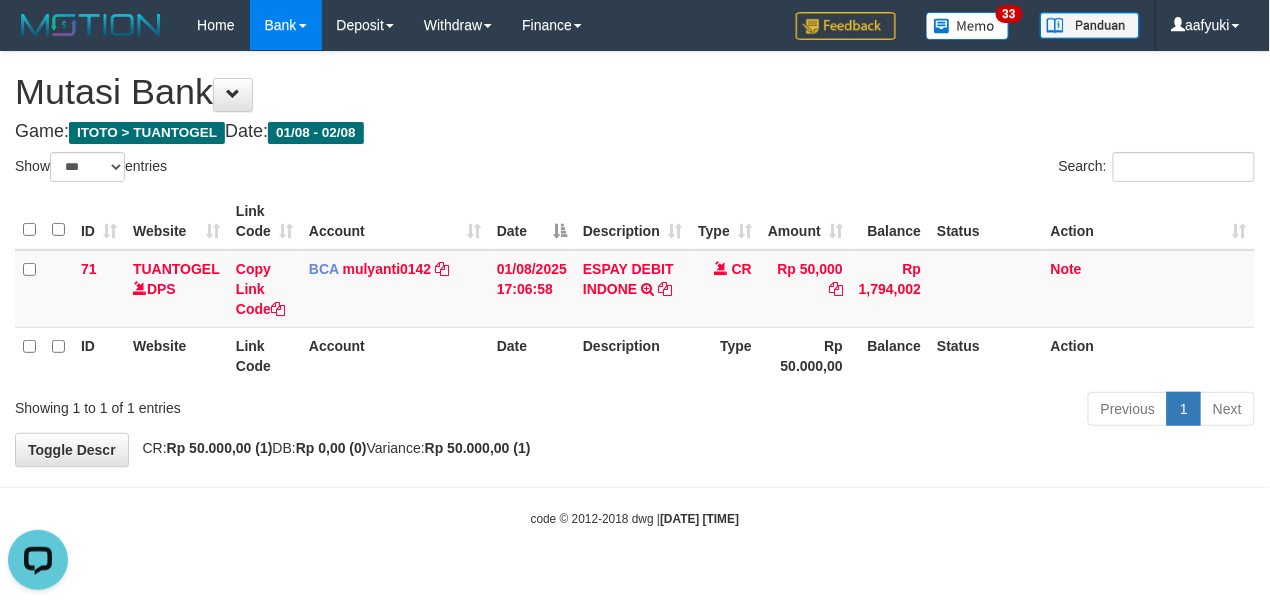 scroll, scrollTop: 0, scrollLeft: 0, axis: both 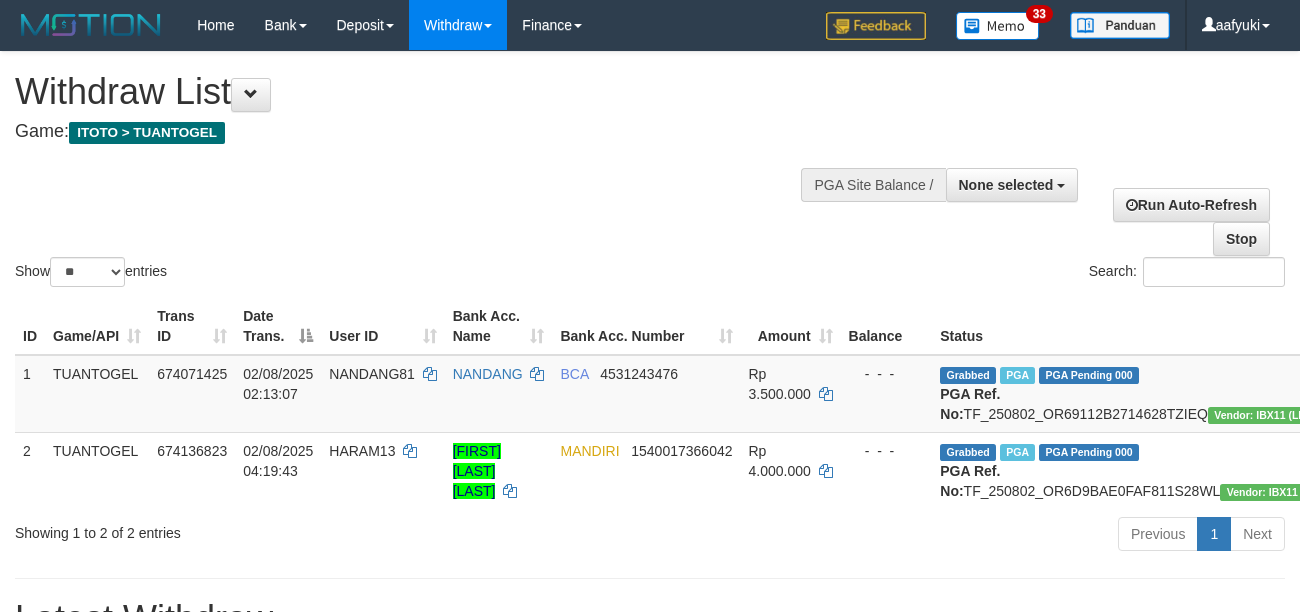 select 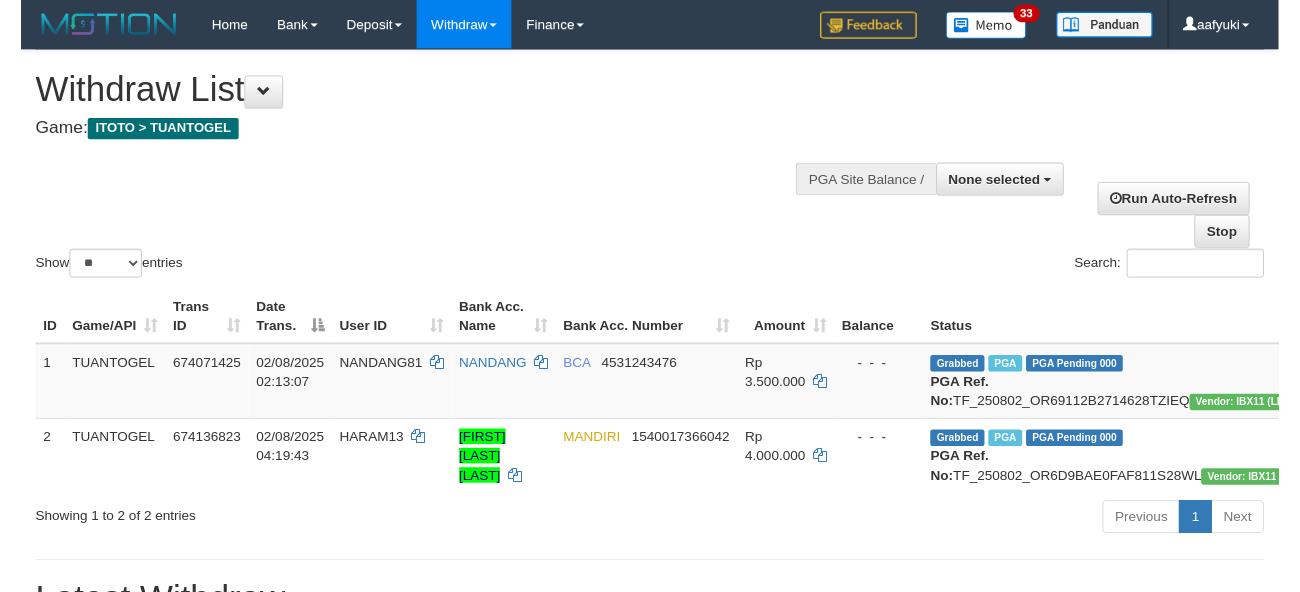 scroll, scrollTop: 266, scrollLeft: 0, axis: vertical 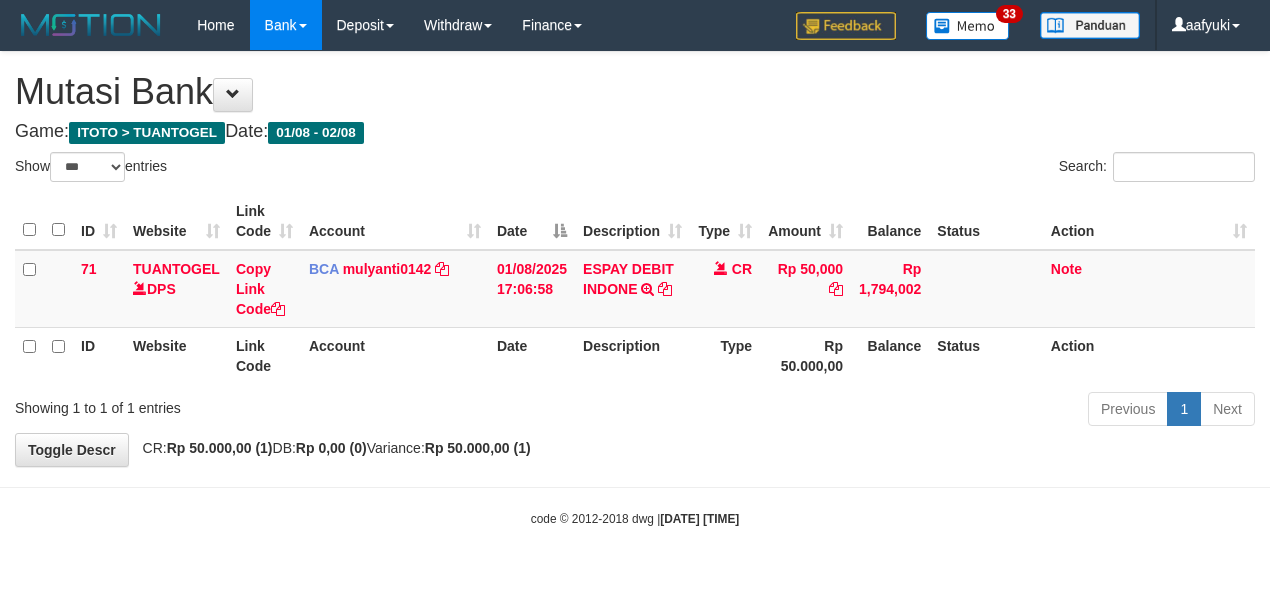 select on "***" 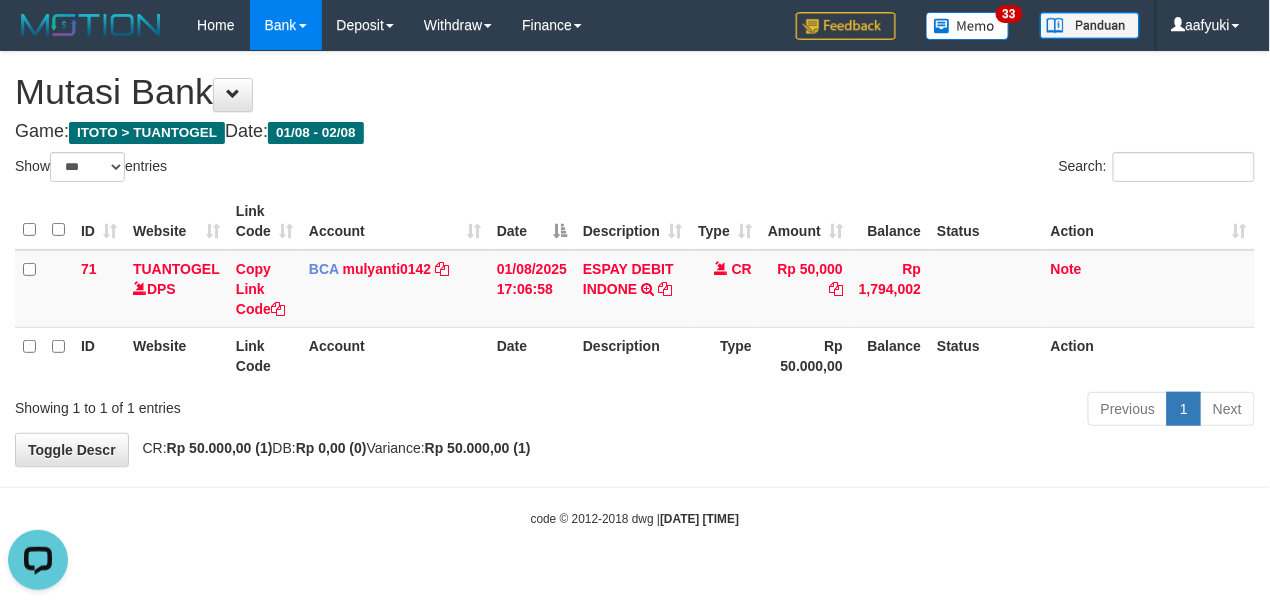 scroll, scrollTop: 0, scrollLeft: 0, axis: both 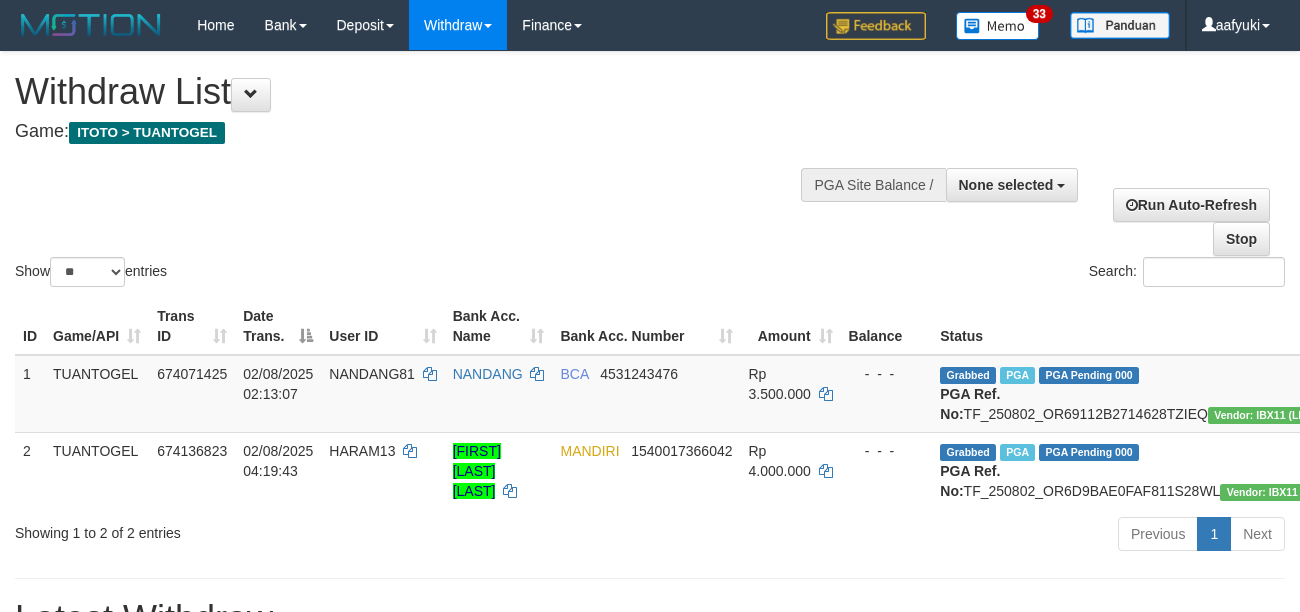 select 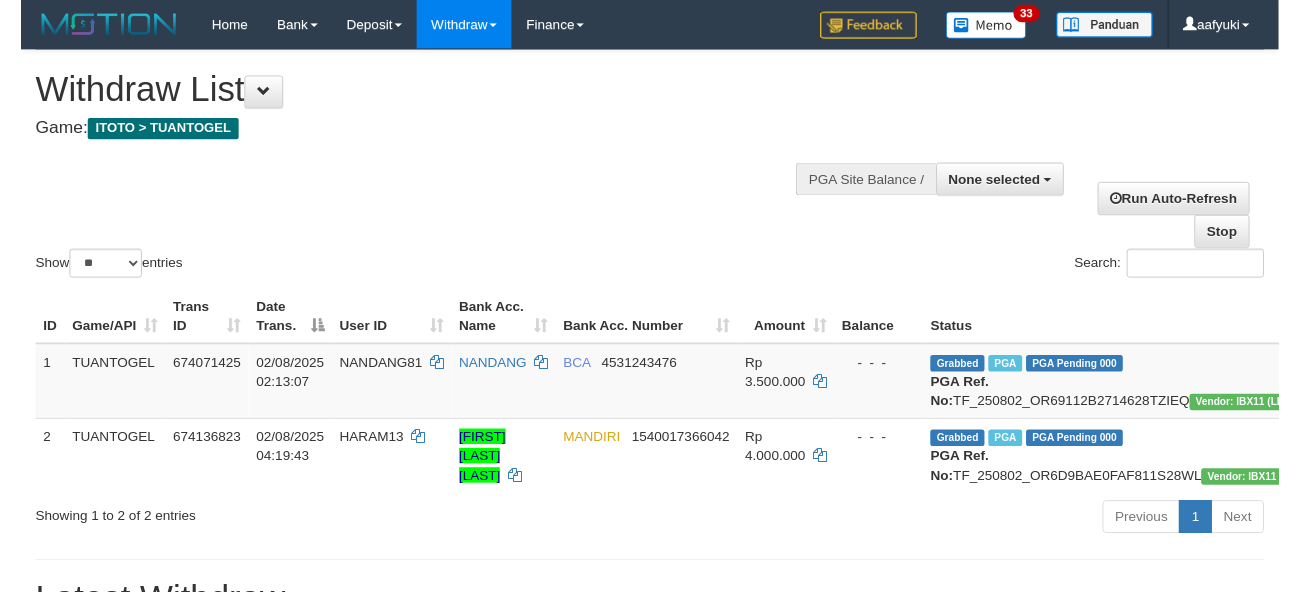 scroll, scrollTop: 266, scrollLeft: 0, axis: vertical 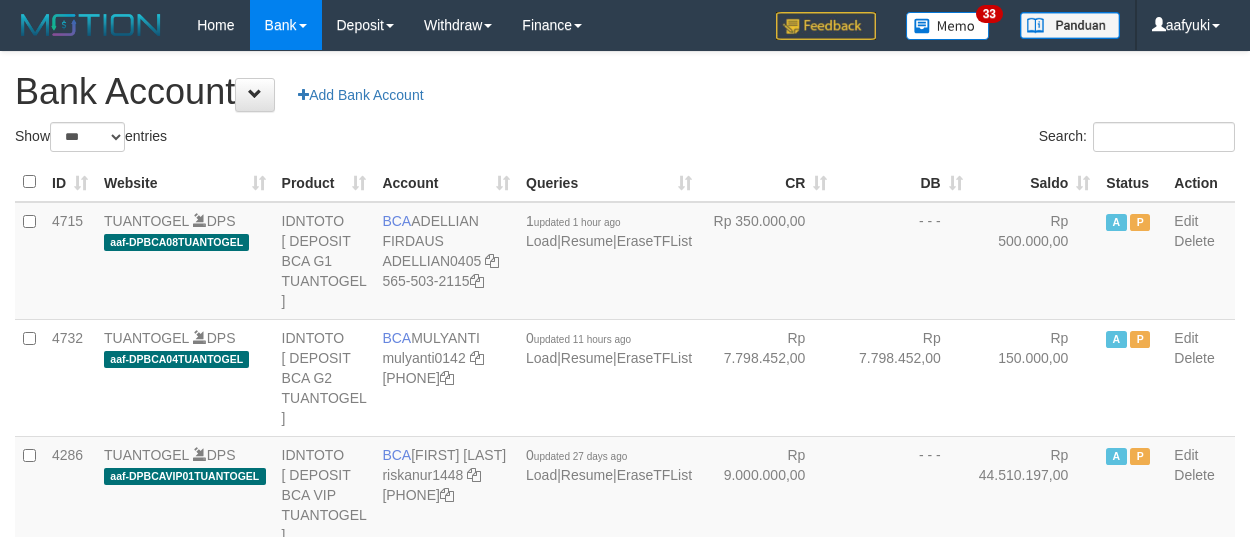 select on "***" 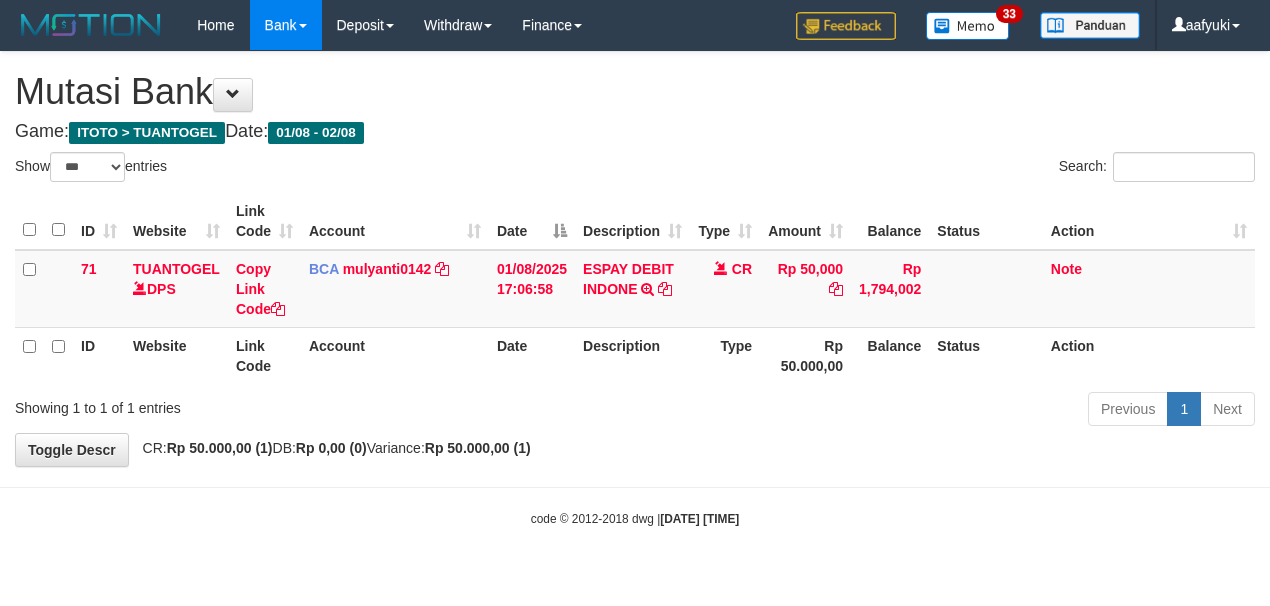select on "***" 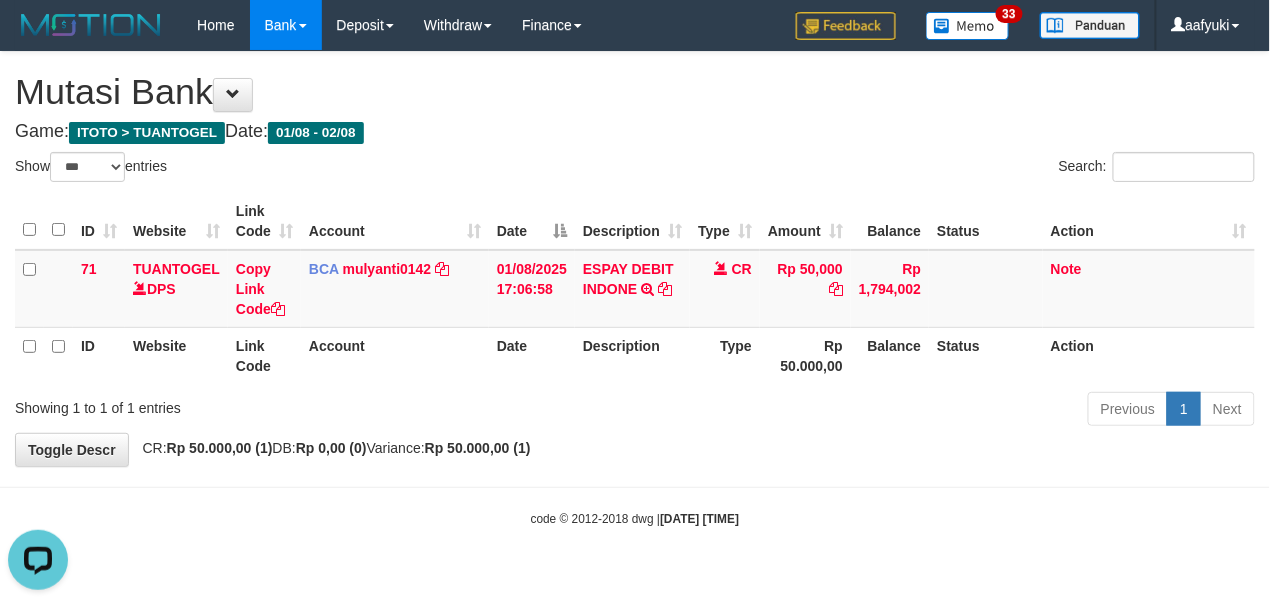 scroll, scrollTop: 0, scrollLeft: 0, axis: both 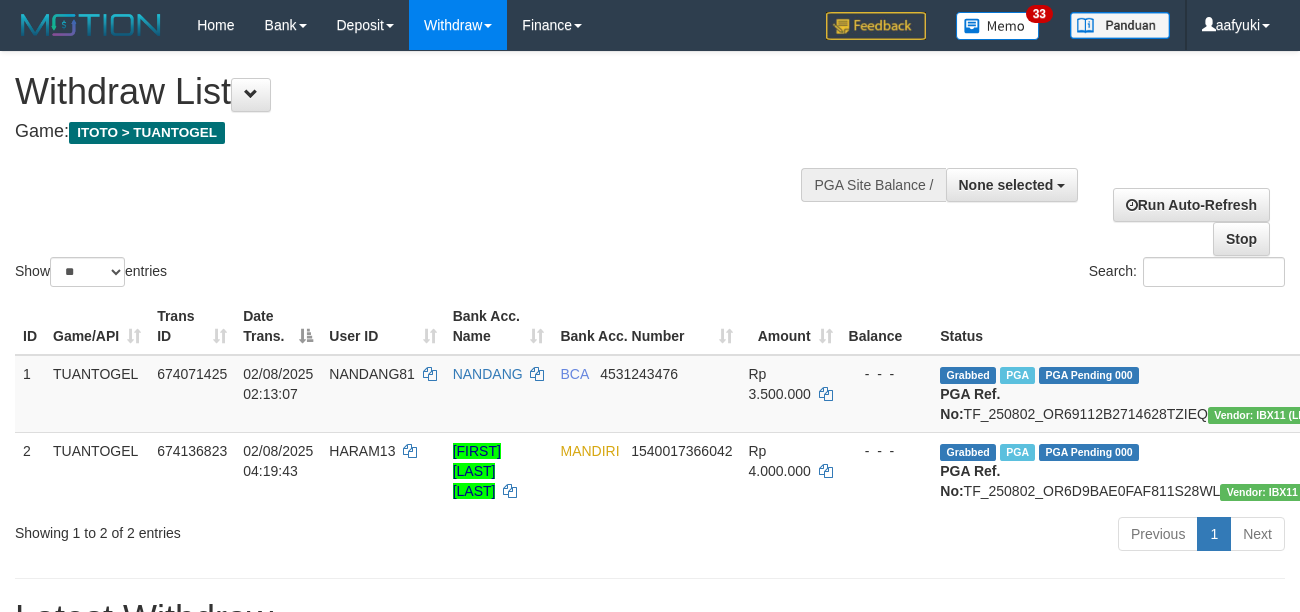 select 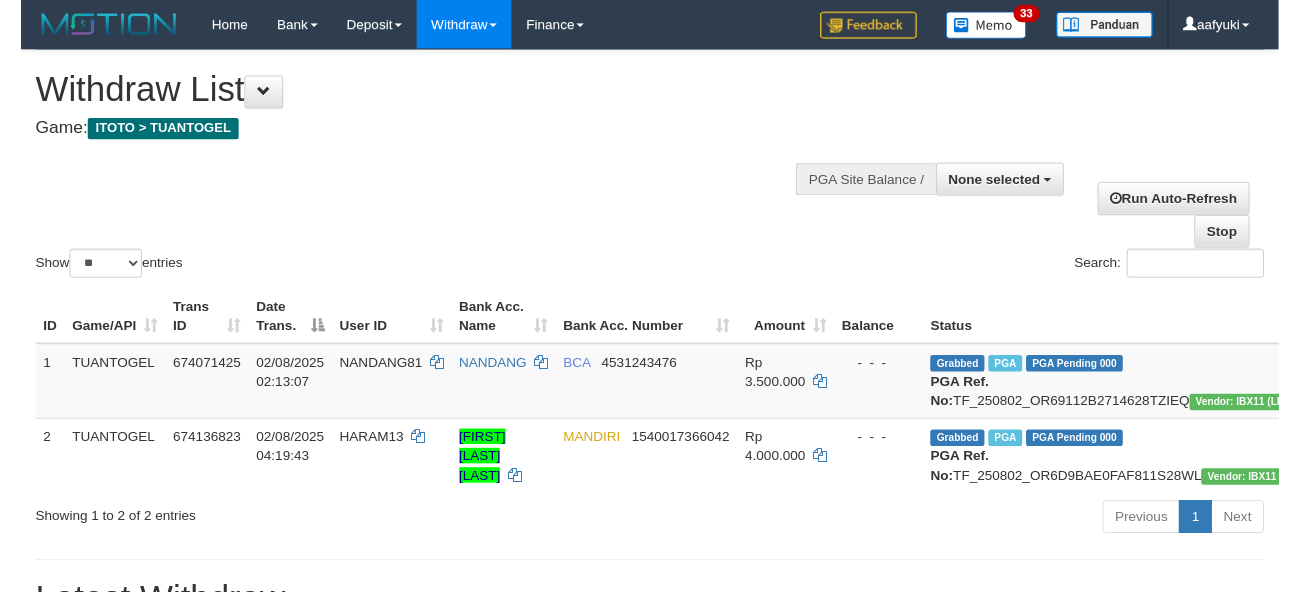 scroll, scrollTop: 266, scrollLeft: 0, axis: vertical 